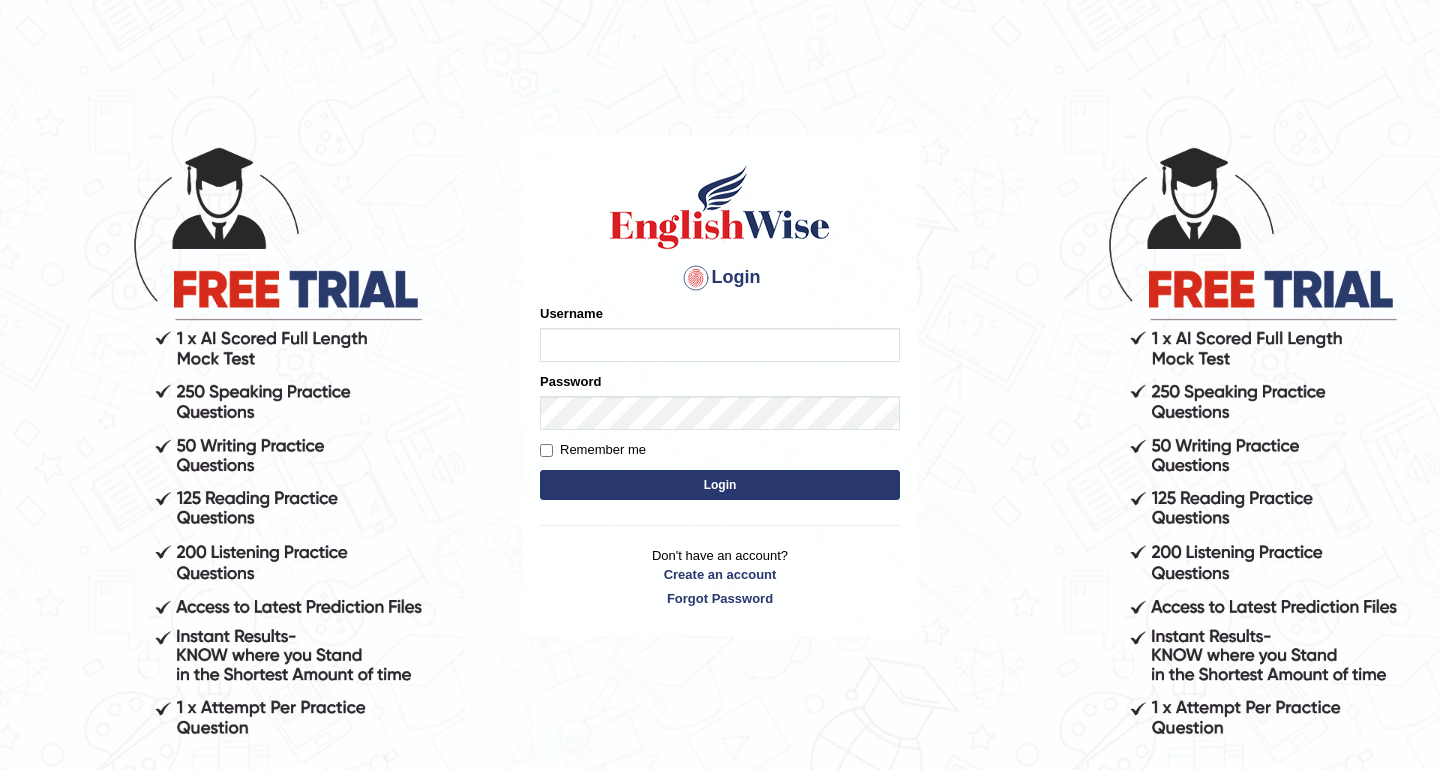 scroll, scrollTop: 0, scrollLeft: 0, axis: both 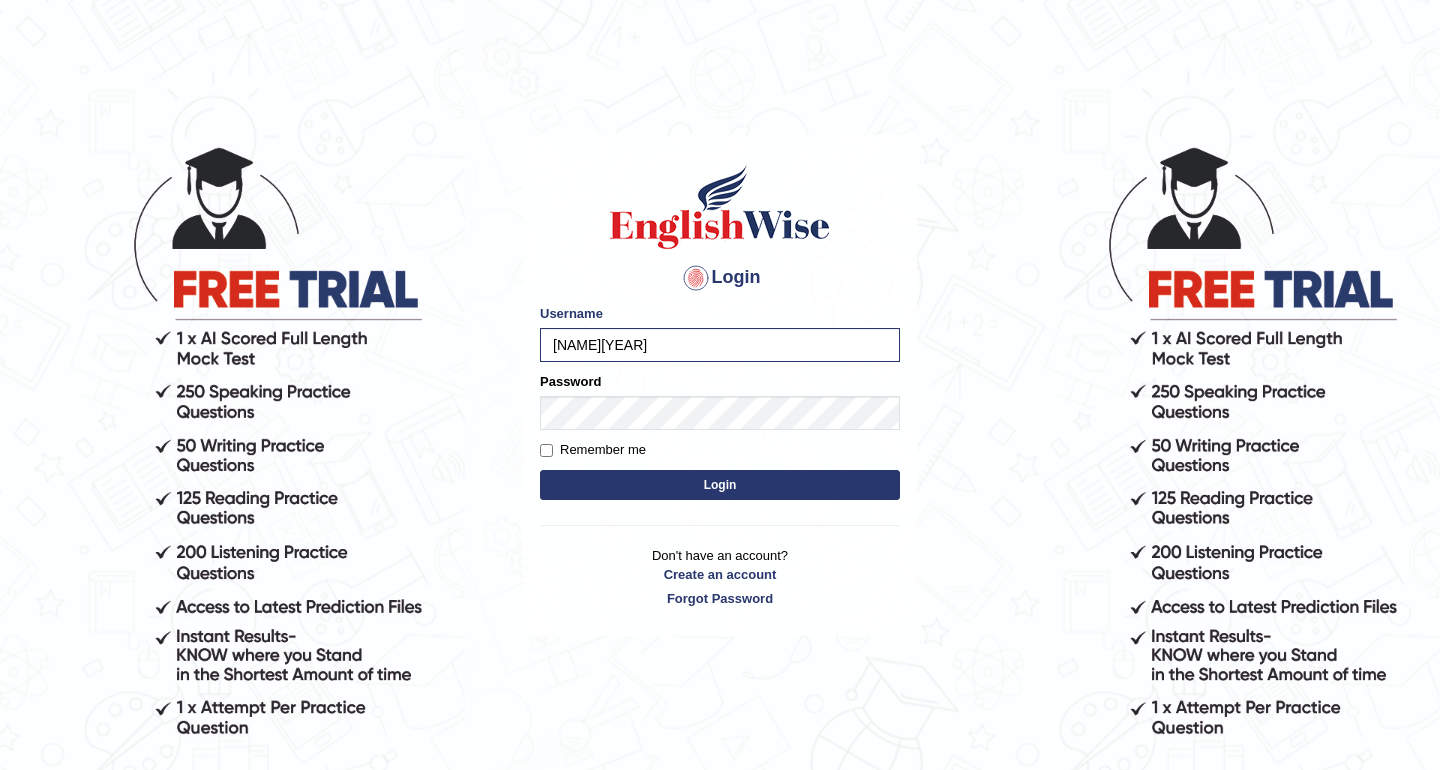 click on "Login" at bounding box center [720, 485] 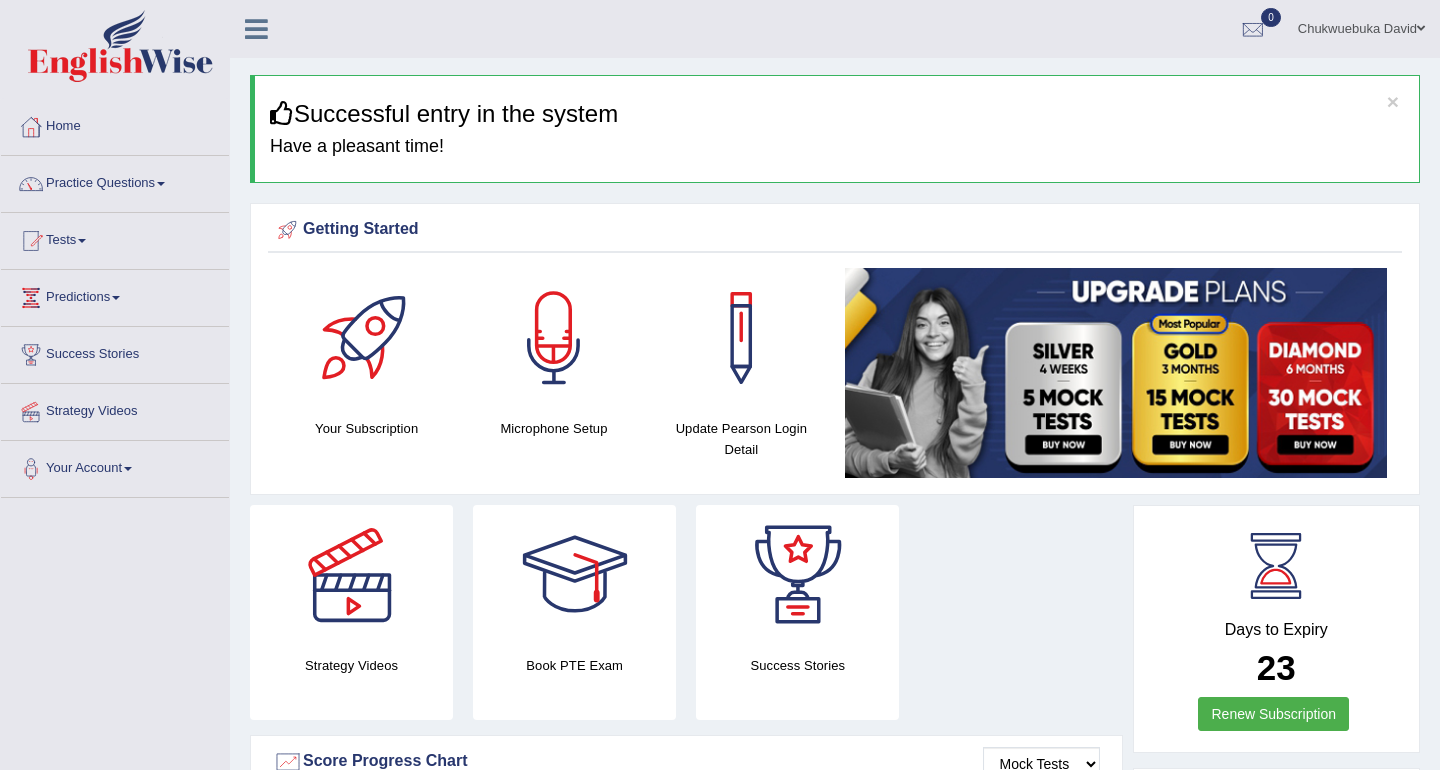 scroll, scrollTop: 0, scrollLeft: 0, axis: both 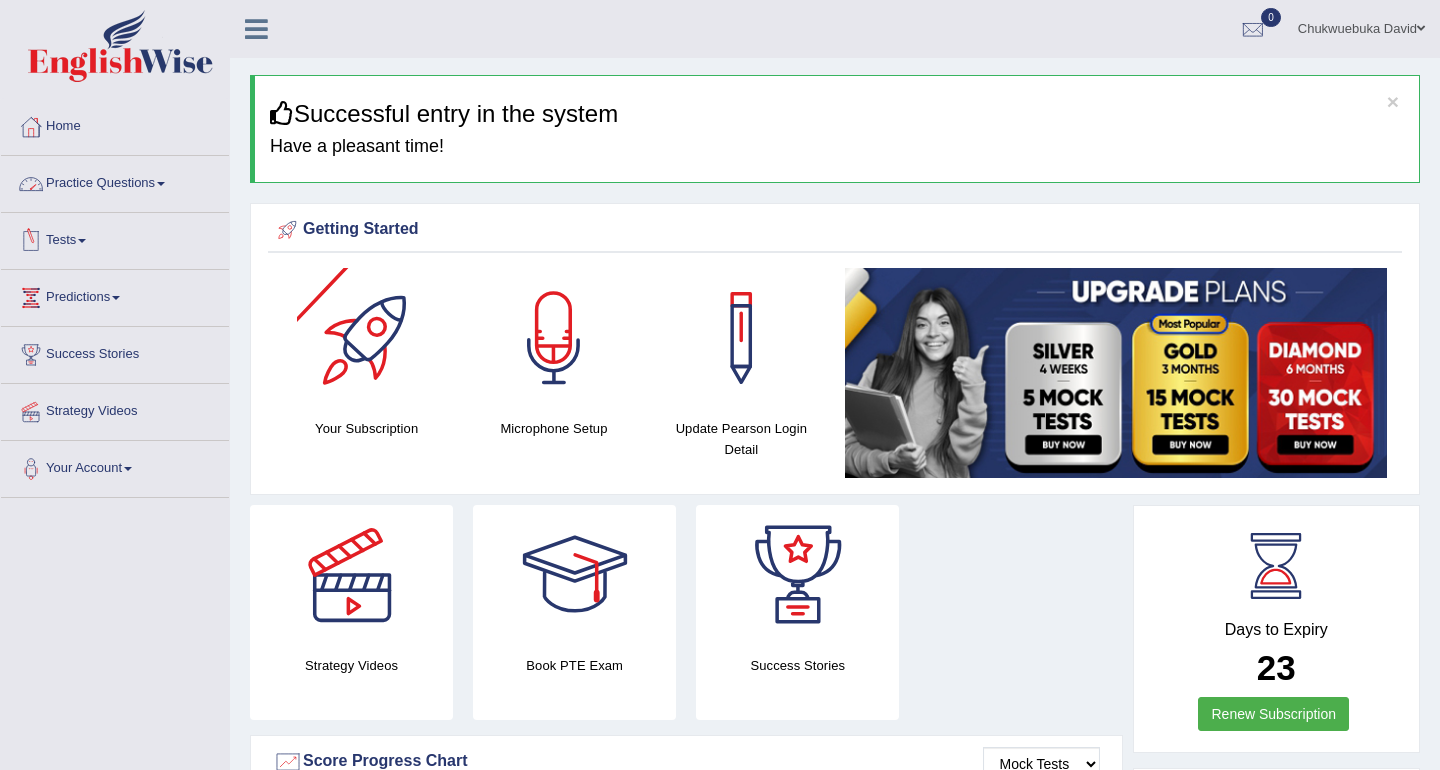 click on "Practice Questions" at bounding box center [115, 181] 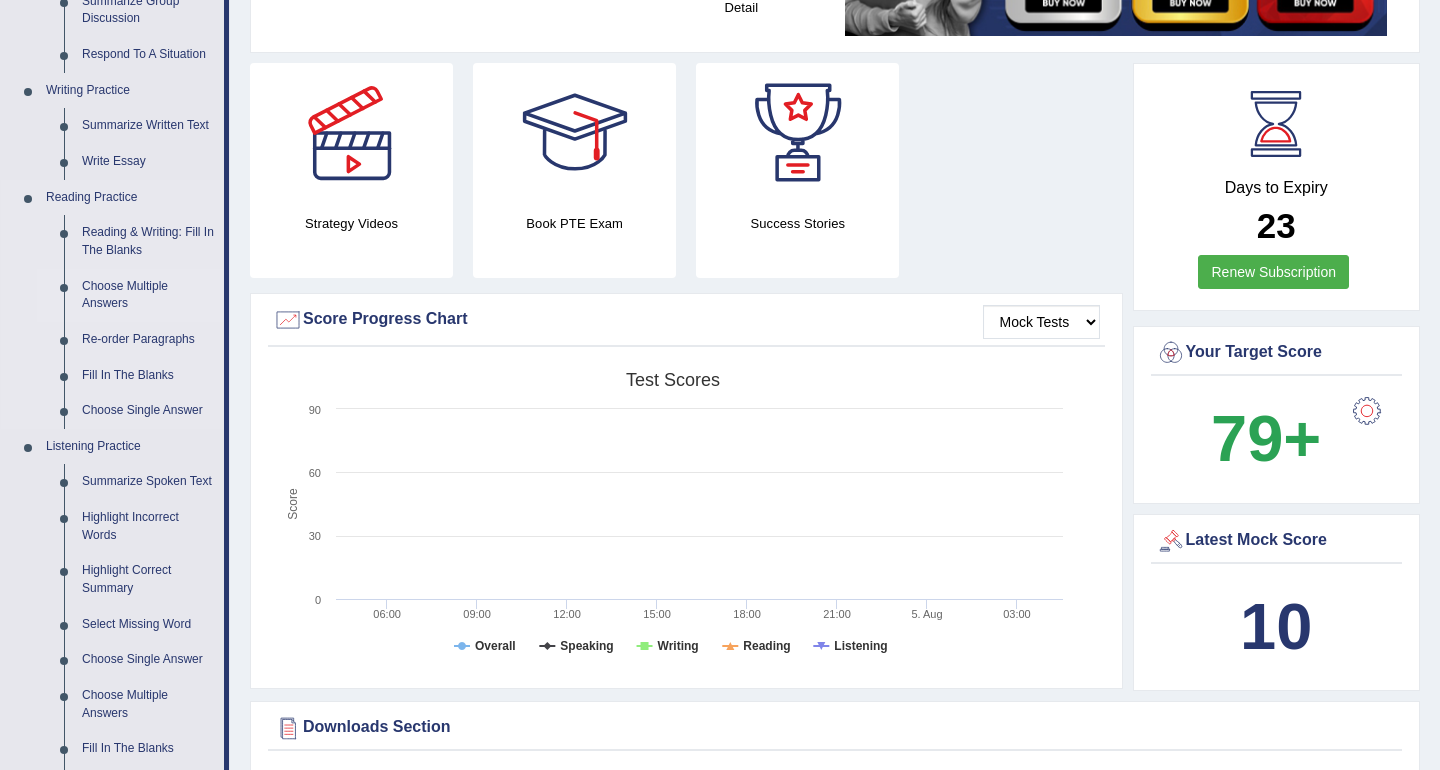 scroll, scrollTop: 436, scrollLeft: 0, axis: vertical 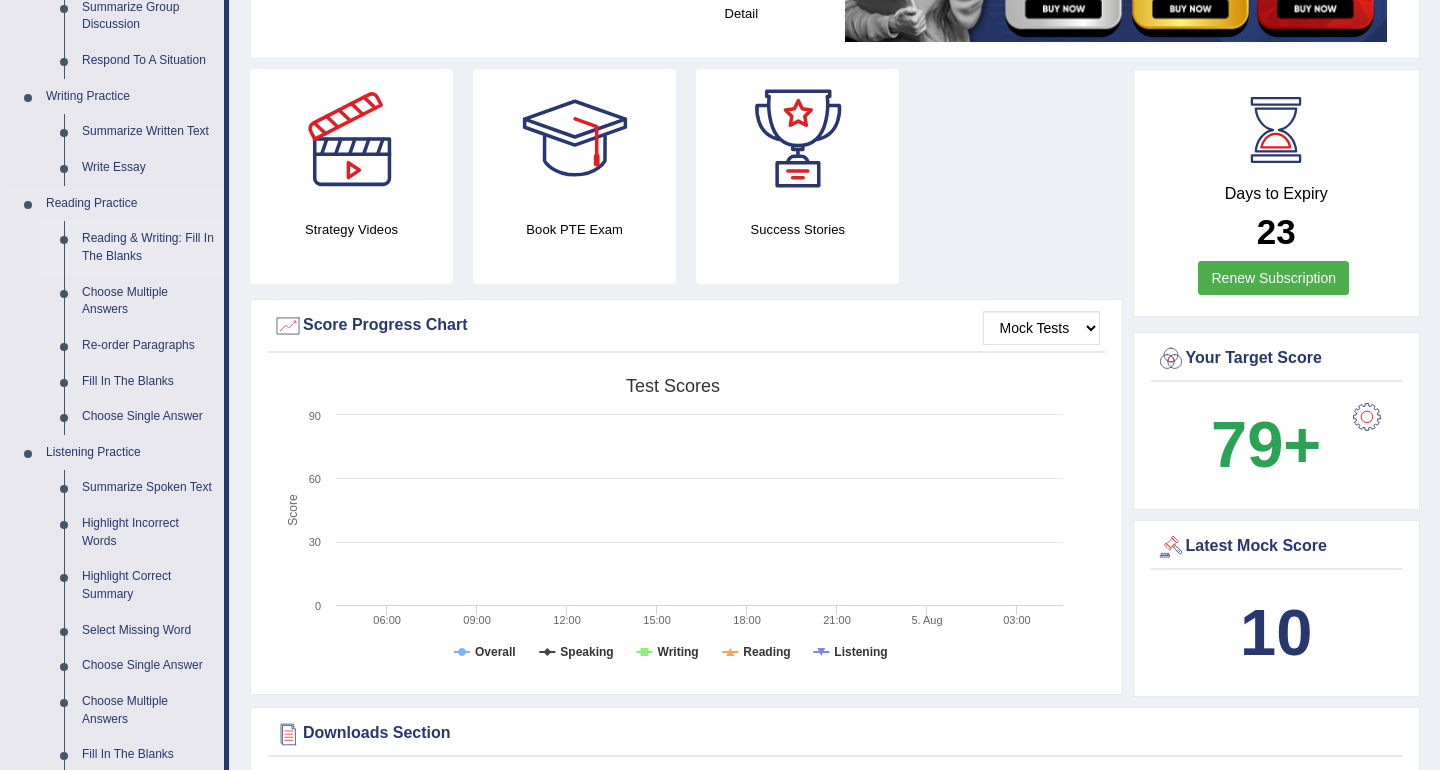 click on "Reading & Writing: Fill In The Blanks" at bounding box center [148, 247] 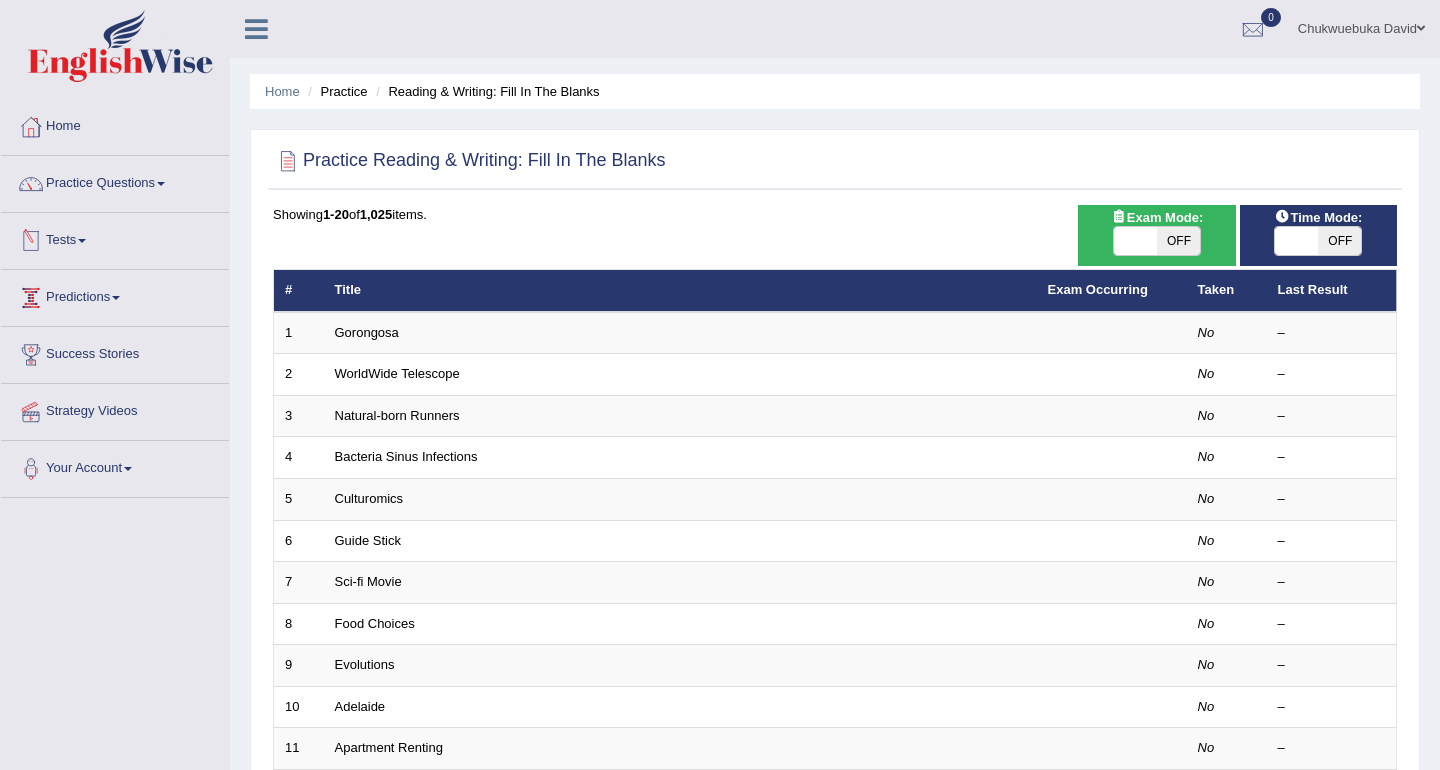 scroll, scrollTop: 0, scrollLeft: 0, axis: both 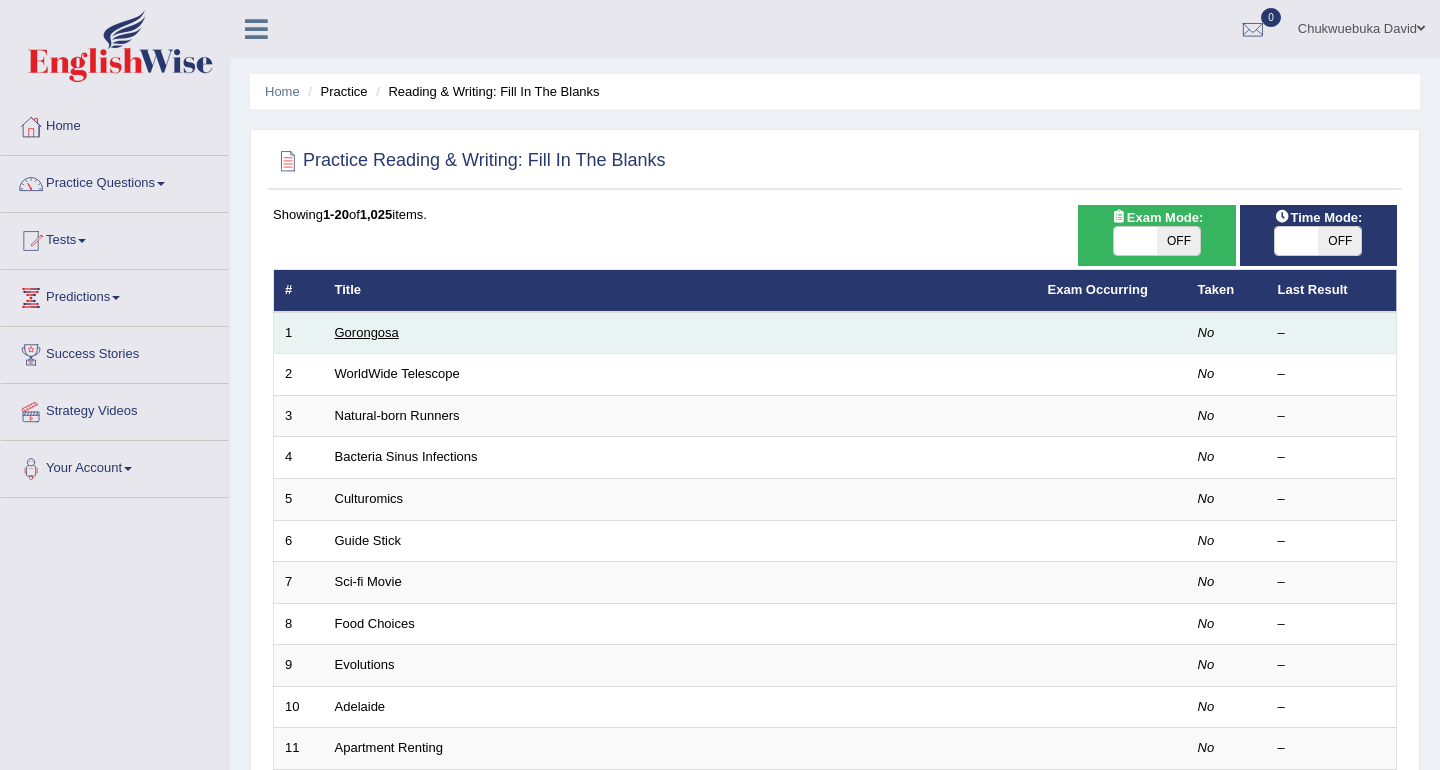 click on "Gorongosa" at bounding box center [367, 332] 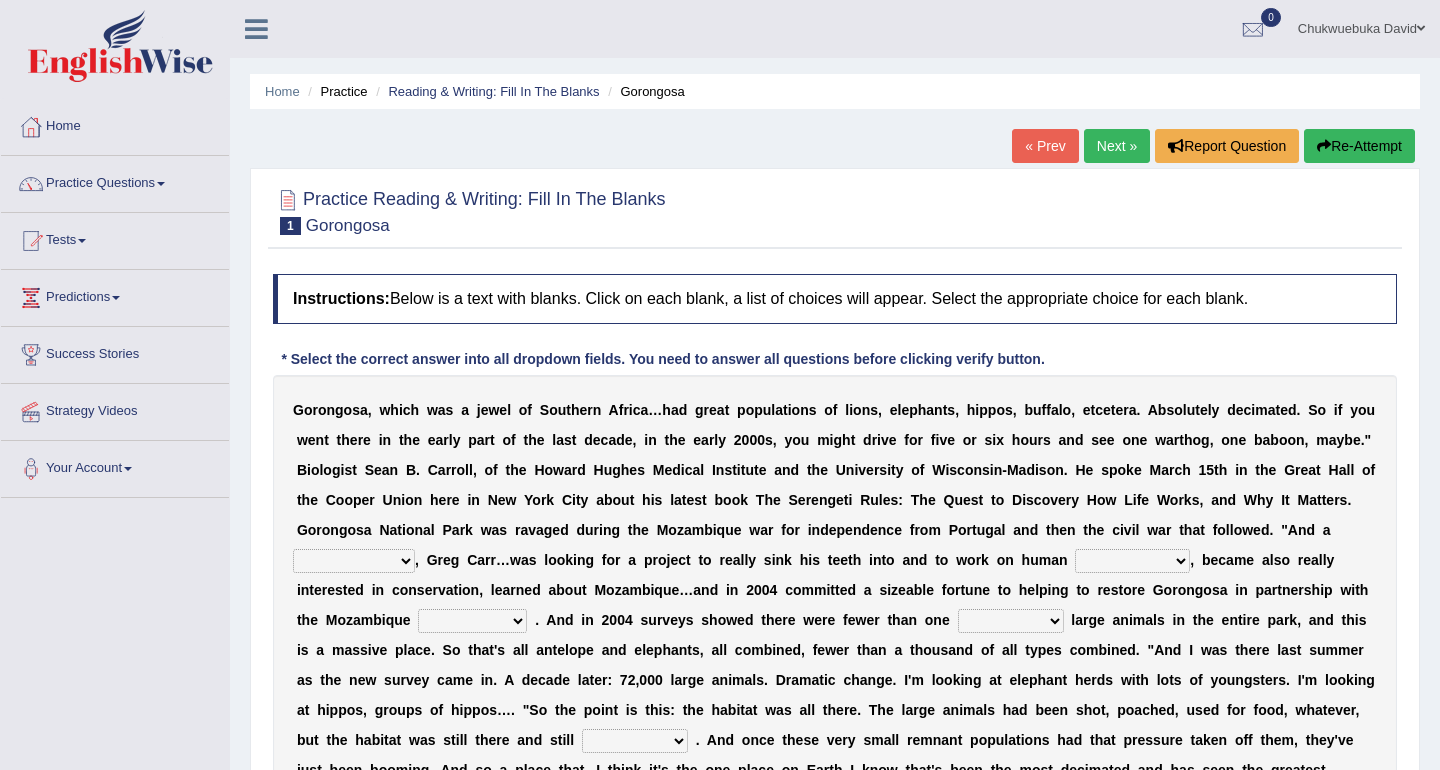scroll, scrollTop: 0, scrollLeft: 0, axis: both 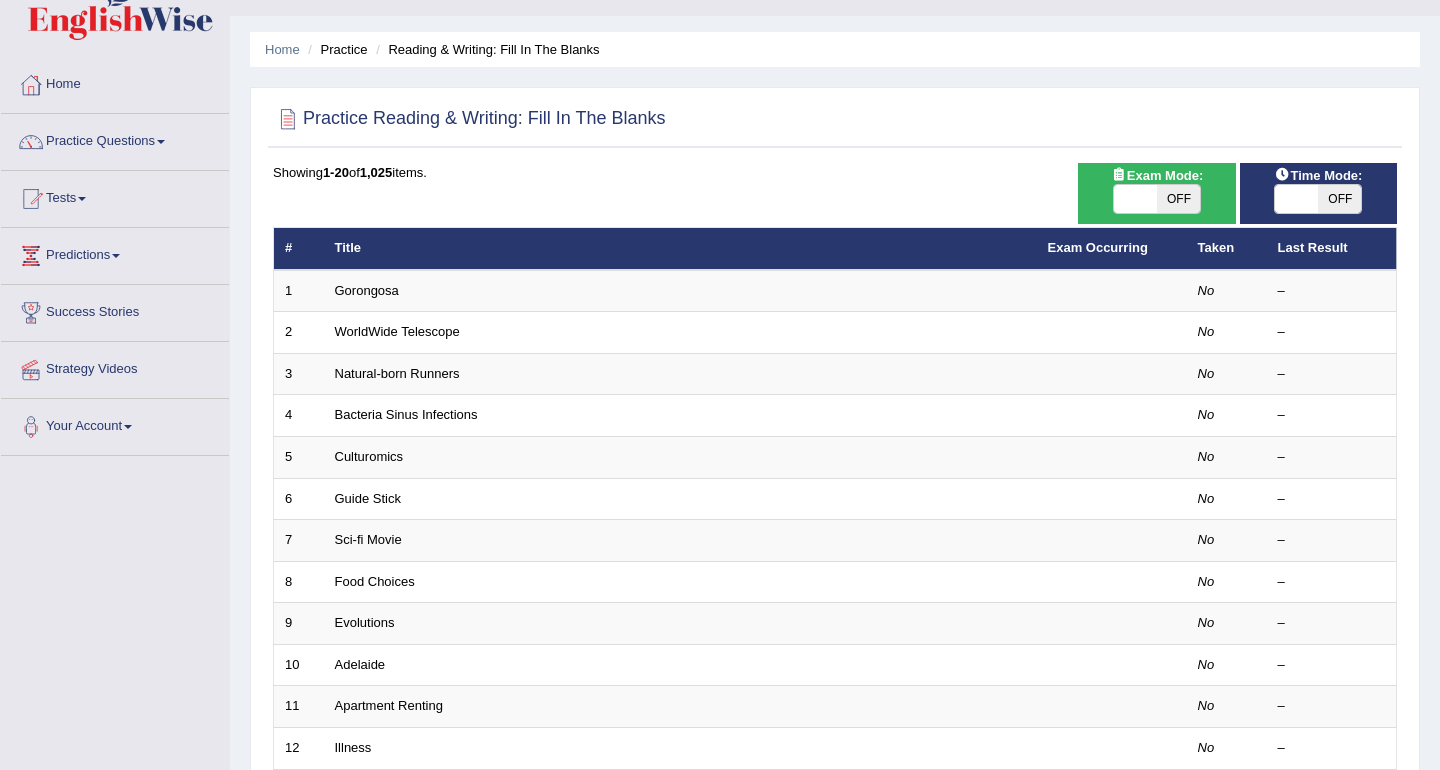 click at bounding box center (1135, 199) 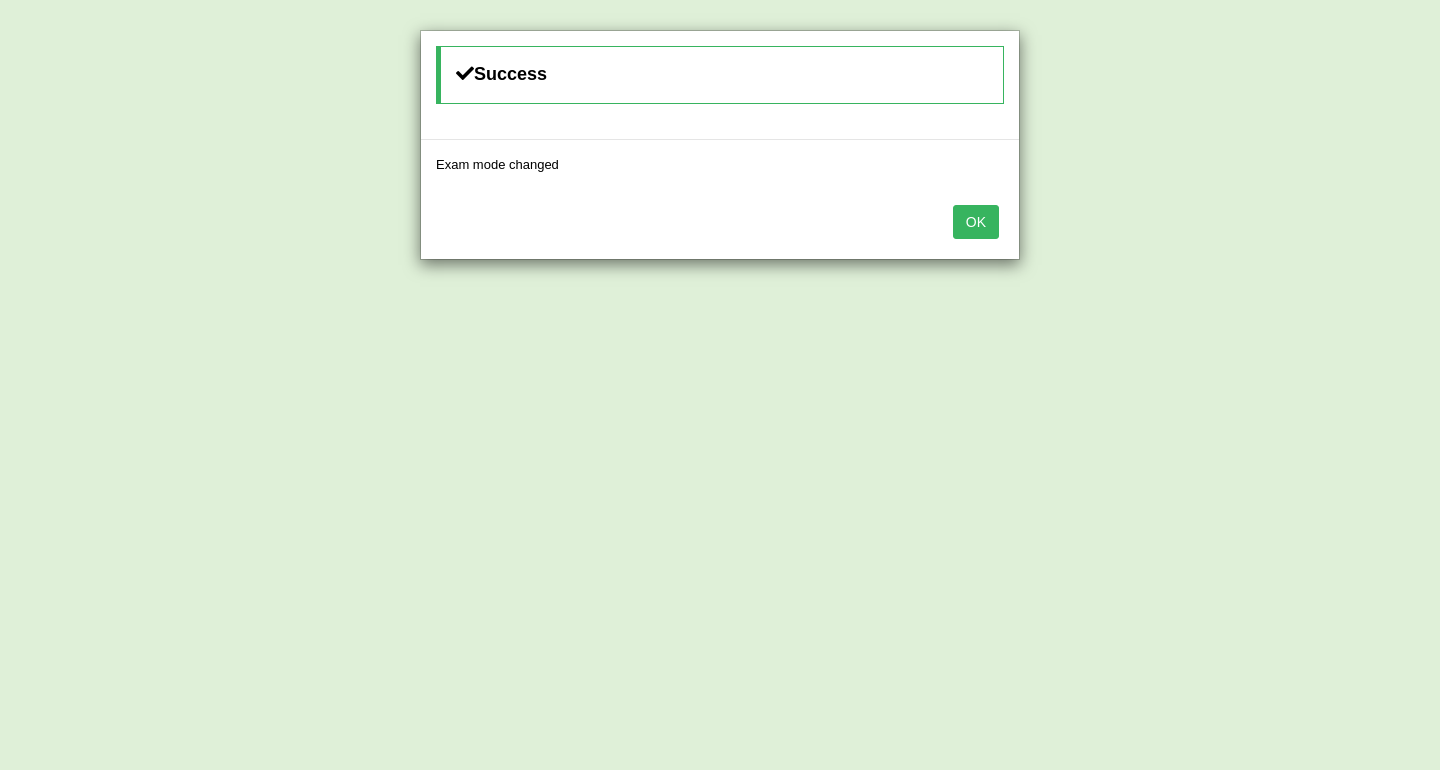 click on "OK" at bounding box center [976, 222] 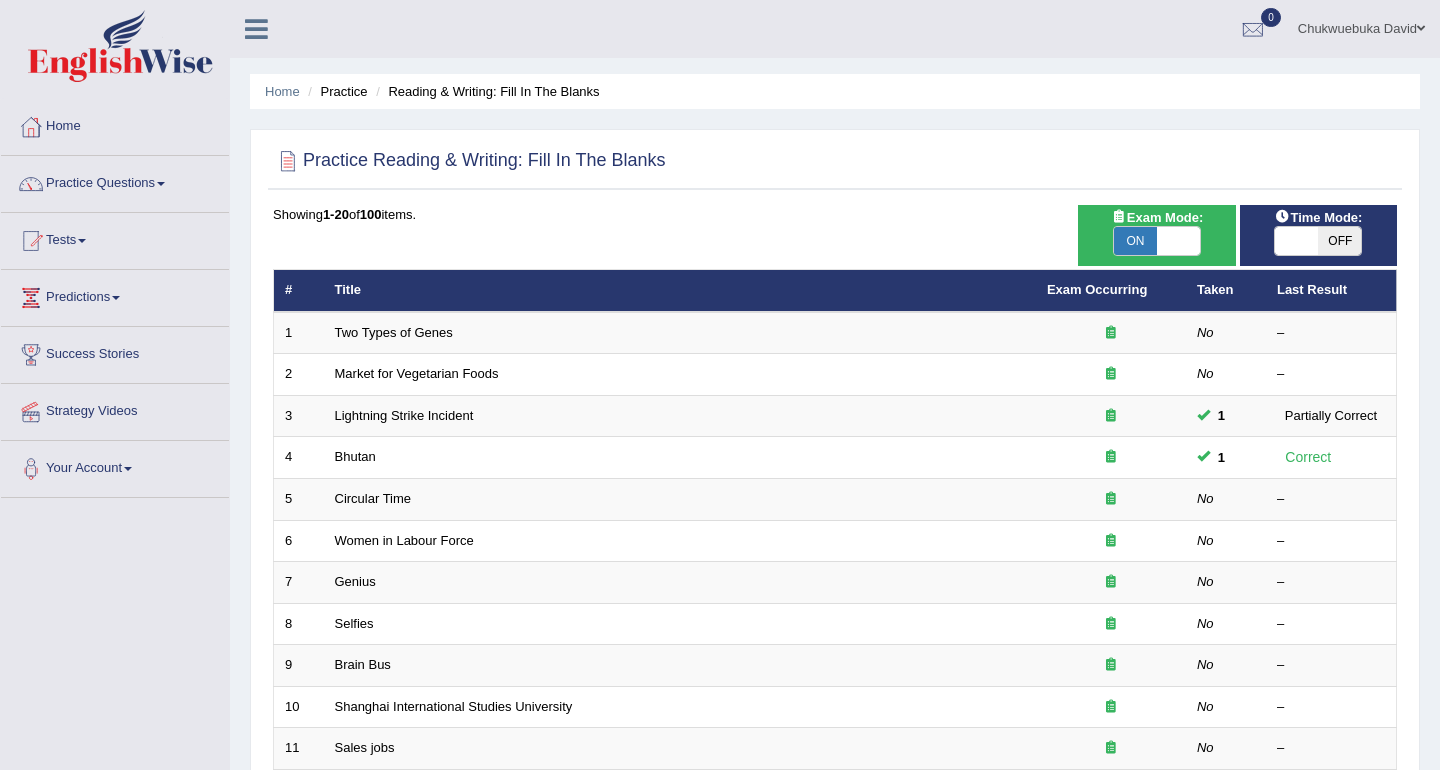 scroll, scrollTop: 42, scrollLeft: 0, axis: vertical 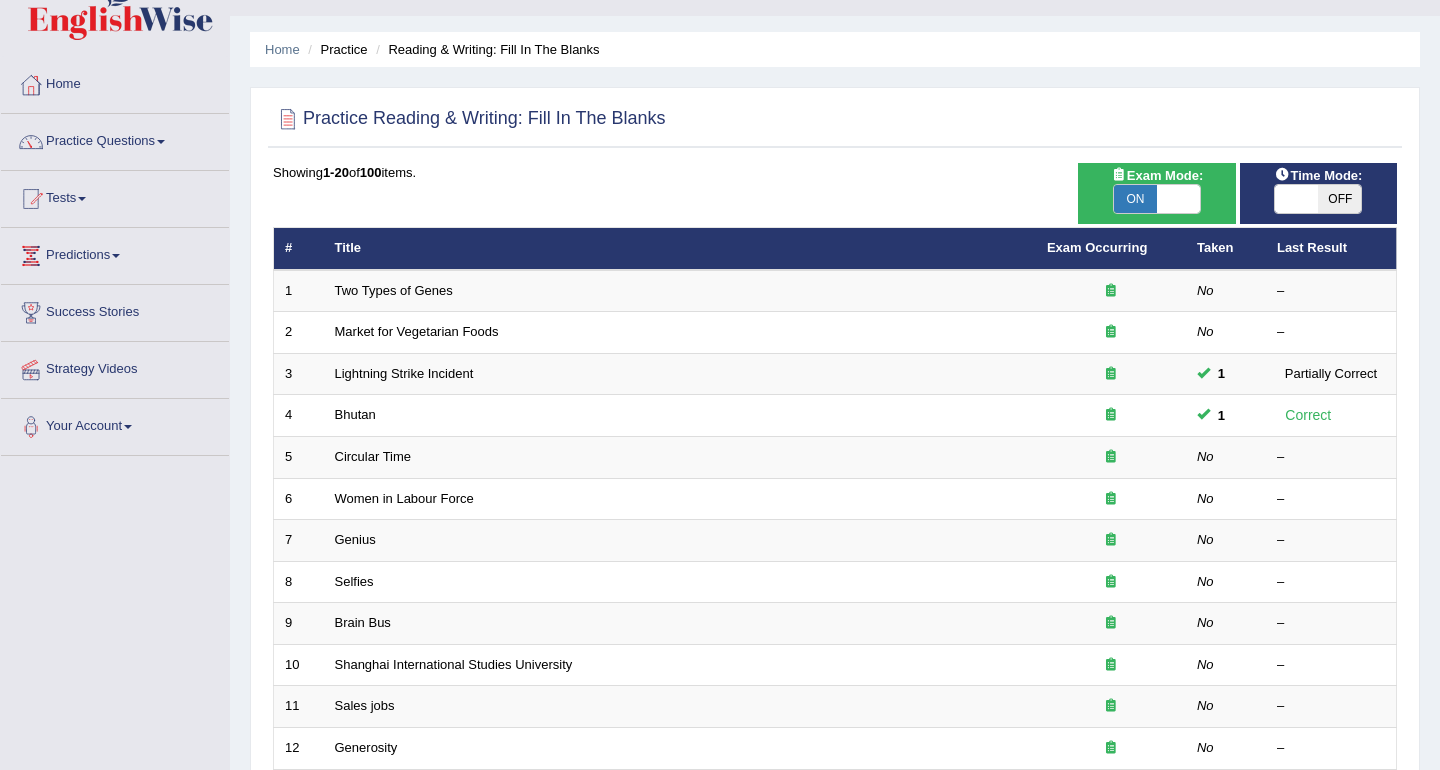 click at bounding box center (1296, 199) 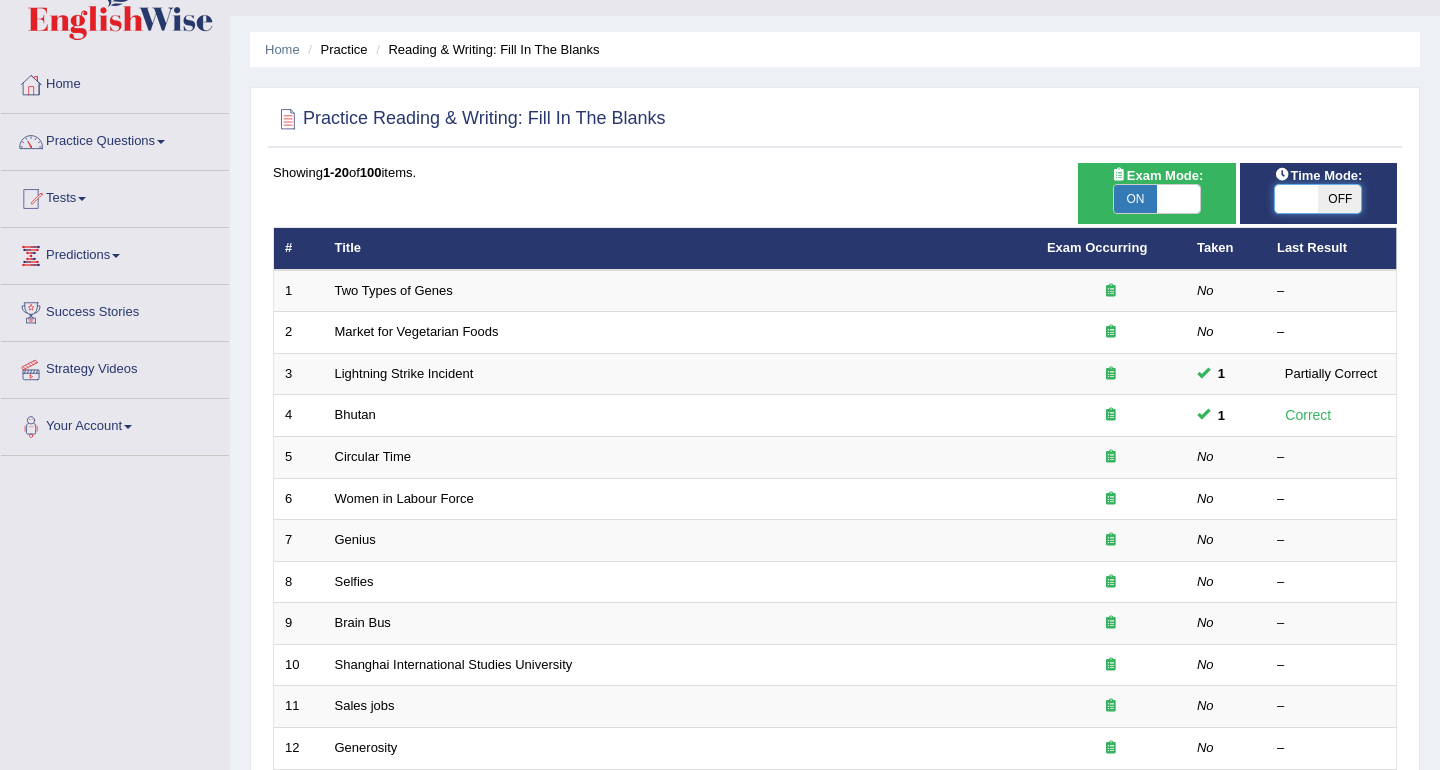 click at bounding box center [1296, 199] 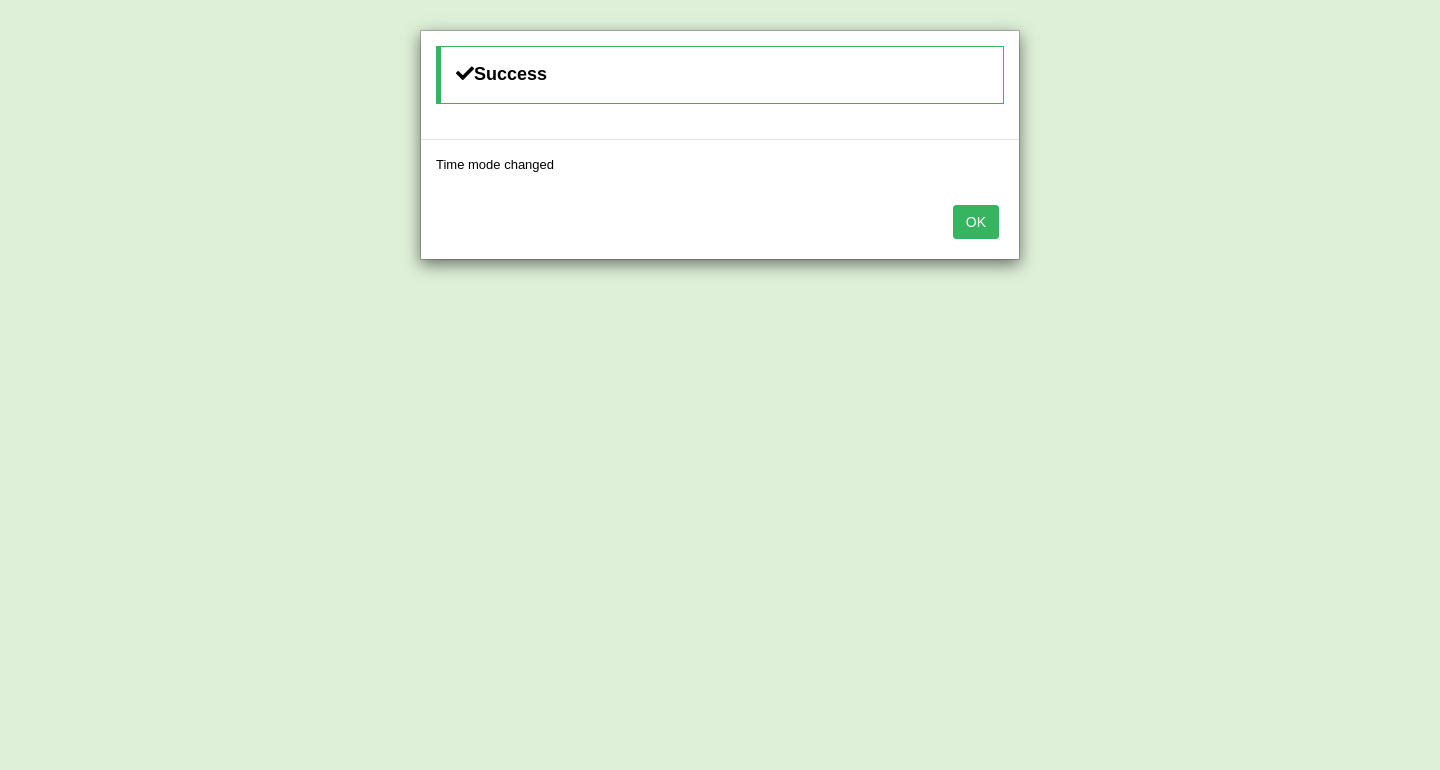 click on "OK" at bounding box center (976, 222) 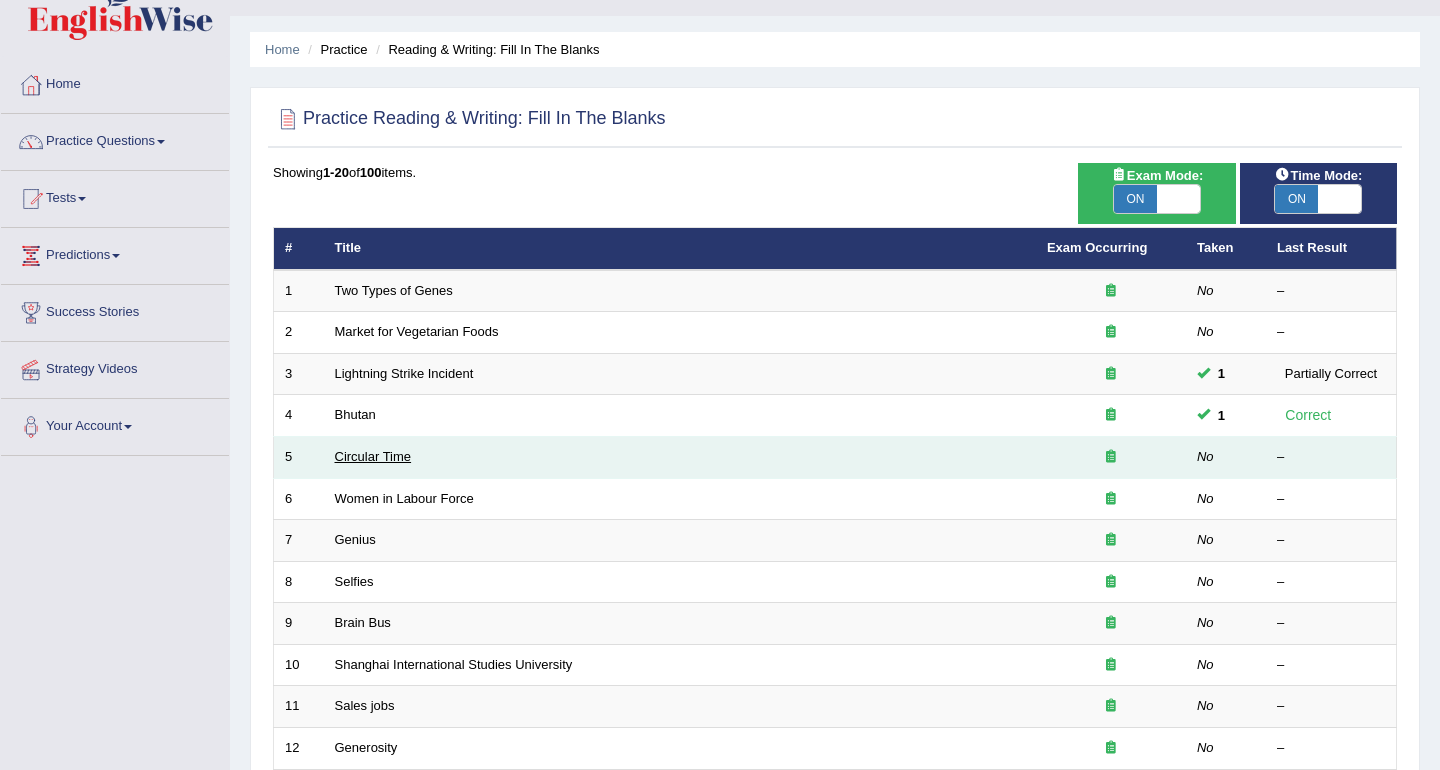 click on "Circular Time" at bounding box center [373, 456] 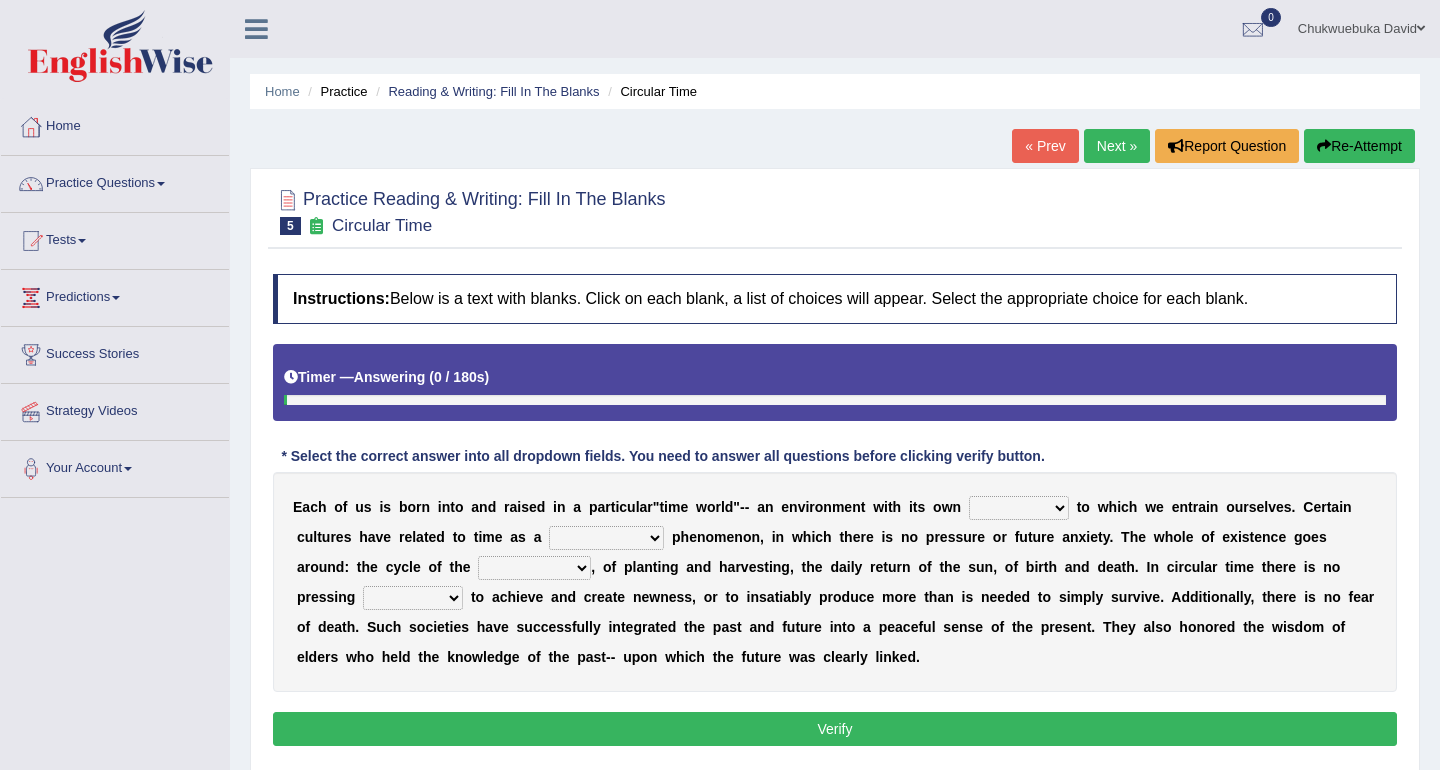scroll, scrollTop: 0, scrollLeft: 0, axis: both 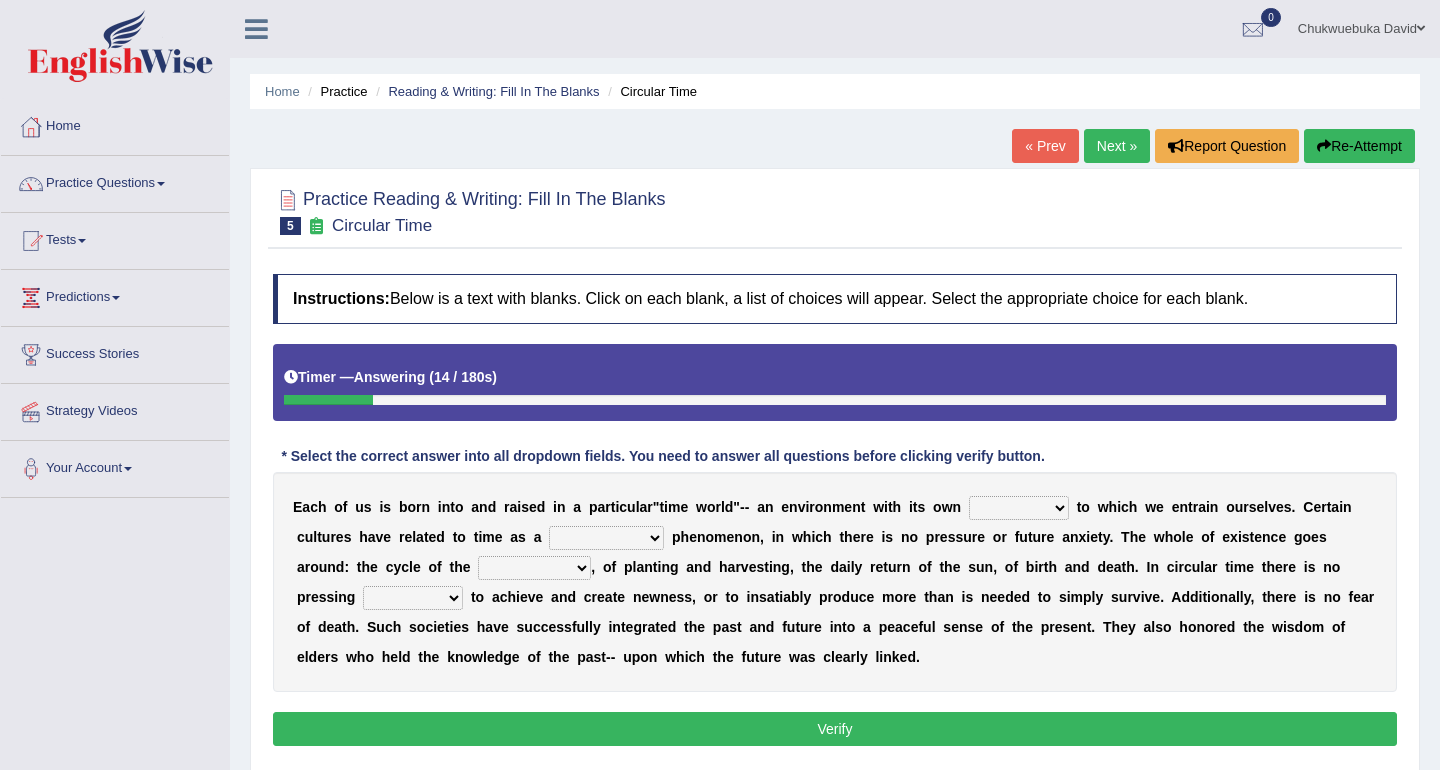 click on "area shape rhythm inclination" at bounding box center (1019, 508) 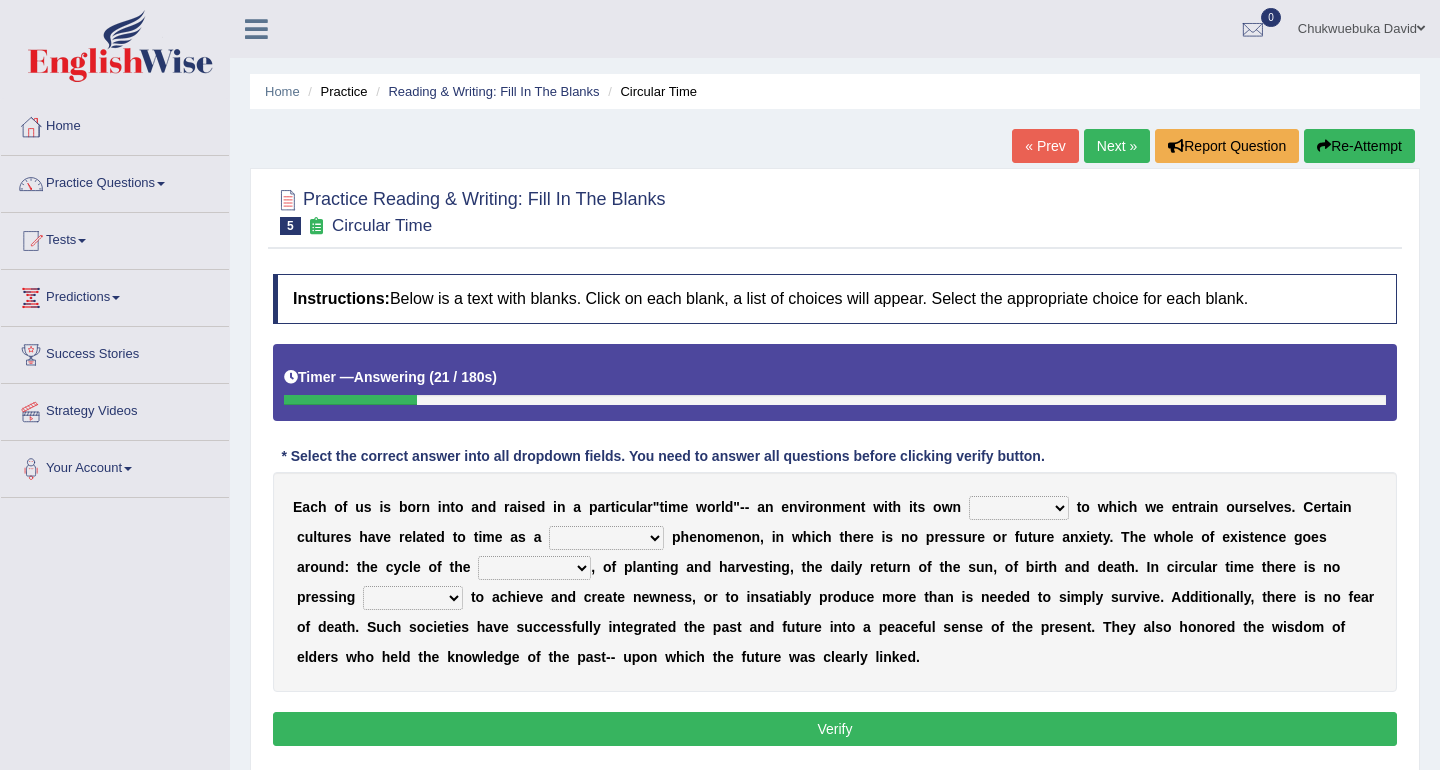 click on "area shape rhythm inclination" at bounding box center (1019, 508) 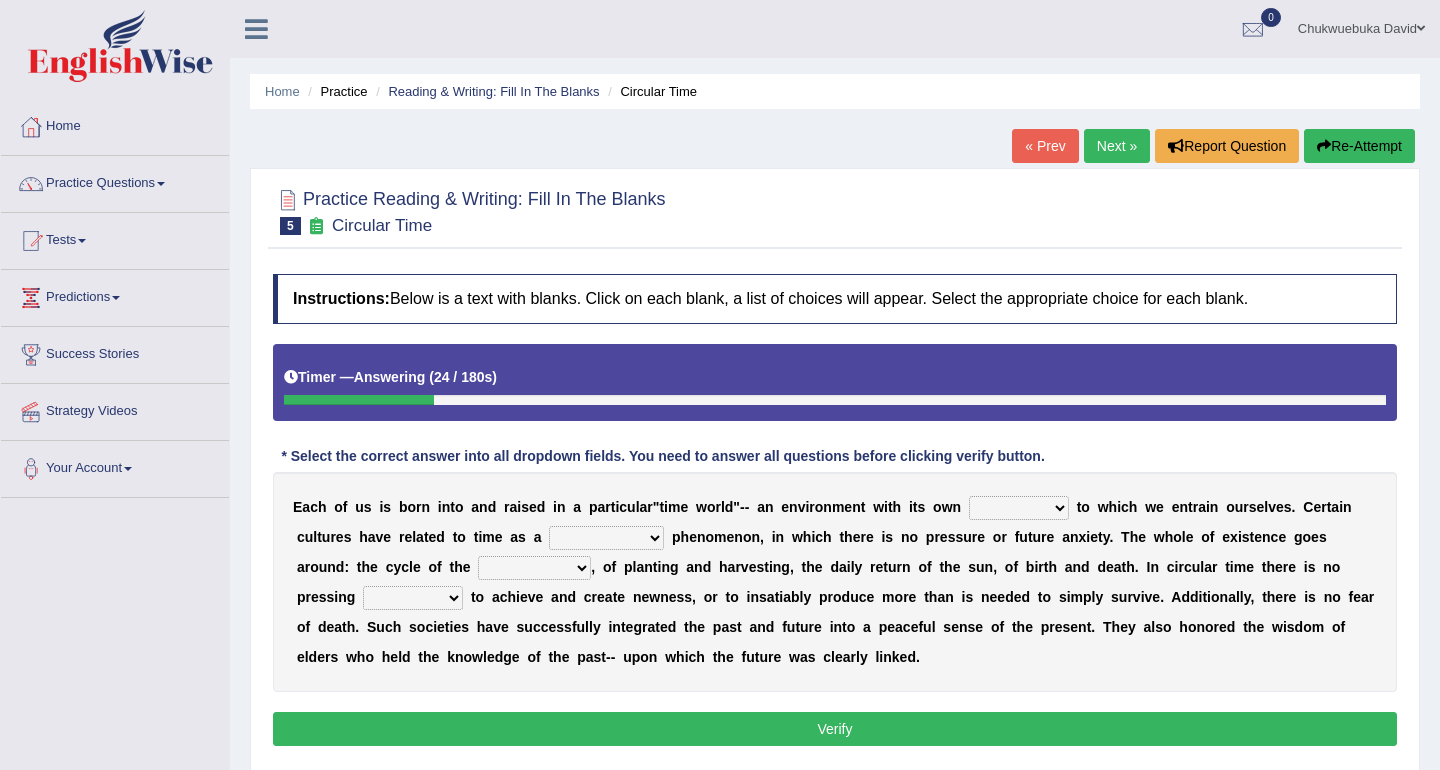 select on "rhythm" 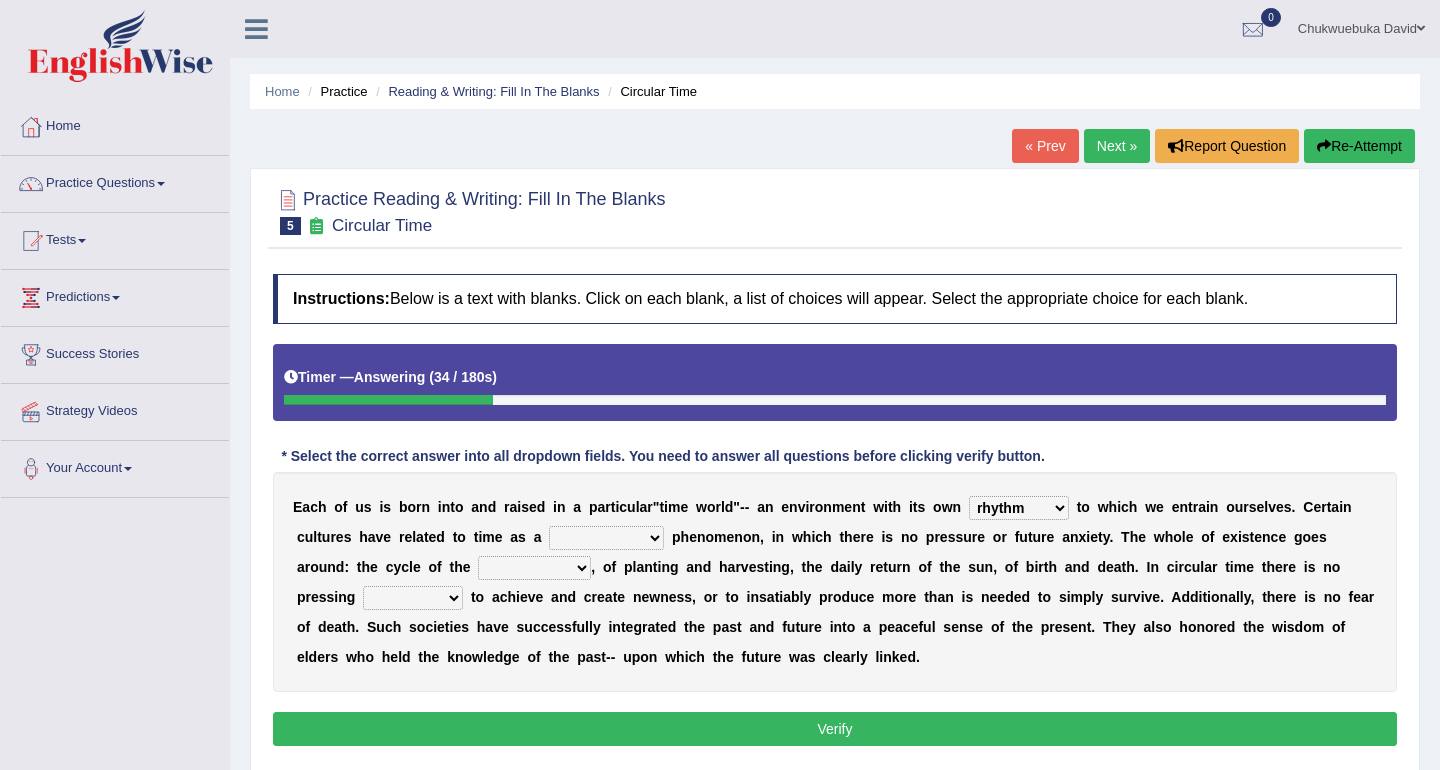click on "cyclical conventional recycling cylindrical" at bounding box center (606, 538) 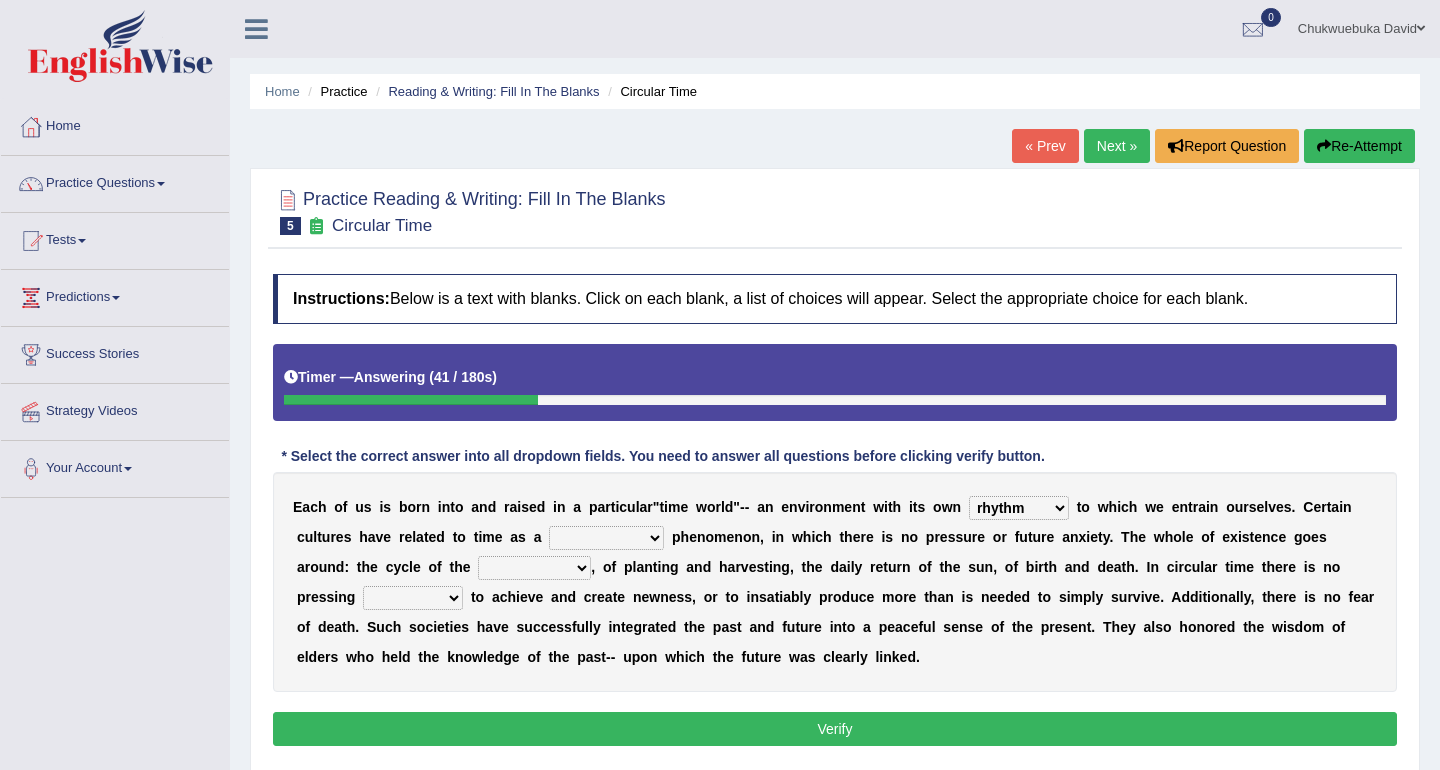 select on "cyclical" 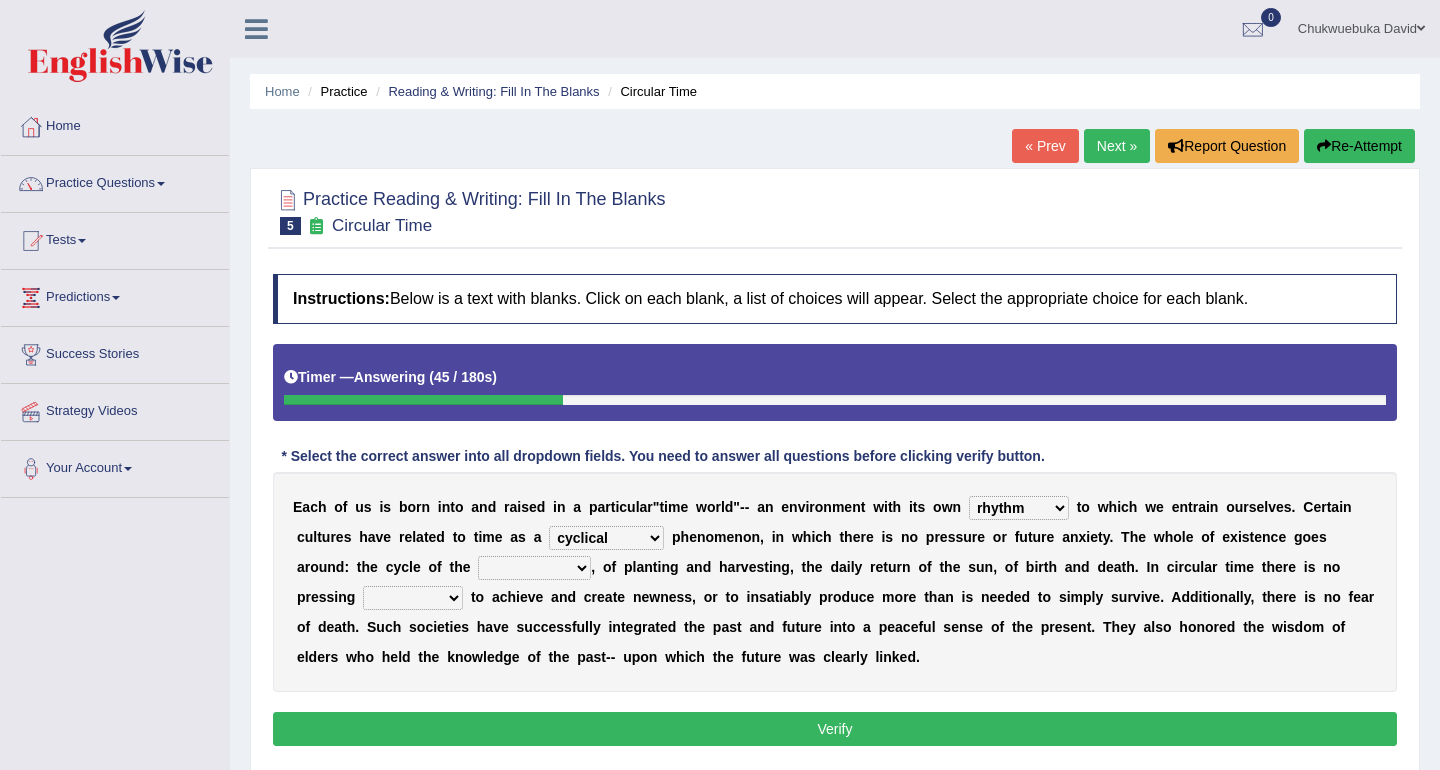 click on "cyclical conventional recycling cylindrical" at bounding box center (606, 538) 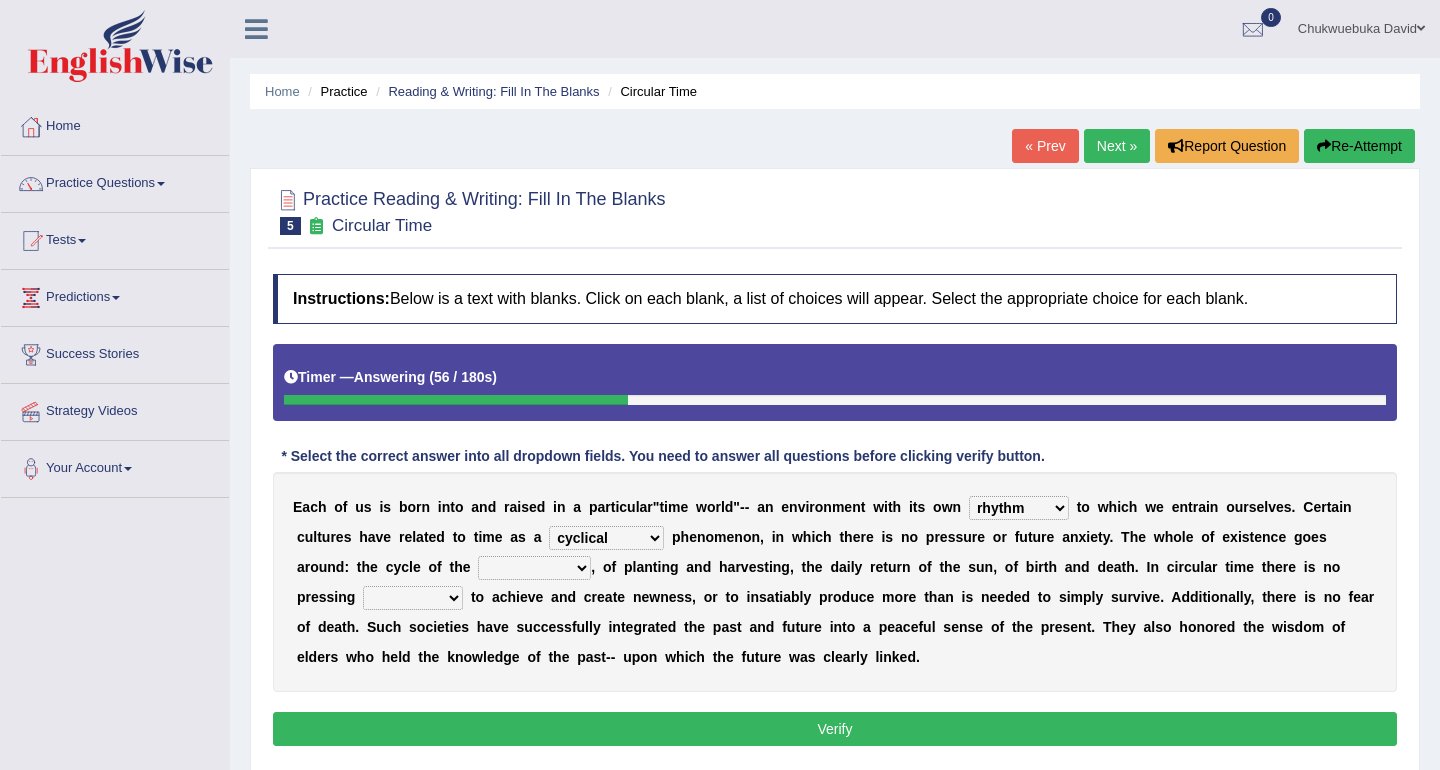 click on "days seasons arrangement periods" at bounding box center (534, 568) 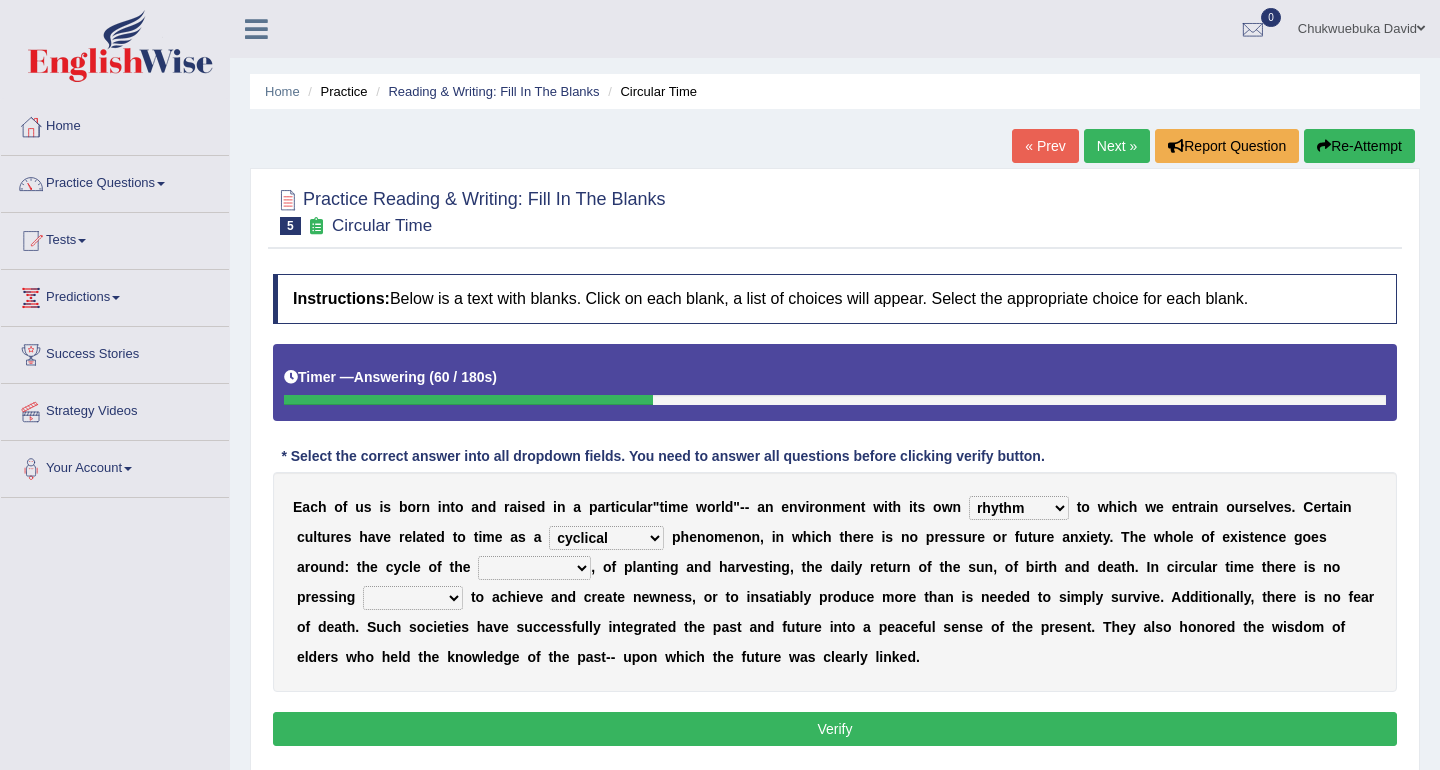 select on "seasons" 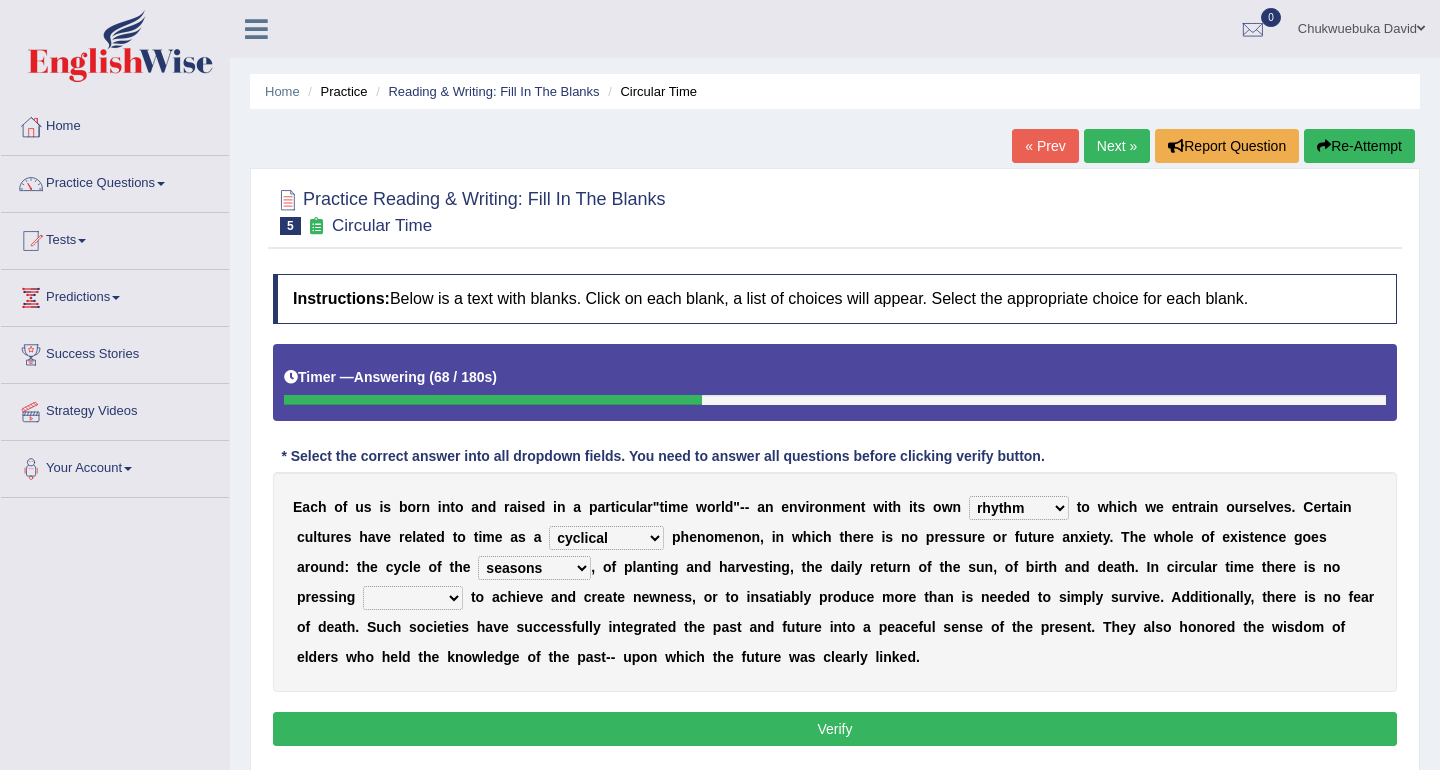 click on "issue point cause need" at bounding box center [413, 598] 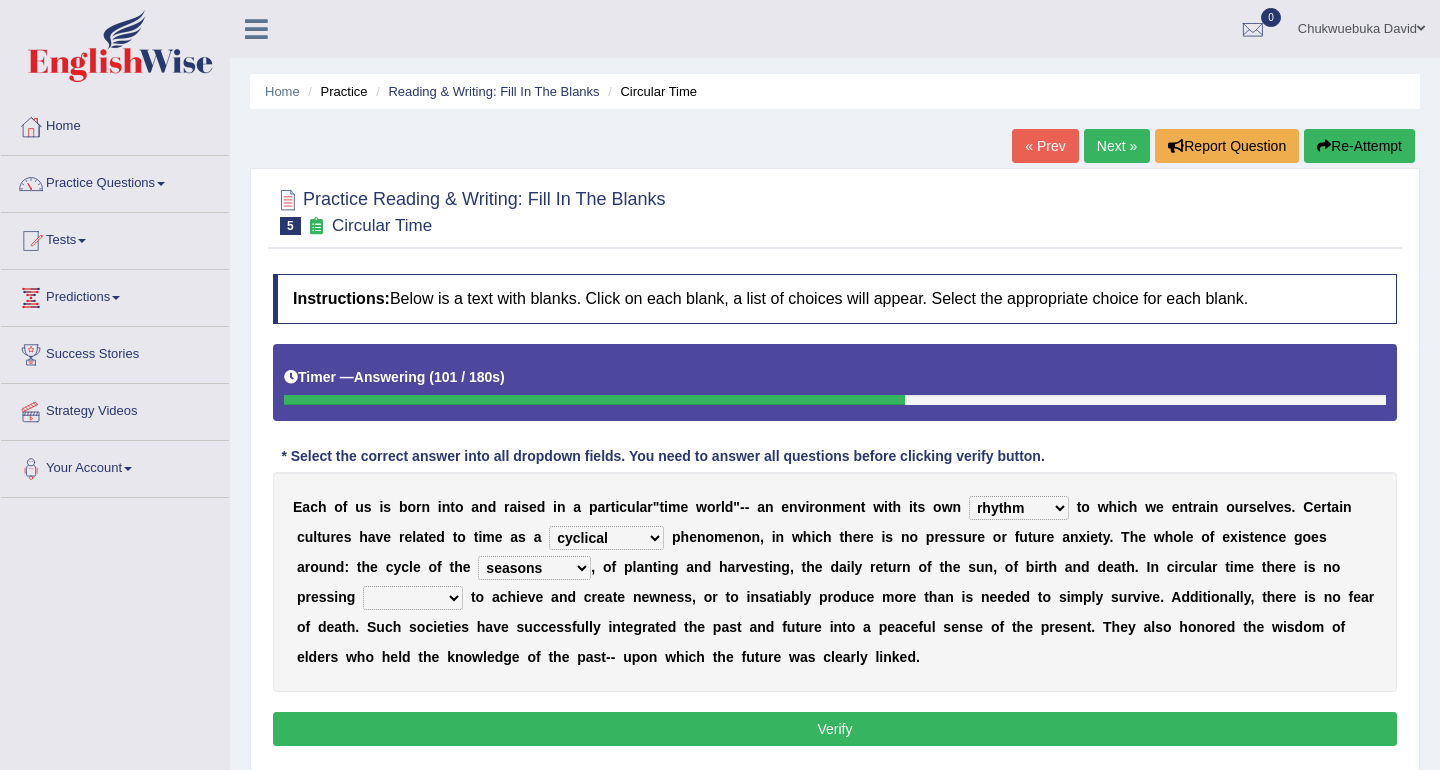 select on "point" 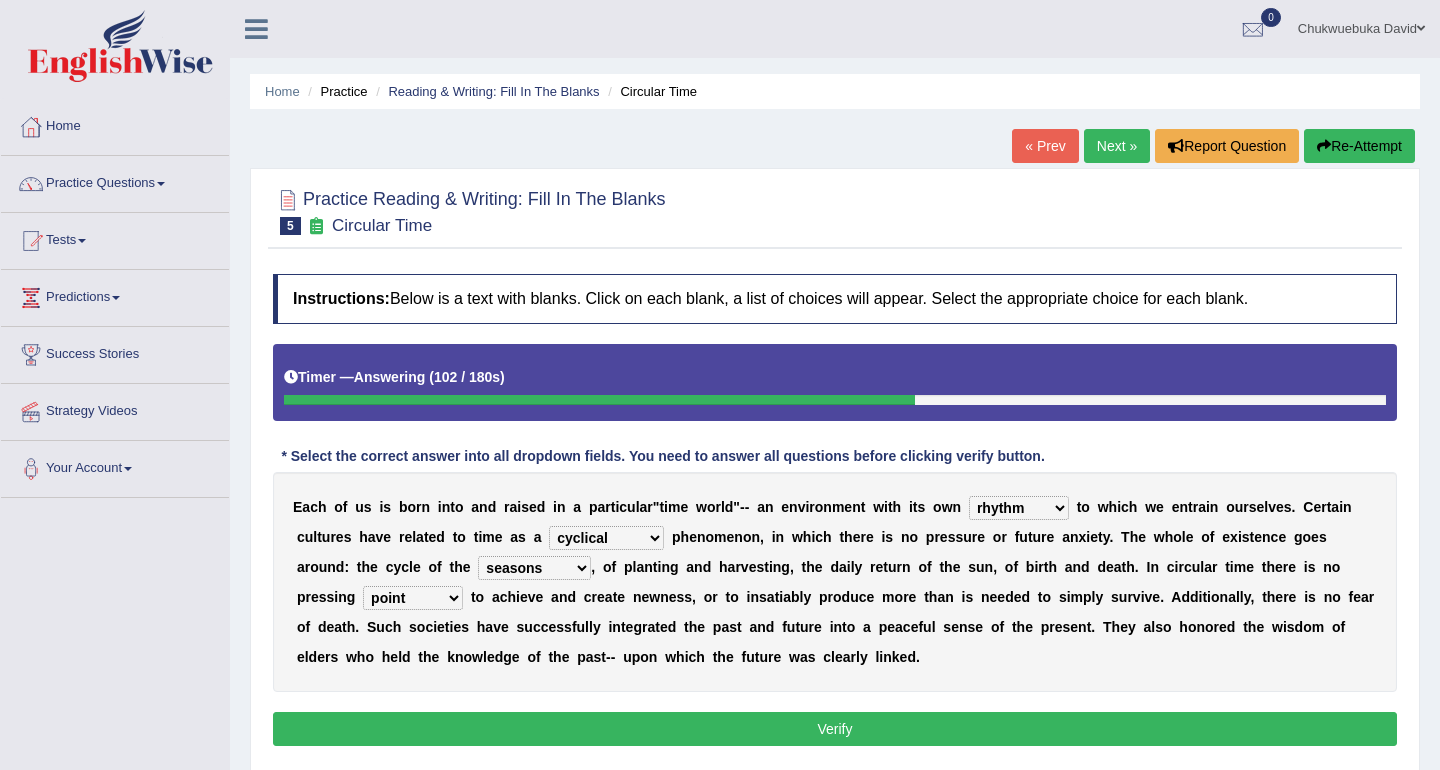 click on "E a c h    o f    u s    i s    b o r n    i n t o    a n d    r a i s e d    i n    a    p a r t i c u l a r " t i m e    w o r l d " - -    a n    e n v i r o n m e n t    w i t h    i t s    o w n    area shape rhythm inclination    t o    w h i c h    w e    e n t r a i n    o u r s e l v e s .    C e r t a i n    c u l t u r e s    h a v e    r e l a t e d    t o    t i m e    a s    a    cyclical conventional recycling cylindrical    p h e n o m e n o n ,    i n    w h i c h    t h e r e    i s    n o    p r e s s u r e    o r    f u t u r e    a n x i e t y .    T h e    w h o l e    o f    e x i s t e n c e    g o e s    a r o u n d :    t h e    c y c l e    o f    t h e    days seasons arrangement periods ,    o f    p l a n t i n g    a n d    h a r v e s t i n g ,    t h e    d a i l y    r e t u r n    o f    t h e    s u n ,    o f    b i r t h    a n d    d e a t h .    I n    c i r c u l a r    t i m e    t h e r e    i s n" at bounding box center (835, 582) 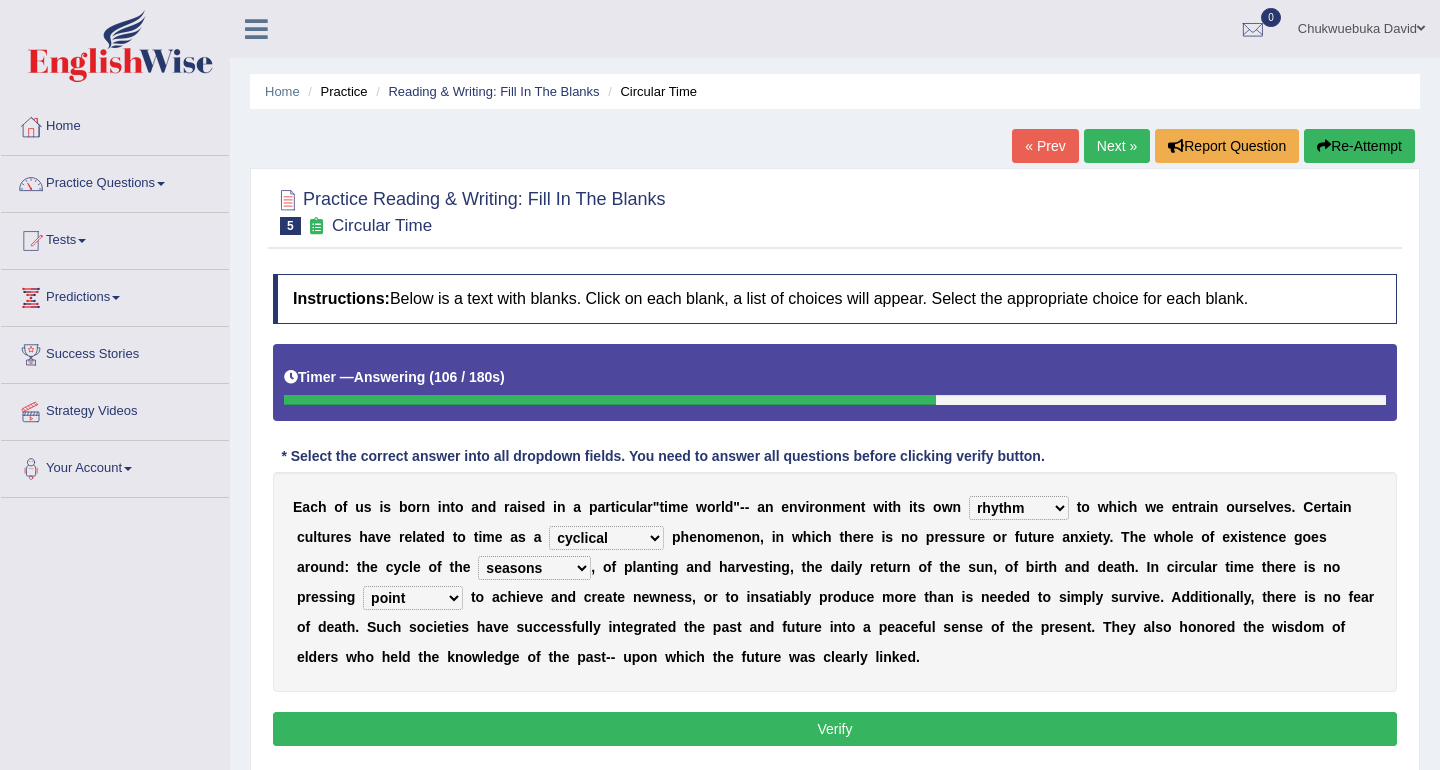 click on "area shape rhythm inclination" at bounding box center [1019, 508] 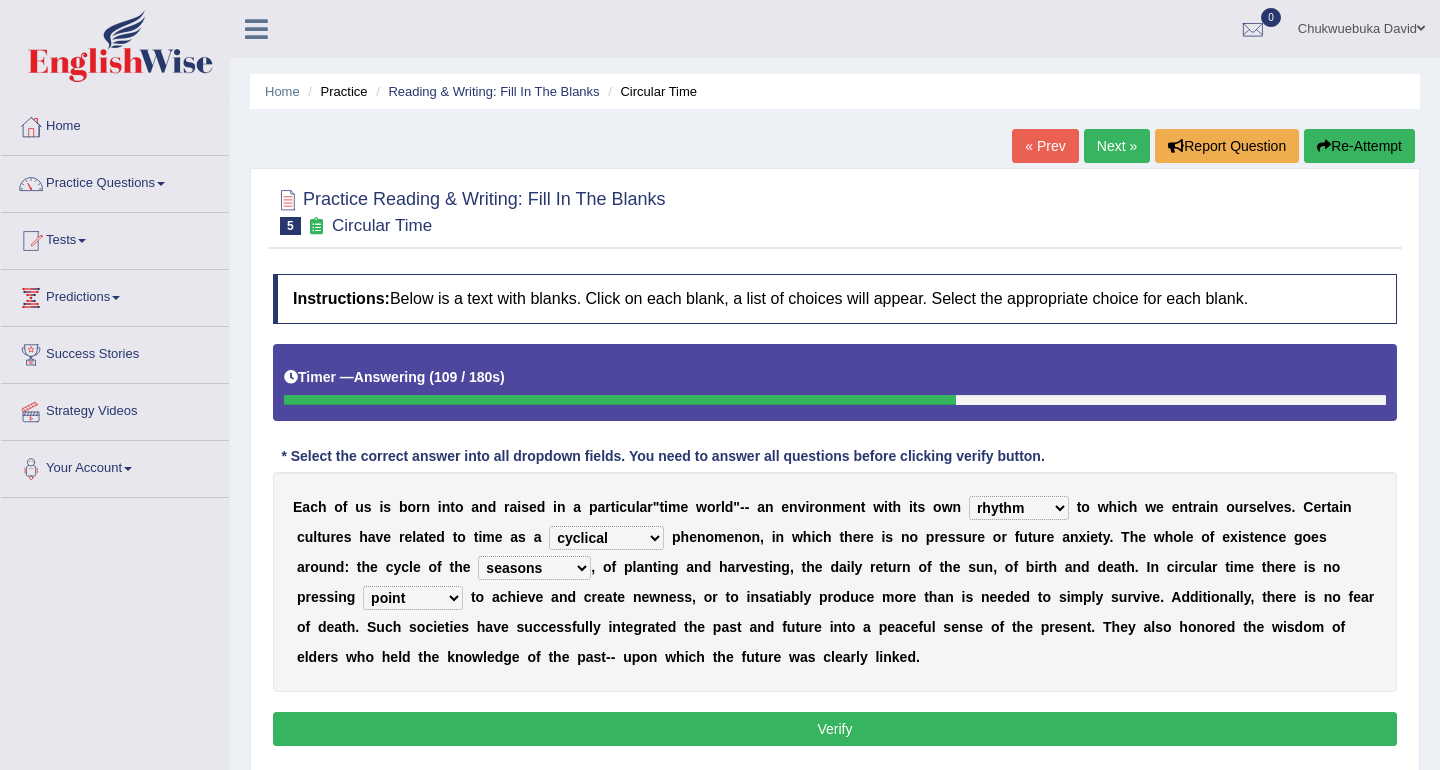 click on "e" at bounding box center [981, 537] 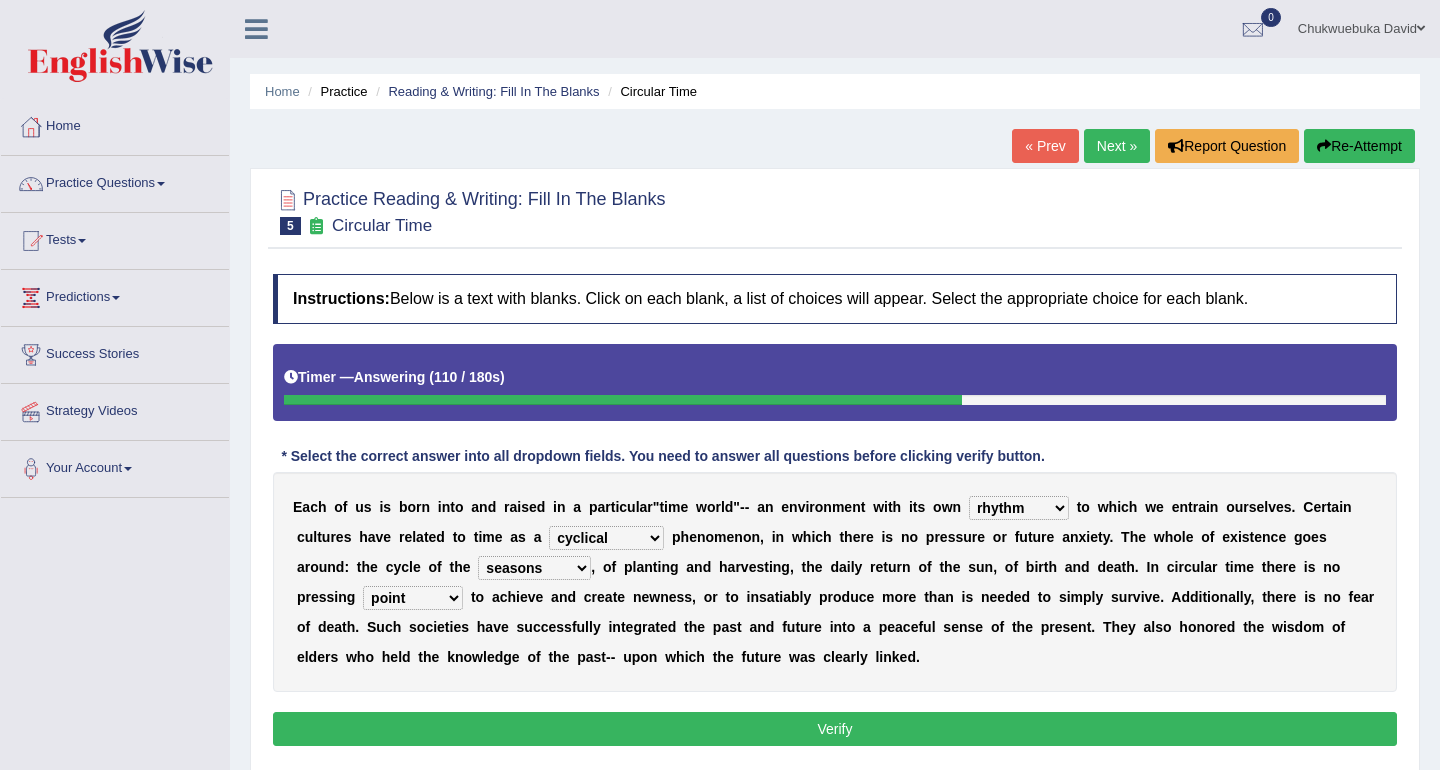 click on "area shape rhythm inclination" at bounding box center [1019, 508] 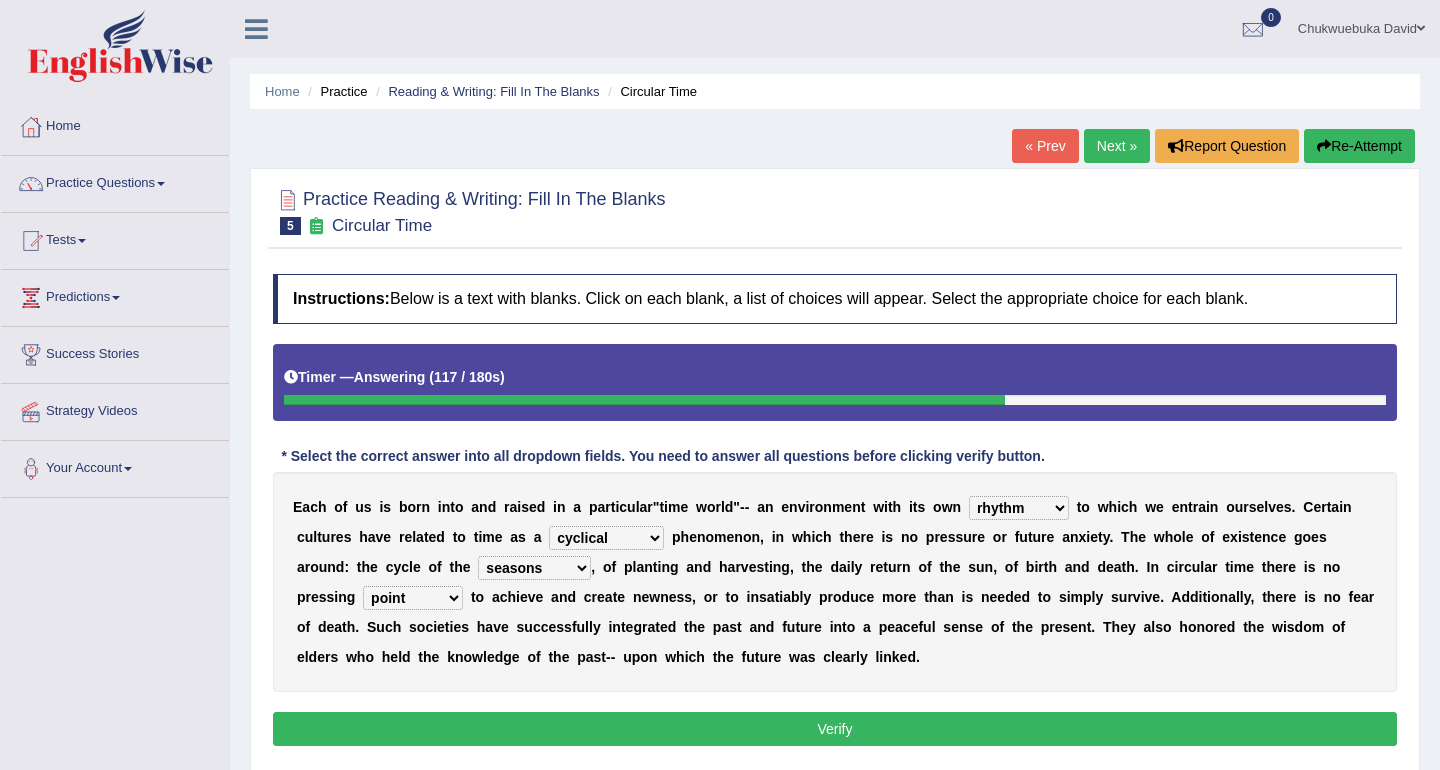 click on "area shape rhythm inclination" at bounding box center [1019, 508] 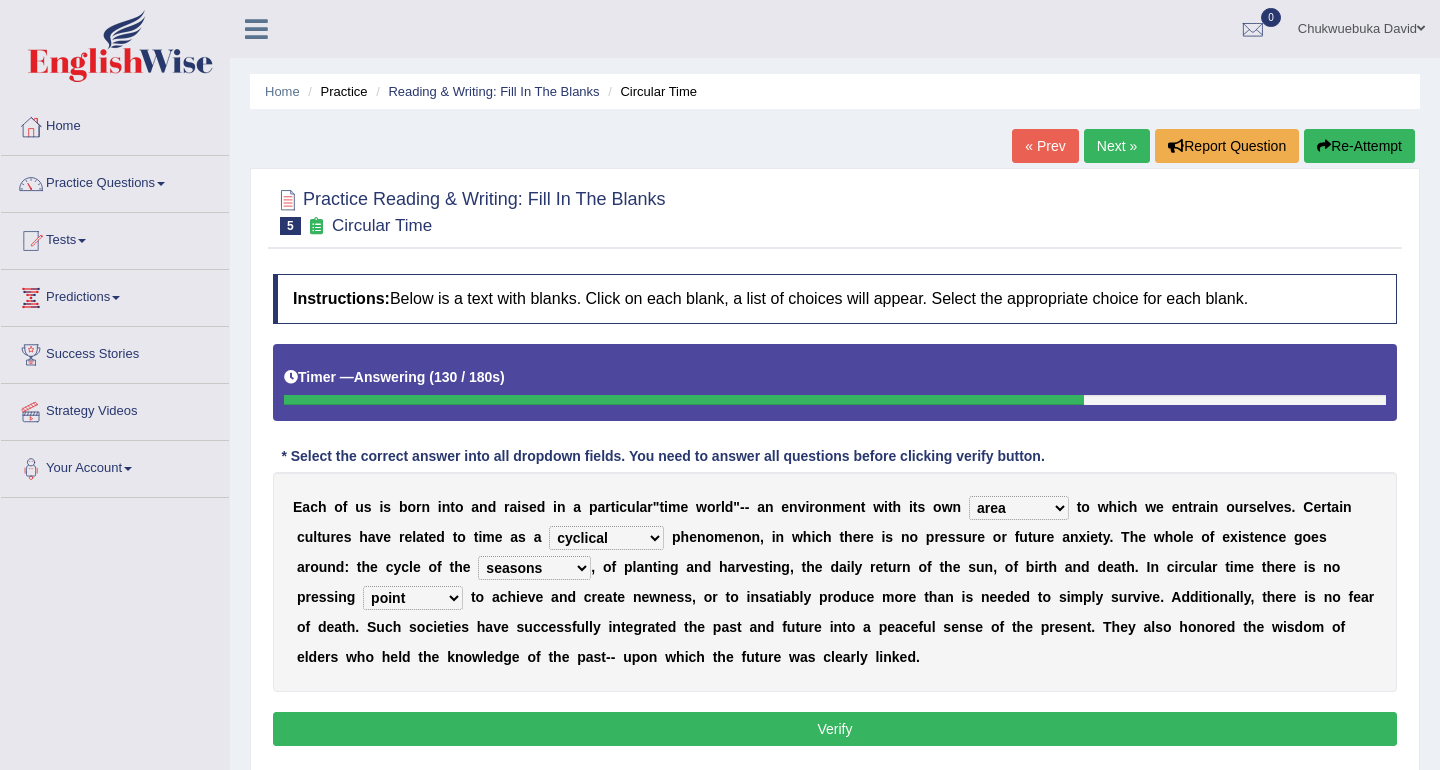 click on "area shape rhythm inclination" at bounding box center [1019, 508] 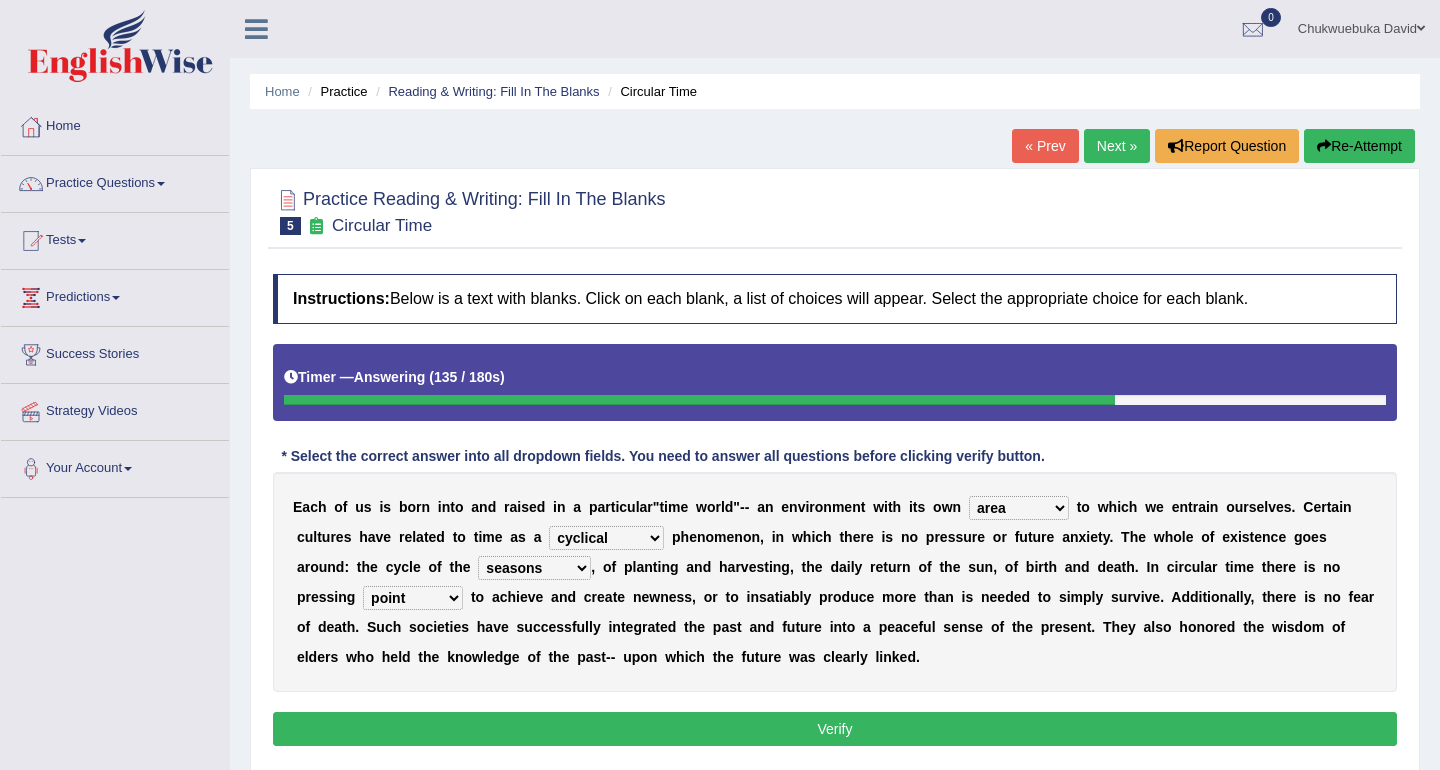 click on "area shape rhythm inclination" at bounding box center (1019, 508) 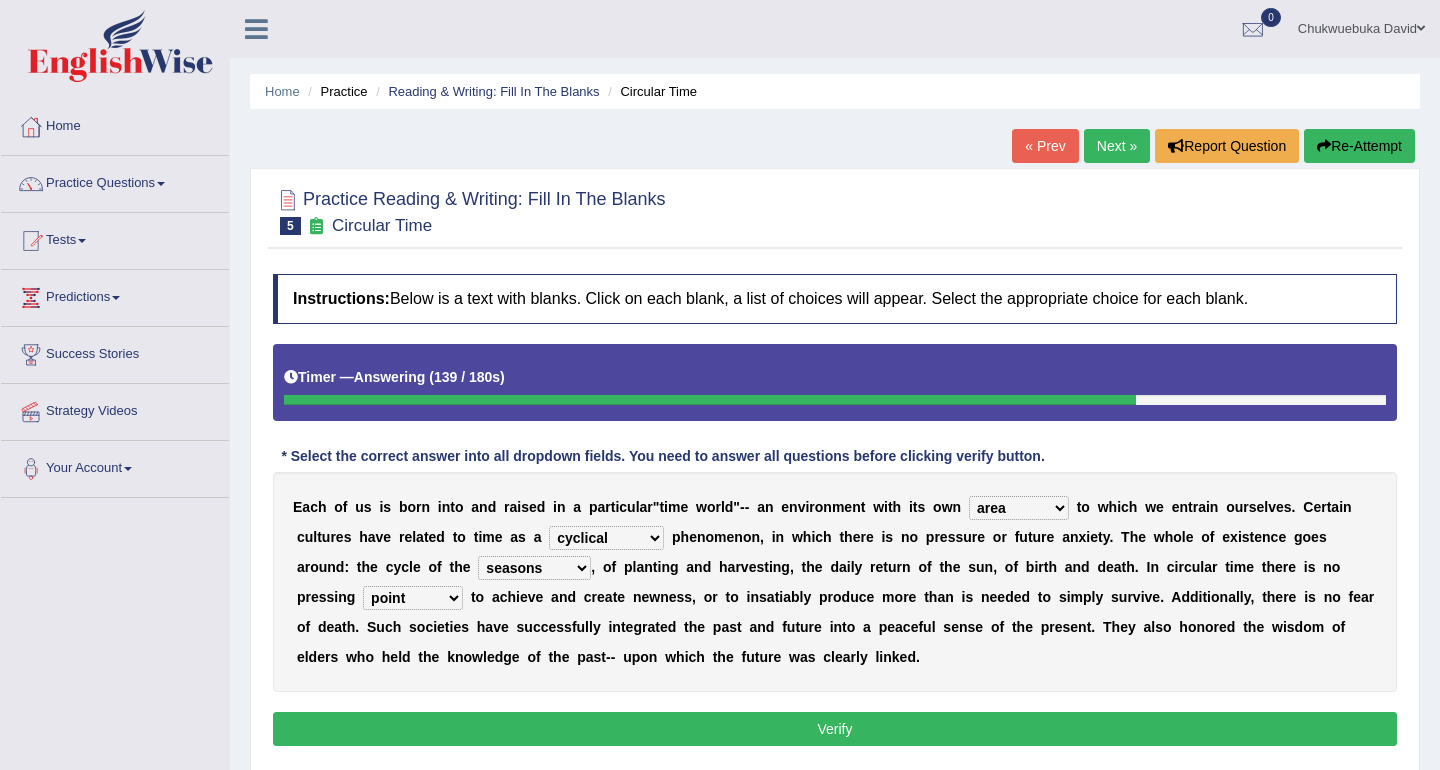 select on "shape" 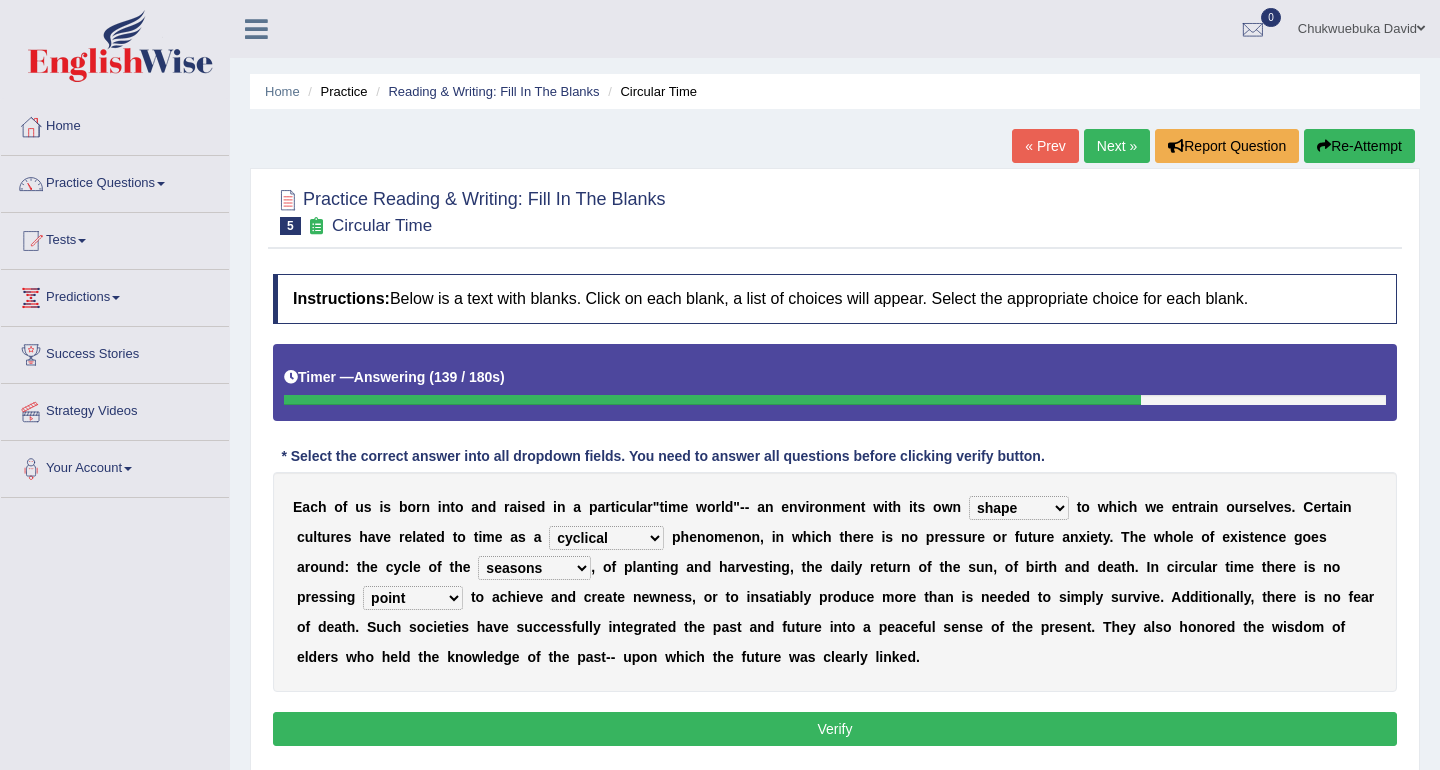 click on "o" at bounding box center [997, 537] 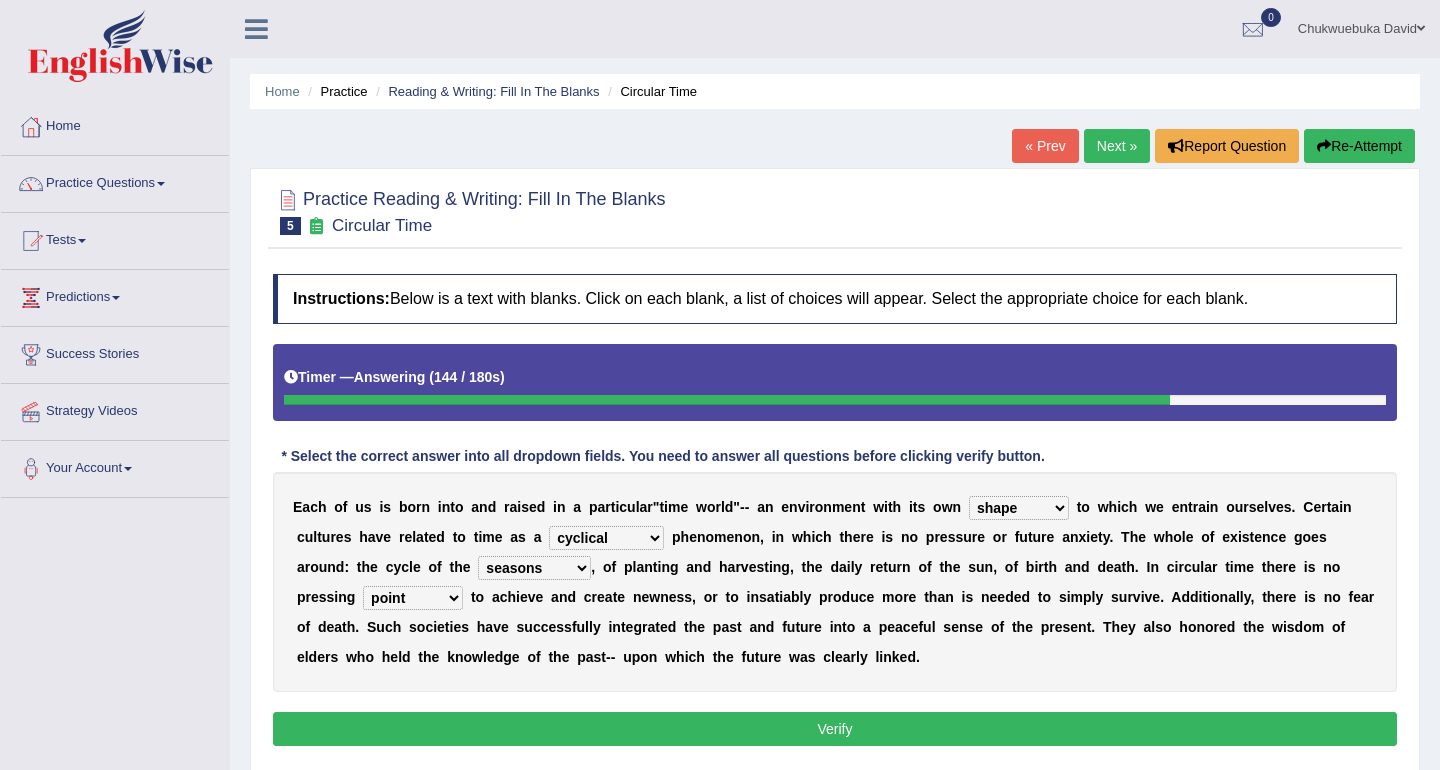 click on "cyclical conventional recycling cylindrical" at bounding box center (606, 538) 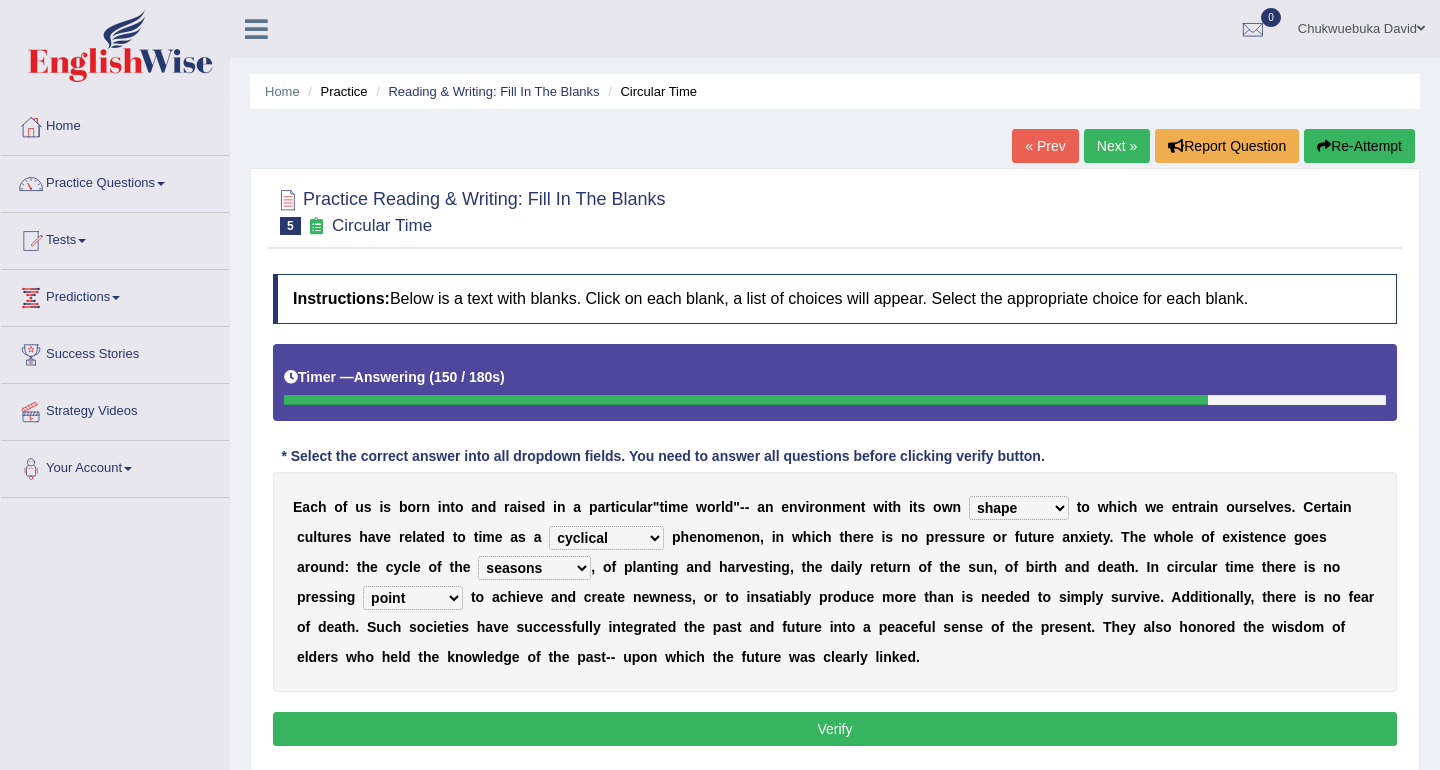 click on "e" at bounding box center [645, 597] 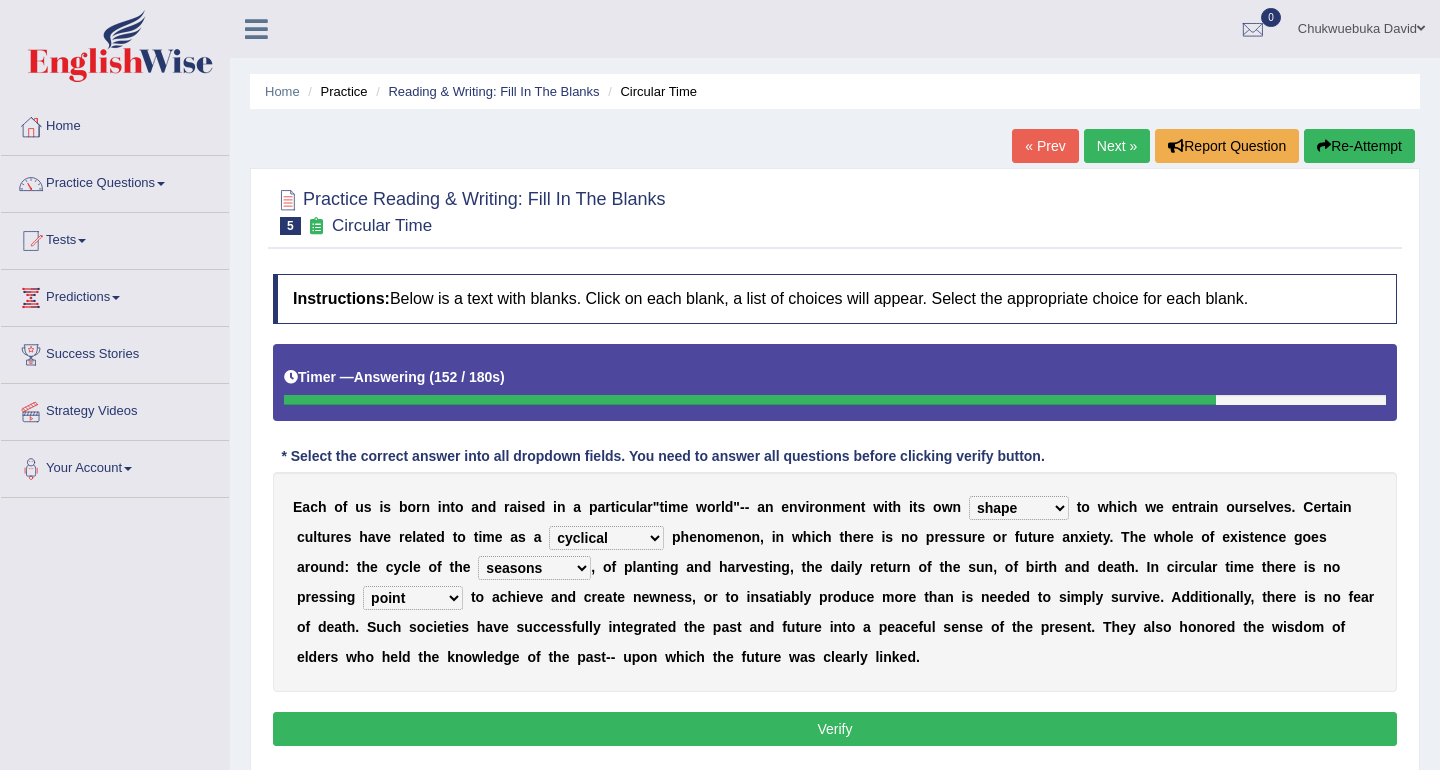 click on "Verify" at bounding box center [835, 729] 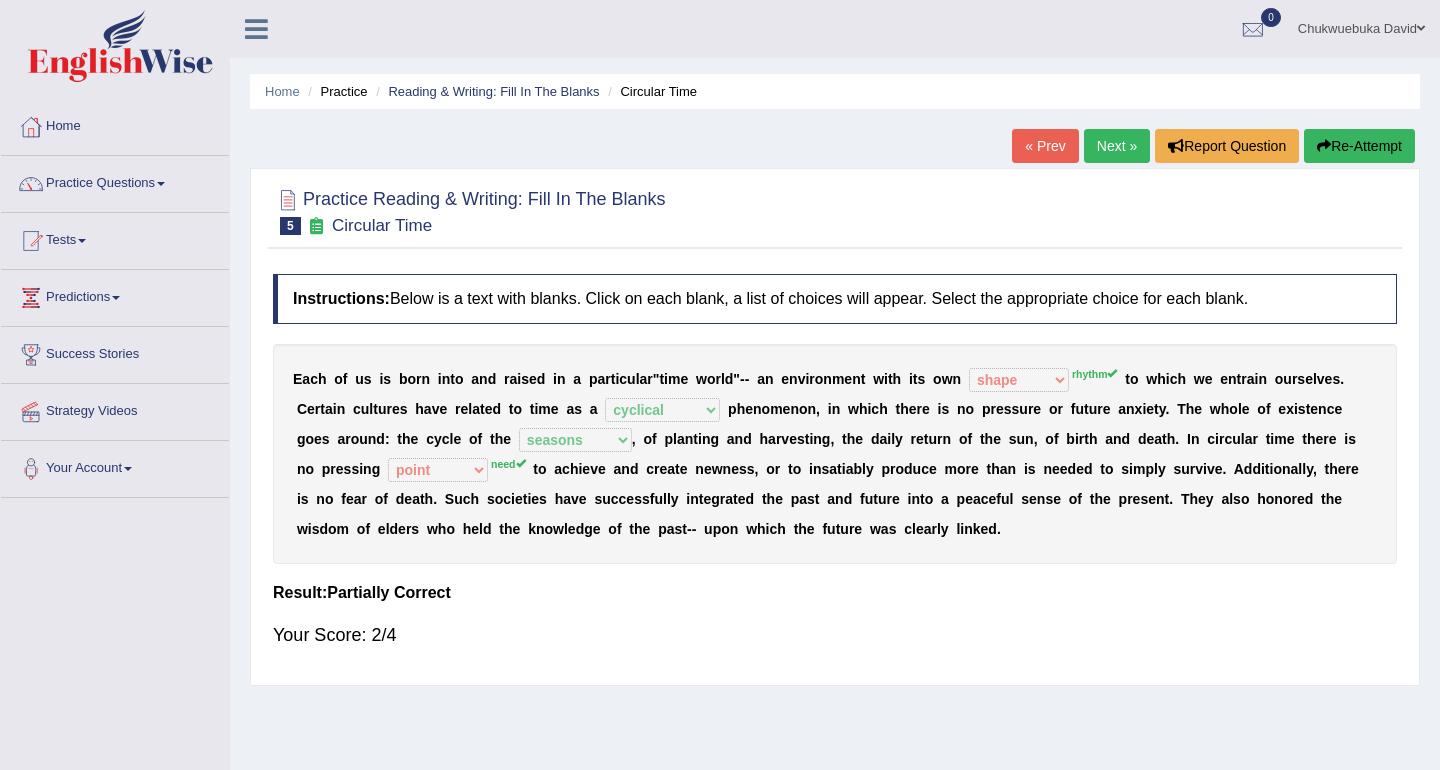 click on "rhythm" at bounding box center [1095, 374] 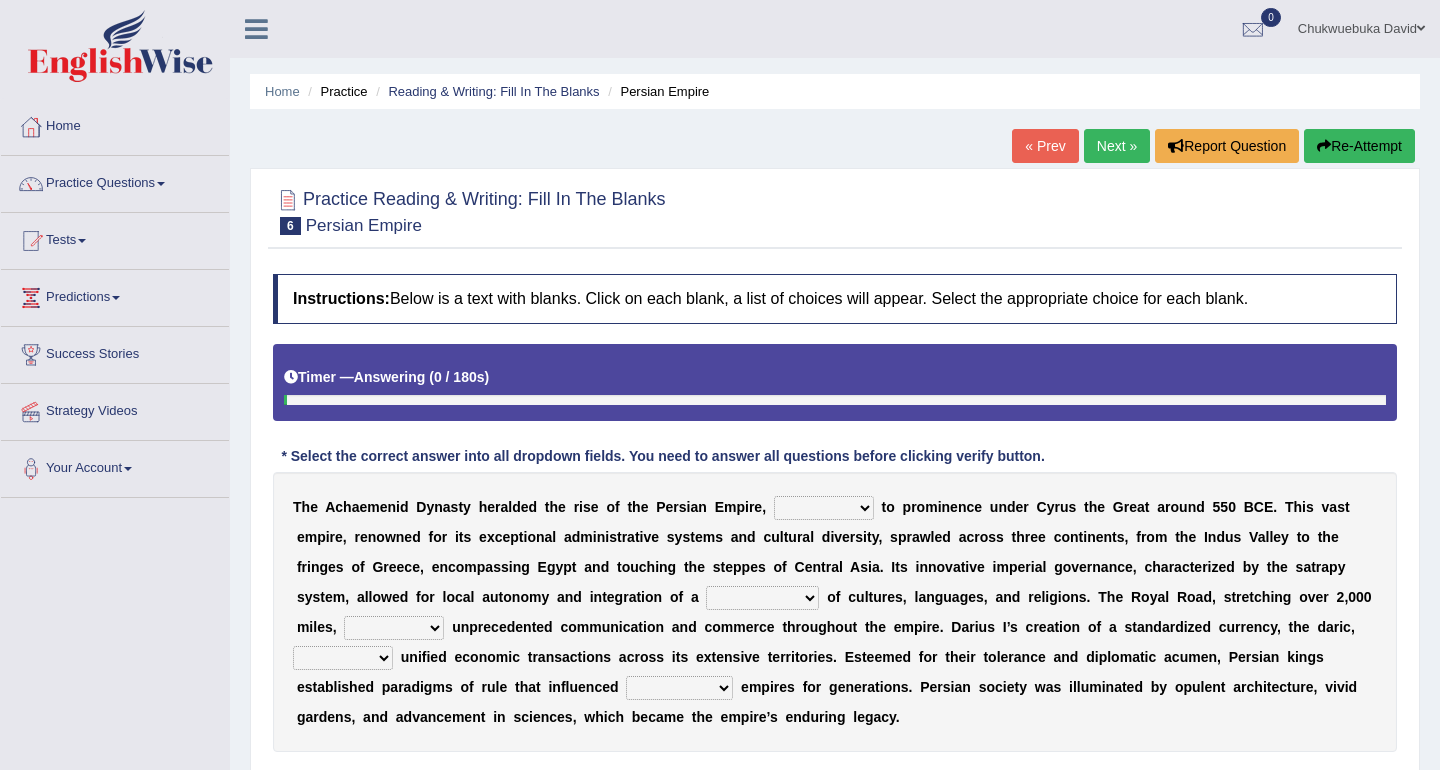 scroll, scrollTop: 0, scrollLeft: 0, axis: both 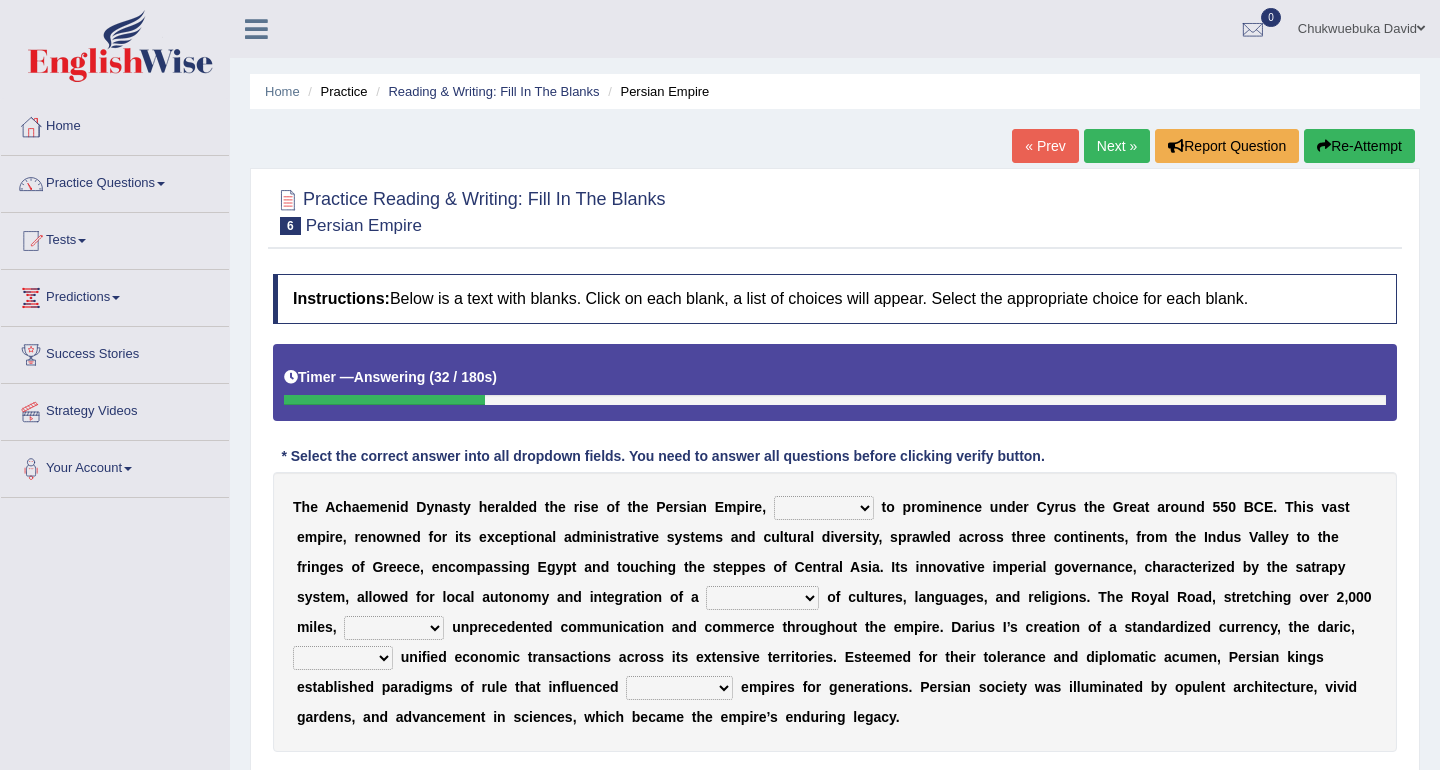 click on "directing staging ascending stumbling" at bounding box center (824, 508) 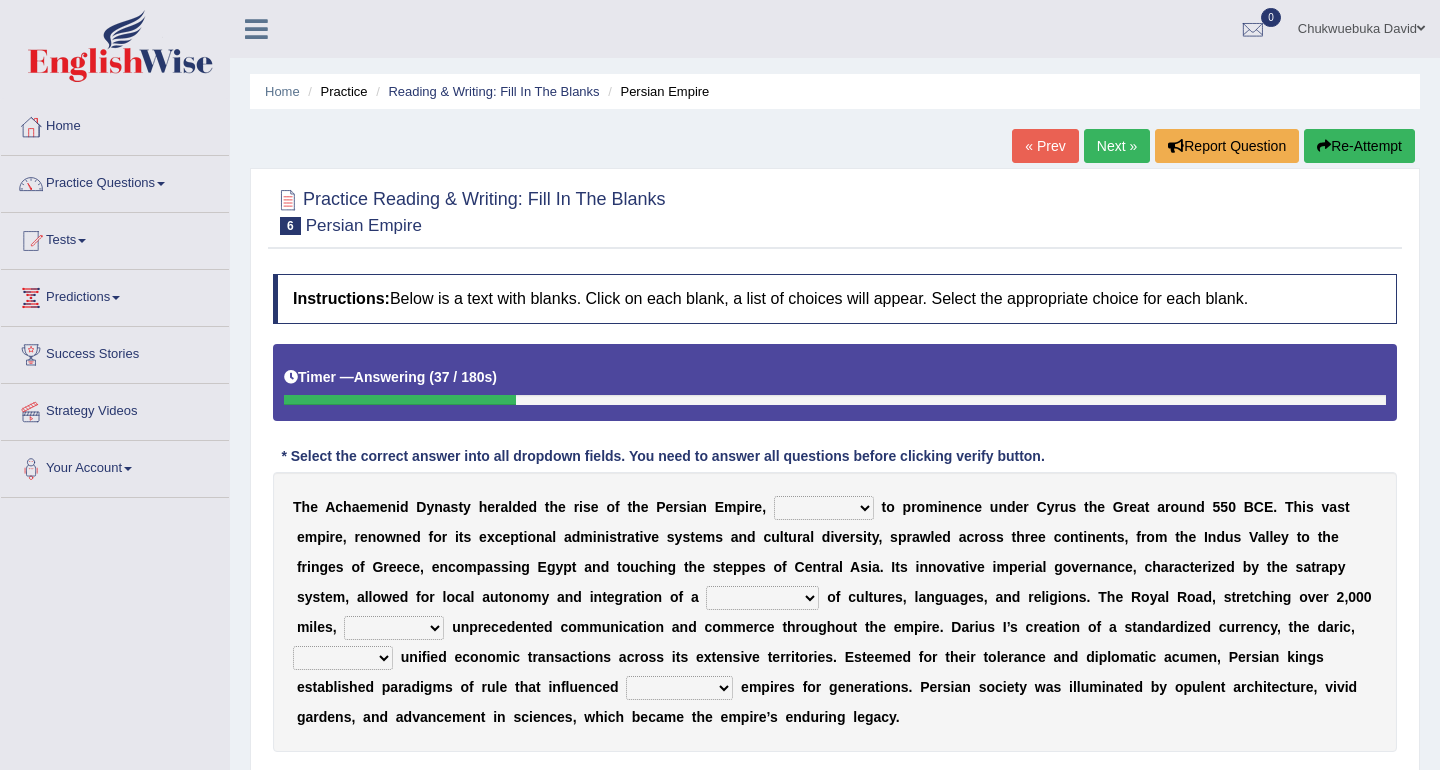 click on "directing staging ascending stumbling" at bounding box center (824, 508) 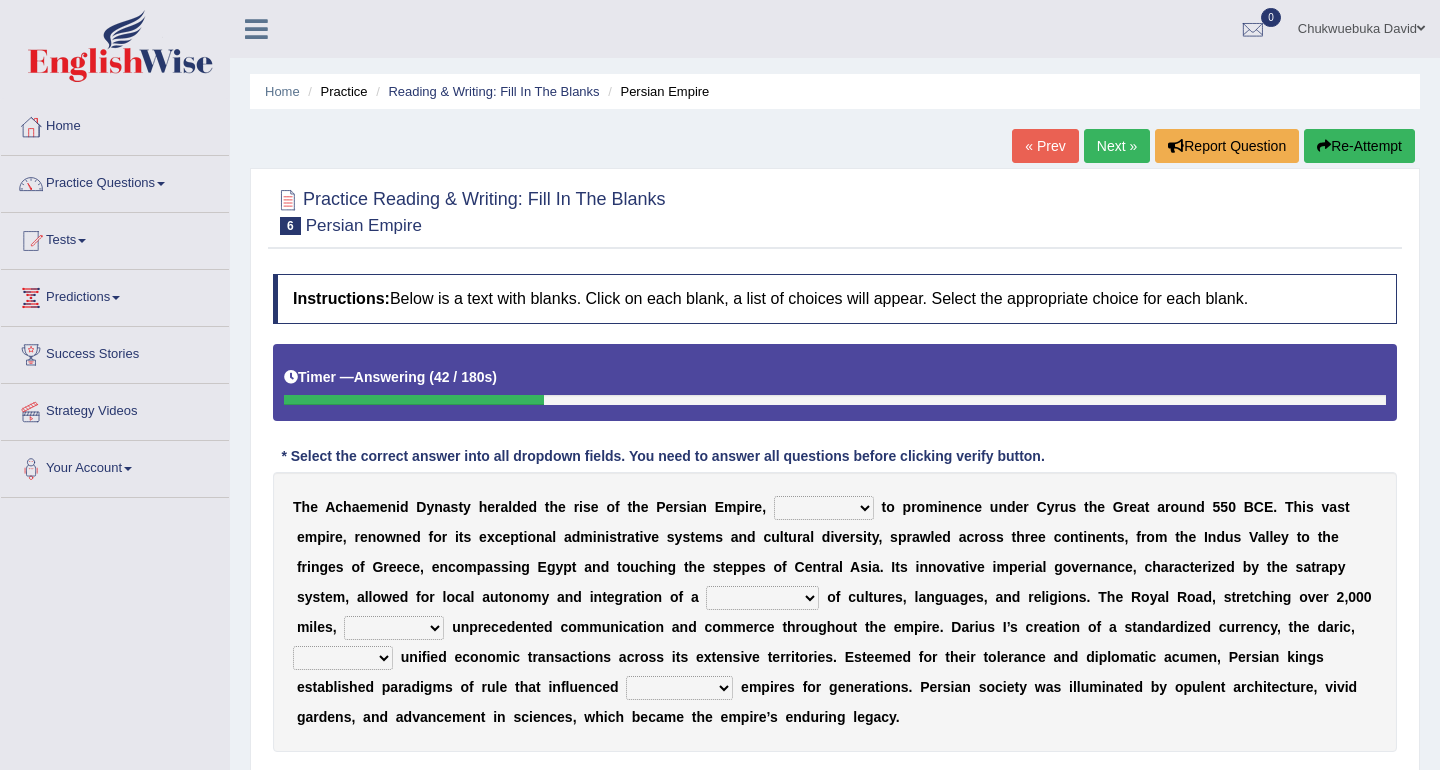 select on "ascending" 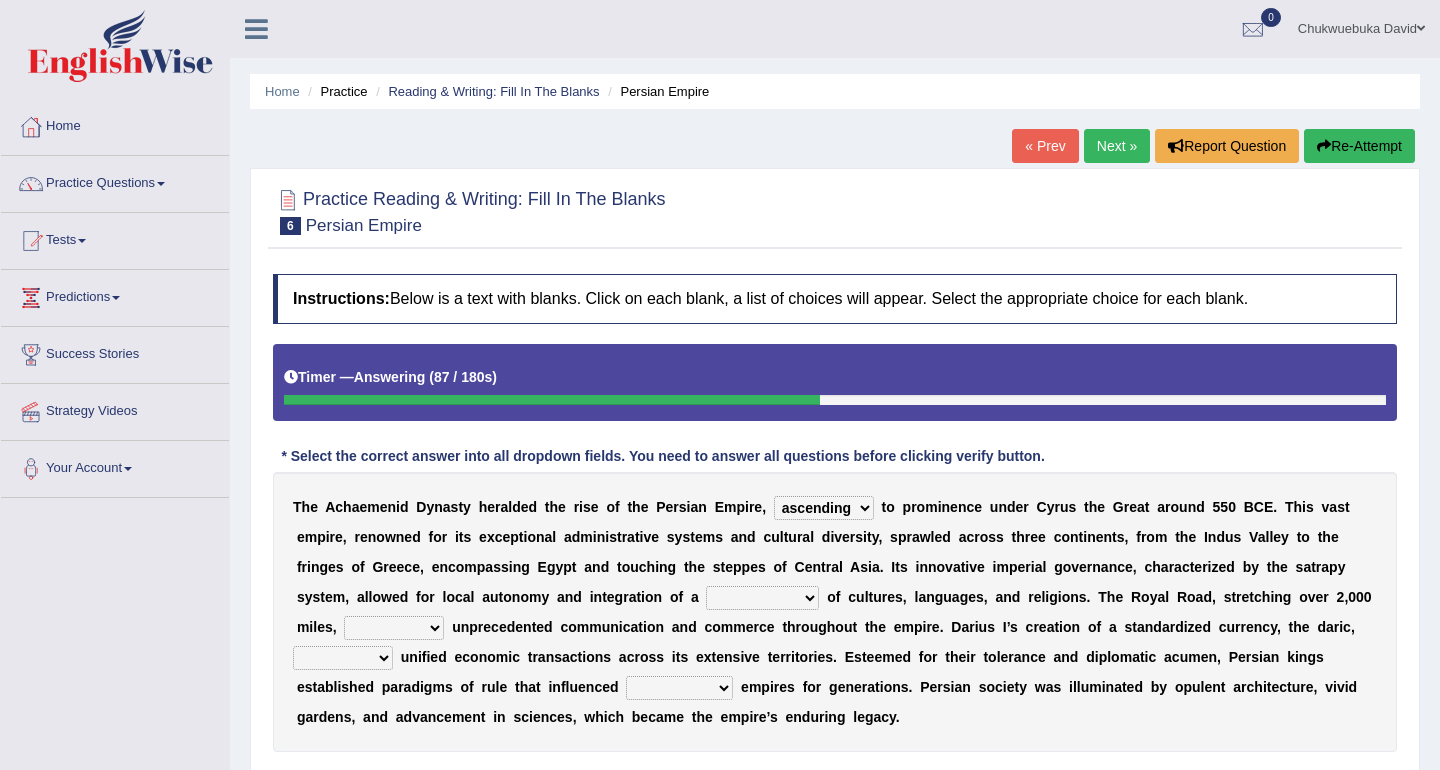 click on "construction separation magnitude multitude" at bounding box center [762, 598] 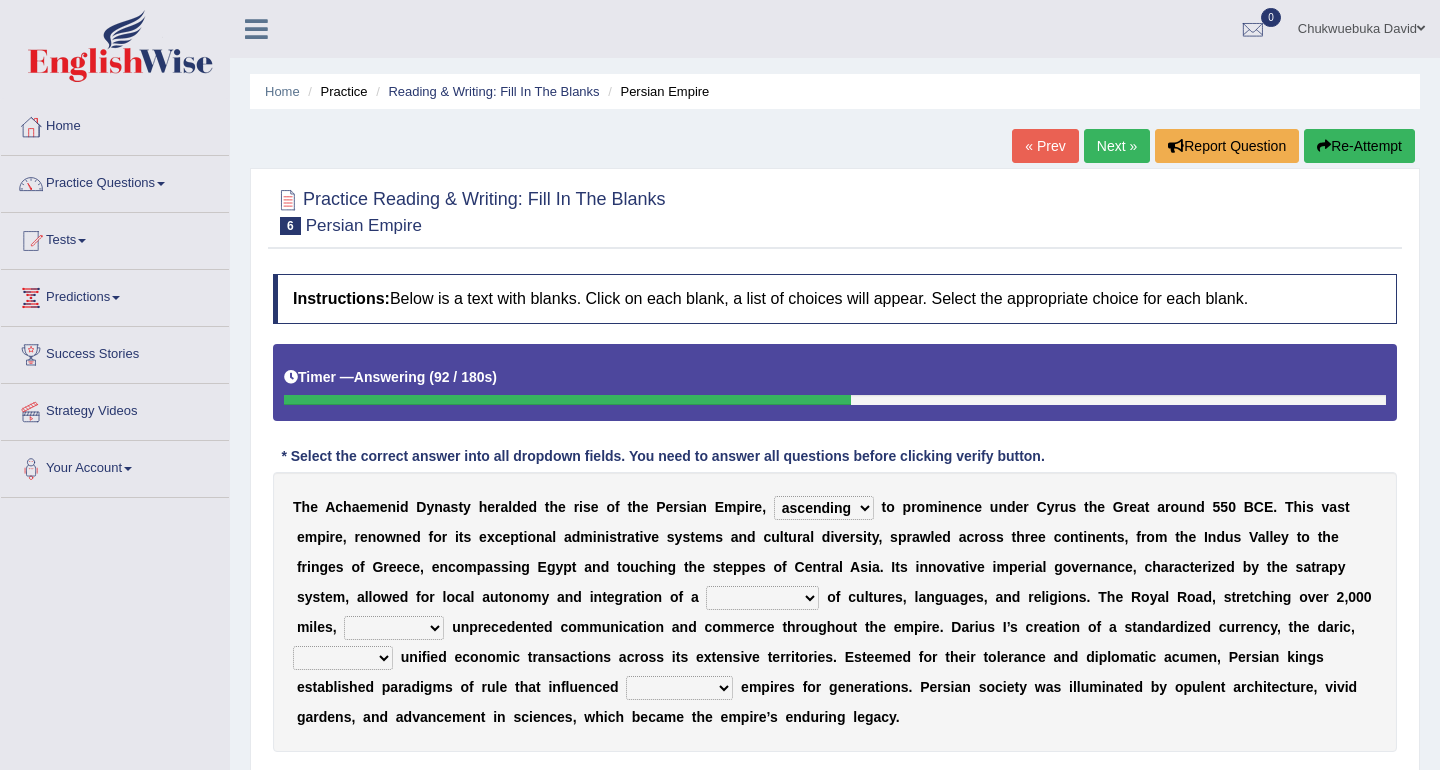 select on "multitude" 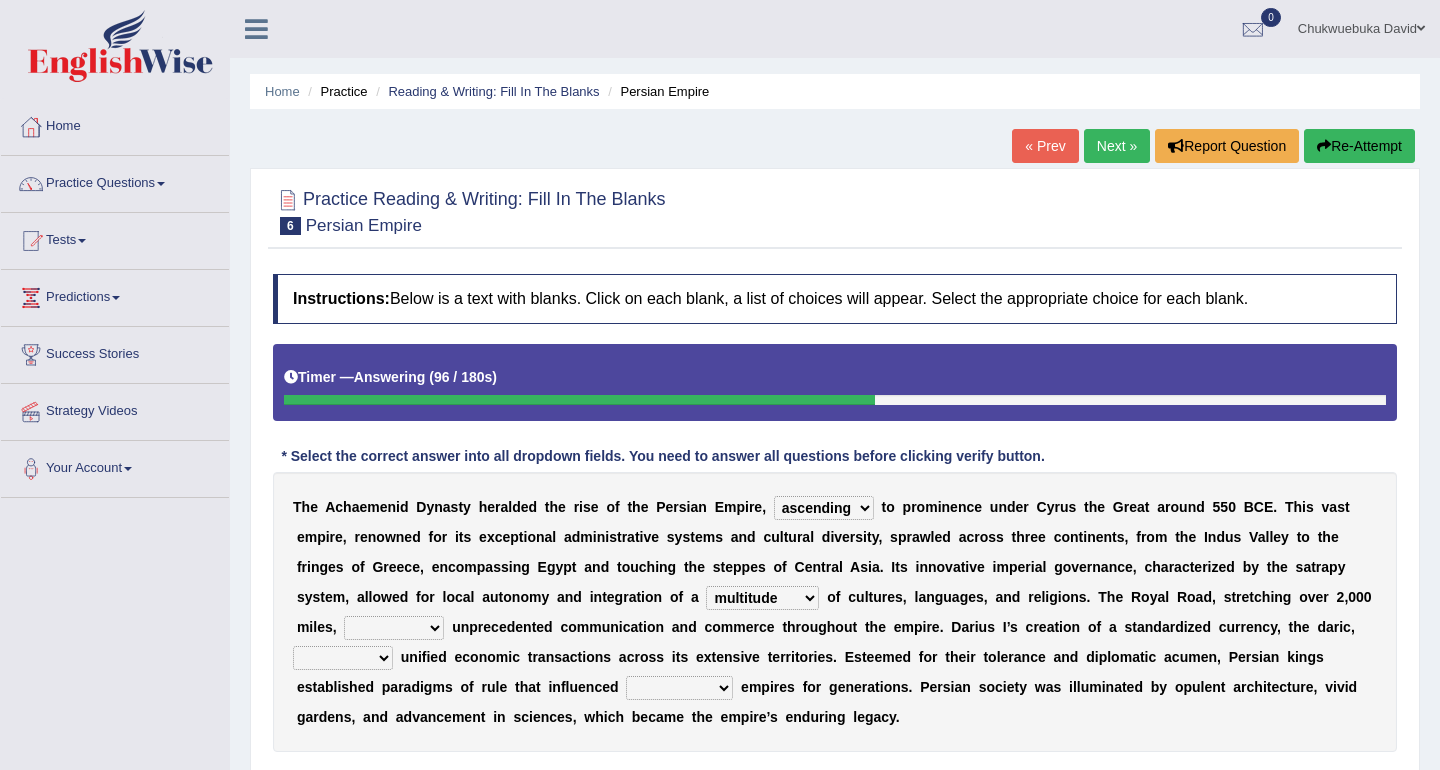 click on "T h e    A c h a e m e n i d    D y n a s t y    h e r a l d e d    t h e    r i s e    o f    t h e    P e r s i a n    E m p i r e ,    directing staging ascending stumbling    t o    p r o m i n e n c e    u n d e r    C y r u s    t h e    G r e a t    a r o u n d    5 5 0    B C E .    T h i s    v a s t    e m p i r e ,    r e n o w n e d    f o r    i t s    e x c e p t i o n a l    a d m i n i s t r a t i v e    s y s t e m s    a n d    c u l t u r a l    d i v e r s i t y ,    s p r a w l e d    a c r o s s    t h r e e    c o n t i n e n t s ,    f r o m    t h e    I n d u s    V a l l e y    t o    t h e    f r i n g e s    o f    G r e e c e ,    e n c o m p a s s i n g    E g y p t    a n d    t o u c h i n g    t h e    s t e p p e s    o f    C e n t r a l    A s i a .    I t s    i n n o v a t i v e    i m p e r i a l    g o v e r n a n c e ,    c h a r a c t e r i z e d    b y    t h e    s a t r a p y    s y s t e m ,    a l l" at bounding box center [835, 612] 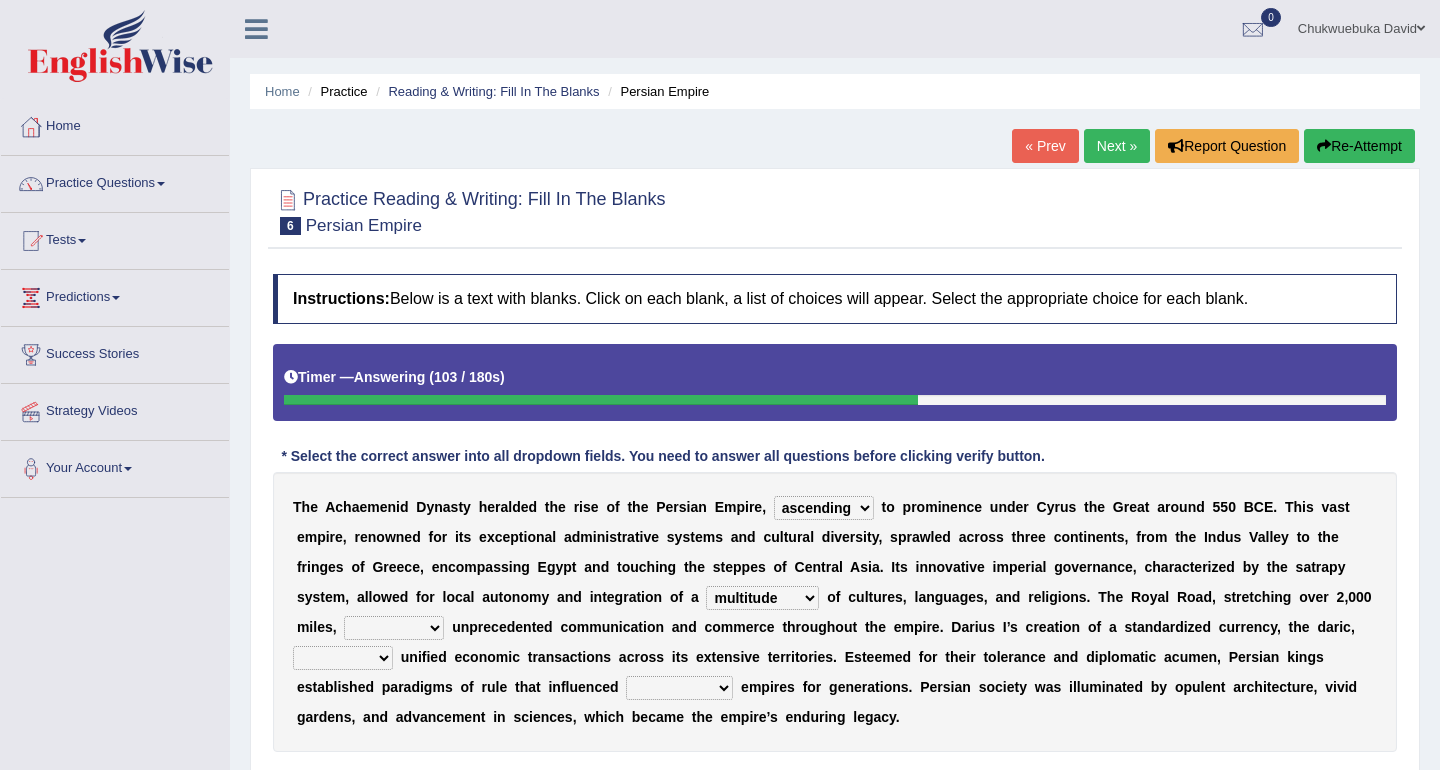click on "scattered united aimed facilitated" at bounding box center [394, 628] 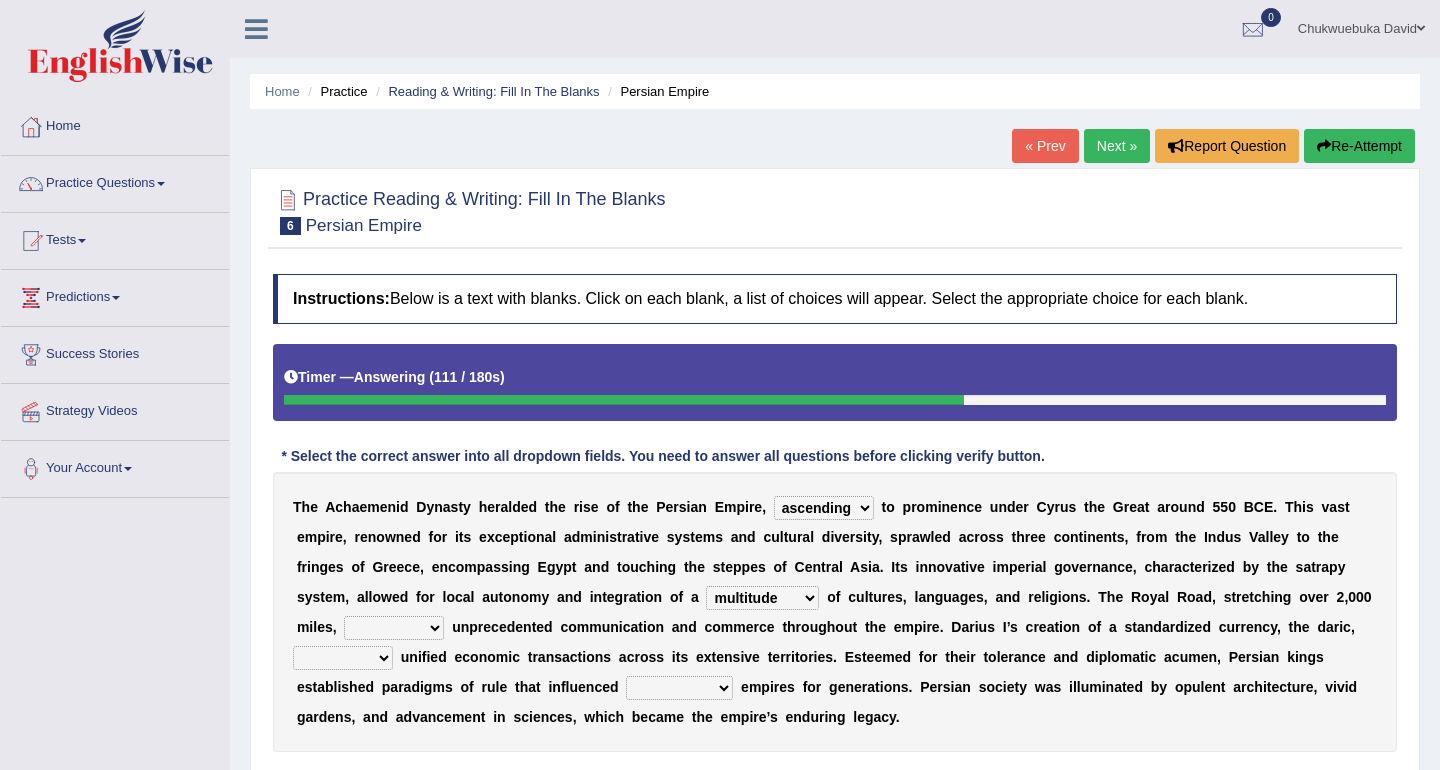 select on "facilitated" 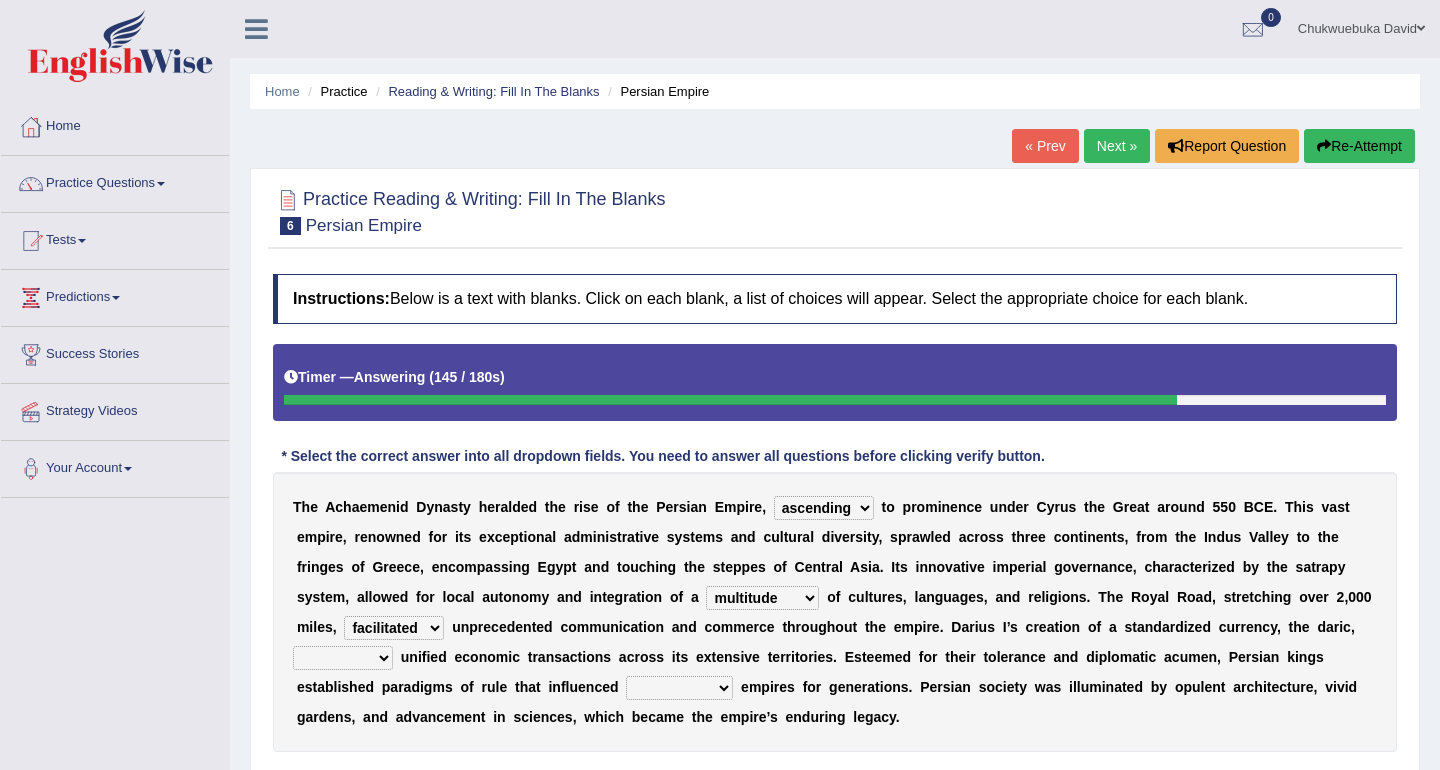 click on "moreover wherein further so" at bounding box center (343, 658) 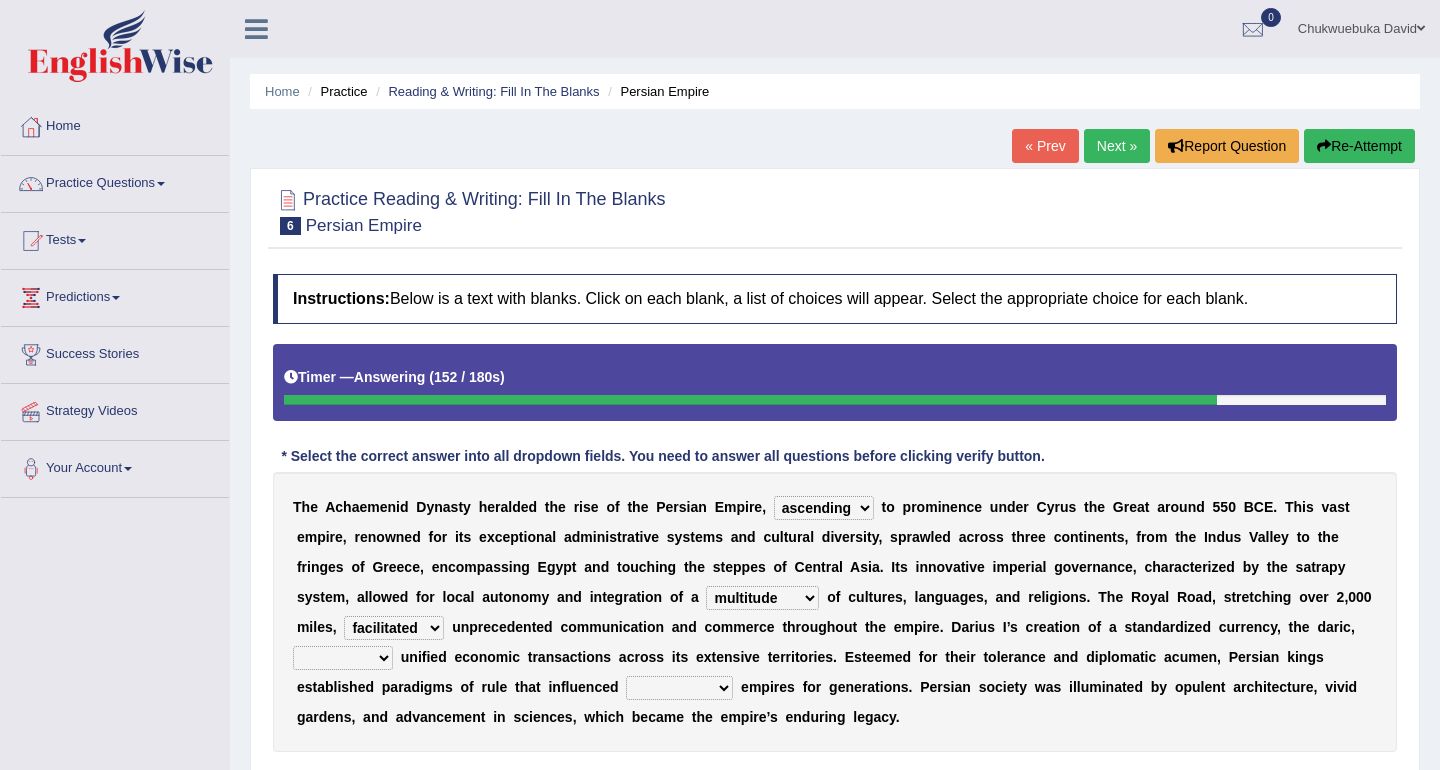 select on "so" 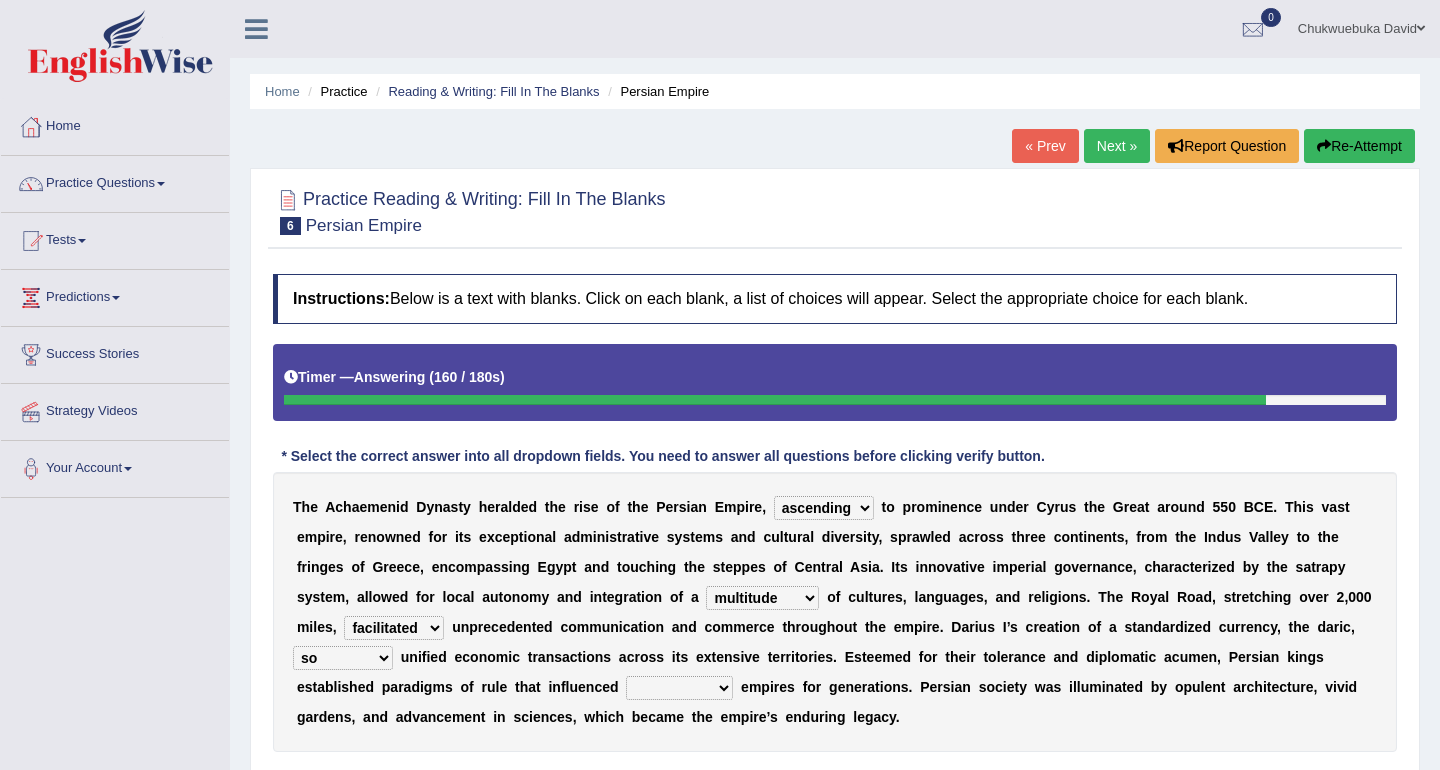 click on "subsequent explicit permanent trivial" at bounding box center (679, 688) 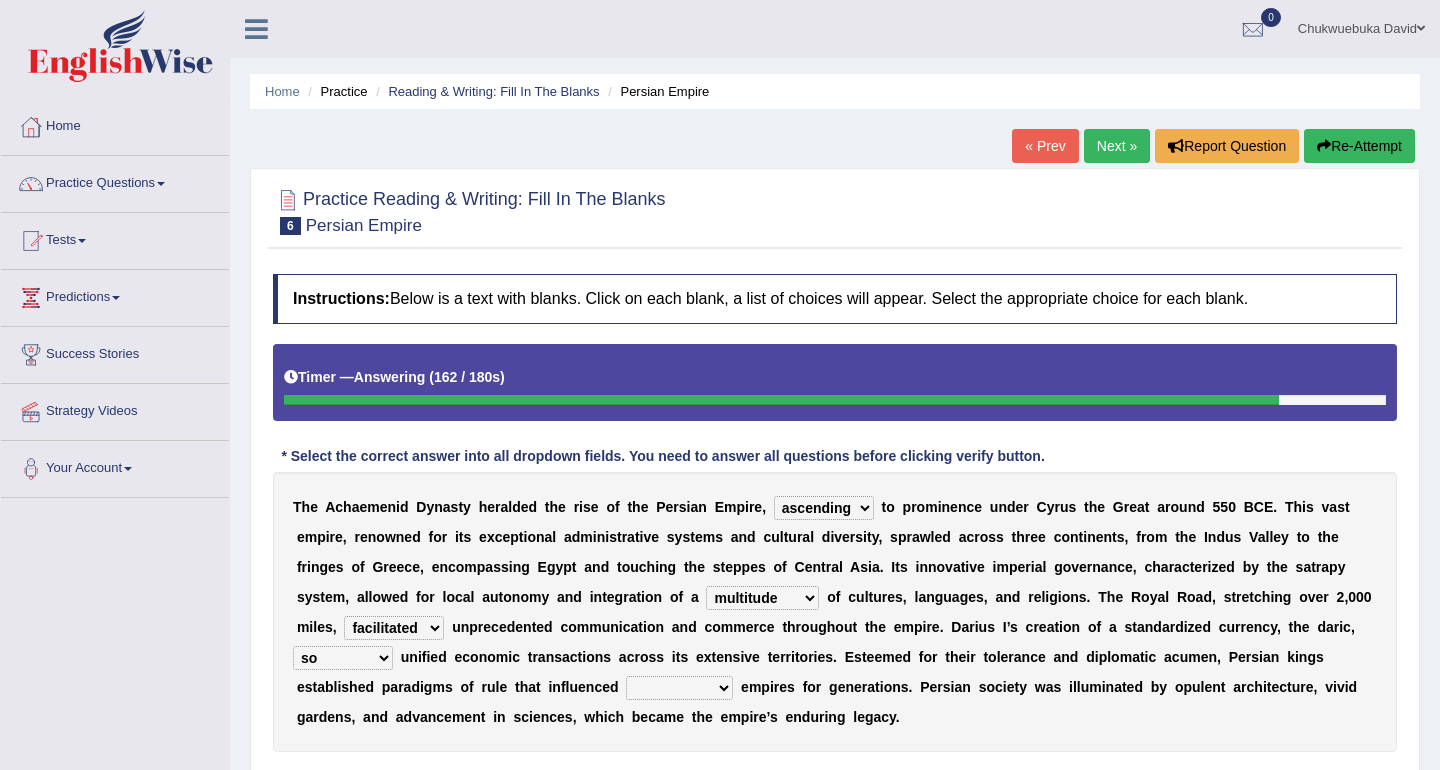 select on "subsequent" 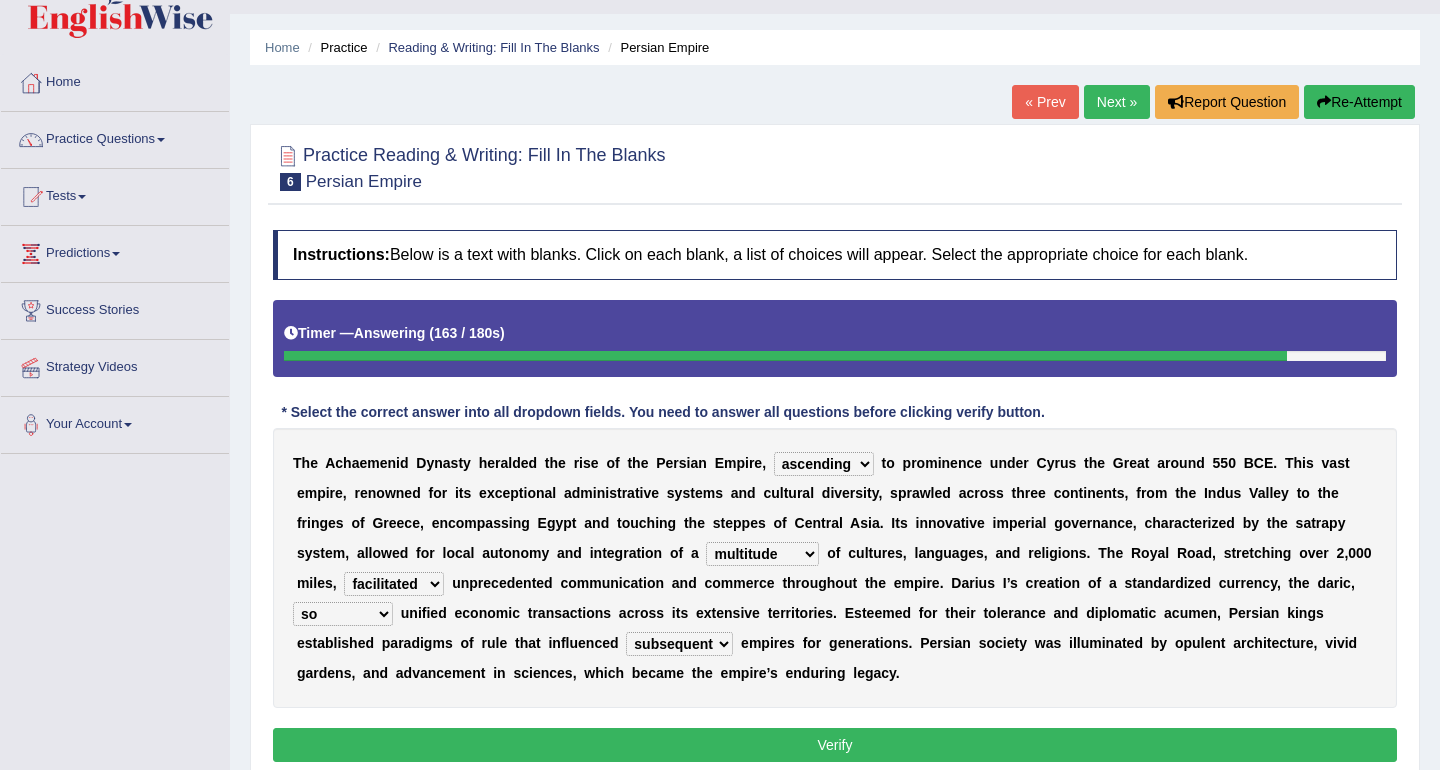 scroll, scrollTop: 54, scrollLeft: 0, axis: vertical 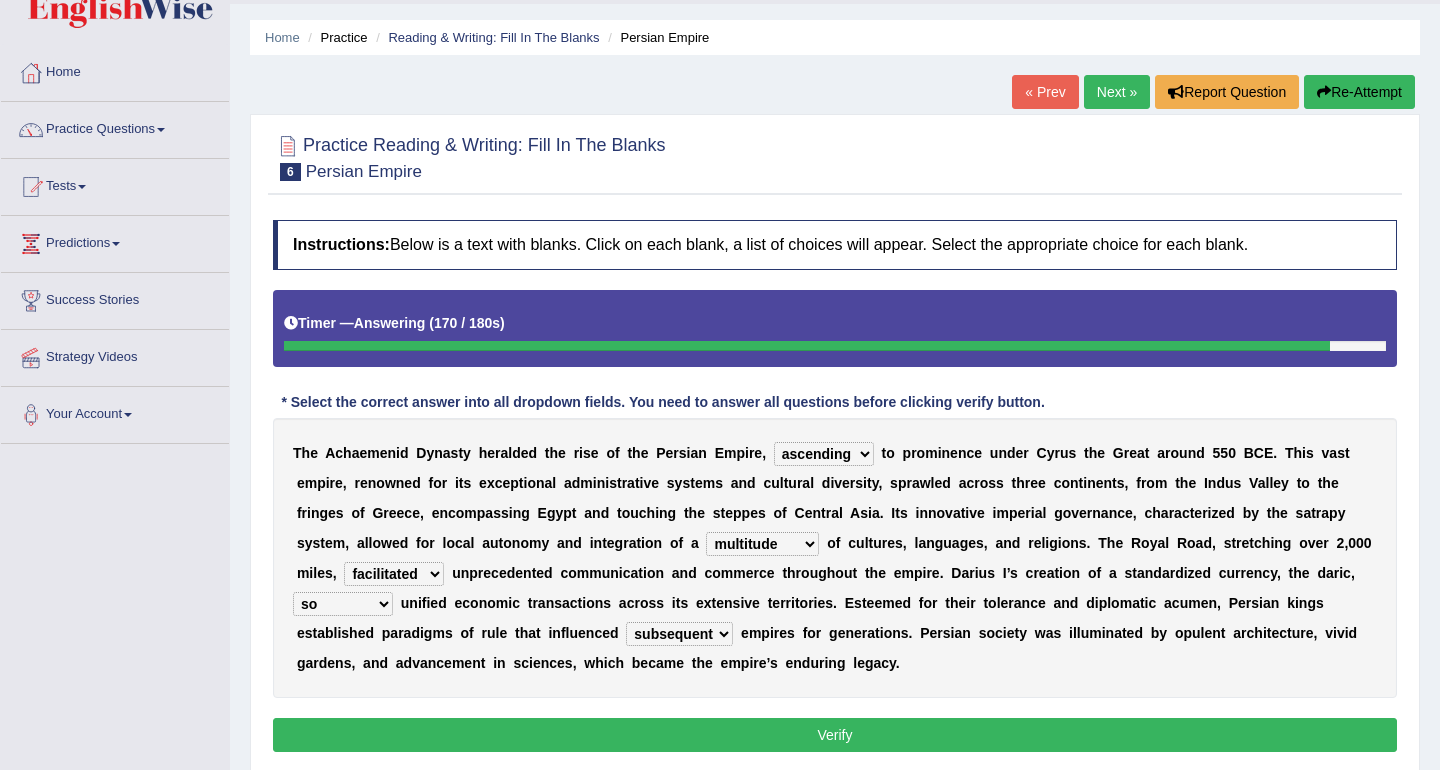 click on "moreover wherein further so" at bounding box center (343, 604) 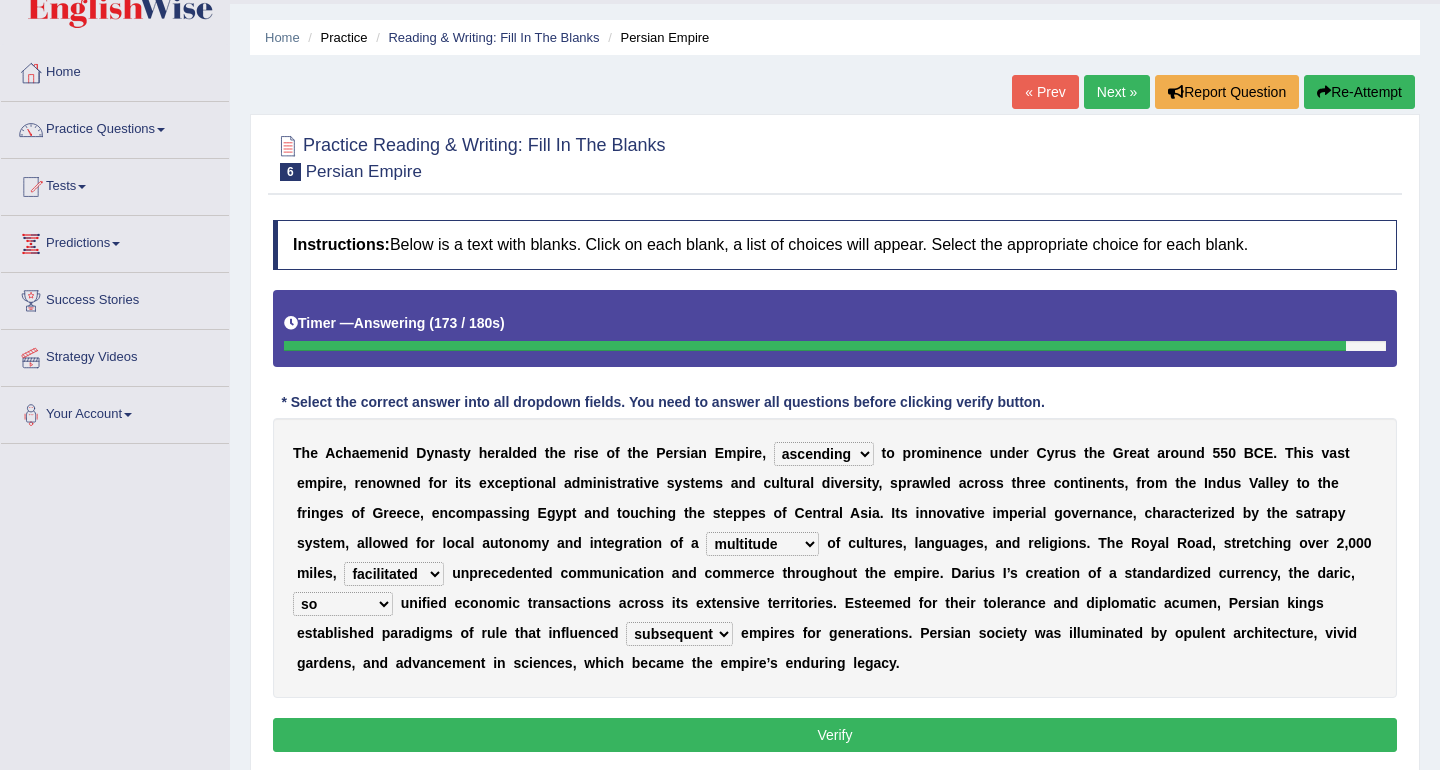 select on "further" 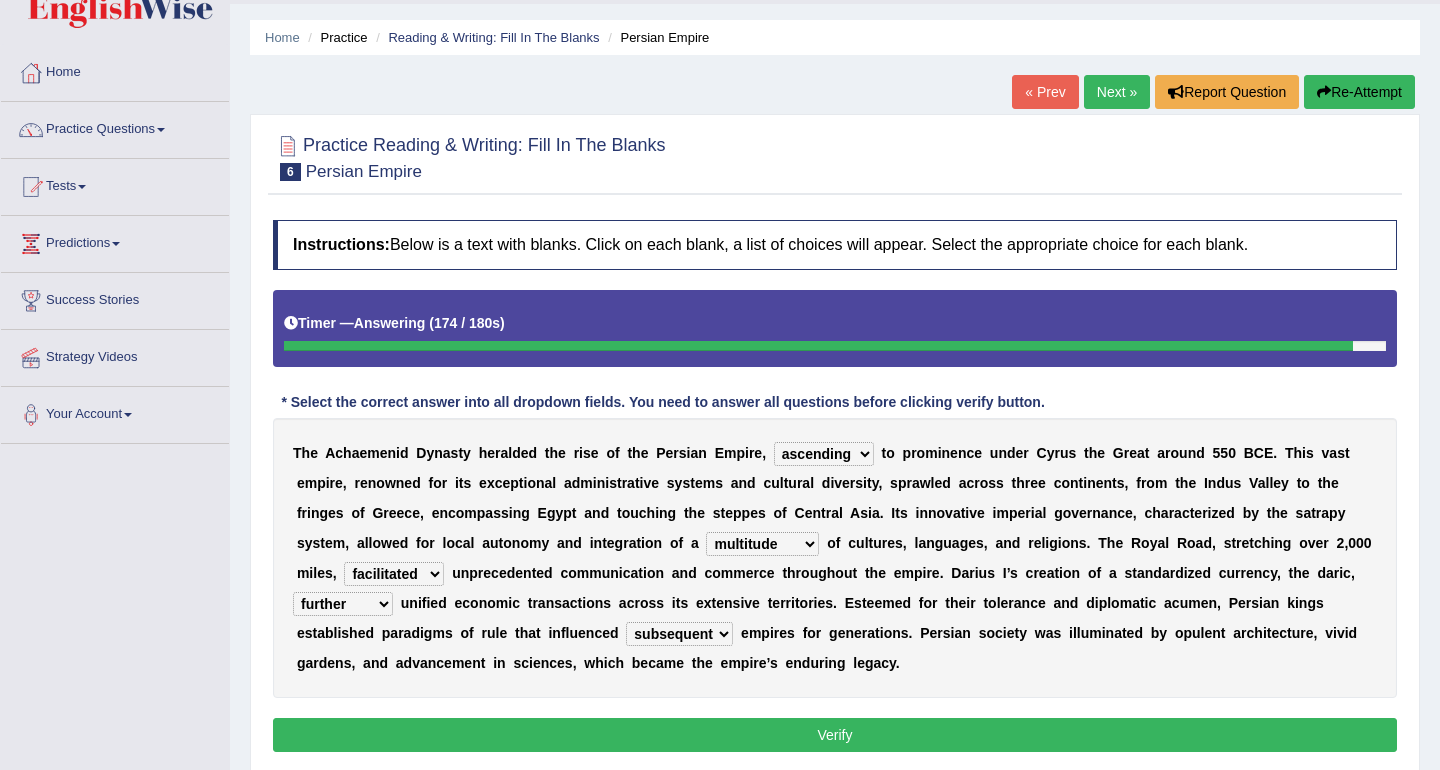 click on "a" at bounding box center [394, 633] 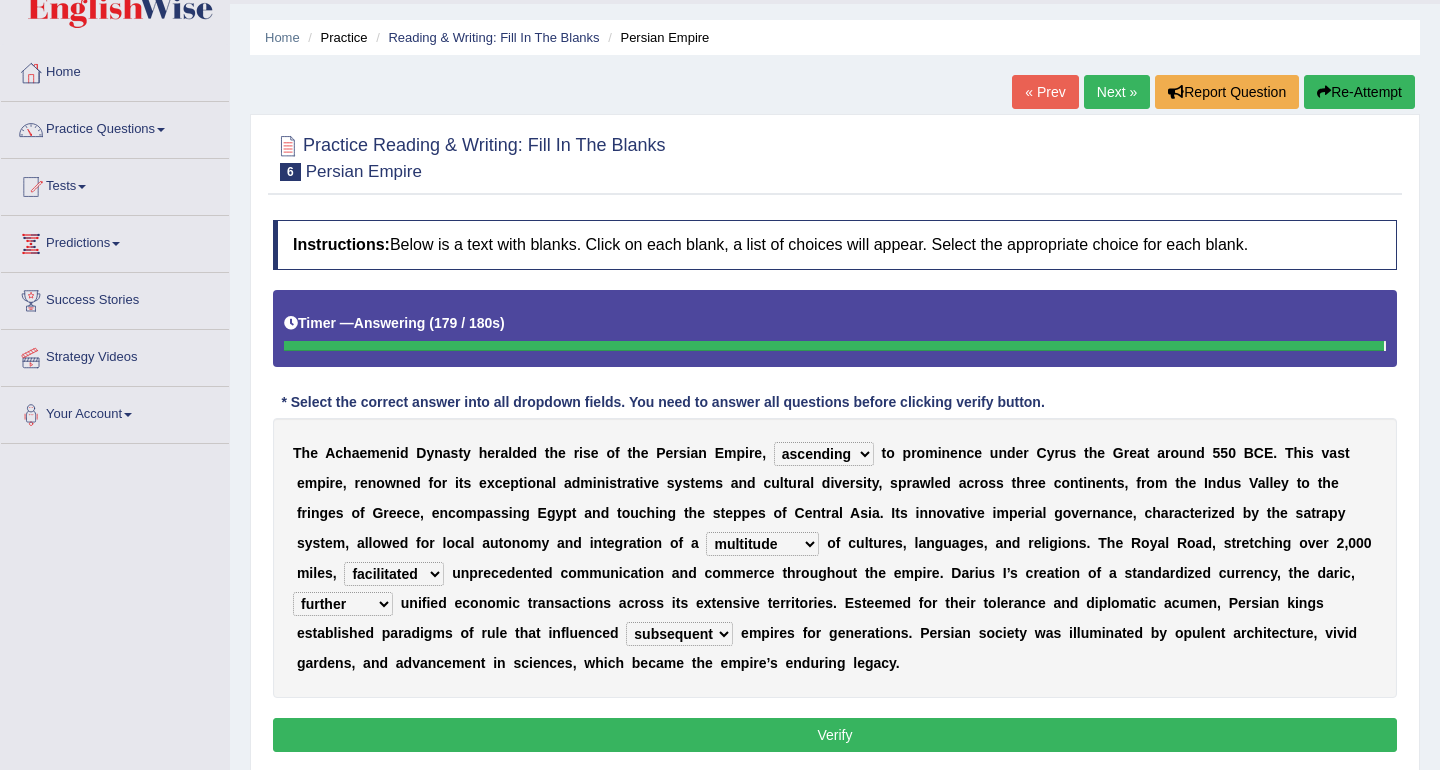 click on "Verify" at bounding box center [835, 735] 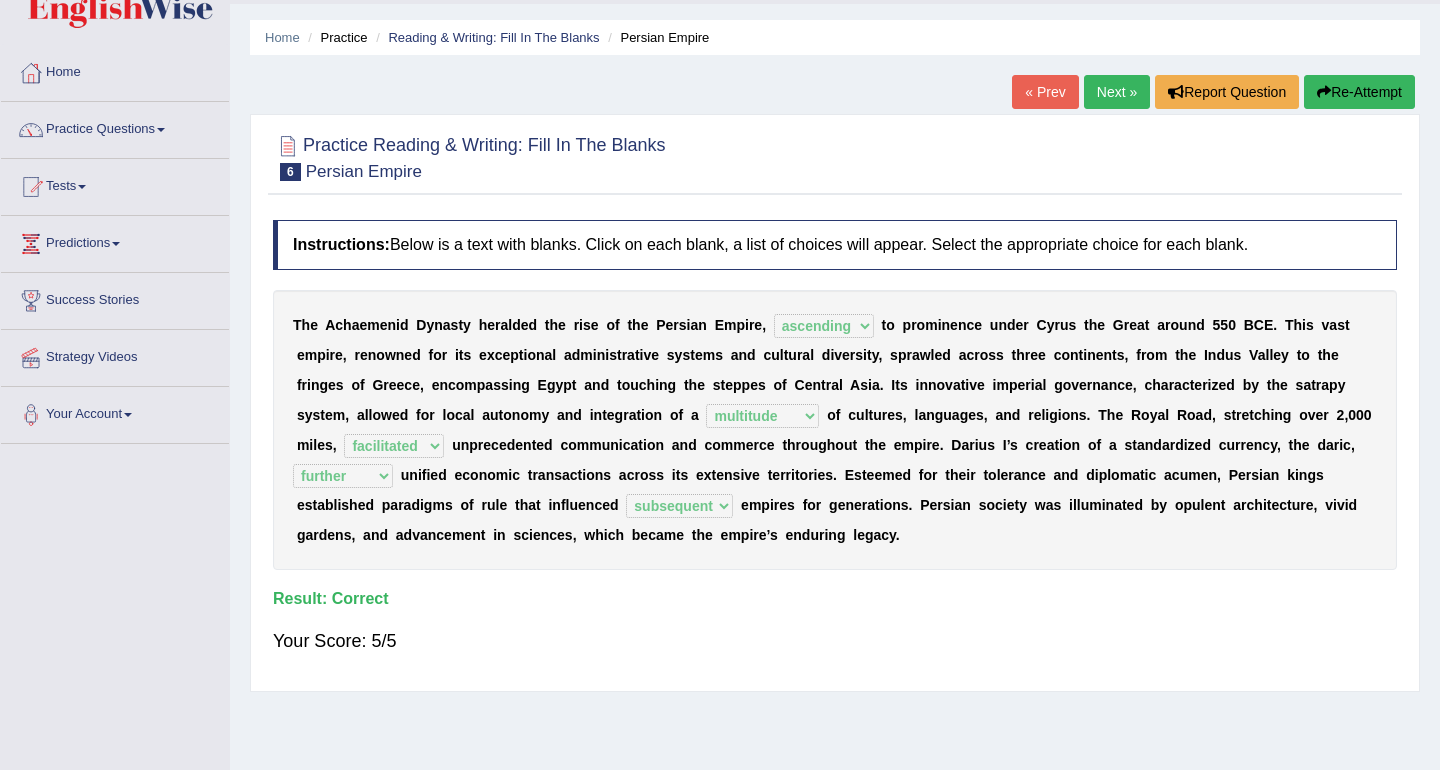 click on "Next »" at bounding box center [1117, 92] 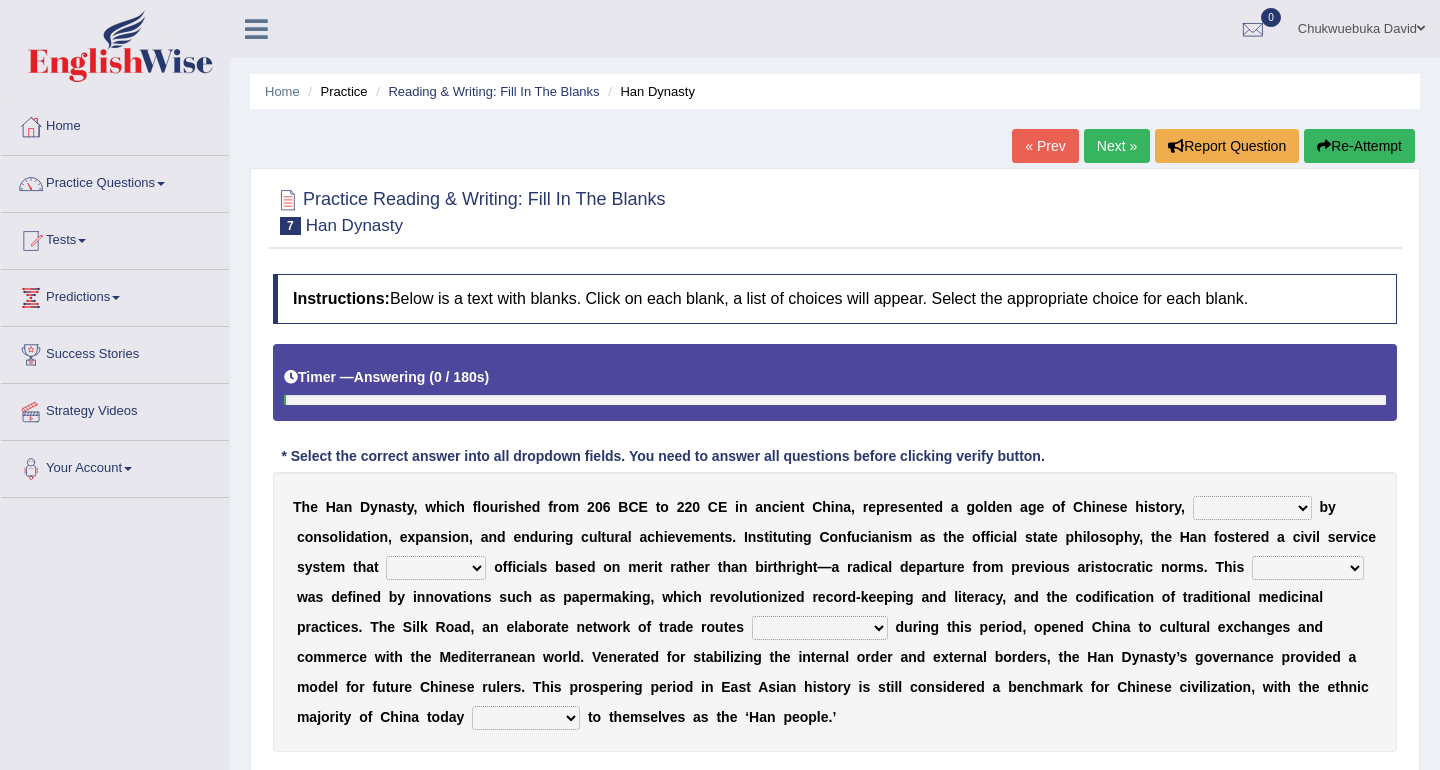 scroll, scrollTop: 0, scrollLeft: 0, axis: both 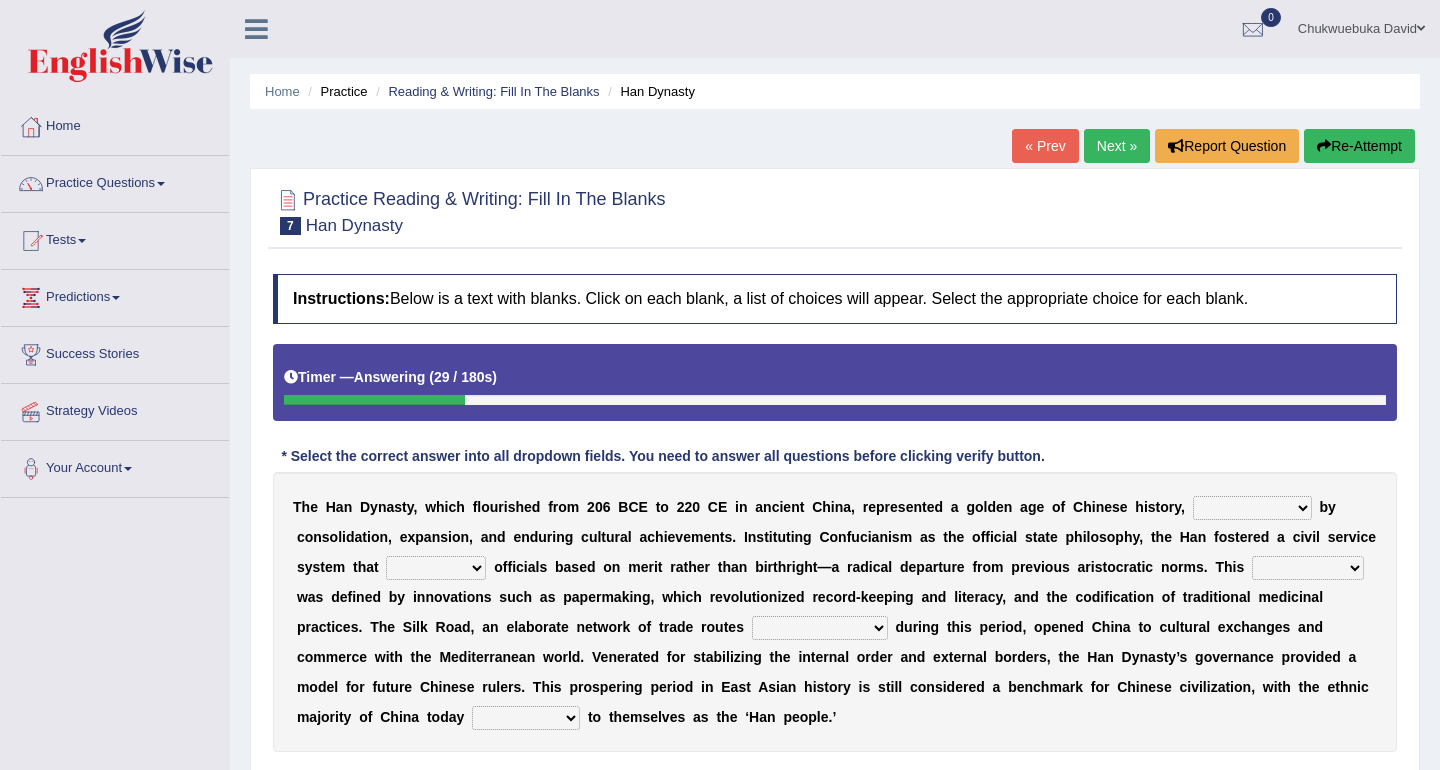 click on "disciplined journeyed input distinguished" at bounding box center (1252, 508) 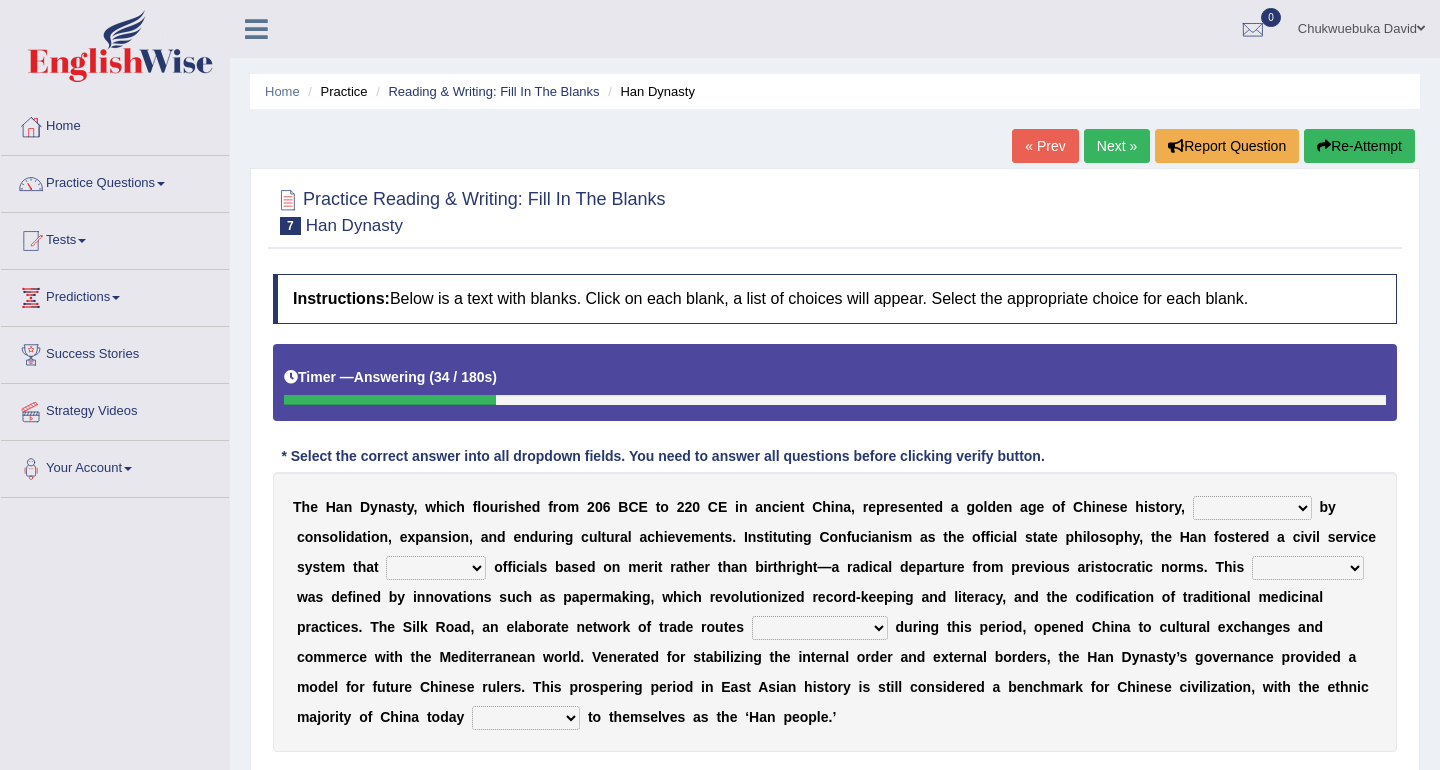 select on "distinguished" 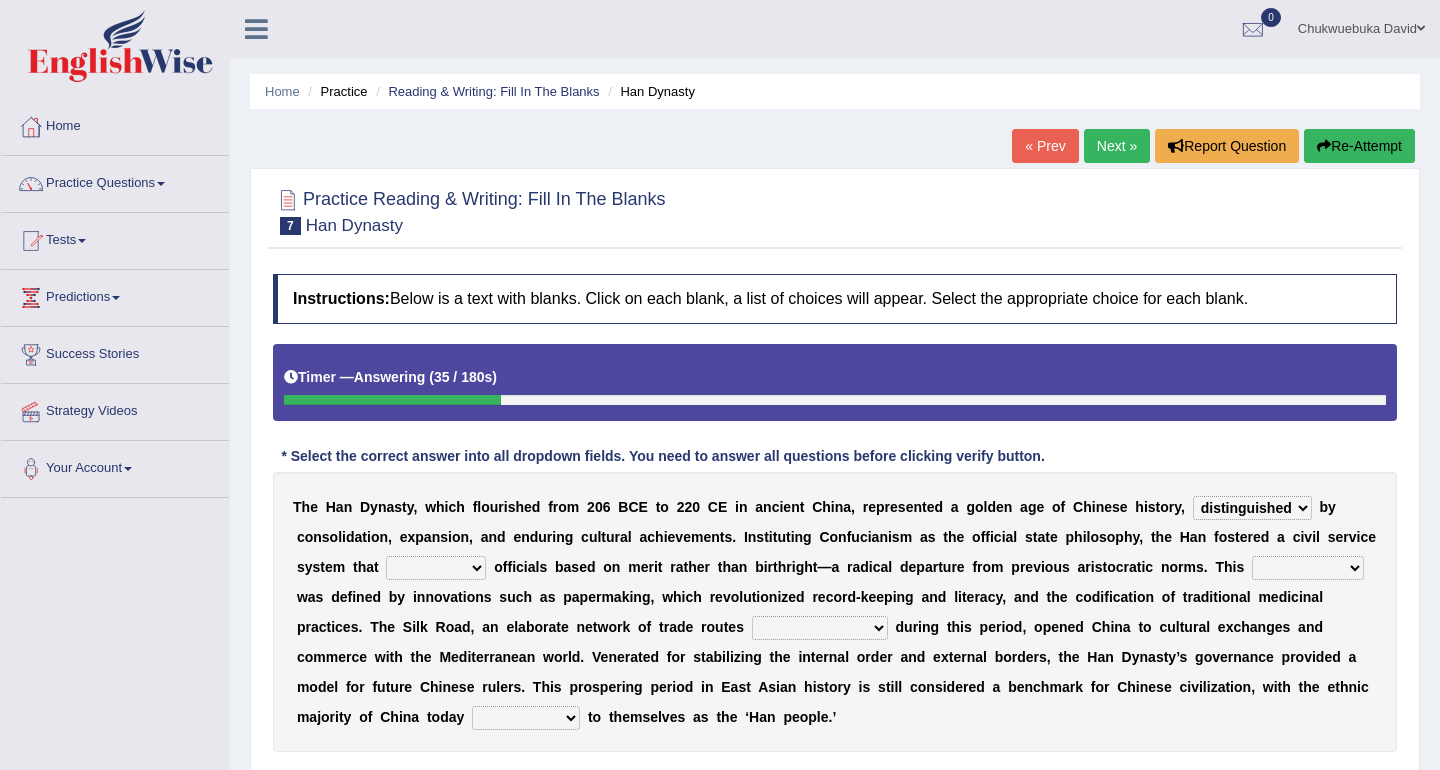 click on "T h e    H a n    D y n a s t y ,    w h i c h    f l o u r i s h e d    f r o m    2 0 6    B C E    t o    2 2 0    C E    i n    a n c i e n t    C h i n a ,    r e p r e s e n t e d    a    g o l d e n    a g e    o f    C h i n e s e    h i s t o r y ,    disciplined journeyed input distinguished    b y    c o n s o l i d a t i o n ,    e x p a n s i o n ,    a n d    e n d u r i n g    c u l t u r a l    a c h i e v e m e n t s .    I n s t i t u t i n g    C o n f u c i a n i s m    a s    t h e    o f f i c i a l    s t a t e    p h i l o s o p h y ,    t h e    H a n    f o s t e r e d    a    c i v i l    s e r v i c e    s y s t e m    t h a t    discussed adapted reflected selected    o f f i c i a l s    b a s e d    o n    m e r i t    r a t h e r    t h a n    b i r t h r i g h t — a    r a d i c a l    d e p a r t u r e    f r o m    p r e v i o u s    a r i s t o c r a t i c    n o r m s .    T h i s    moment epoch intermission" at bounding box center [835, 612] 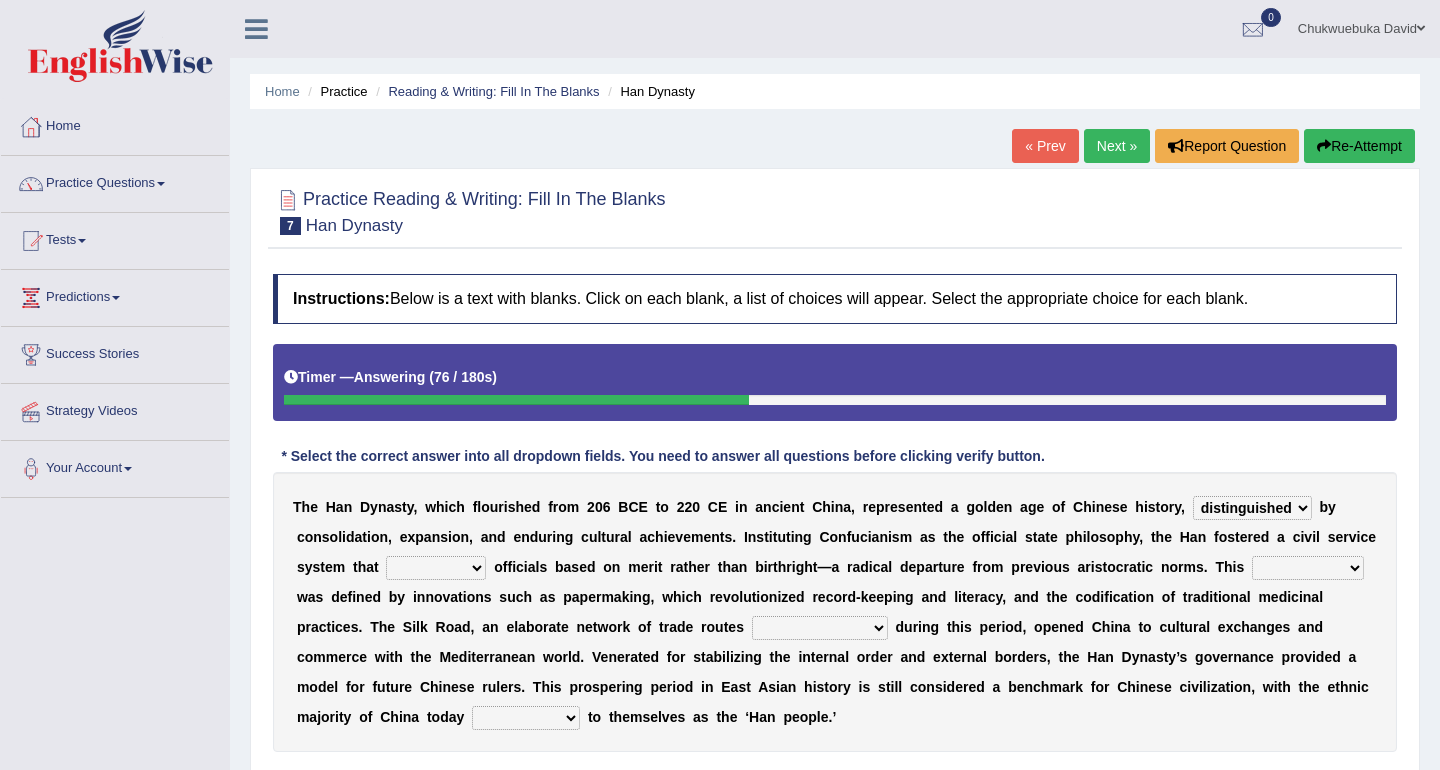 click on "discussed adapted reflected selected" at bounding box center (436, 568) 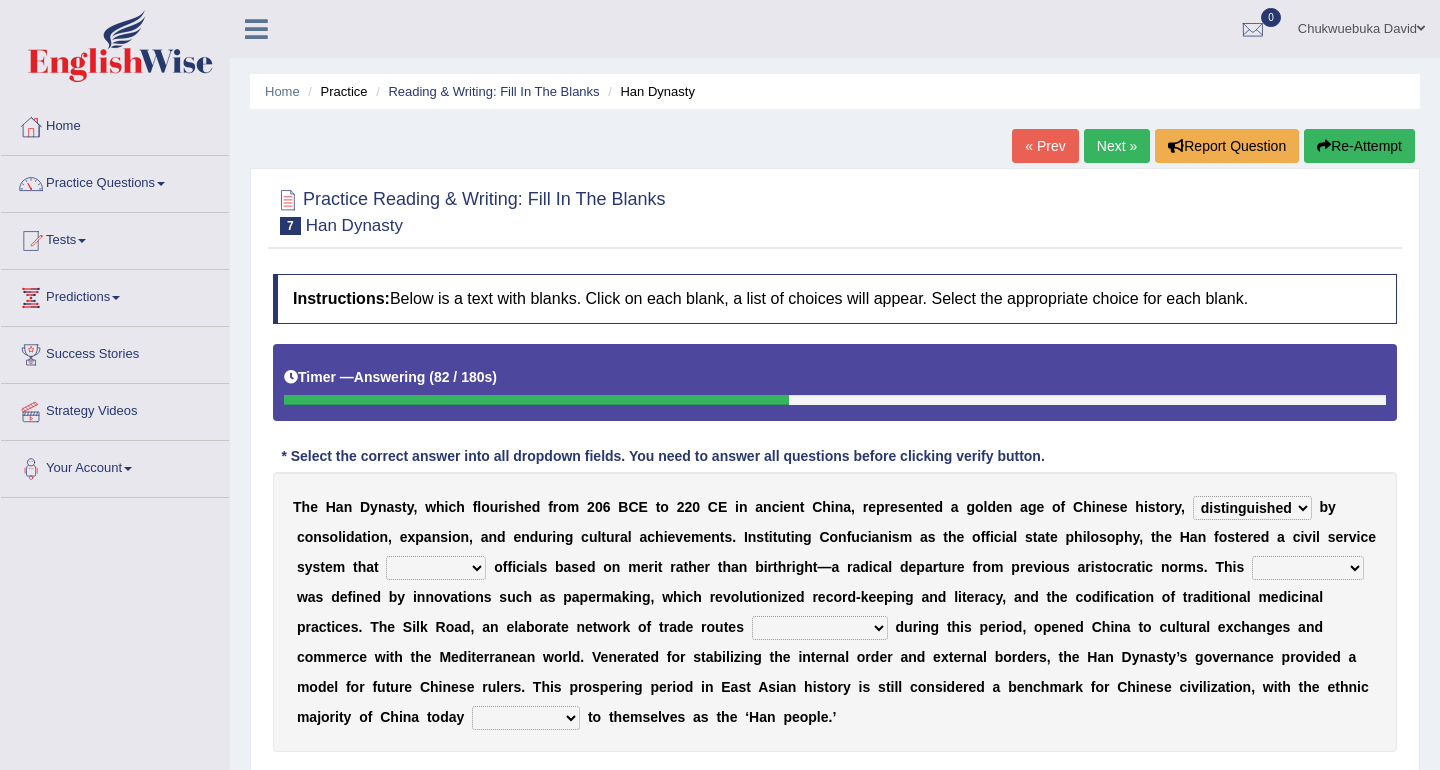 select on "selected" 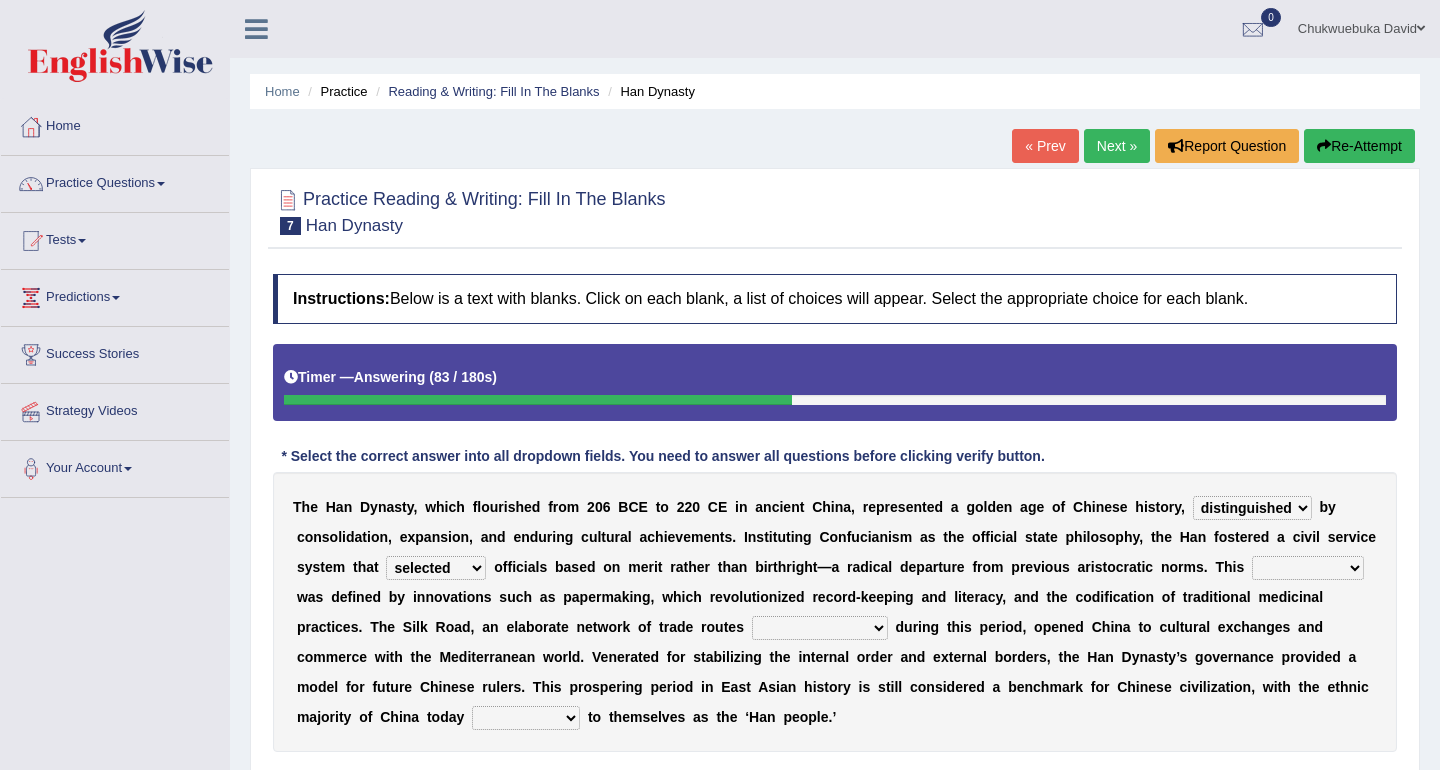click on "c" at bounding box center [520, 597] 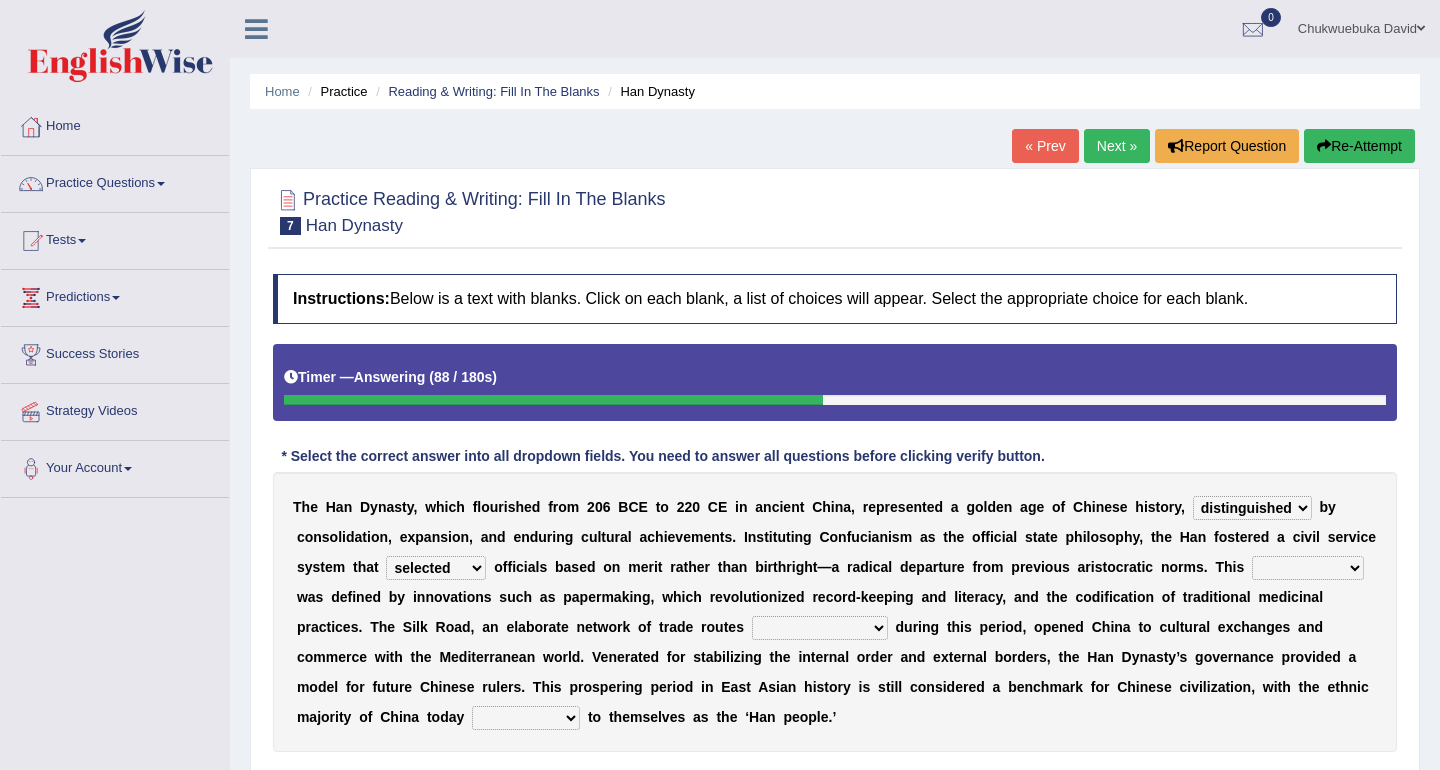 click on "moment epoch intermission interval" at bounding box center (1308, 568) 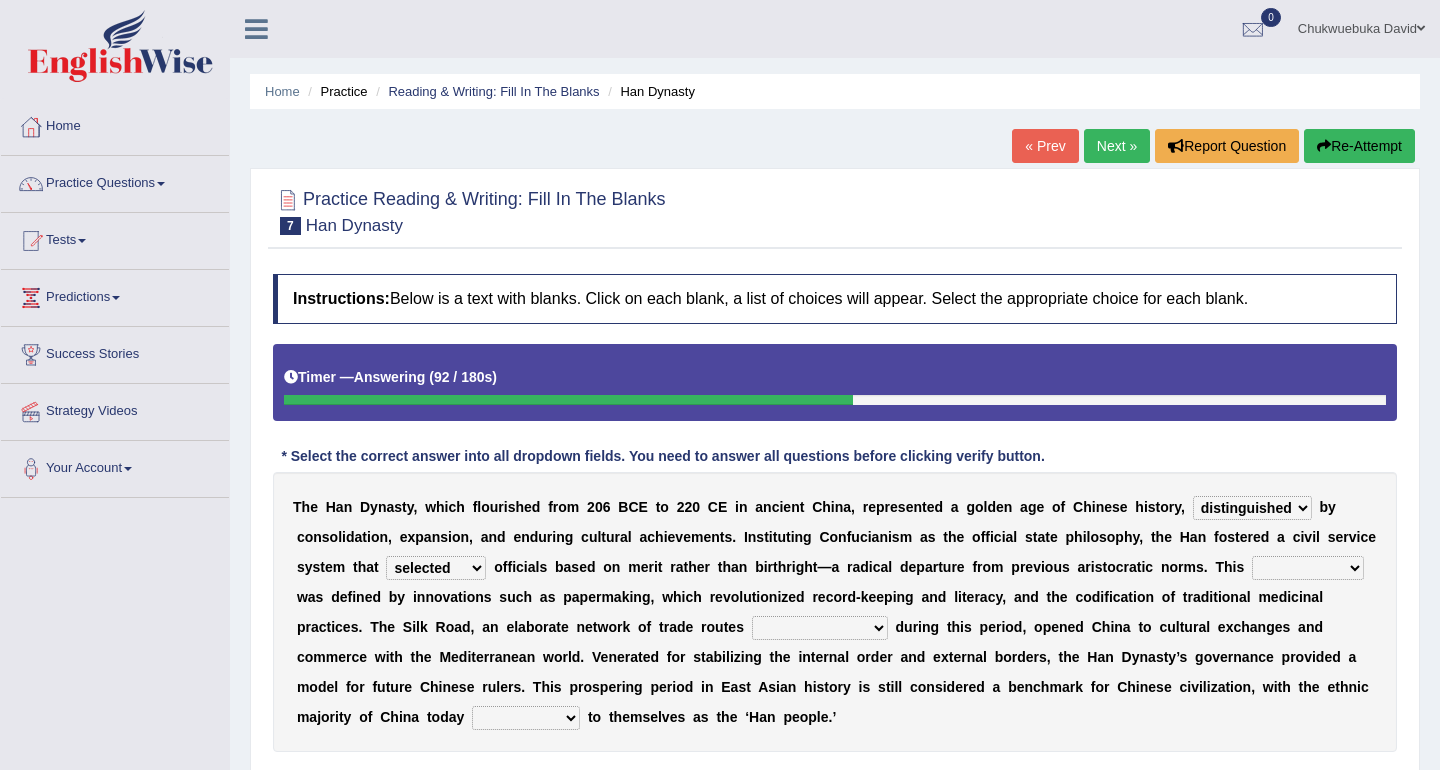 select on "moment" 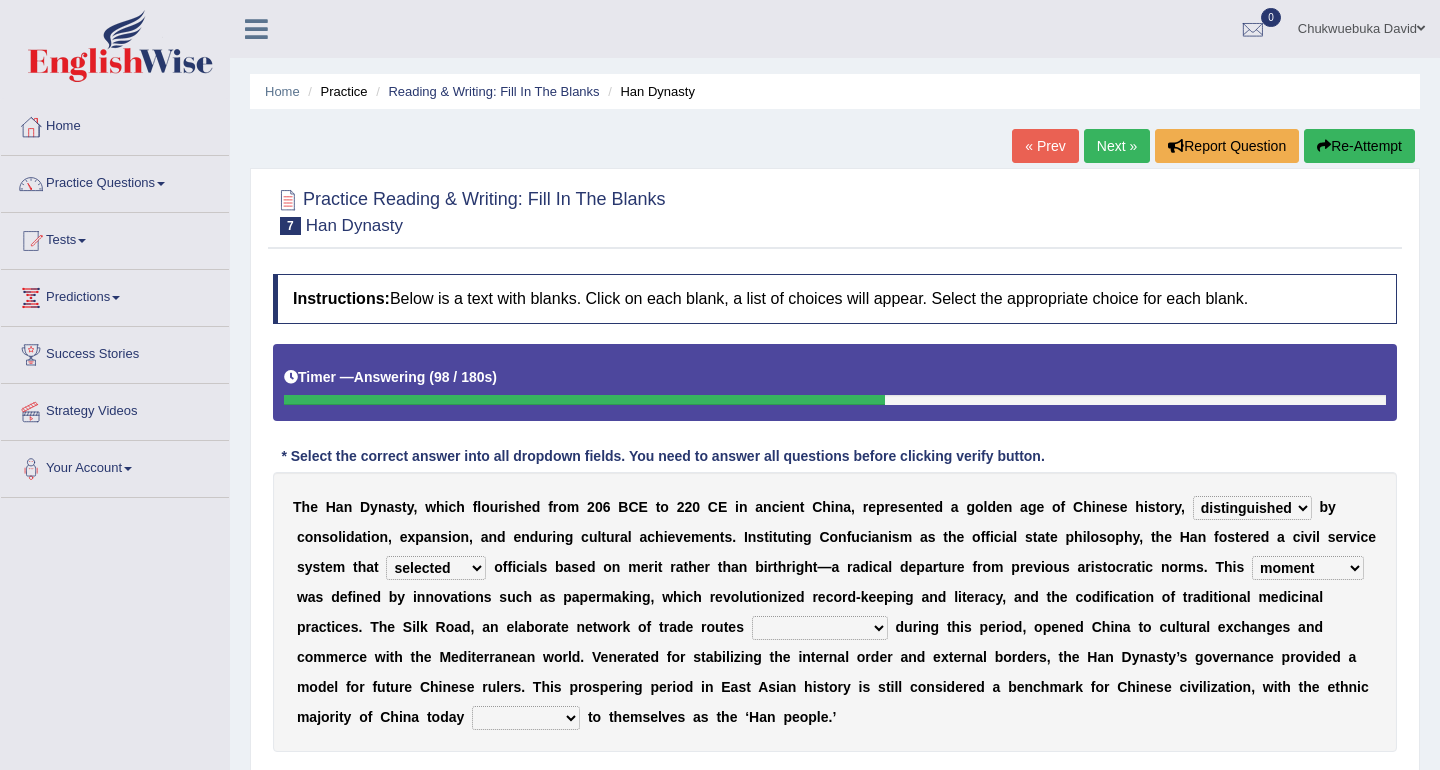 click on "was established establishing that established established" at bounding box center [820, 628] 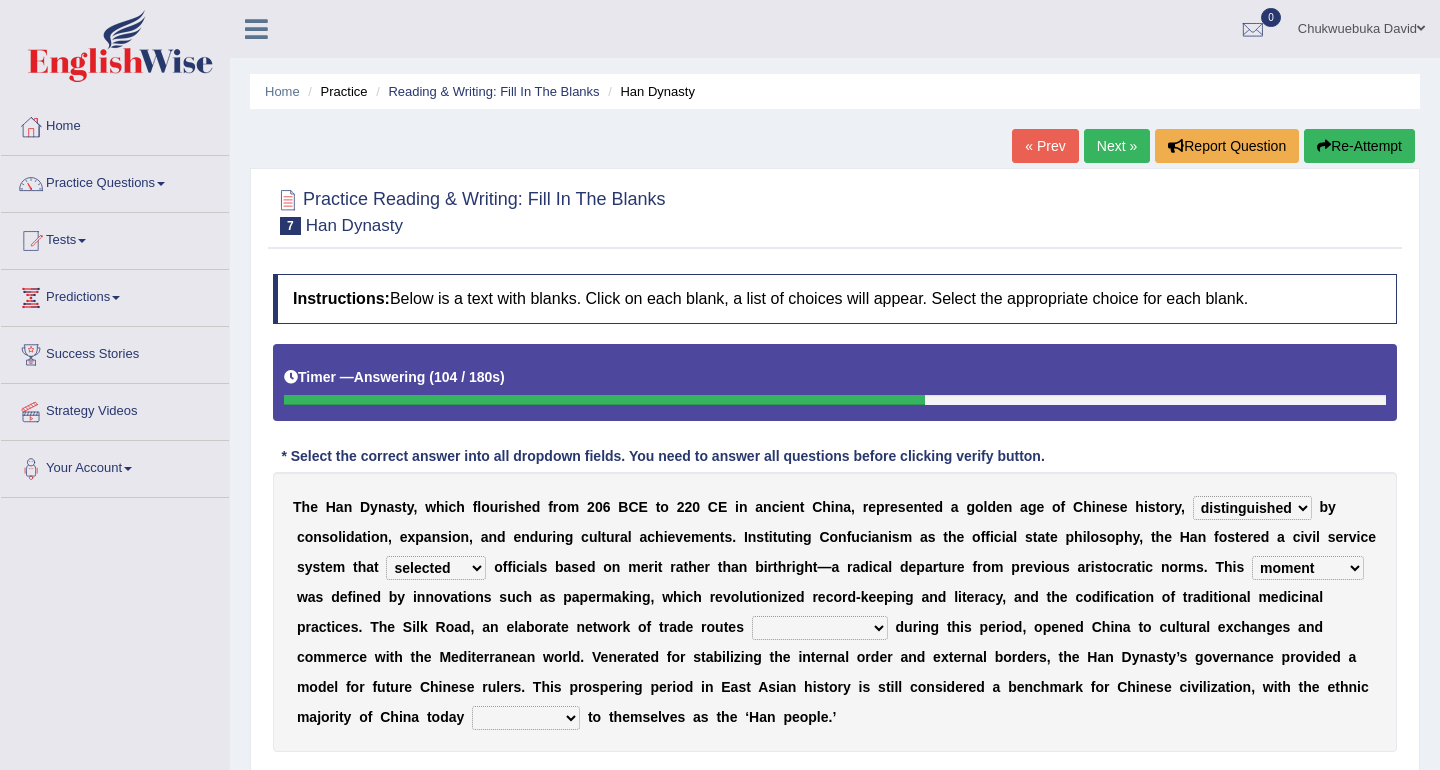 select on "was established" 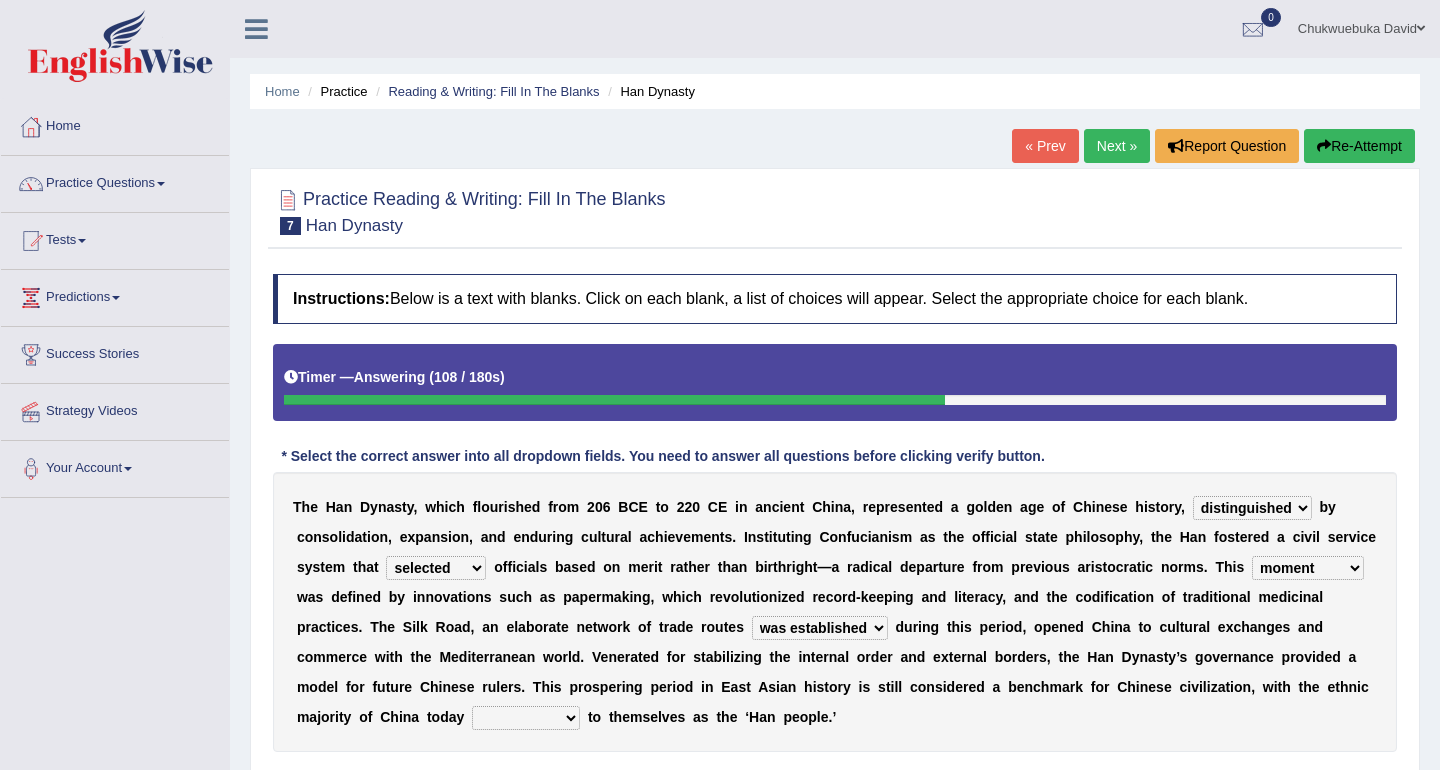 click on "t" at bounding box center [813, 657] 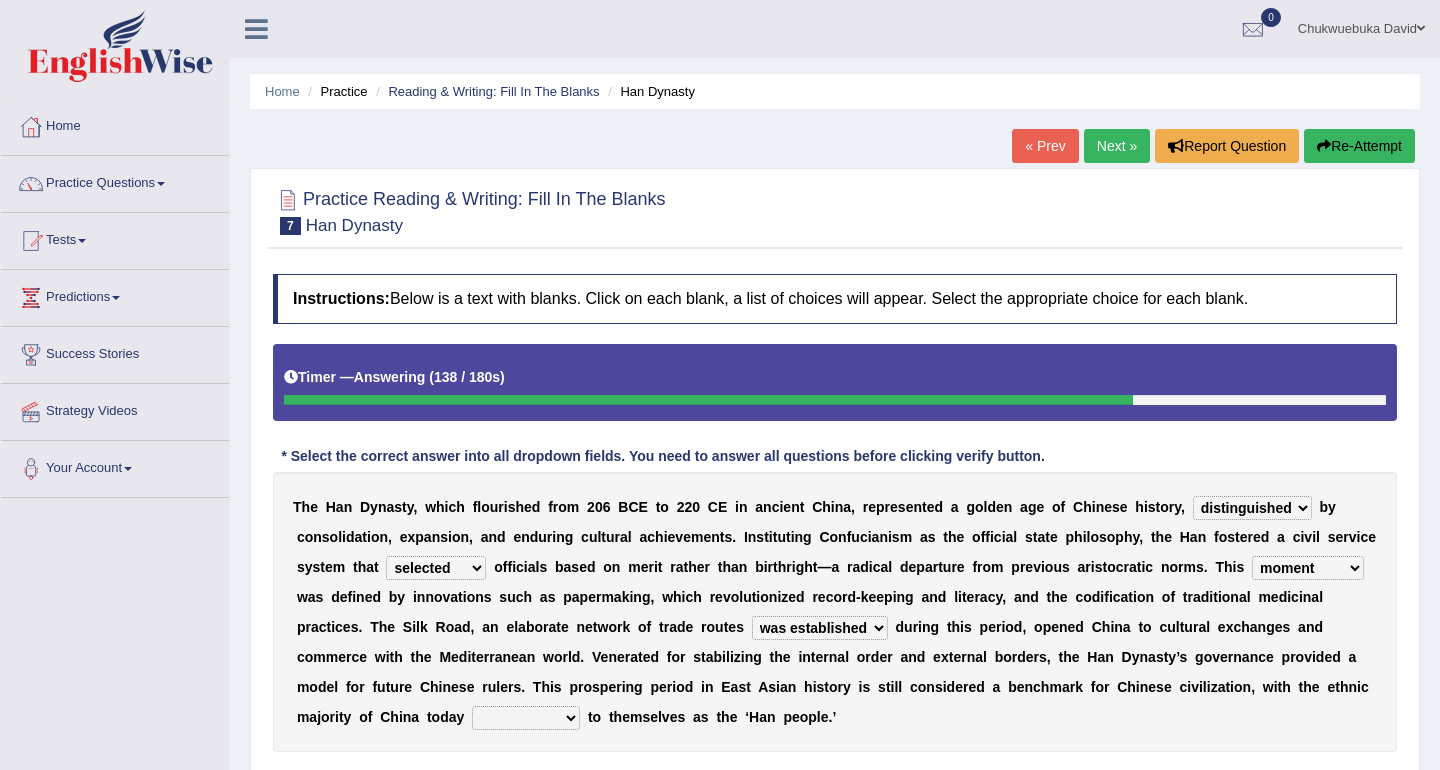 click on "calling considering referring pointing" at bounding box center [526, 718] 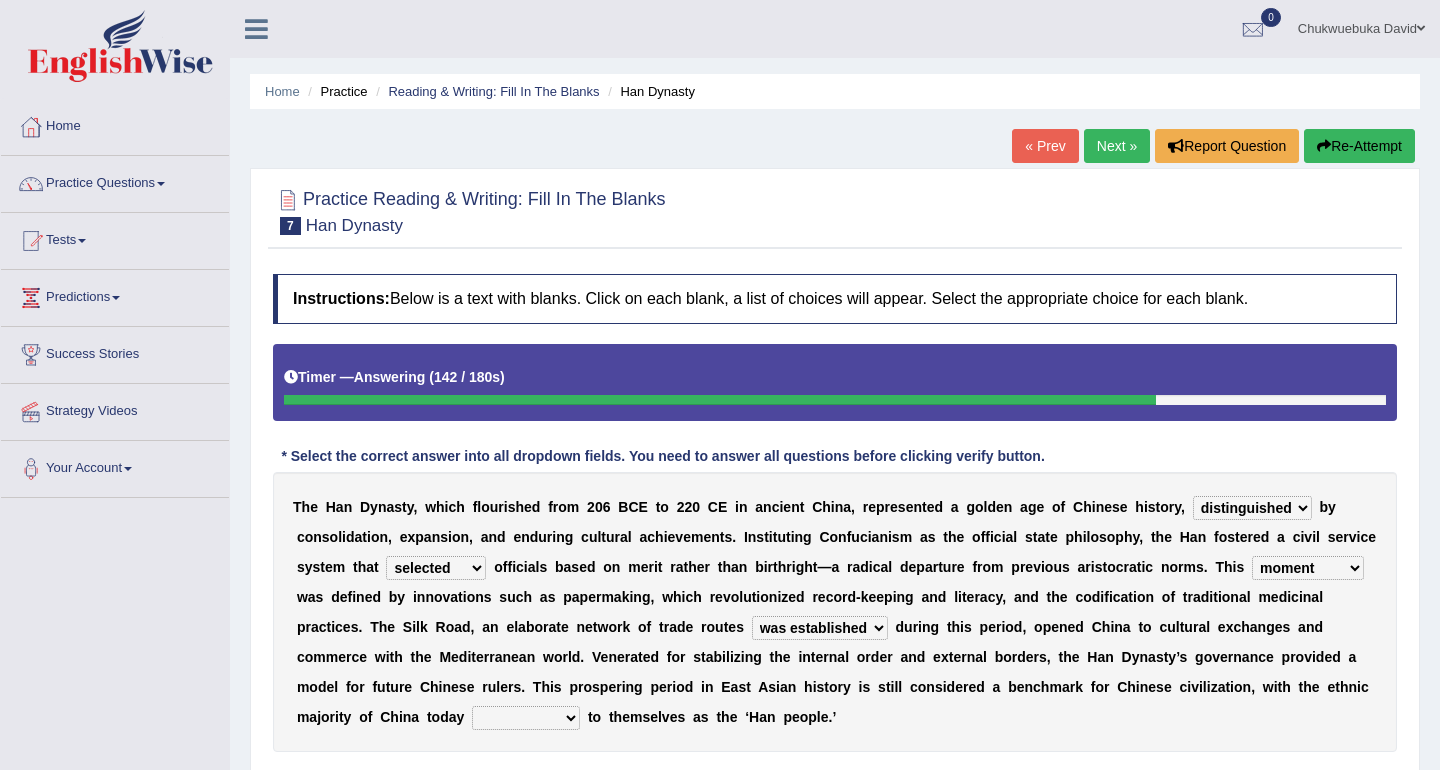 select on "referring" 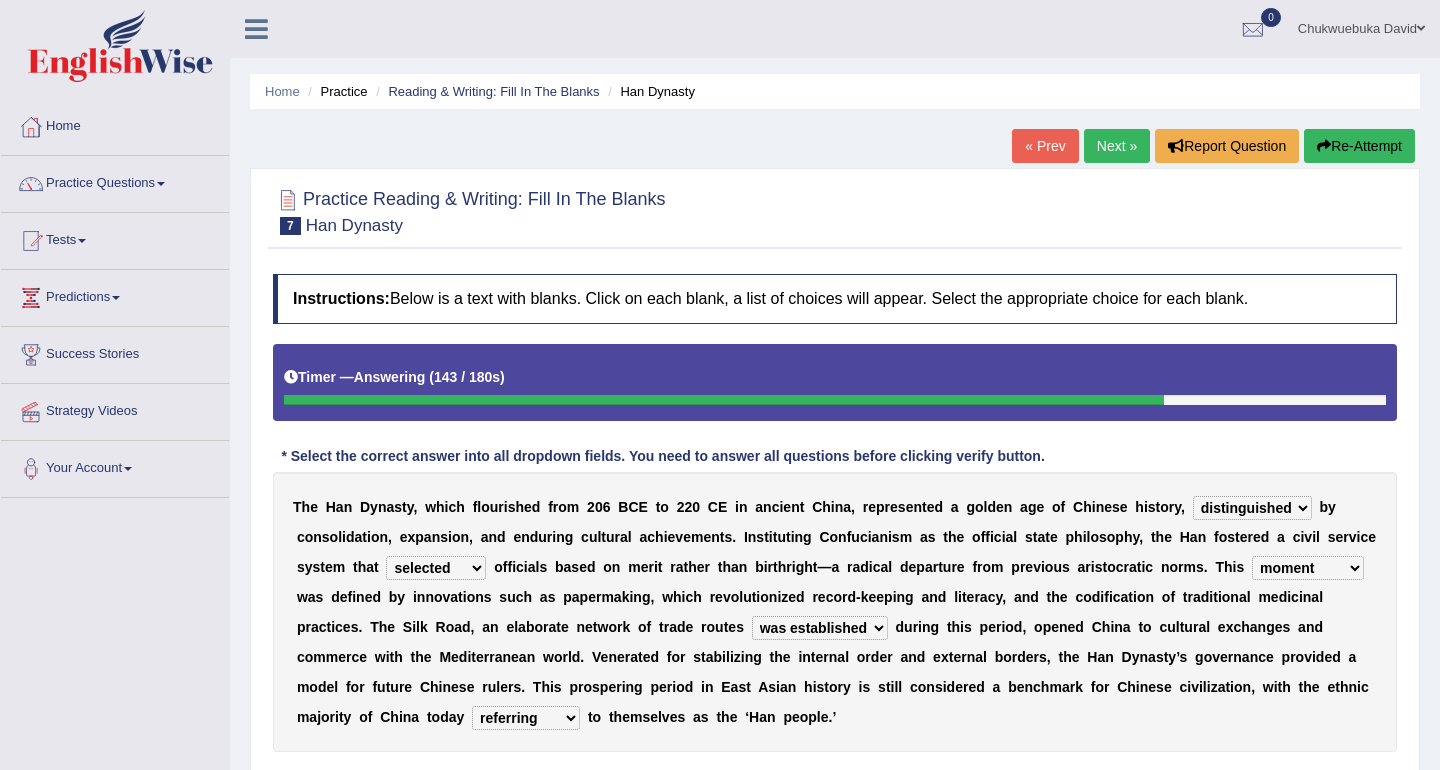 click on "T h e    H a n    D y n a s t y ,    w h i c h    f l o u r i s h e d    f r o m    2 0 6    B C E    t o    2 2 0    C E    i n    a n c i e n t    C h i n a ,    r e p r e s e n t e d    a    g o l d e n    a g e    o f    C h i n e s e    h i s t o r y ,    disciplined journeyed input distinguished    b y    c o n s o l i d a t i o n ,    e x p a n s i o n ,    a n d    e n d u r i n g    c u l t u r a l    a c h i e v e m e n t s .    I n s t i t u t i n g    C o n f u c i a n i s m    a s    t h e    o f f i c i a l    s t a t e    p h i l o s o p h y ,    t h e    H a n    f o s t e r e d    a    c i v i l    s e r v i c e    s y s t e m    t h a t    discussed adapted reflected selected    o f f i c i a l s    b a s e d    o n    m e r i t    r a t h e r    t h a n    b i r t h r i g h t — a    r a d i c a l    d e p a r t u r e    f r o m    p r e v i o u s    a r i s t o c r a t i c    n o r m s .    T h i s    moment epoch intermission" at bounding box center (835, 612) 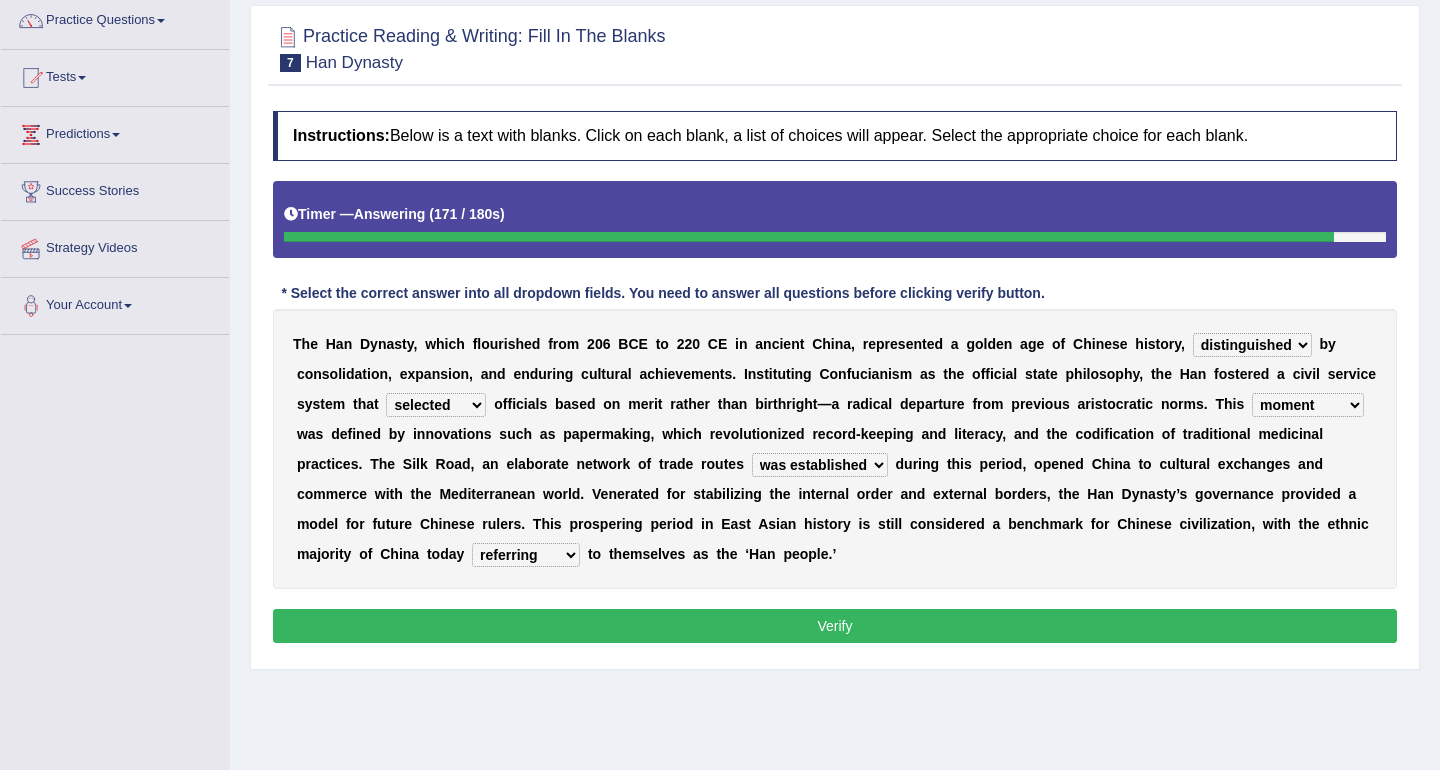 scroll, scrollTop: 165, scrollLeft: 0, axis: vertical 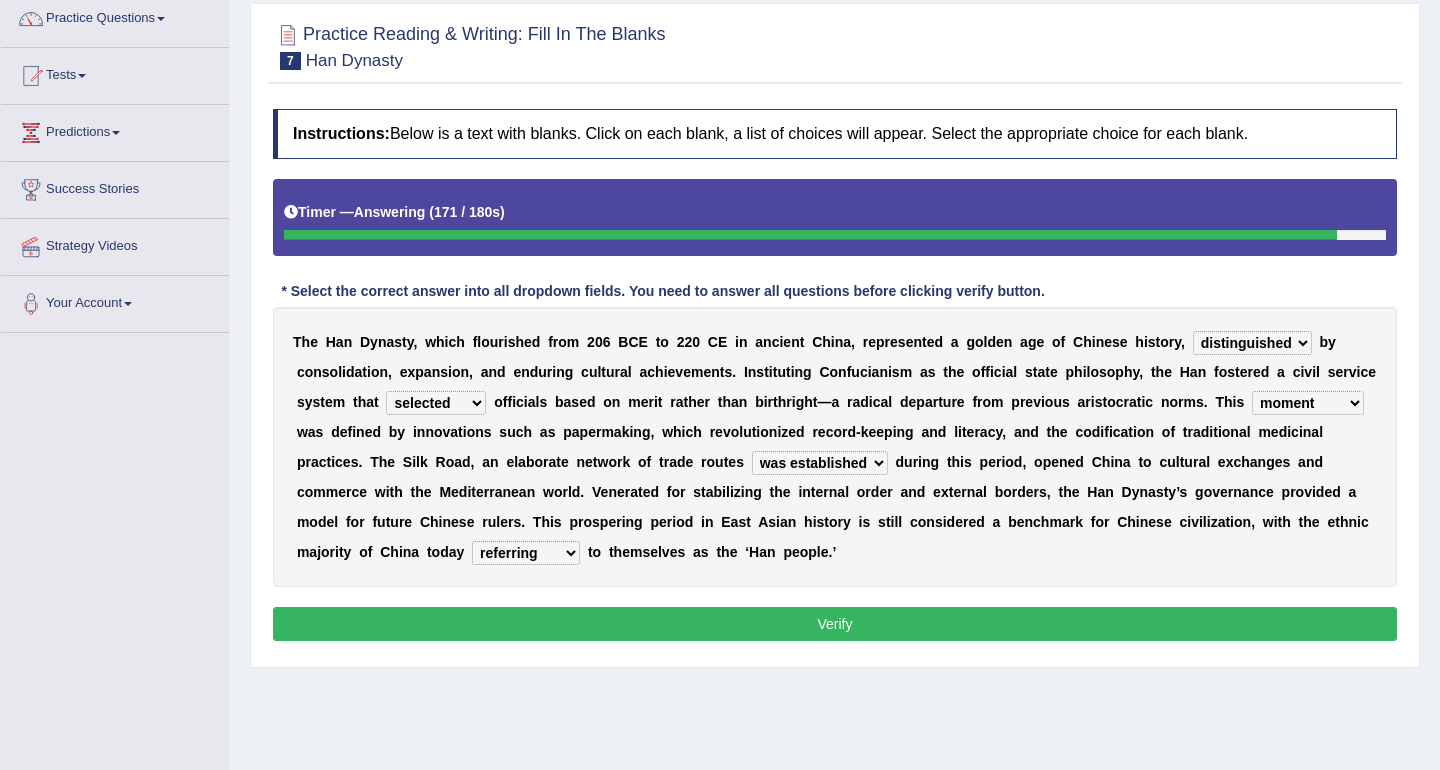 click on "Verify" at bounding box center [835, 624] 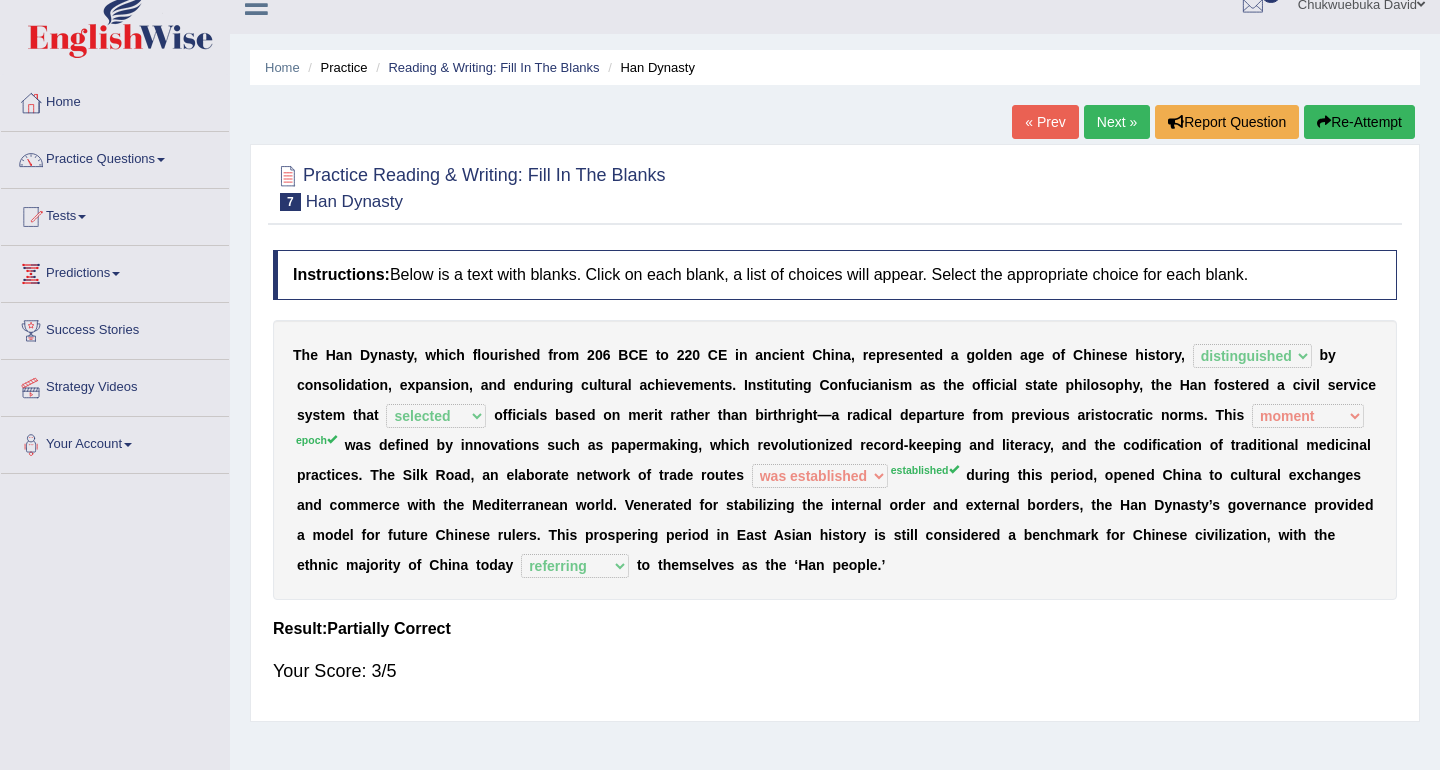 scroll, scrollTop: 13, scrollLeft: 0, axis: vertical 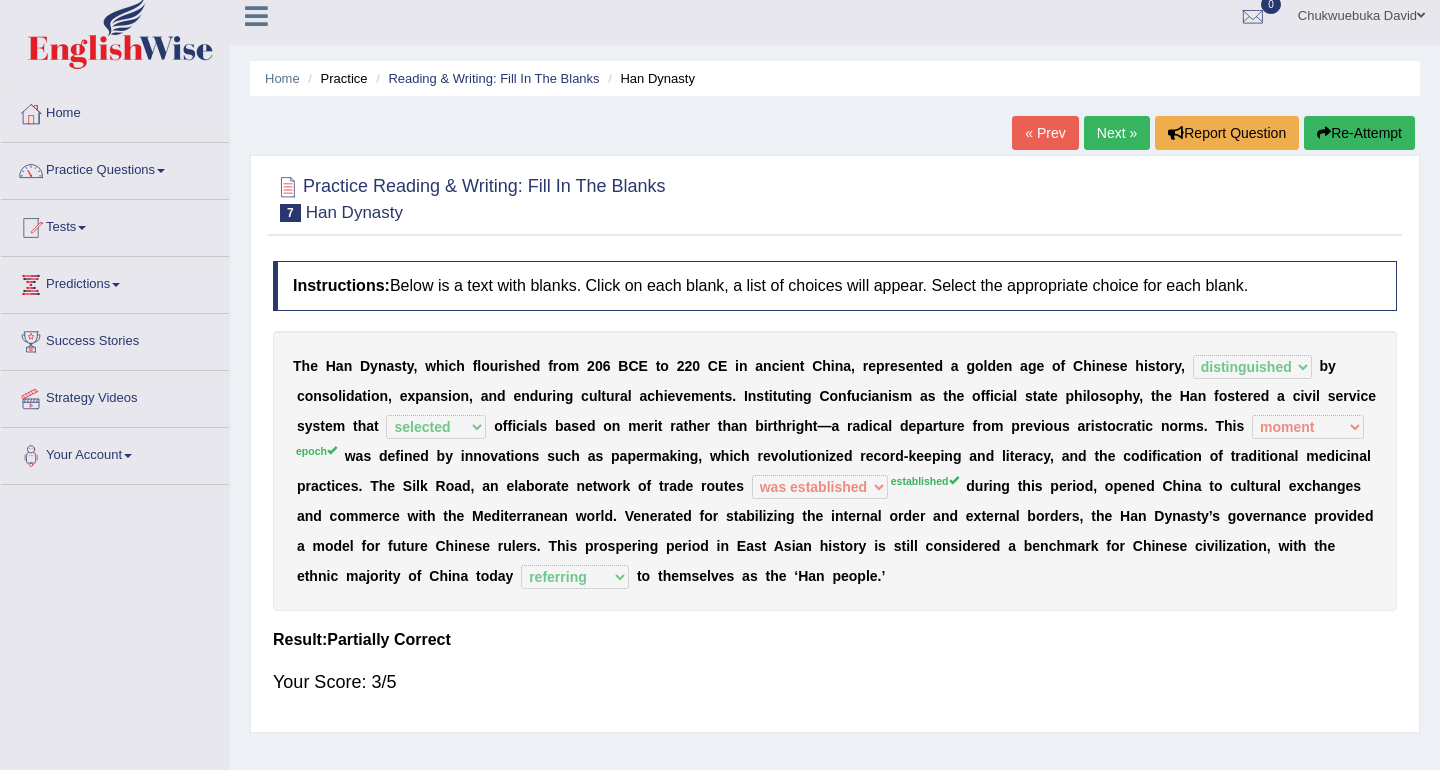 click on "Next »" at bounding box center [1117, 133] 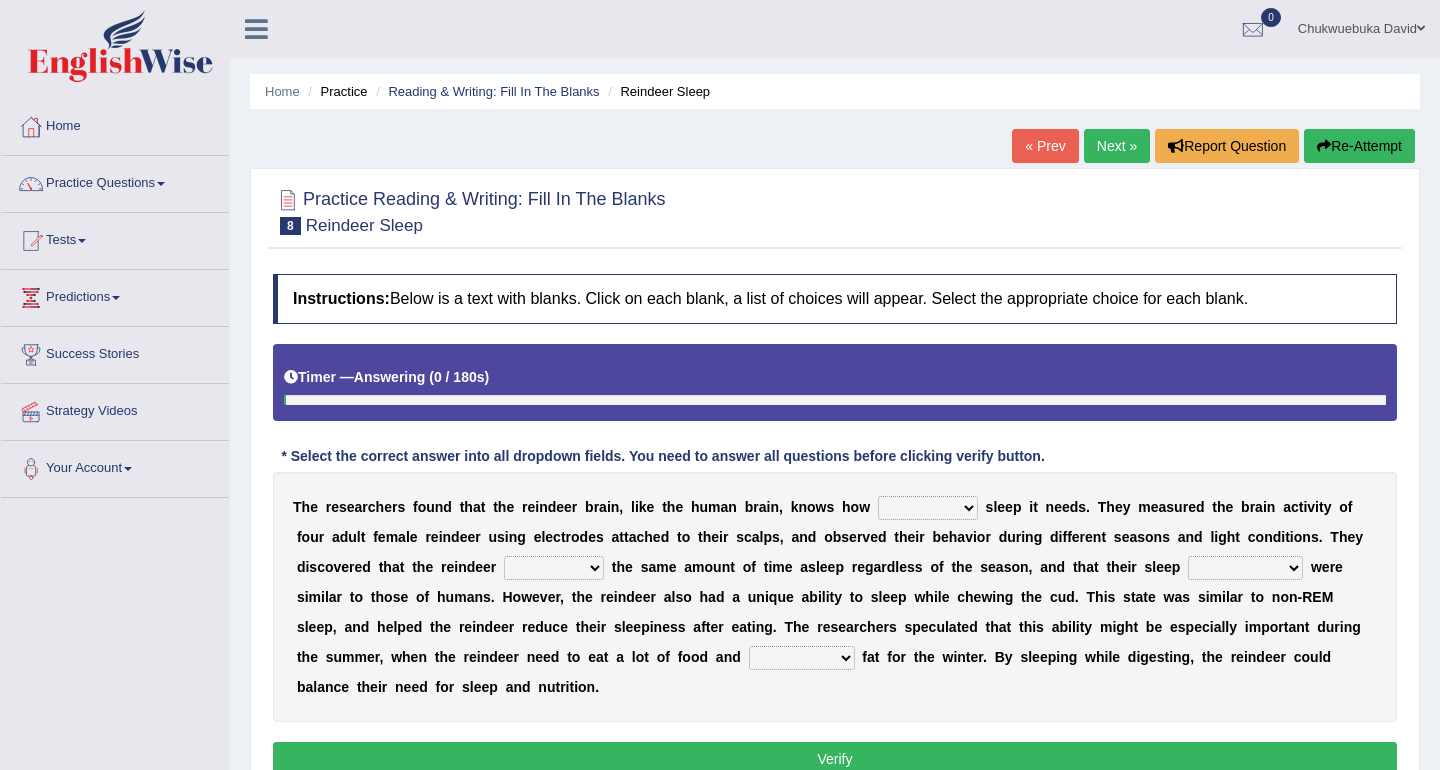 scroll, scrollTop: 0, scrollLeft: 0, axis: both 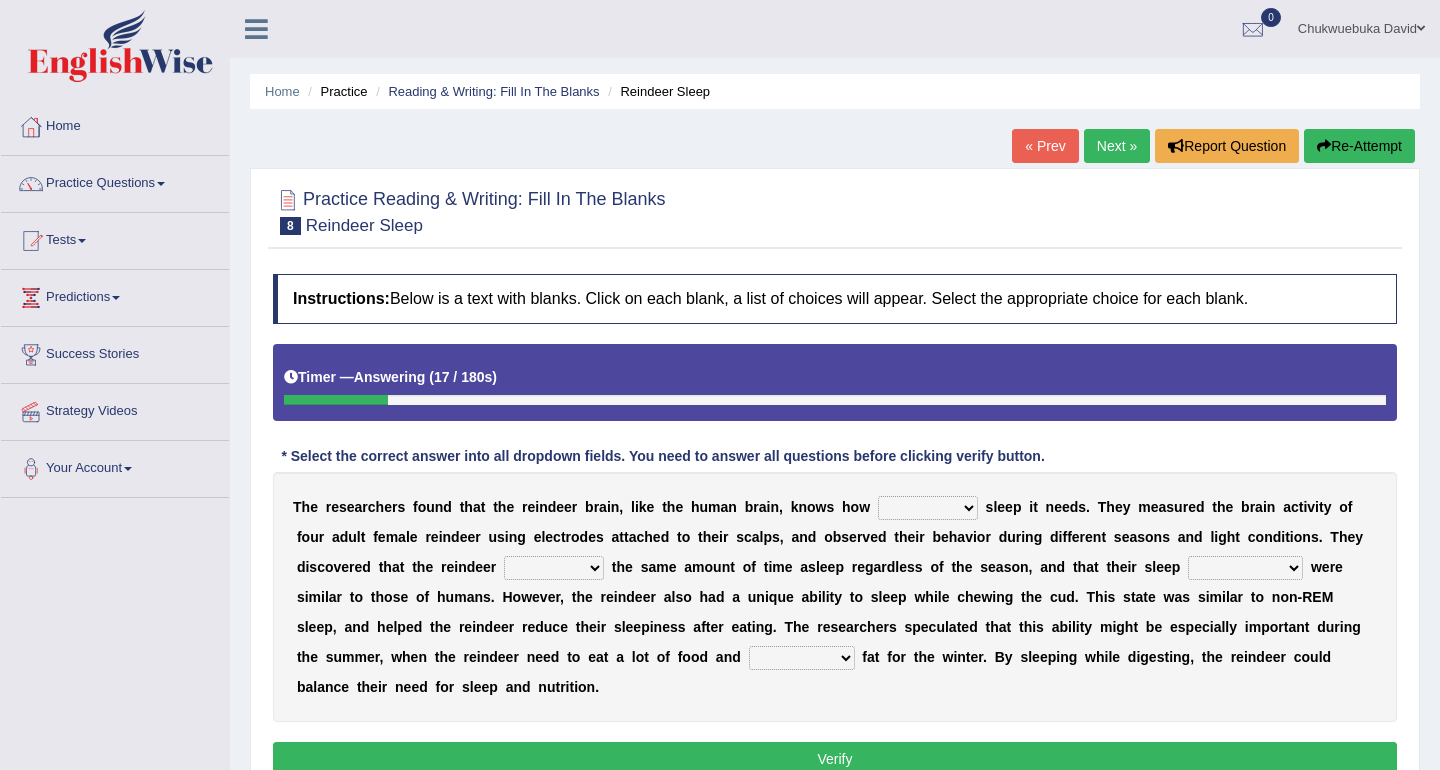 click on "much far regular often" at bounding box center (928, 508) 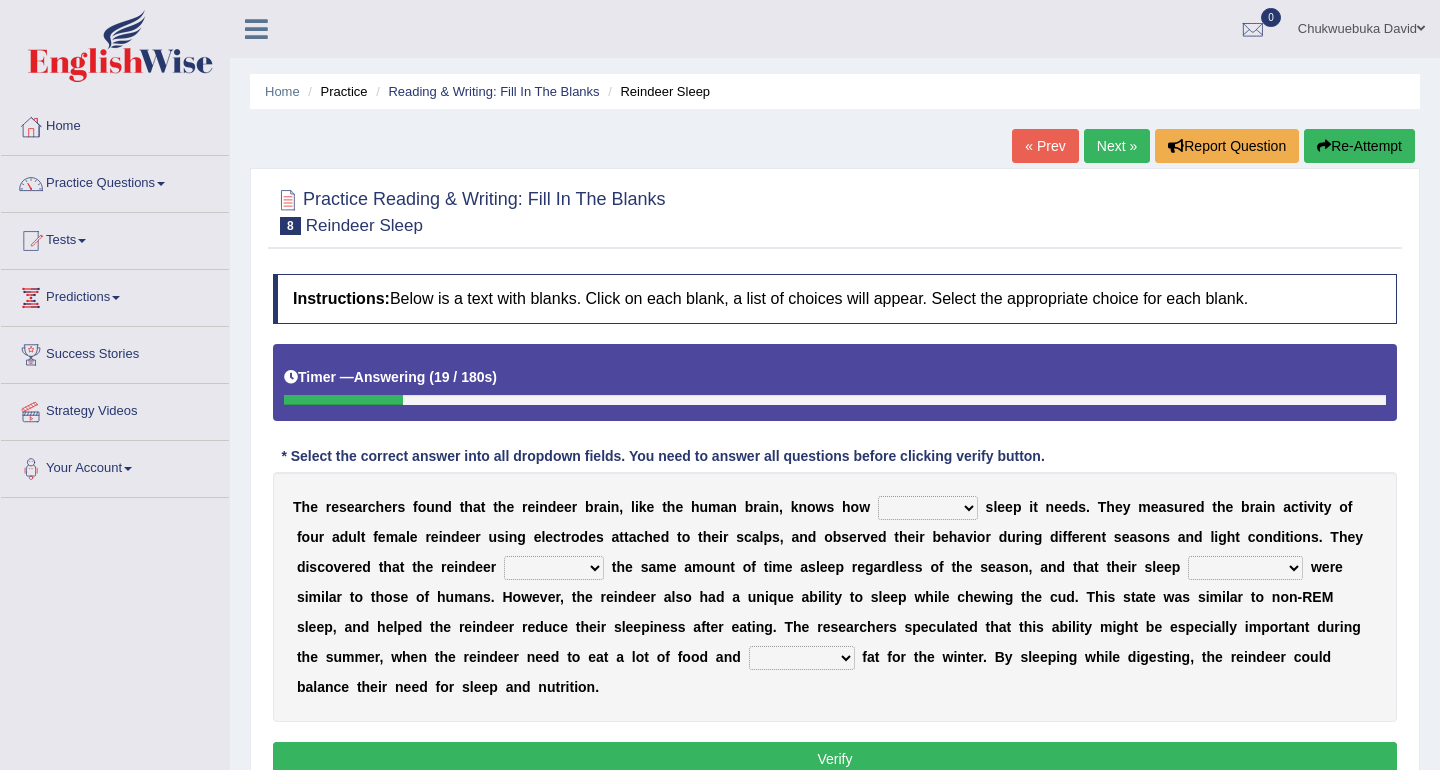 select on "much" 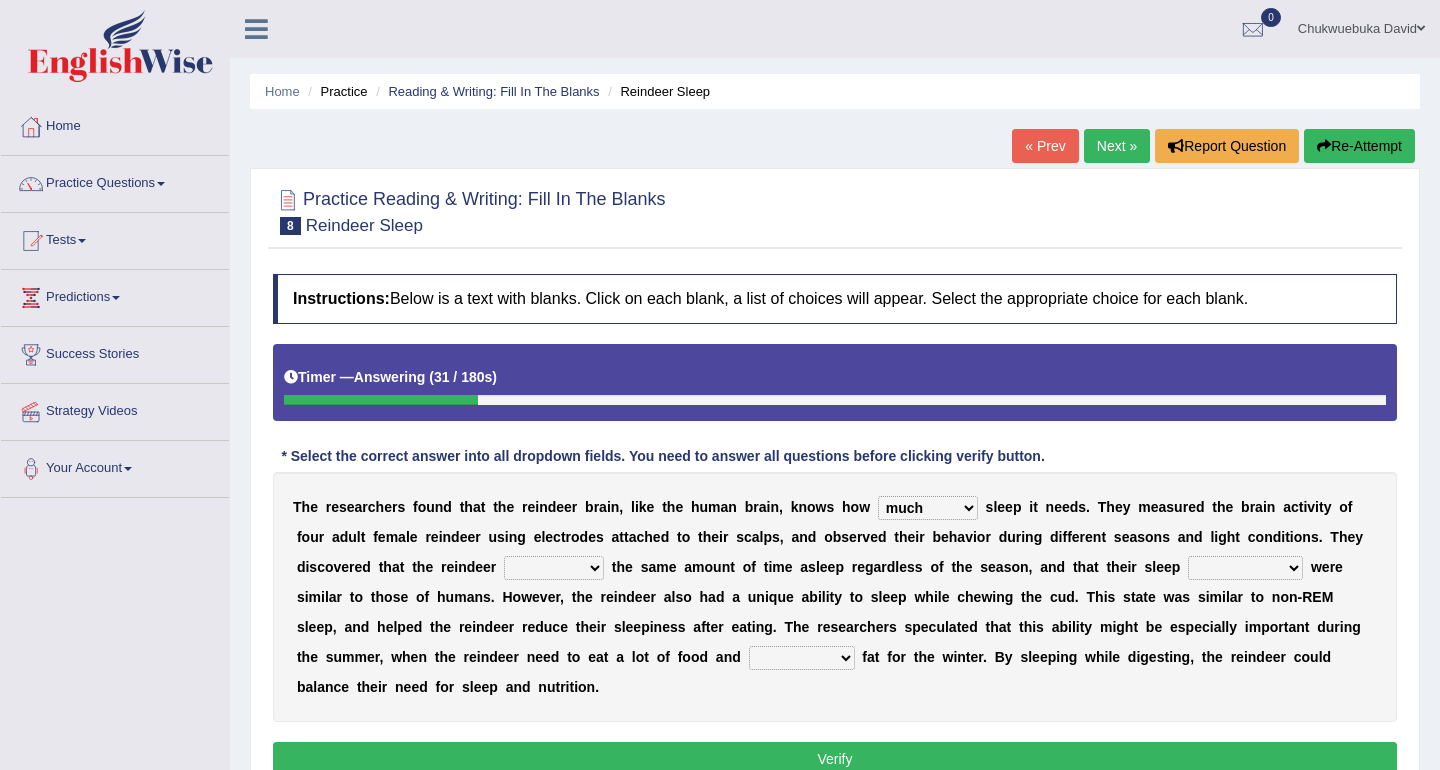 click on "made devoted saved spent" at bounding box center [554, 568] 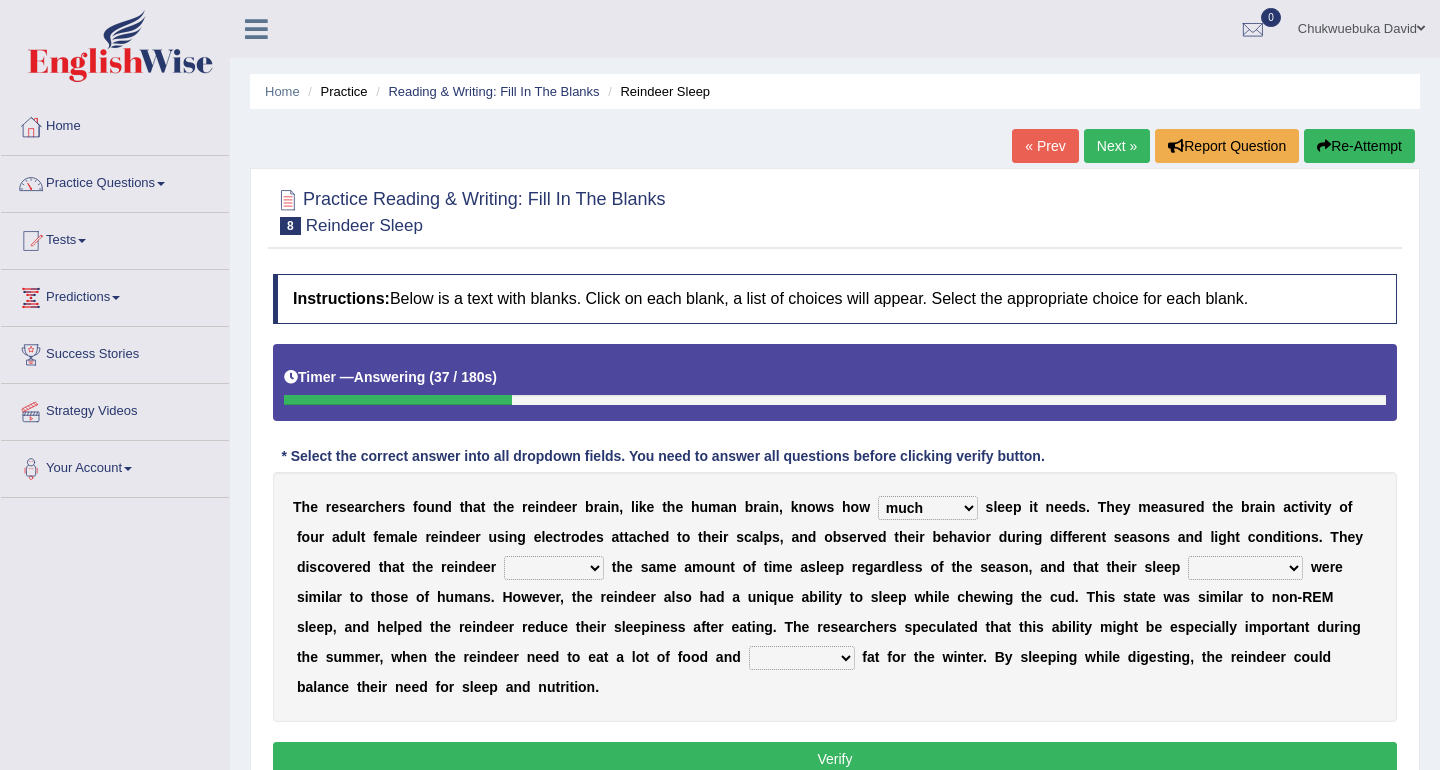 select on "spent" 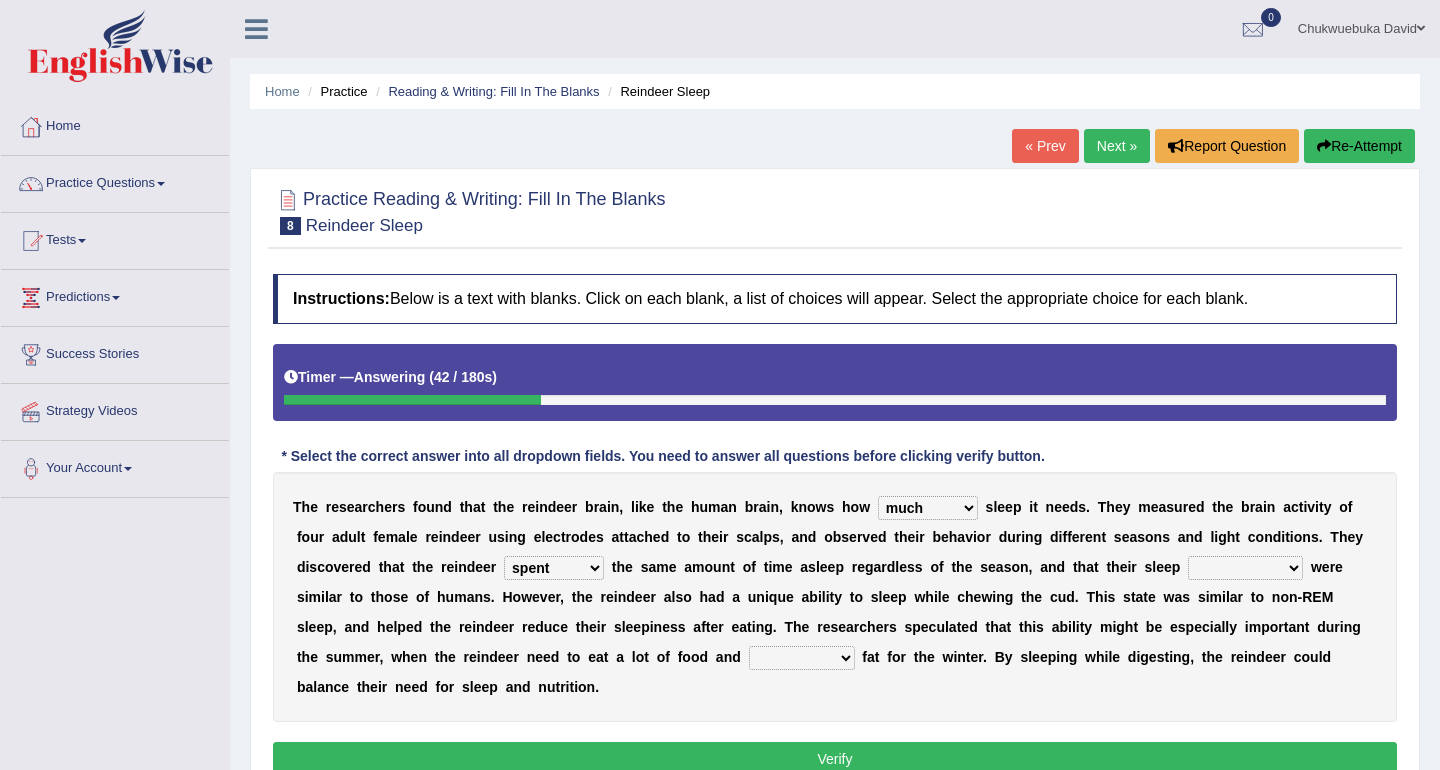click on "rhythms interruptions patterns situations" at bounding box center [1245, 568] 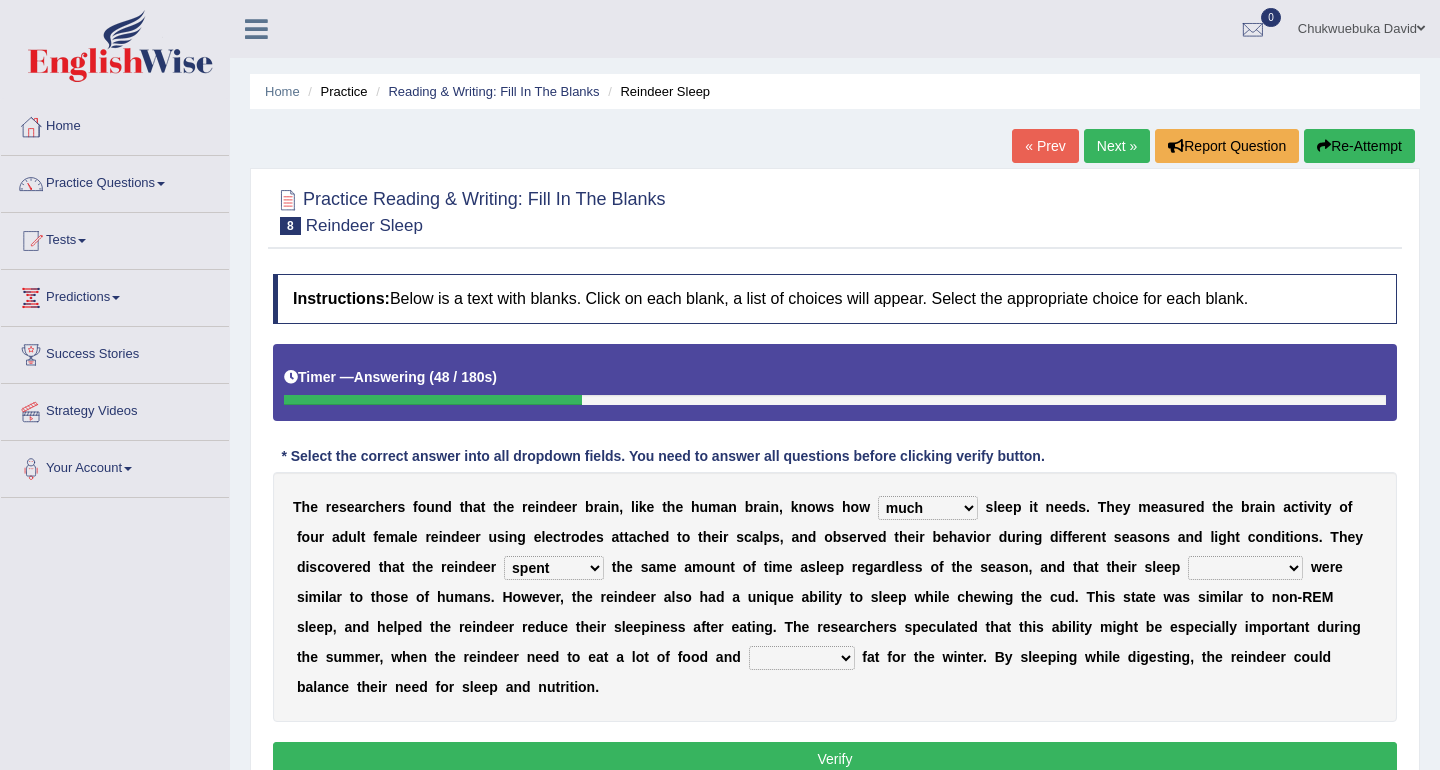 select on "patterns" 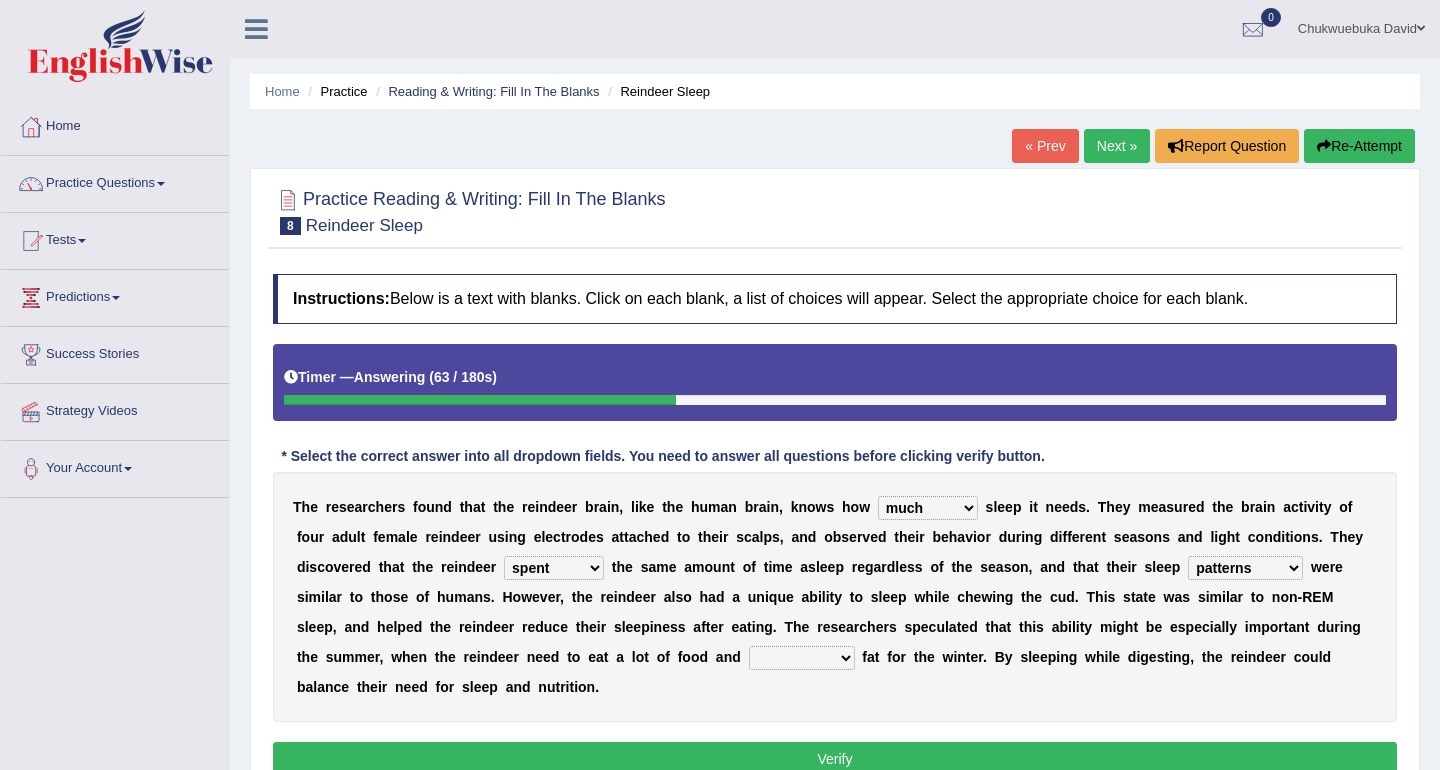 click on "cultivate regard surmount accumulate" at bounding box center (802, 658) 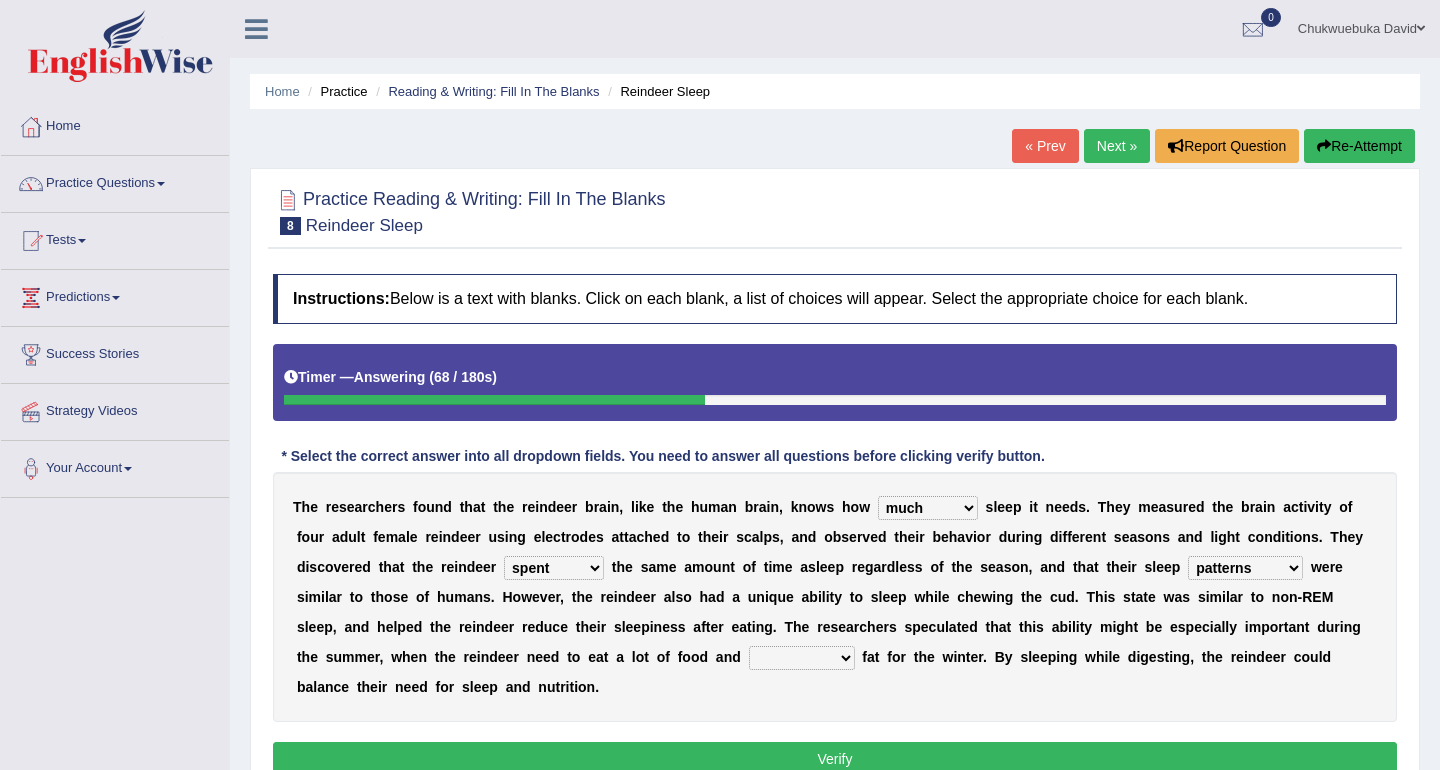 select on "accumulate" 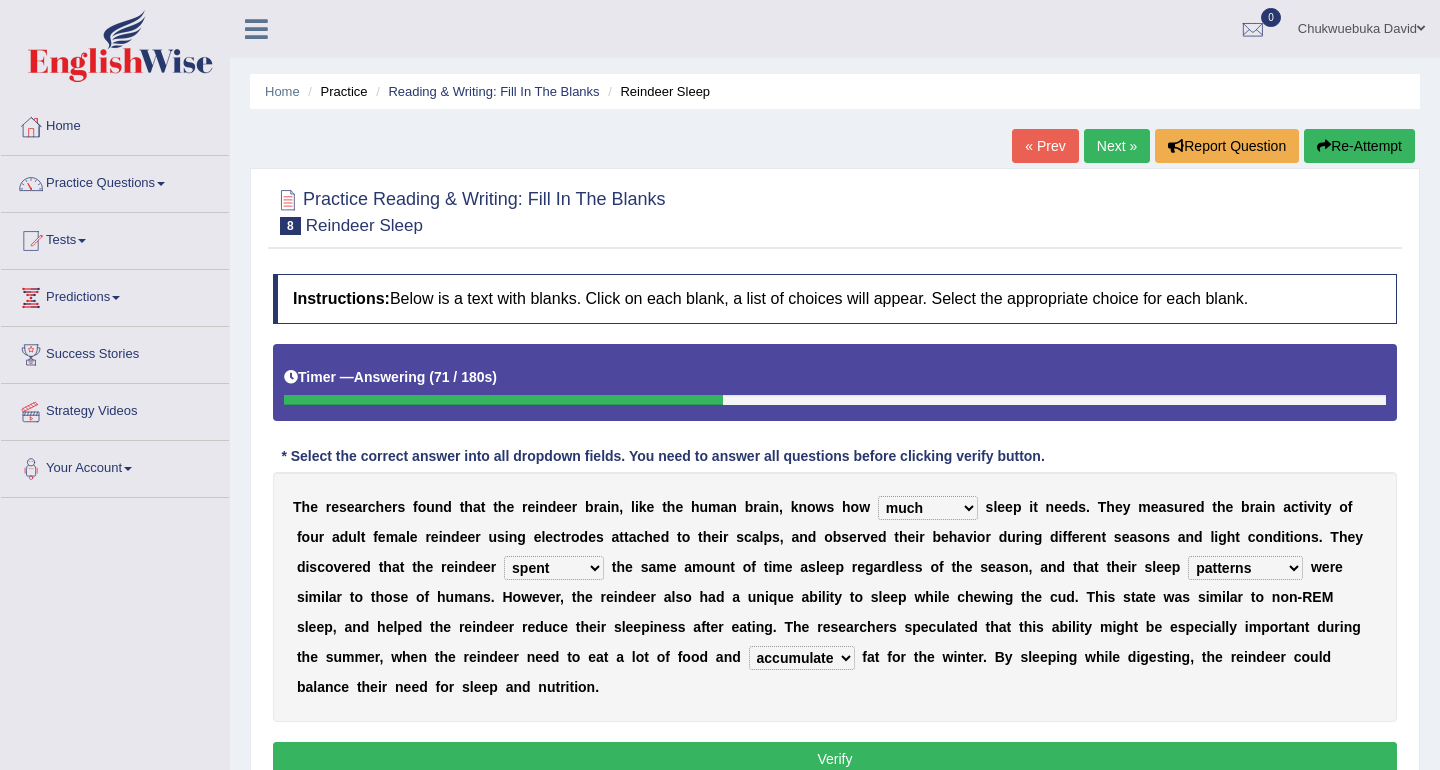 click on "Verify" at bounding box center [835, 759] 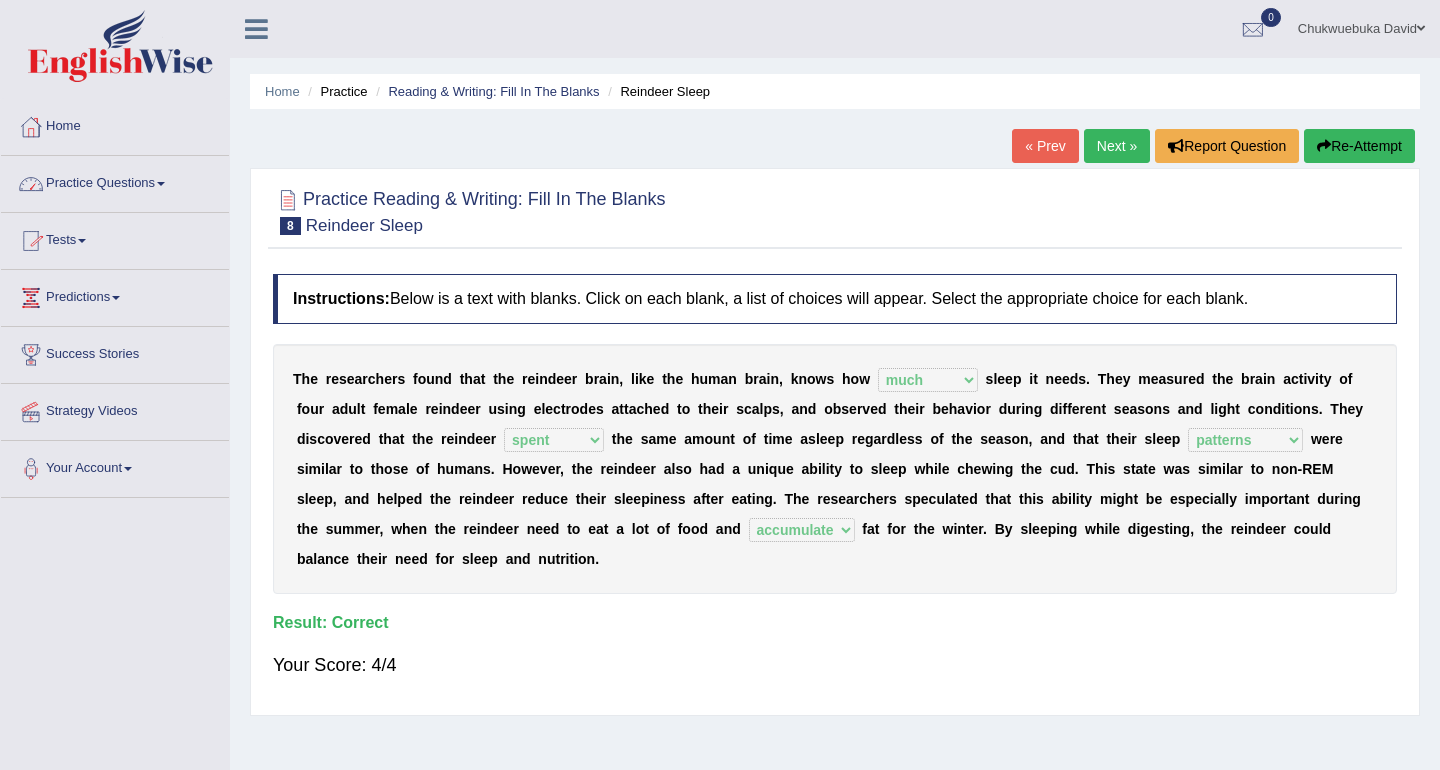 click on "Practice Questions" at bounding box center [115, 181] 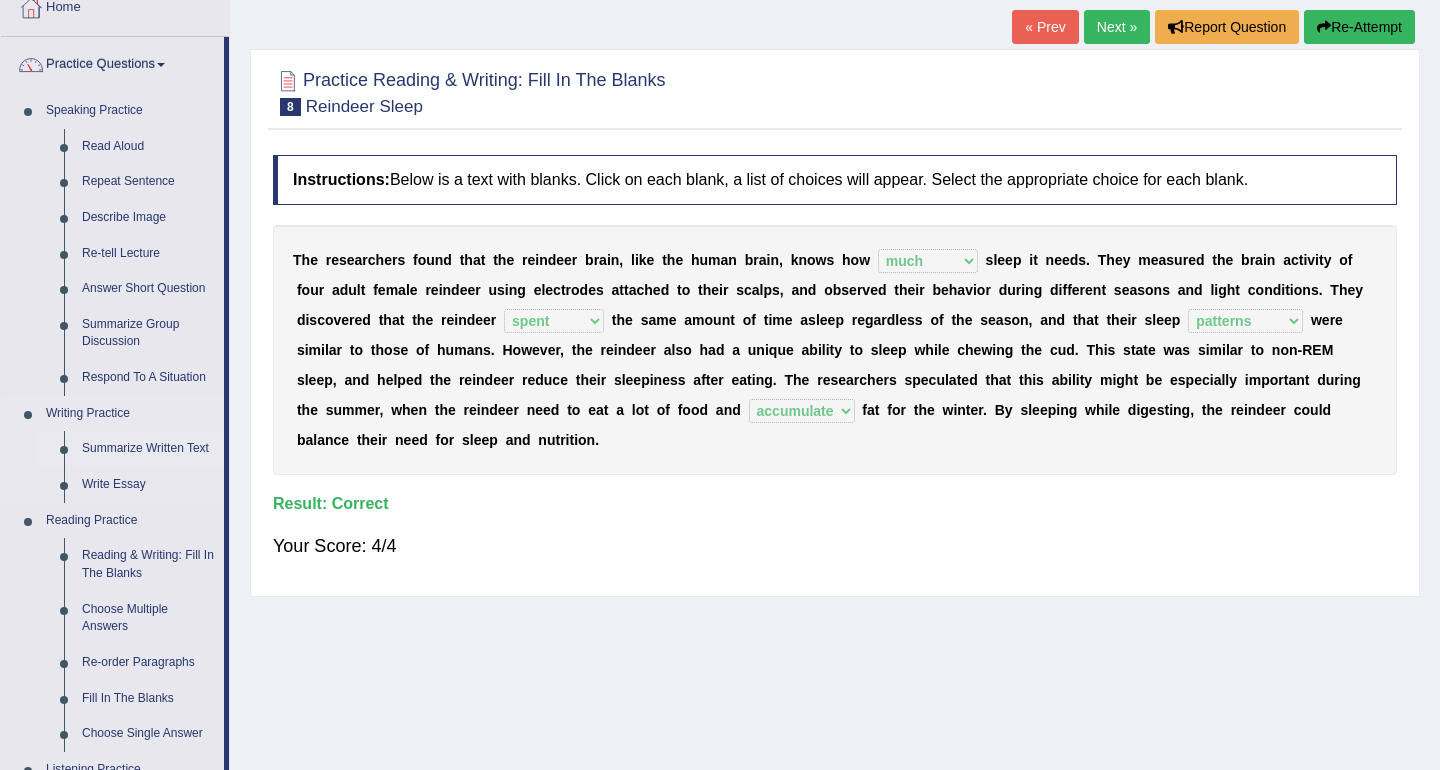 scroll, scrollTop: 121, scrollLeft: 0, axis: vertical 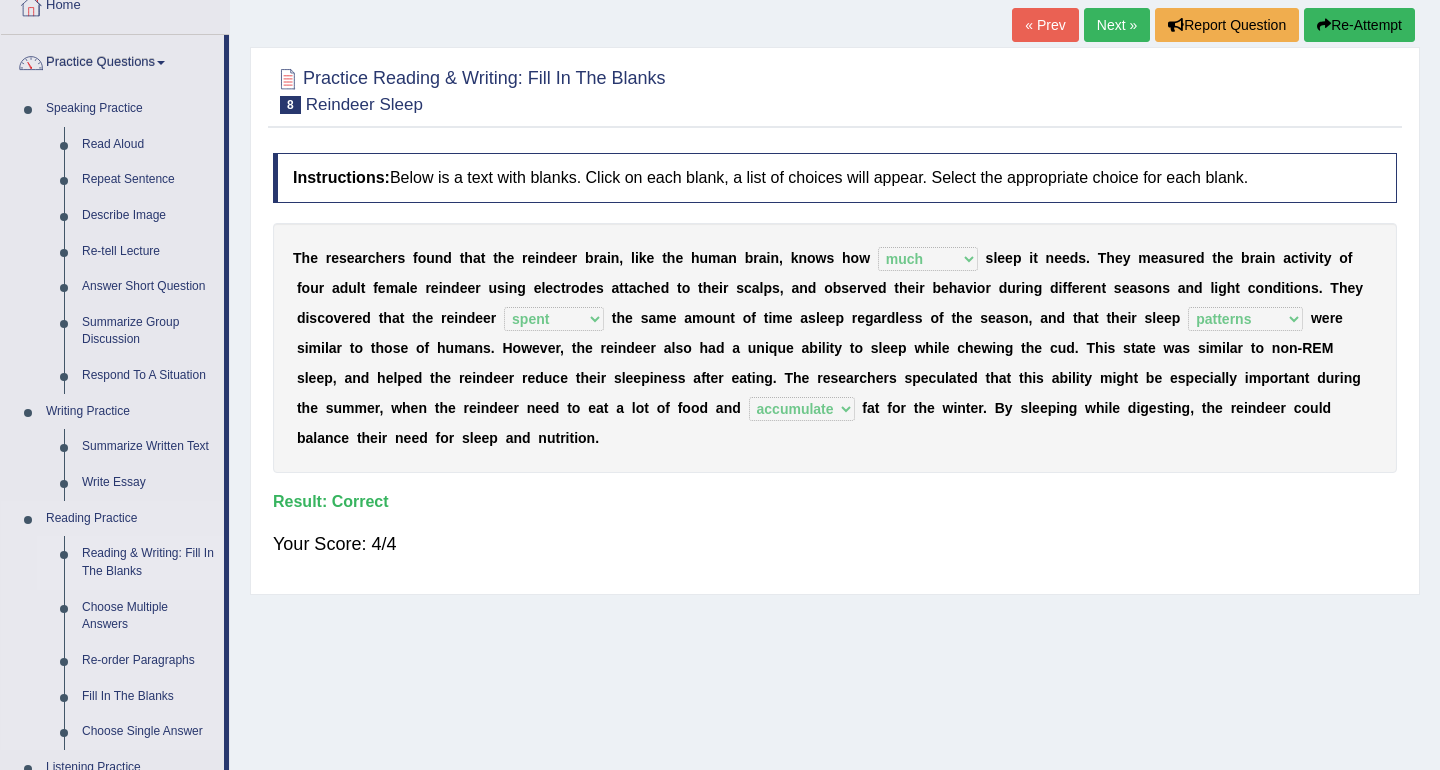 click on "Reading & Writing: Fill In The Blanks" at bounding box center [148, 562] 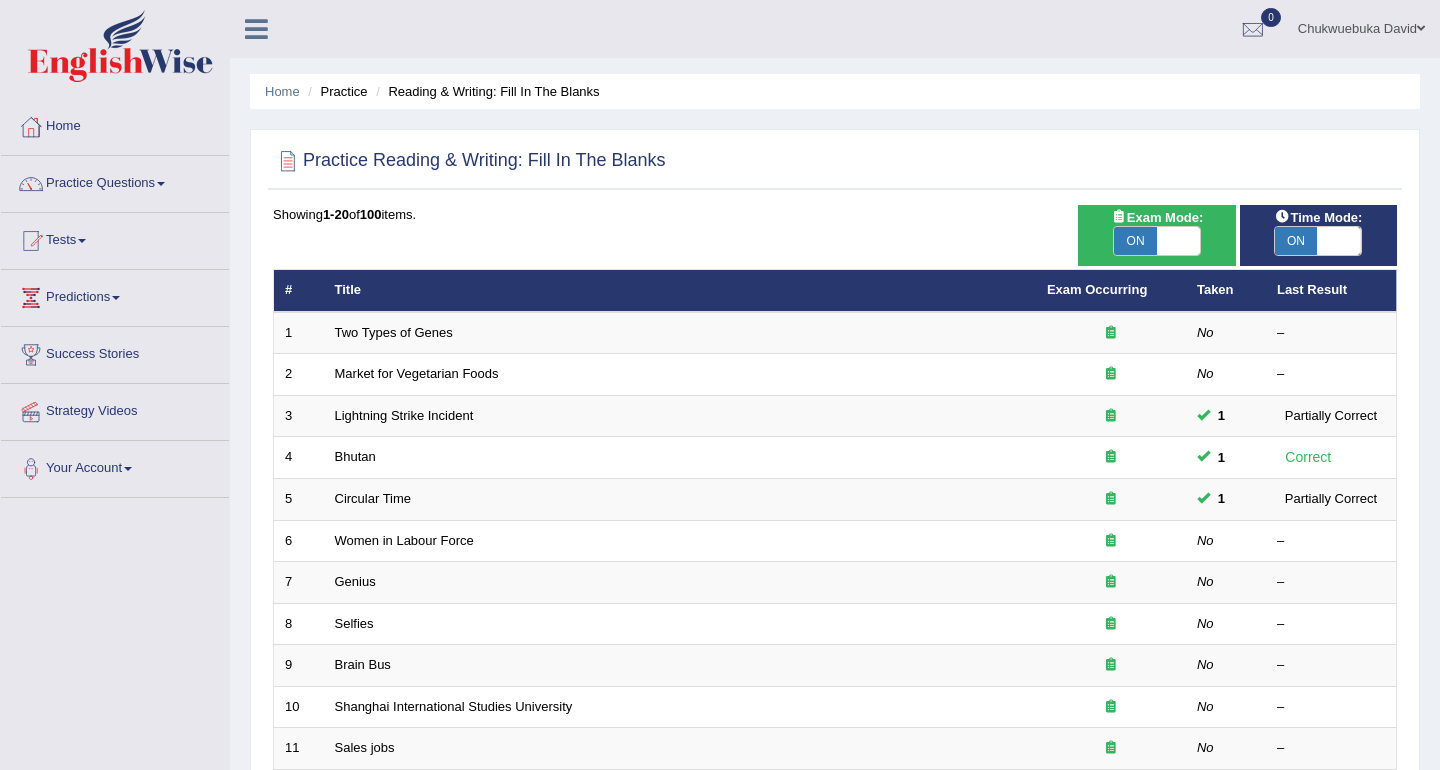 scroll, scrollTop: 0, scrollLeft: 0, axis: both 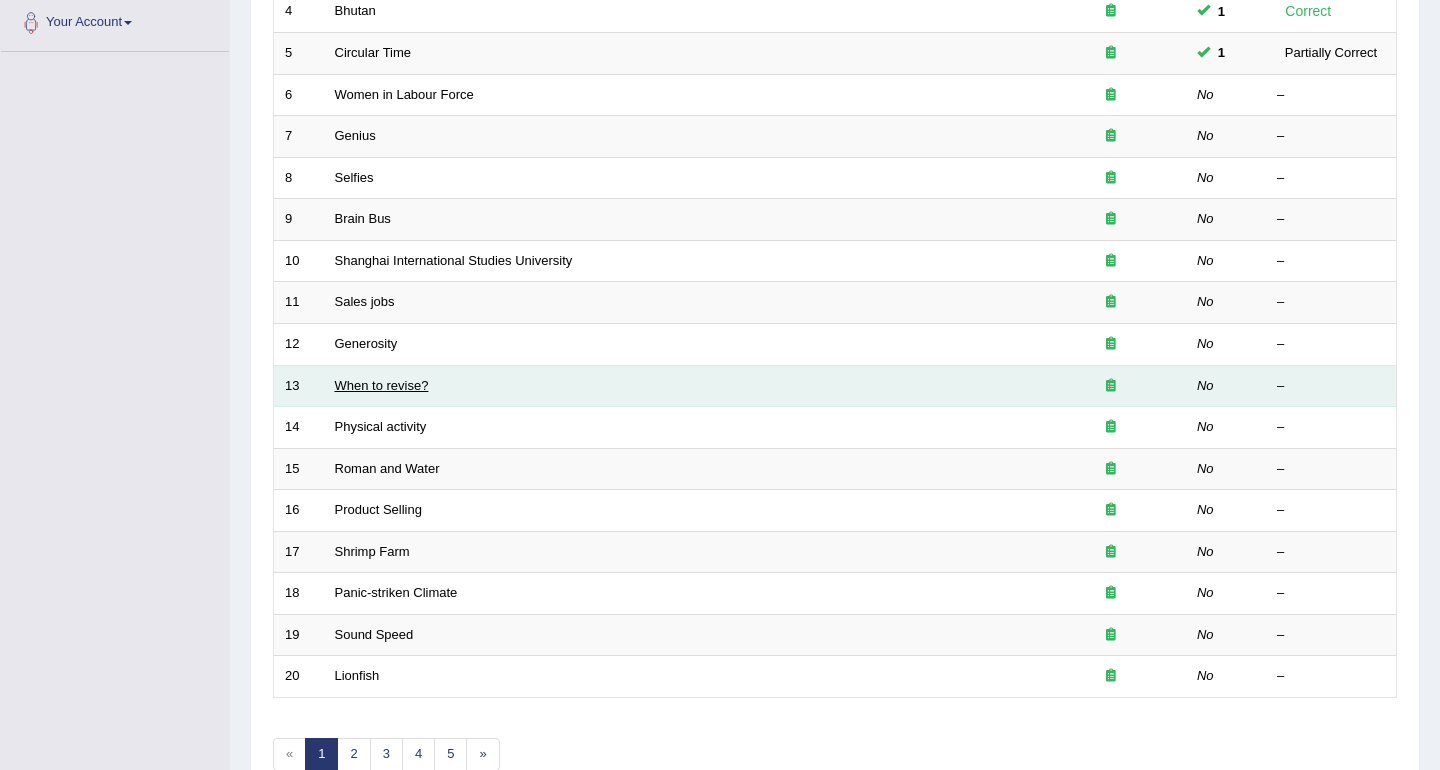 click on "When to revise?" at bounding box center (382, 385) 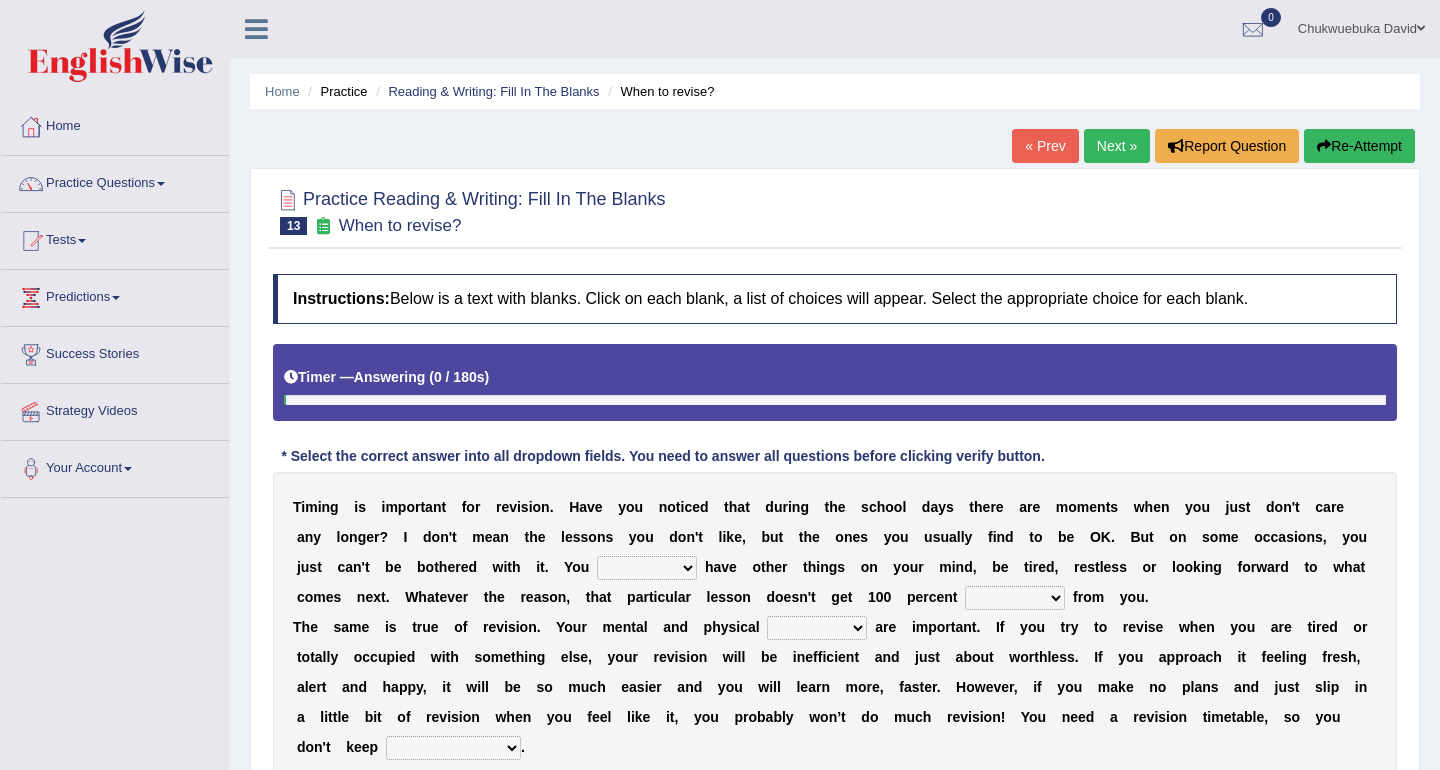 scroll, scrollTop: 0, scrollLeft: 0, axis: both 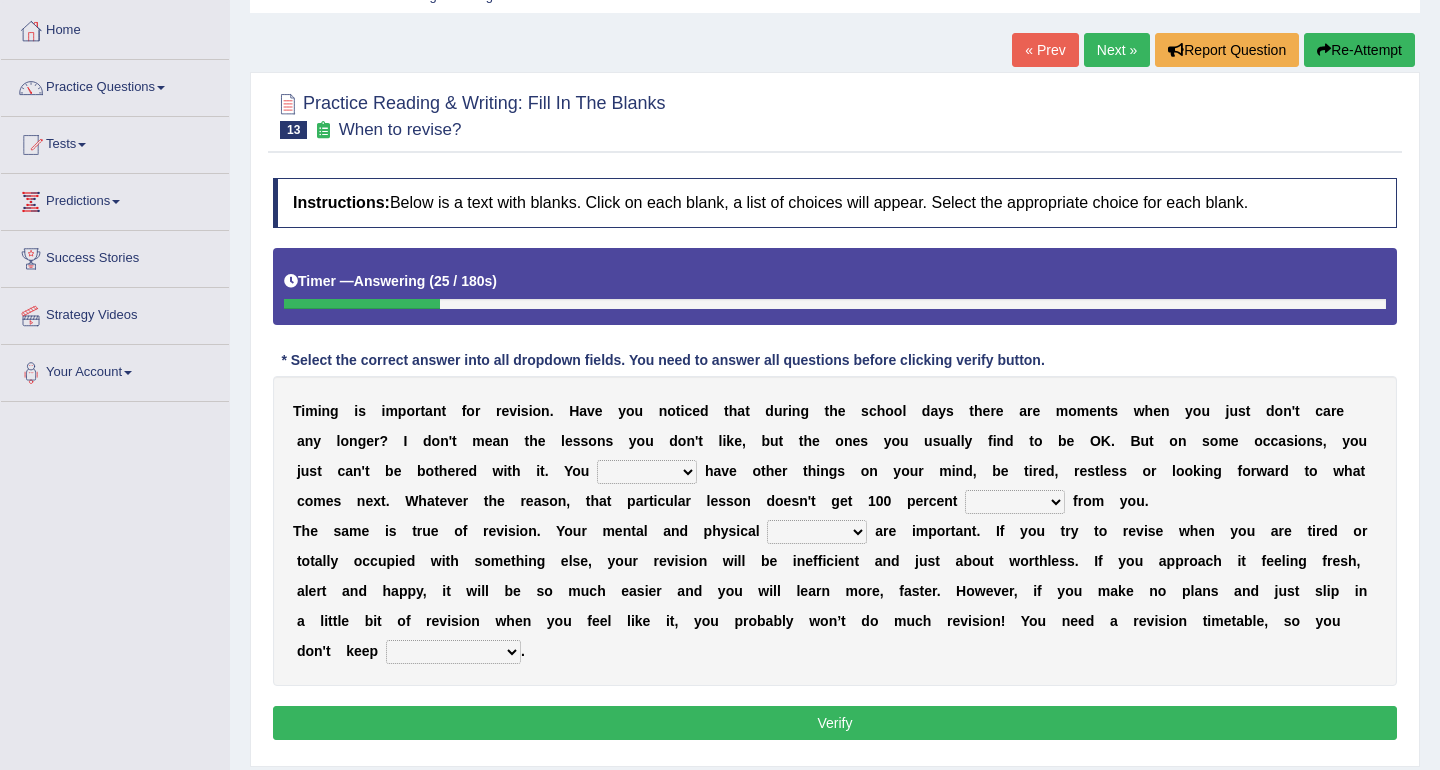 click on "may can will must" at bounding box center [647, 472] 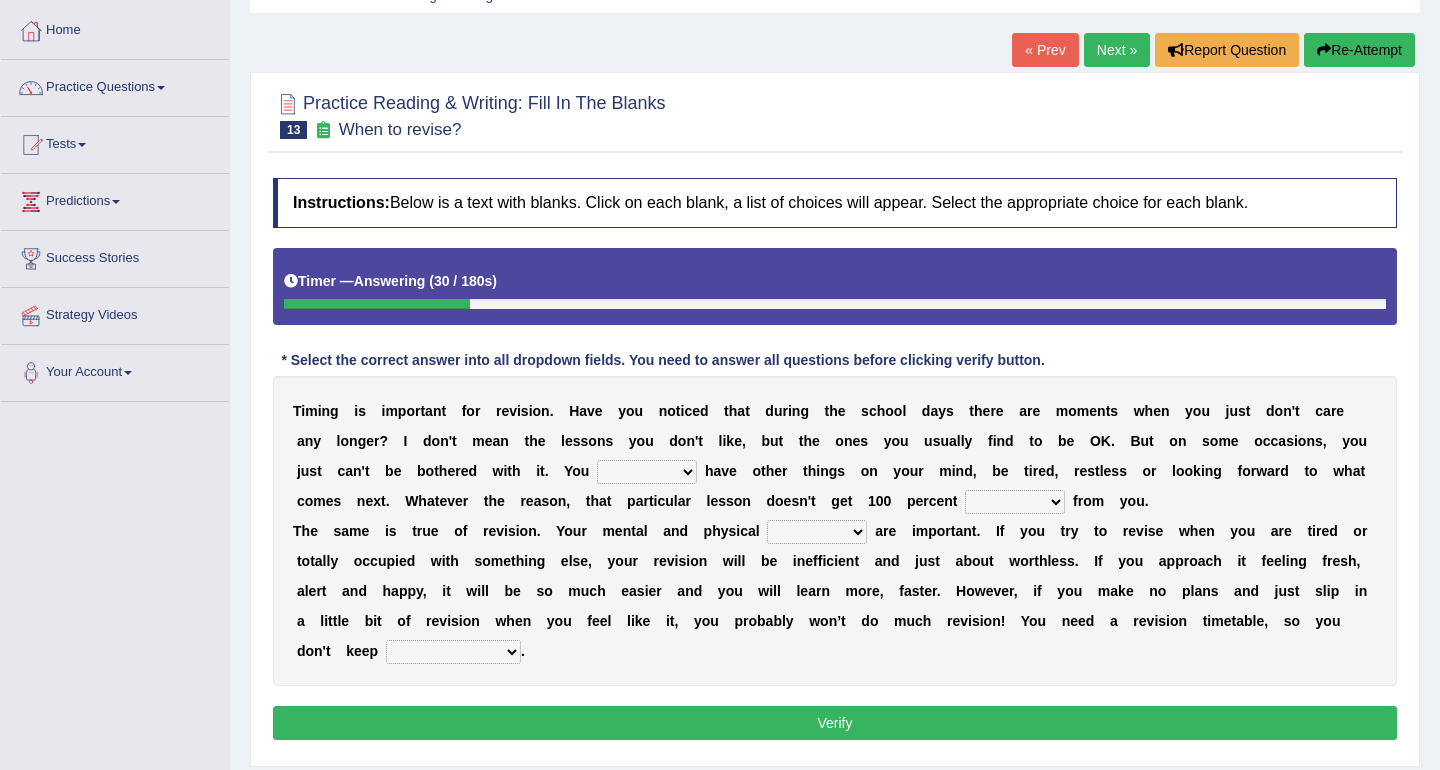 select on "may" 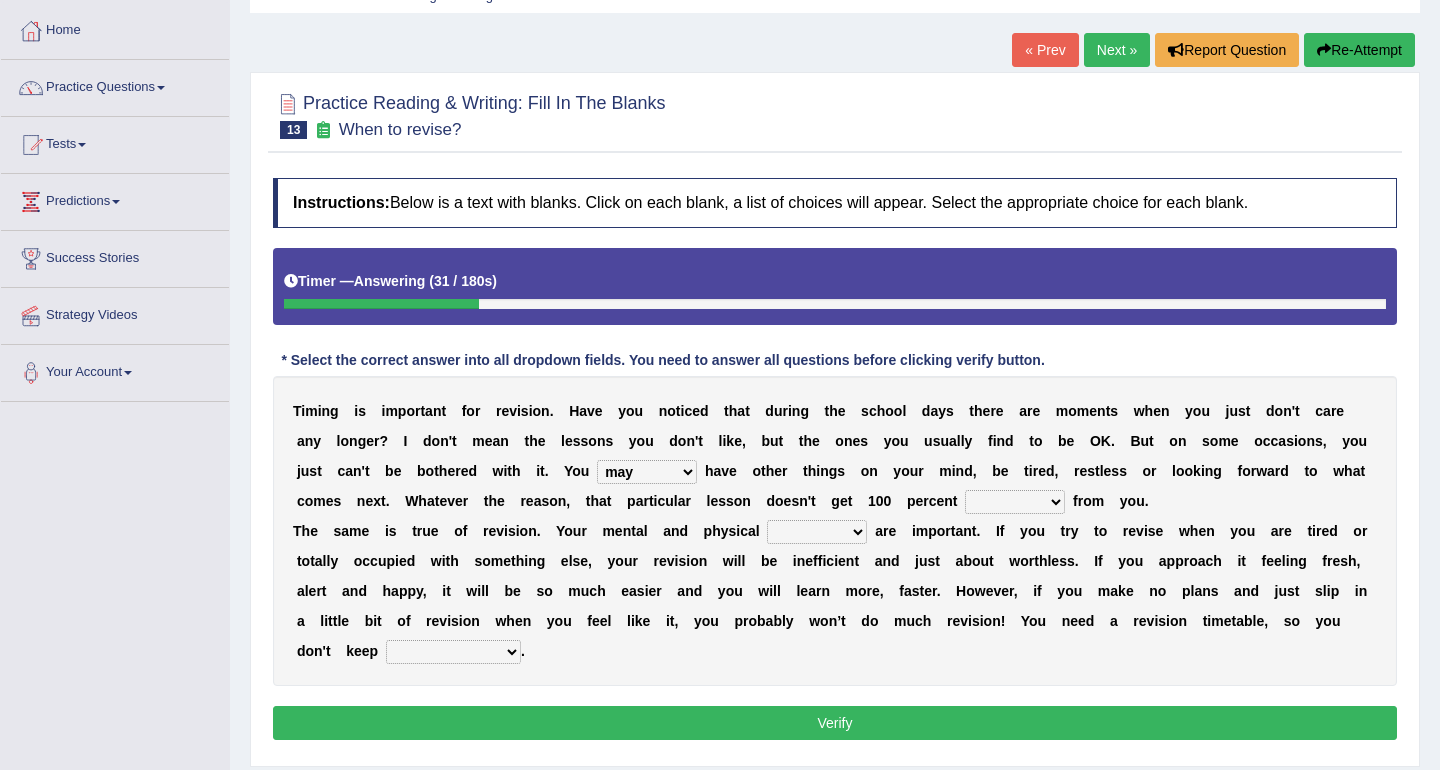 click on "p" at bounding box center [631, 501] 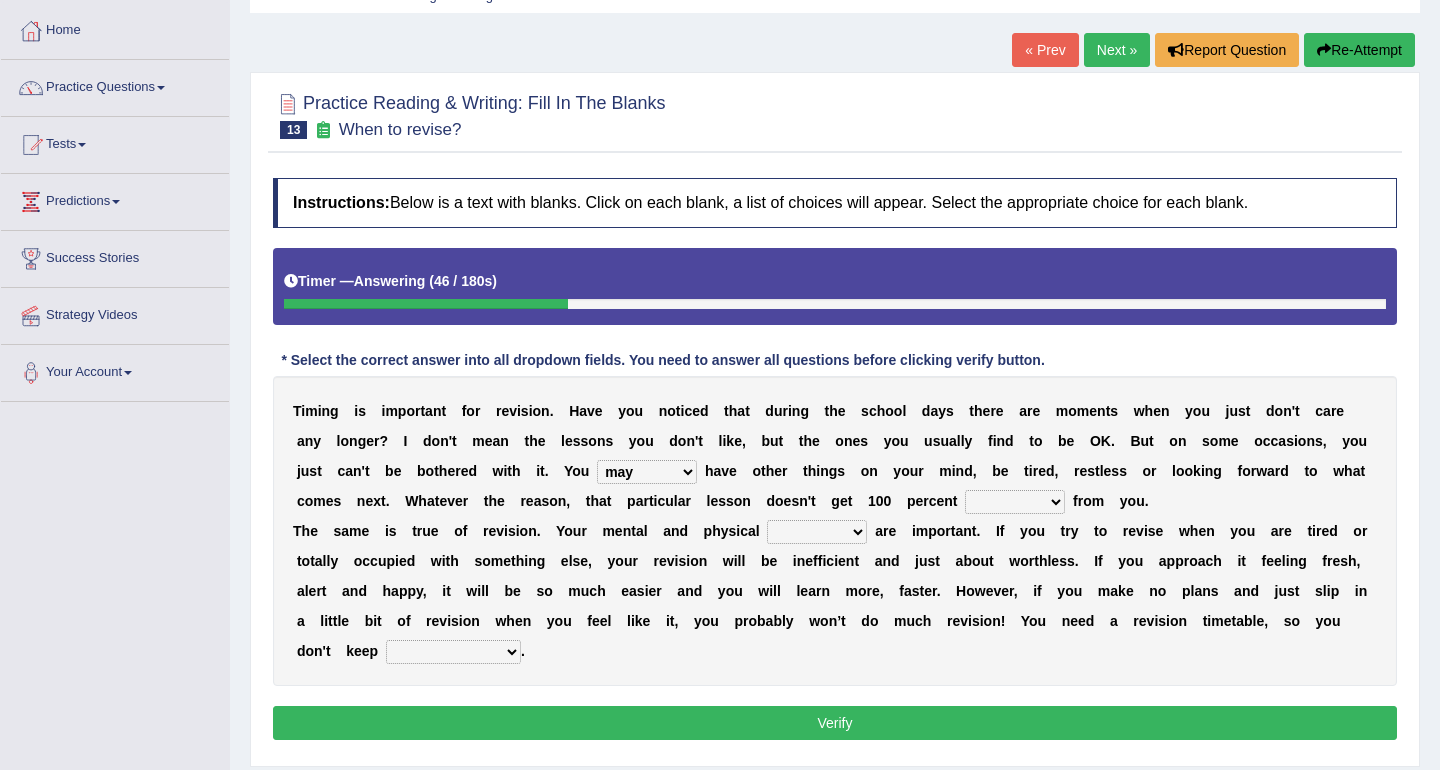 click on "effect afford effort affect" at bounding box center (1015, 502) 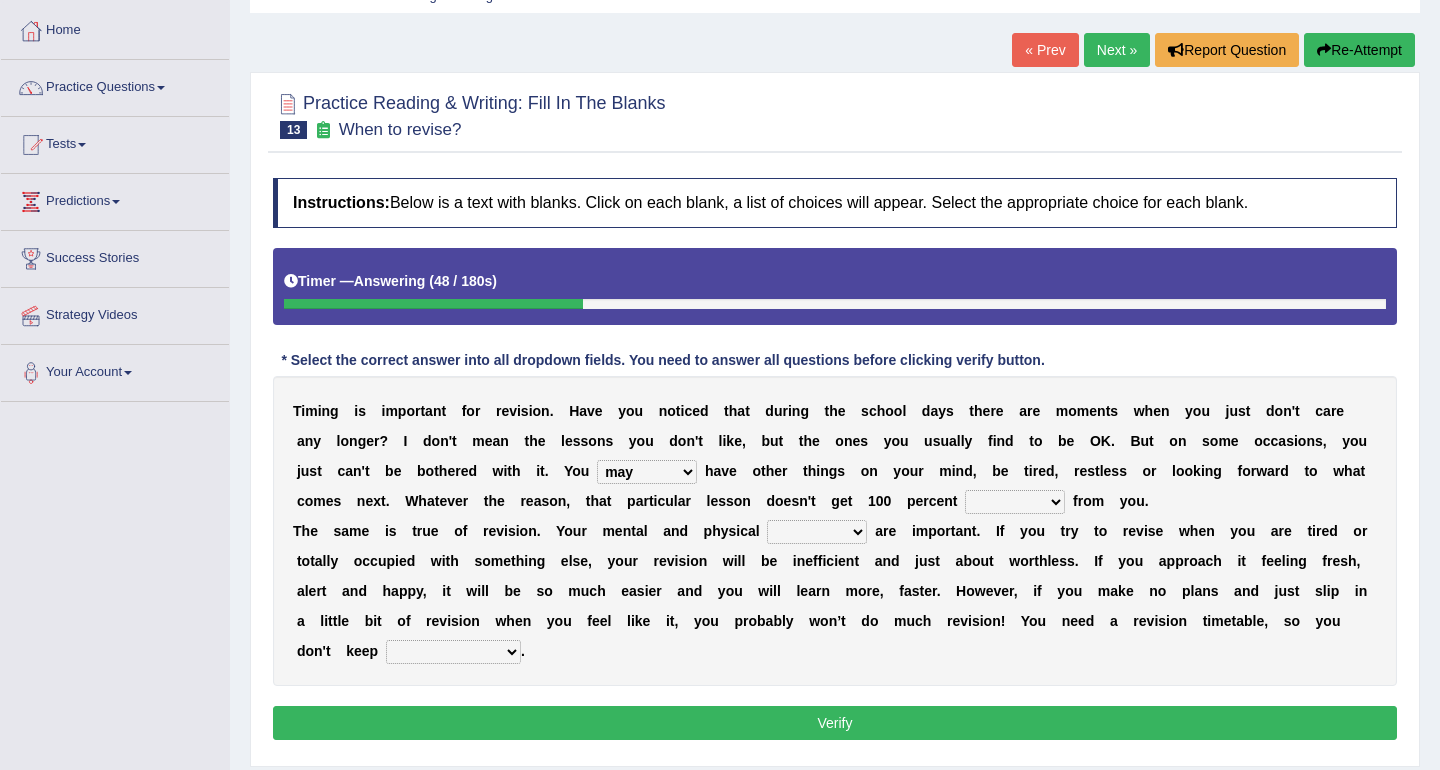 select on "effort" 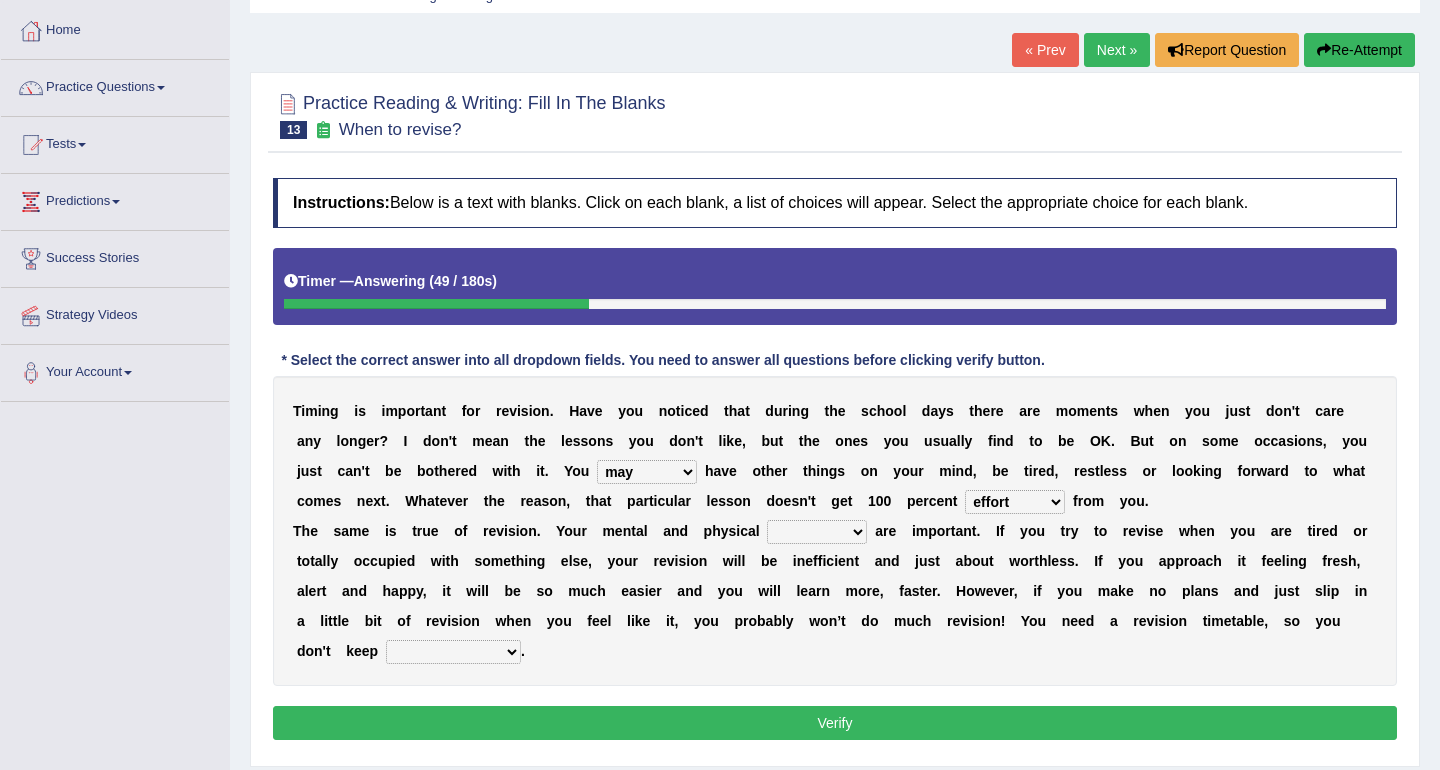 click on "s" at bounding box center (932, 561) 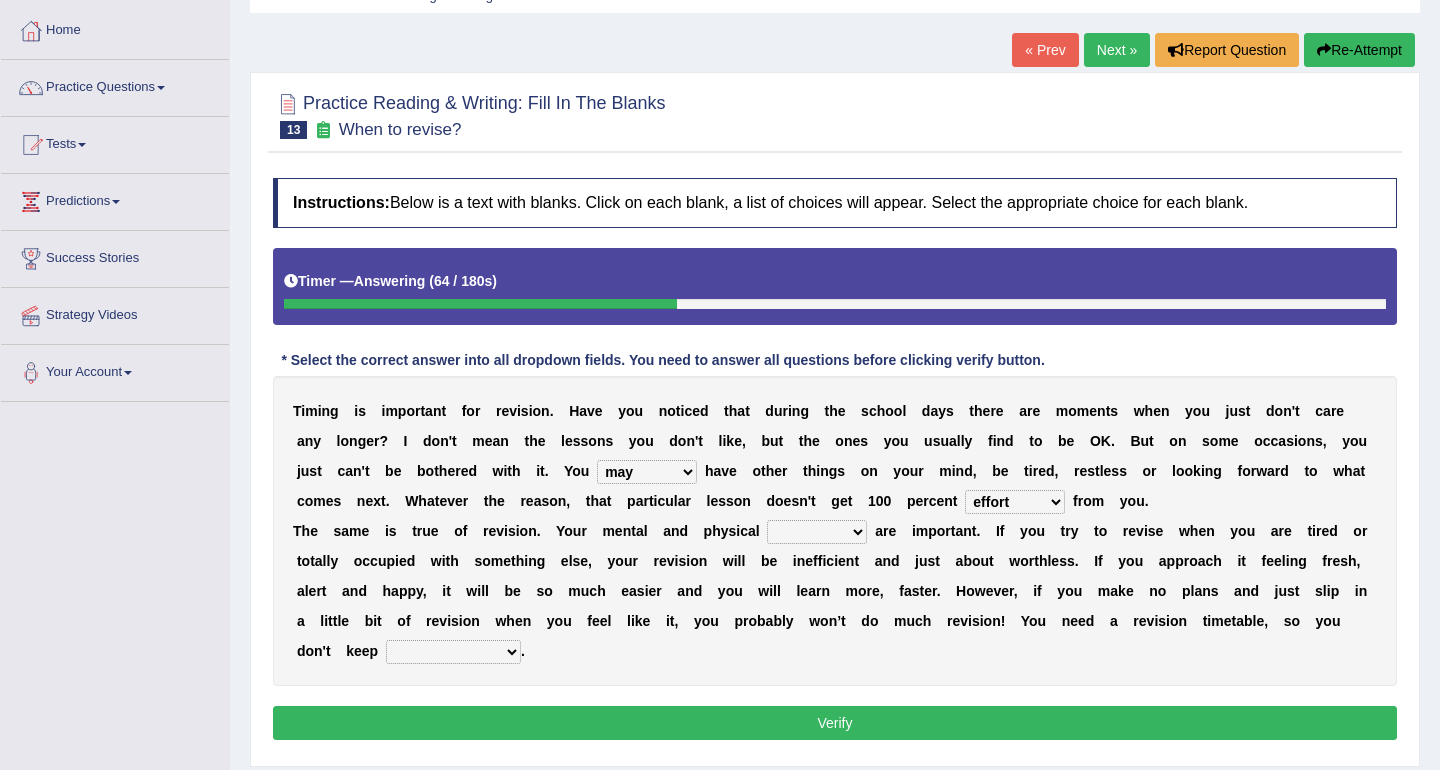 click on "altitude strength attitudes talent" at bounding box center [817, 532] 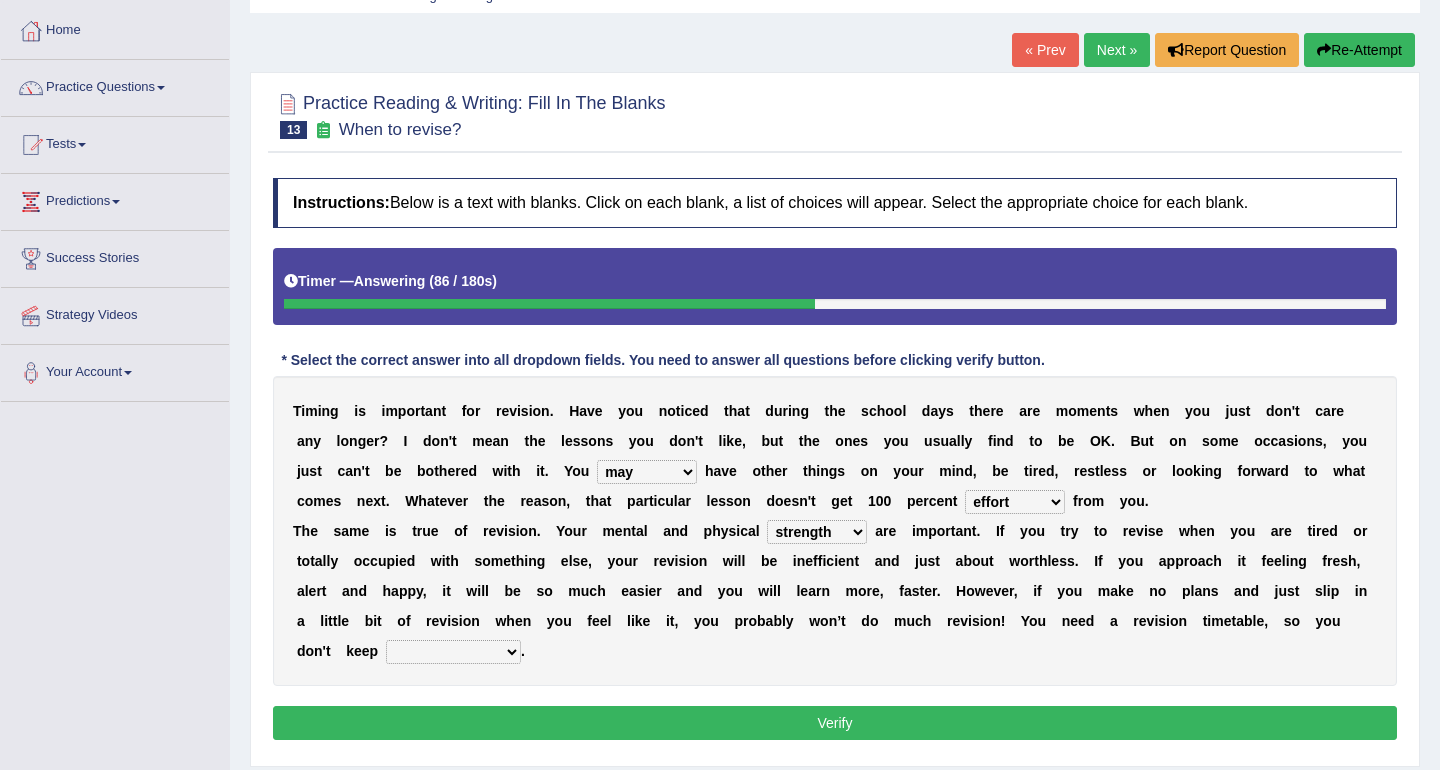 click on "altitude strength attitudes talent" at bounding box center (817, 532) 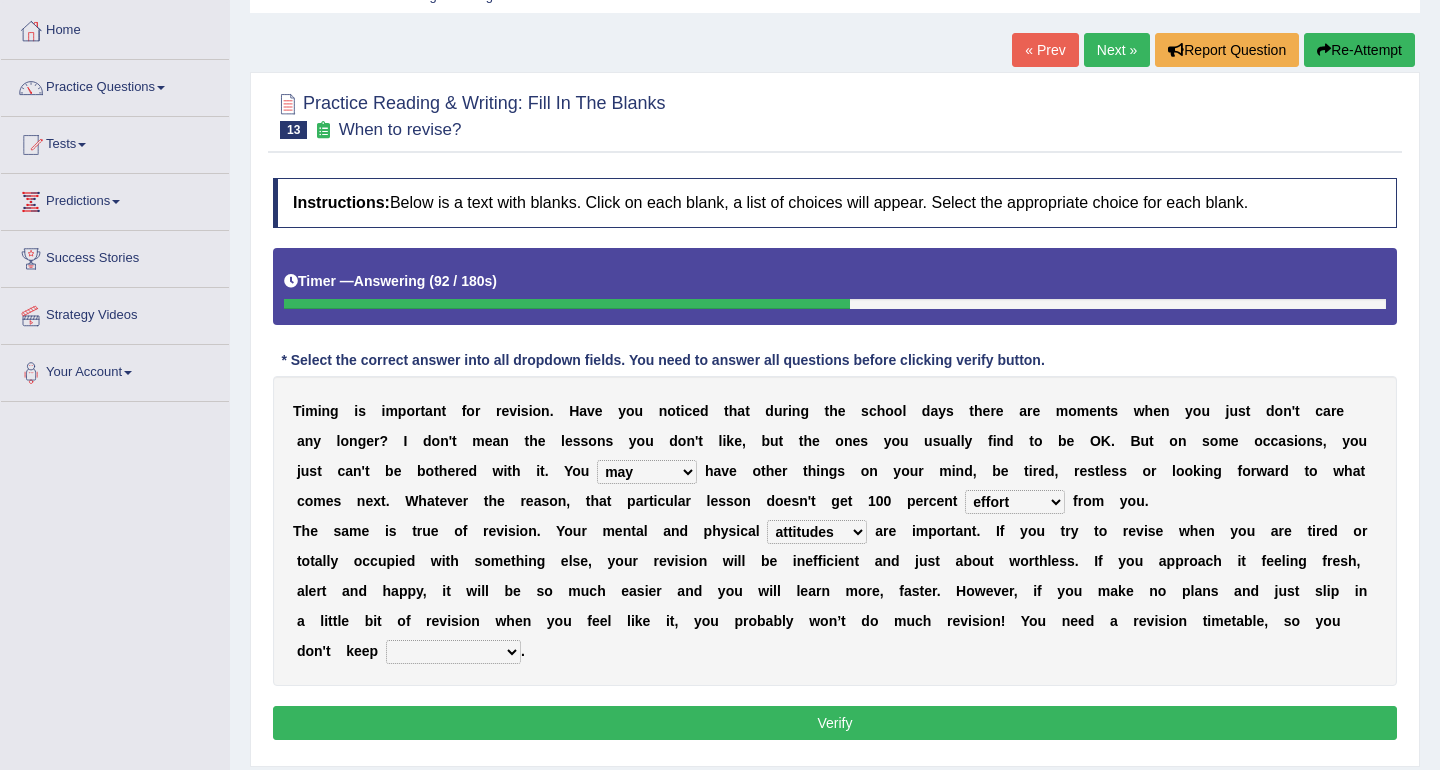click on "altitude strength attitudes talent" at bounding box center (817, 532) 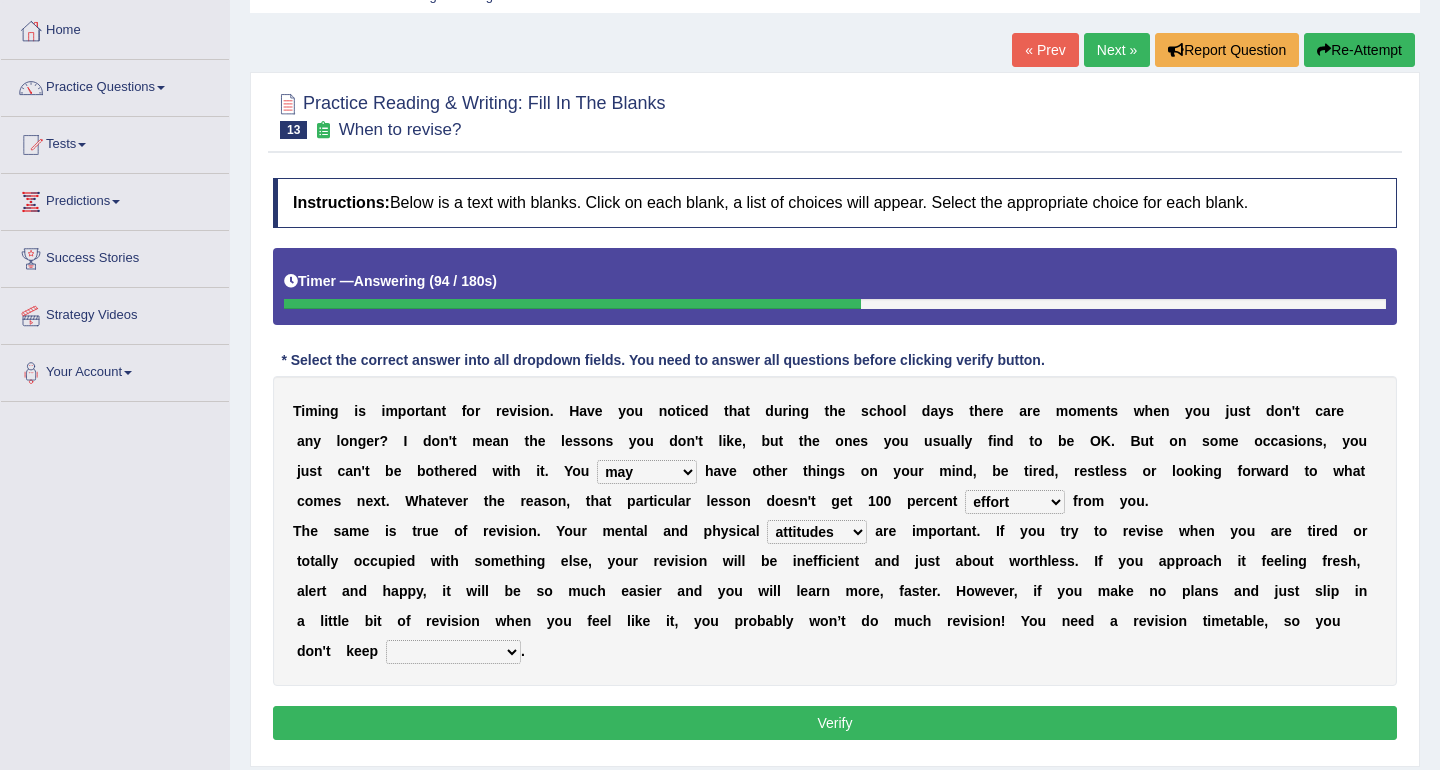 select on "strength" 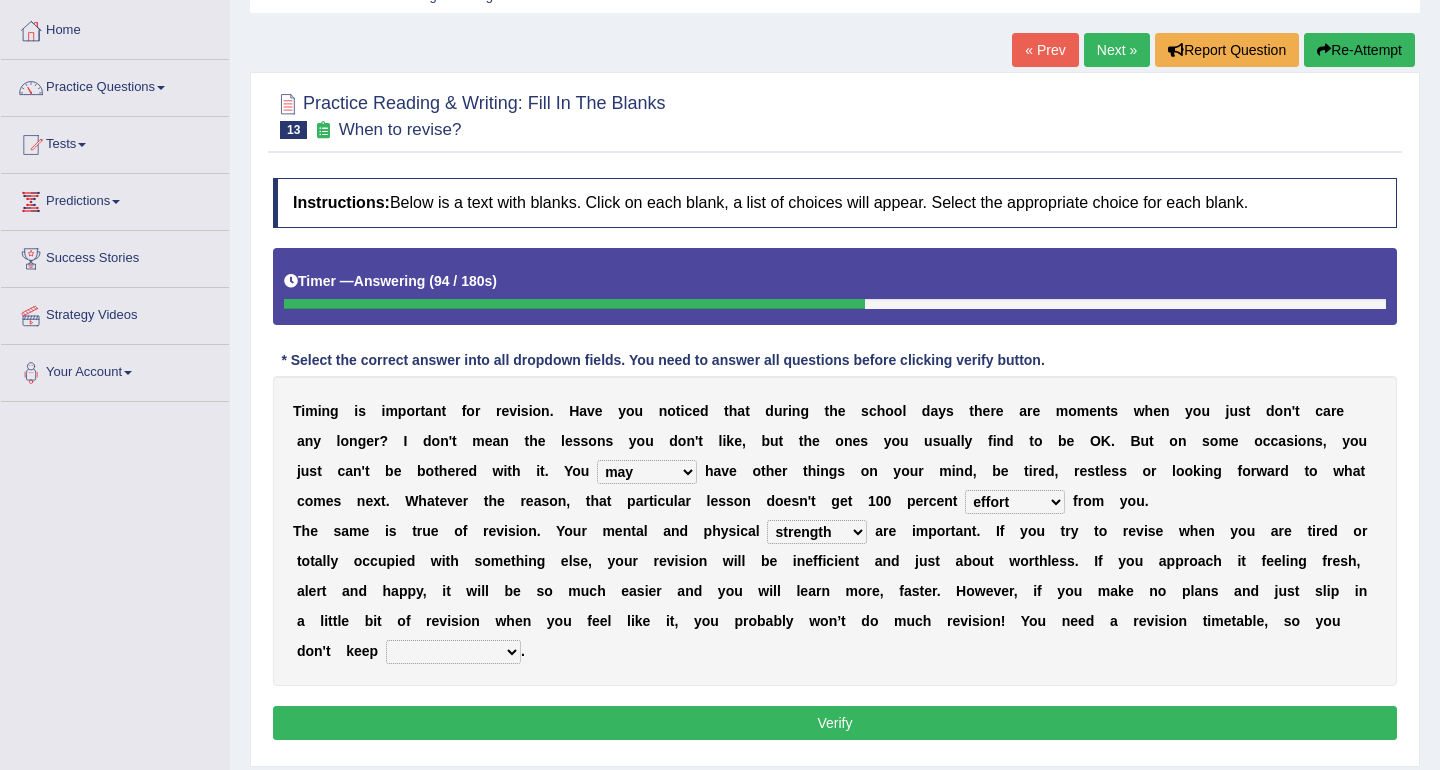 click on "e" at bounding box center [809, 561] 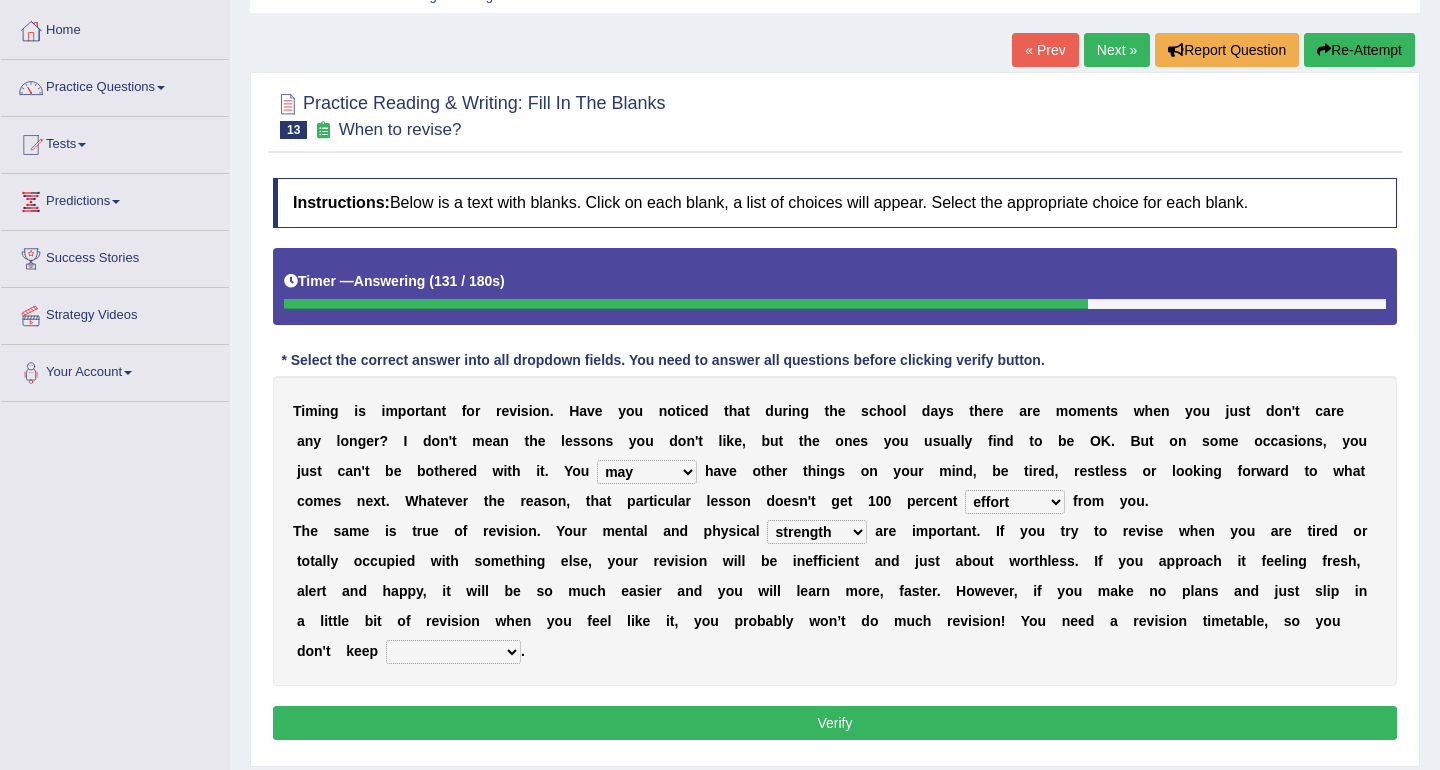 click on "stopping it from putting it off giving it out getting it wrong" at bounding box center (453, 652) 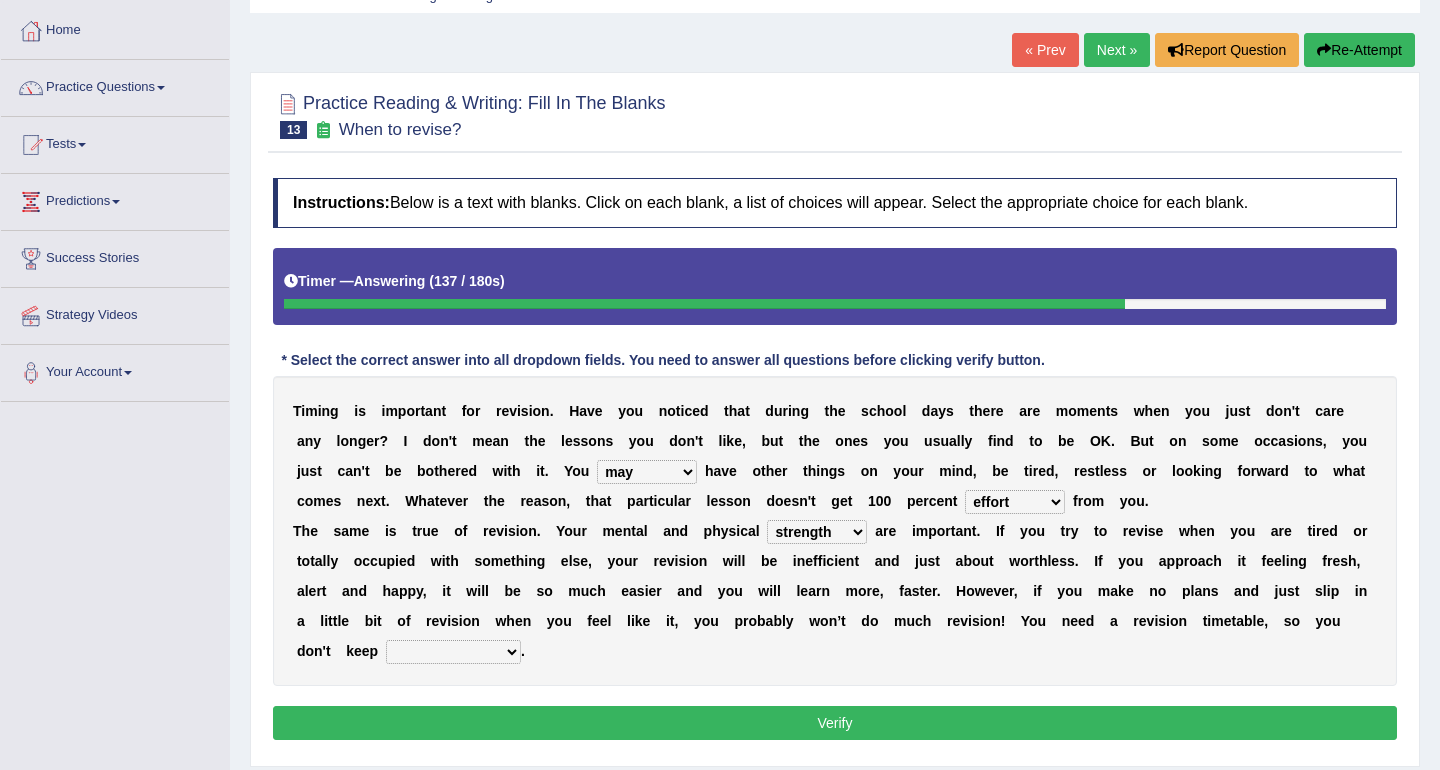select on "putting it off" 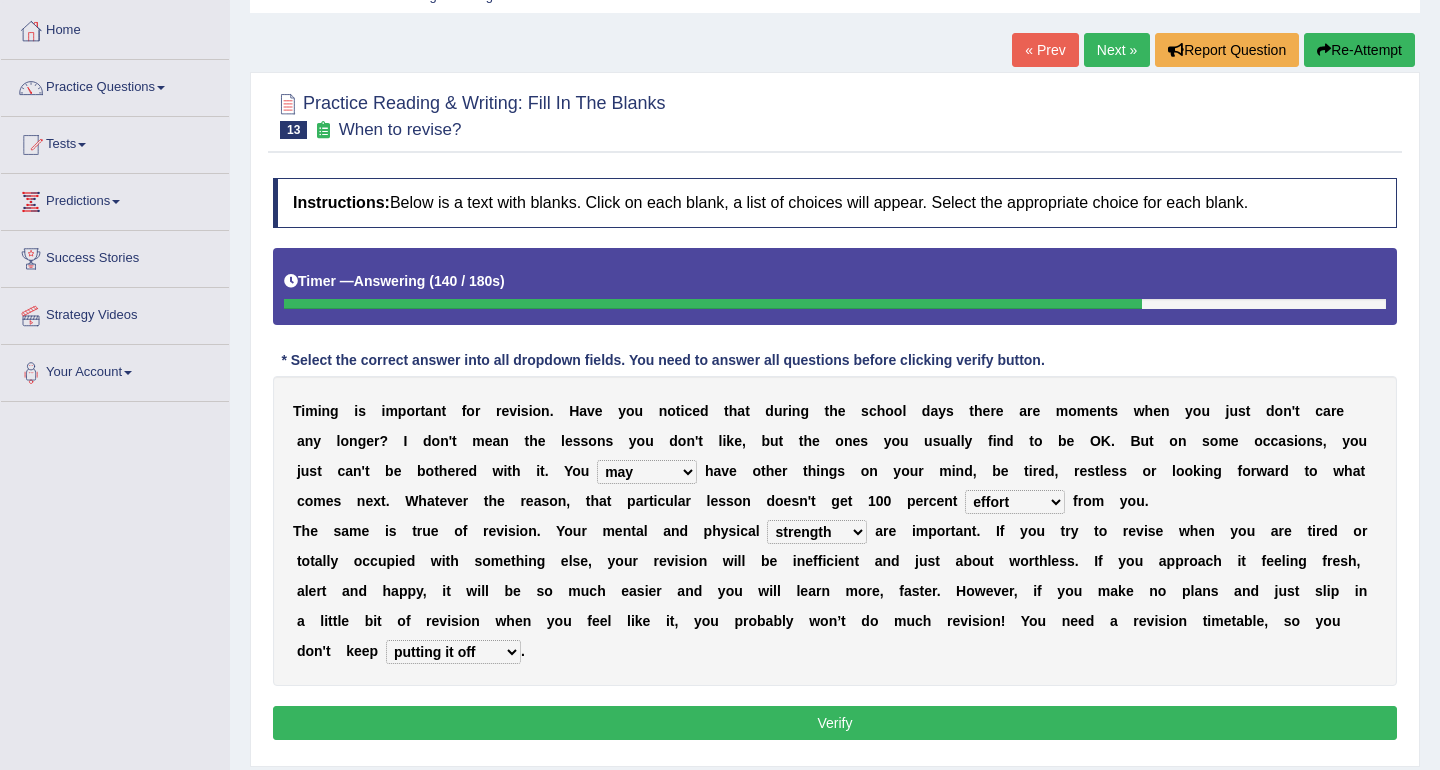 click on "Verify" at bounding box center (835, 723) 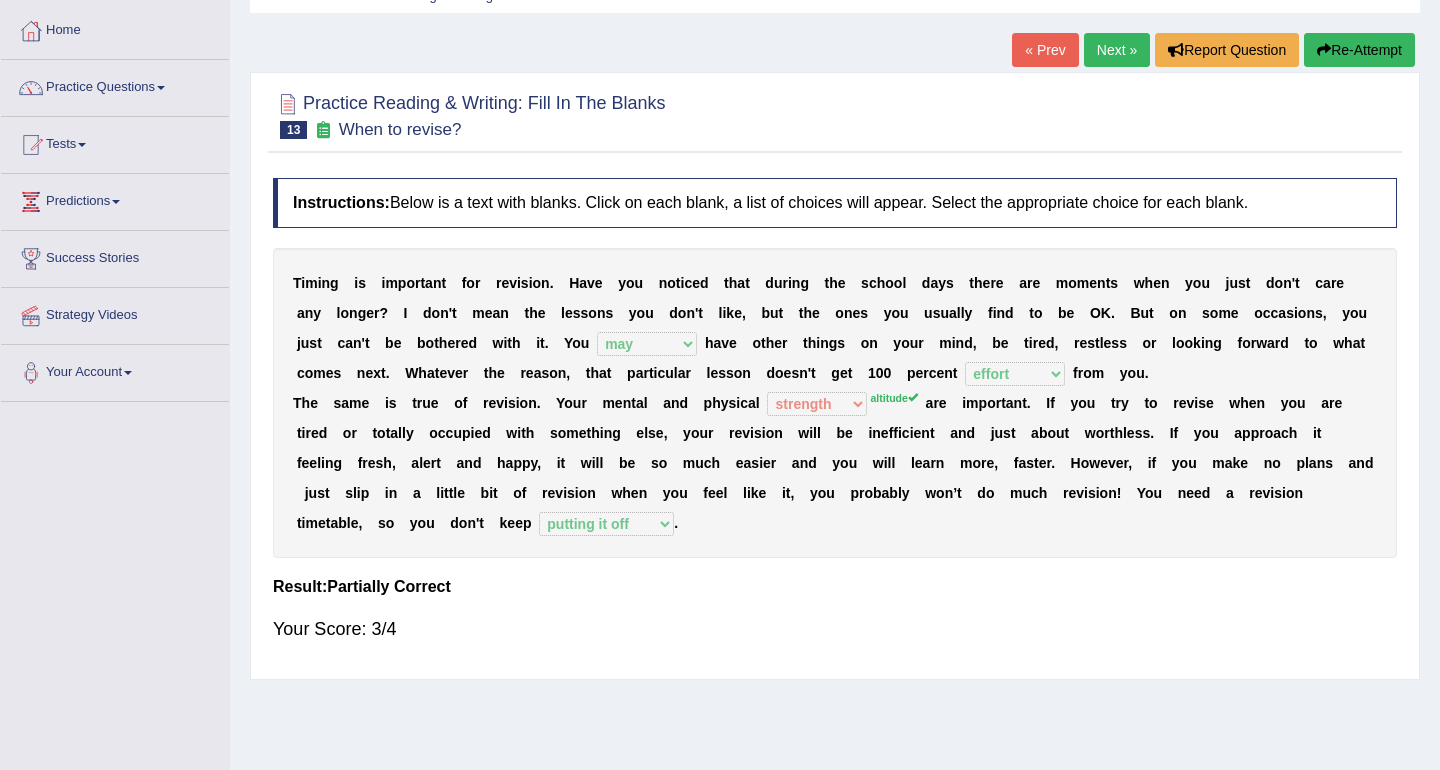 click on "Next »" at bounding box center (1117, 50) 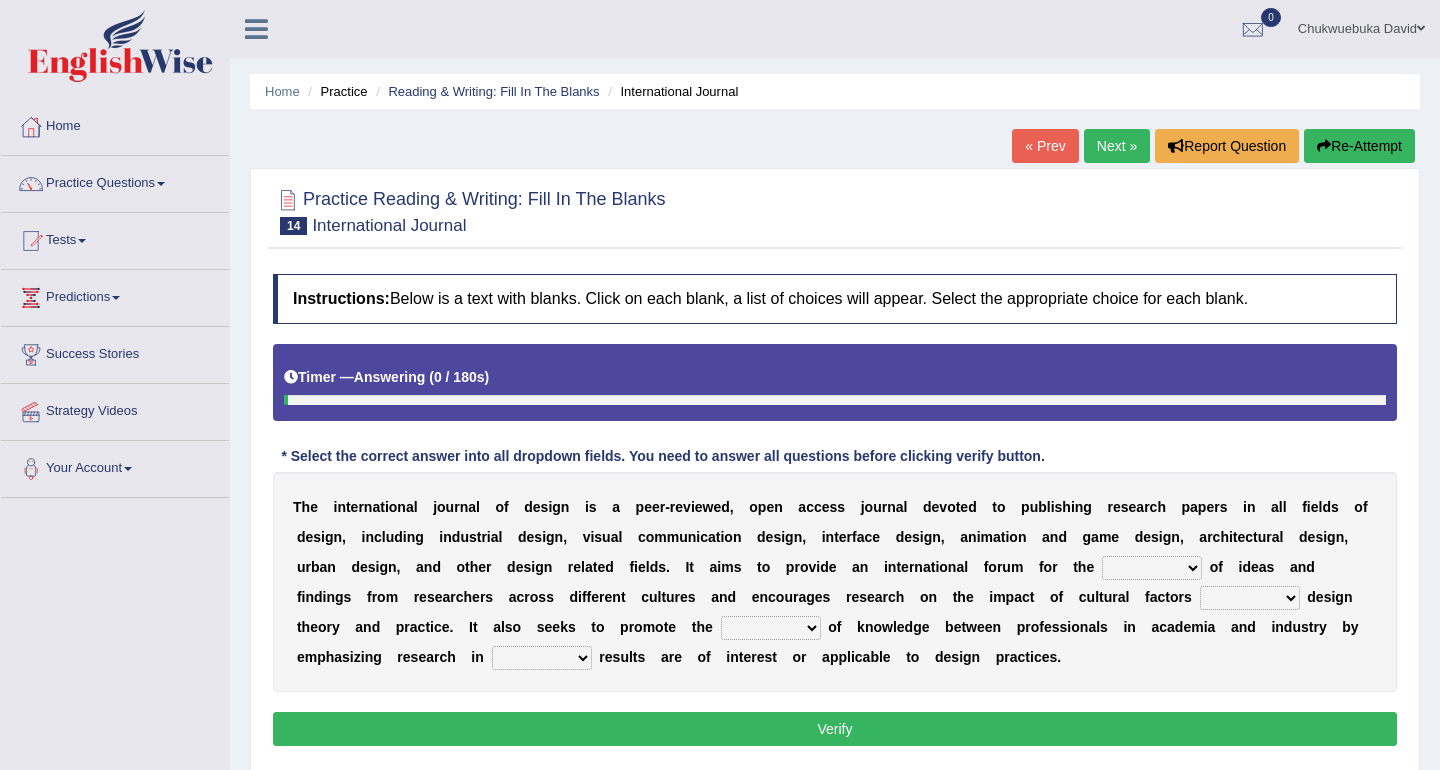 scroll, scrollTop: 0, scrollLeft: 0, axis: both 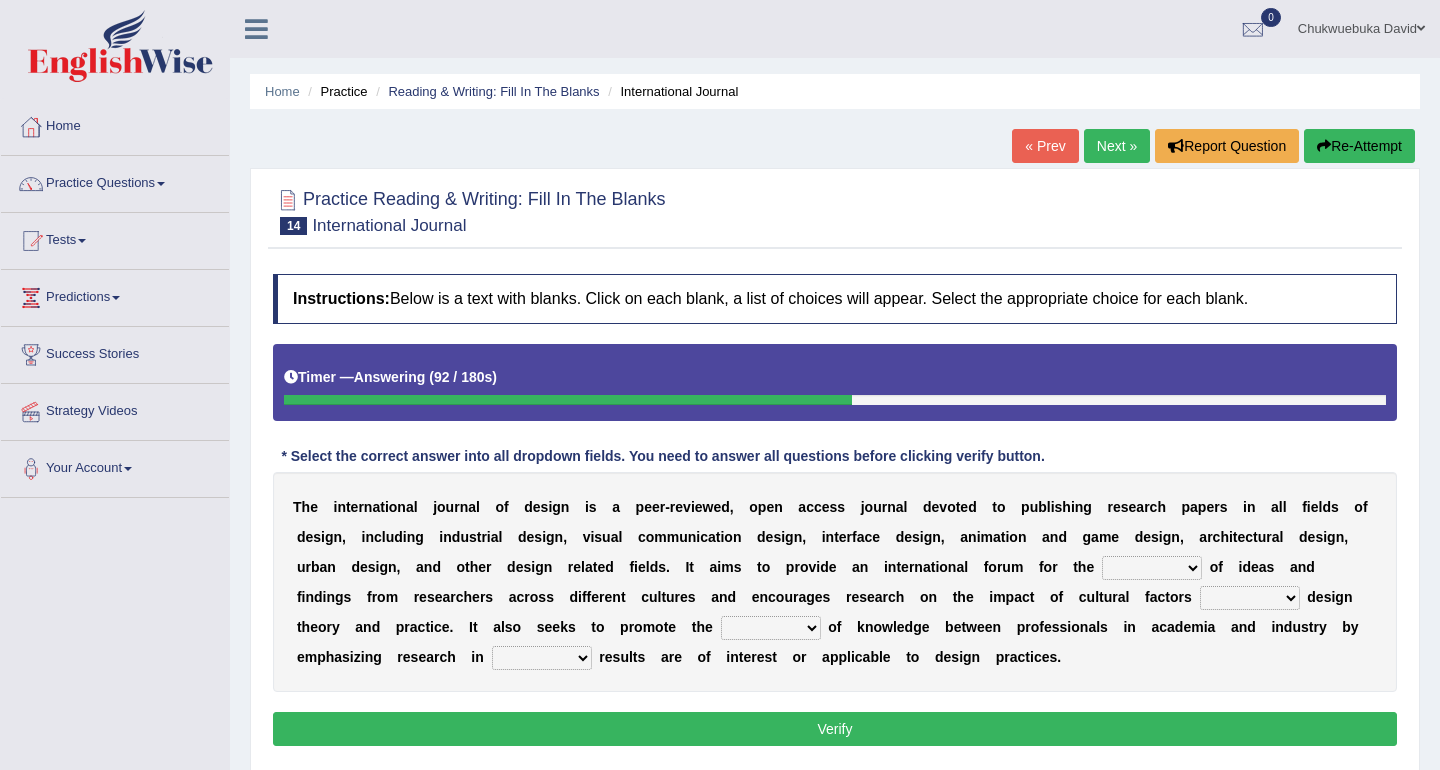 click on "infliction change exchange occurence" at bounding box center (1152, 568) 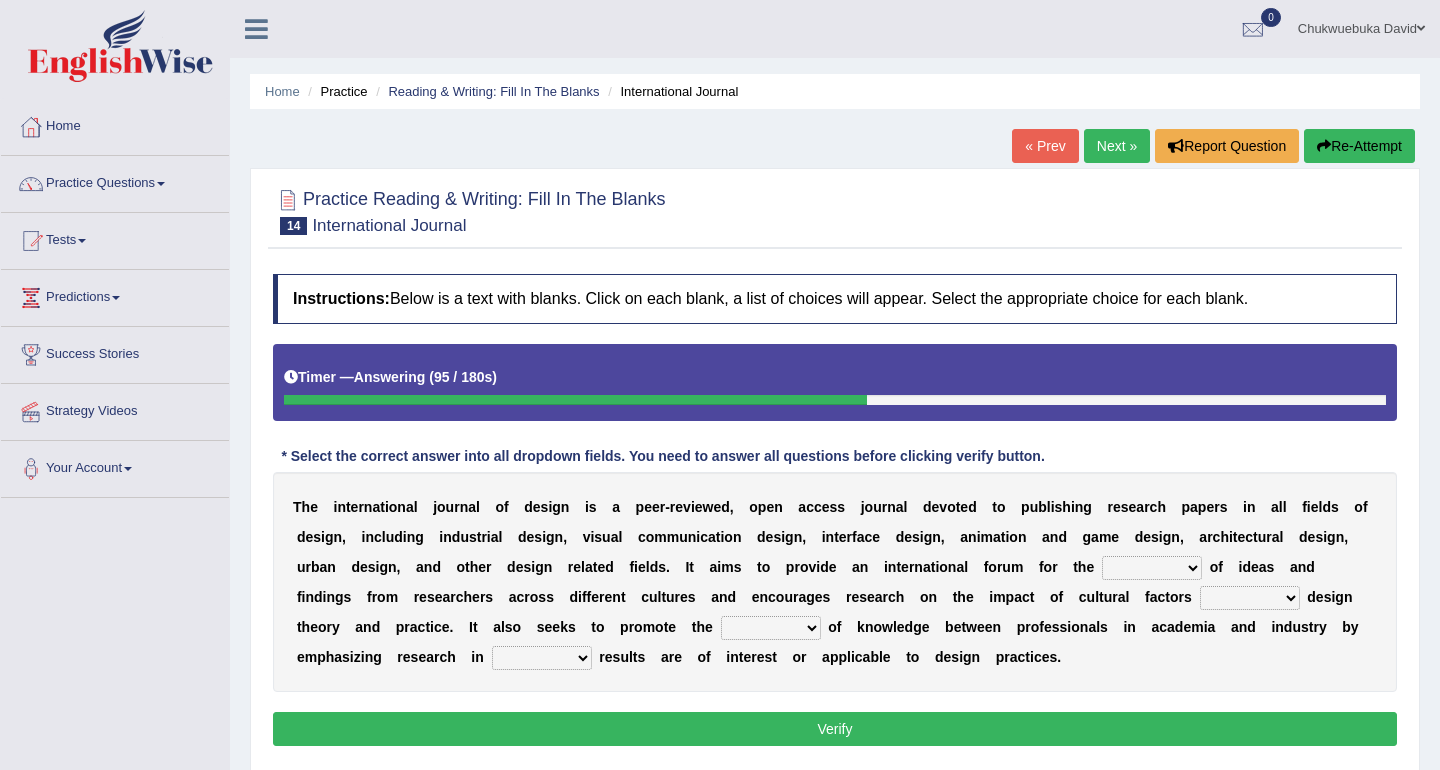 select on "exchange" 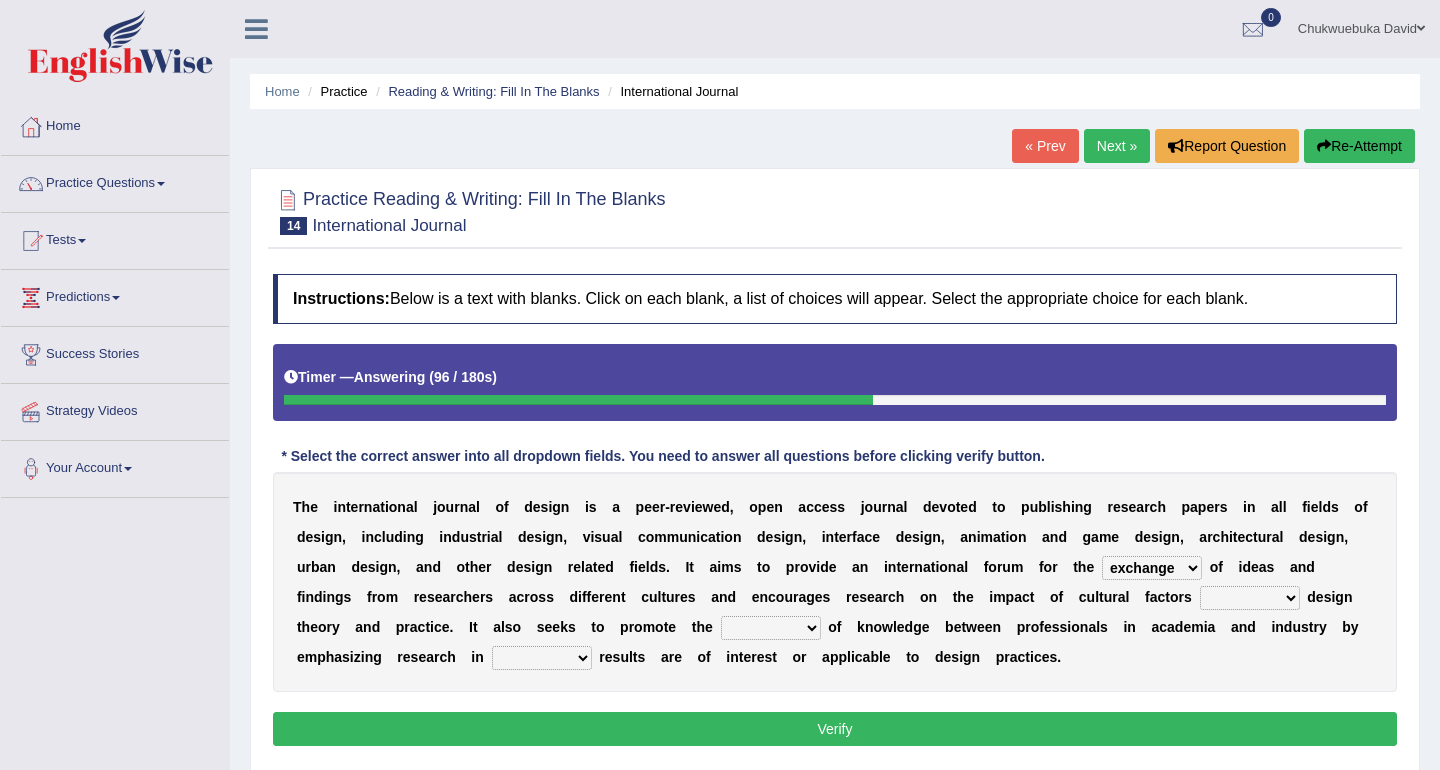 click on "i" at bounding box center (1241, 567) 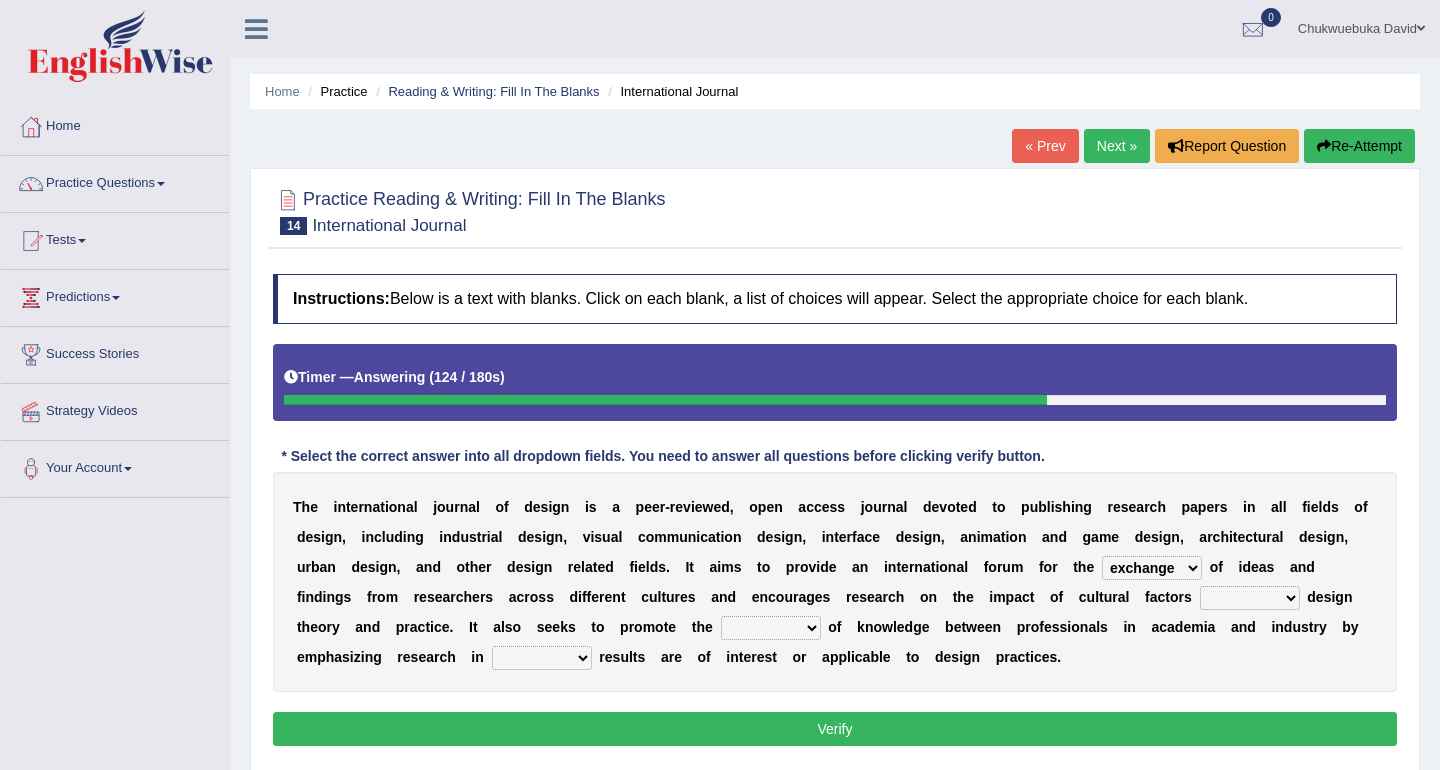 click on "on without inside at" at bounding box center [1250, 598] 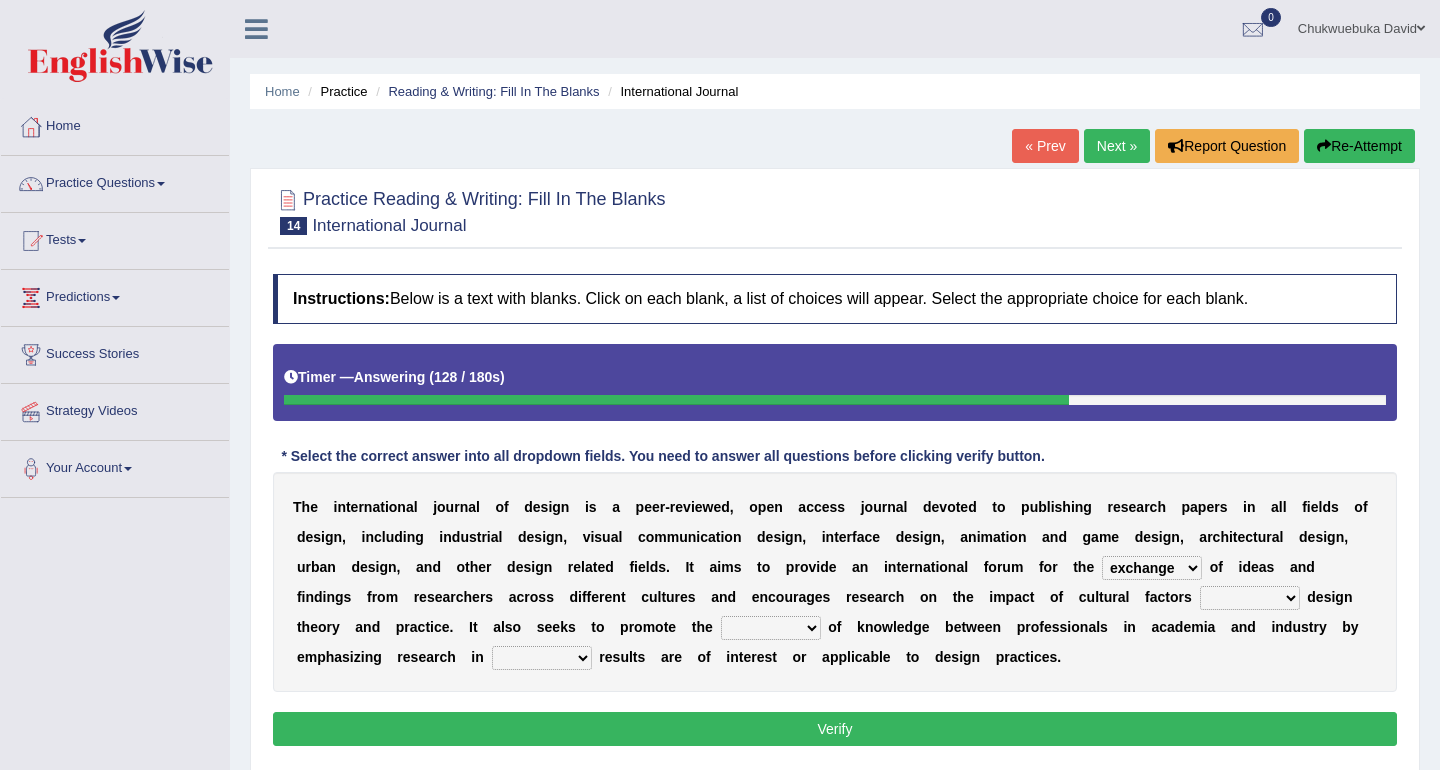 select on "on" 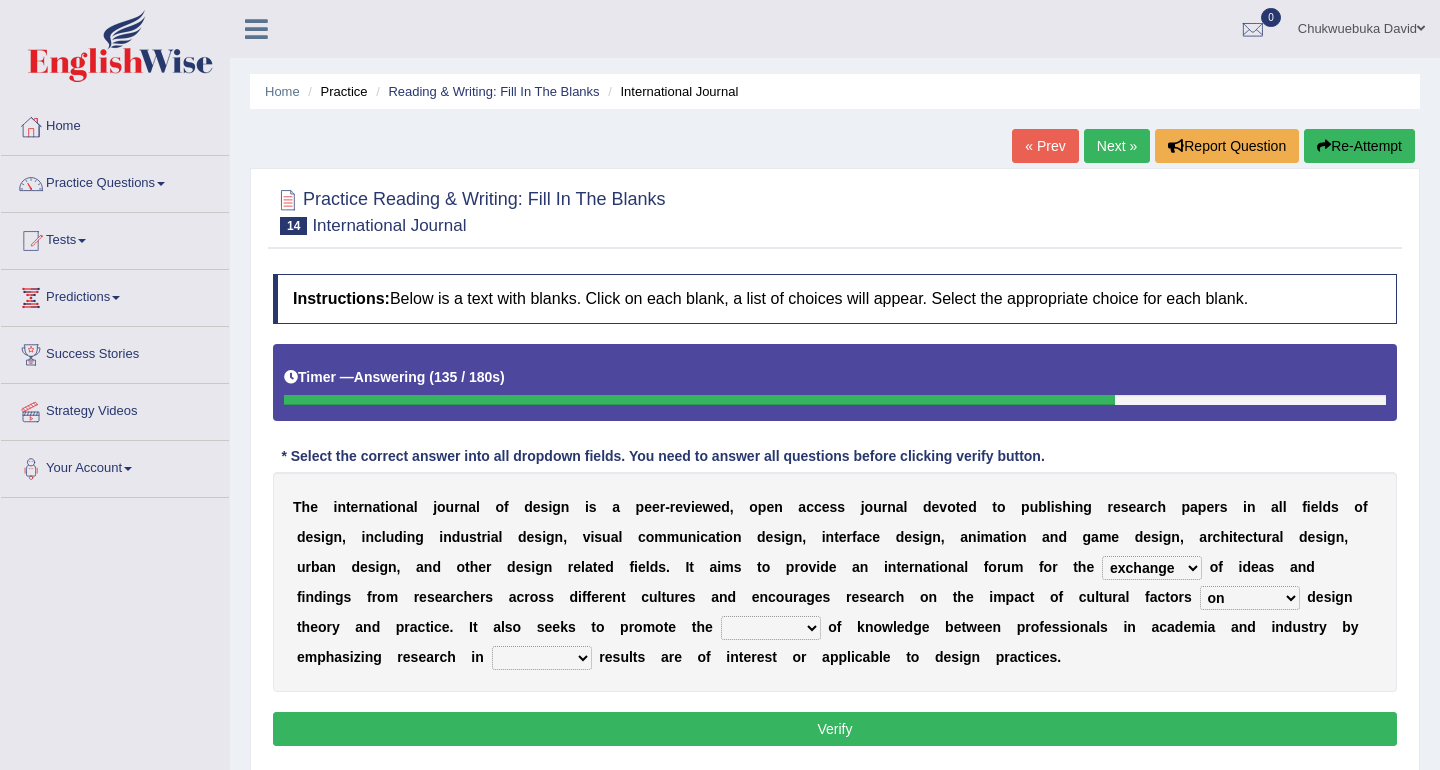 click on "overlap transplant transfer estimation" at bounding box center (771, 628) 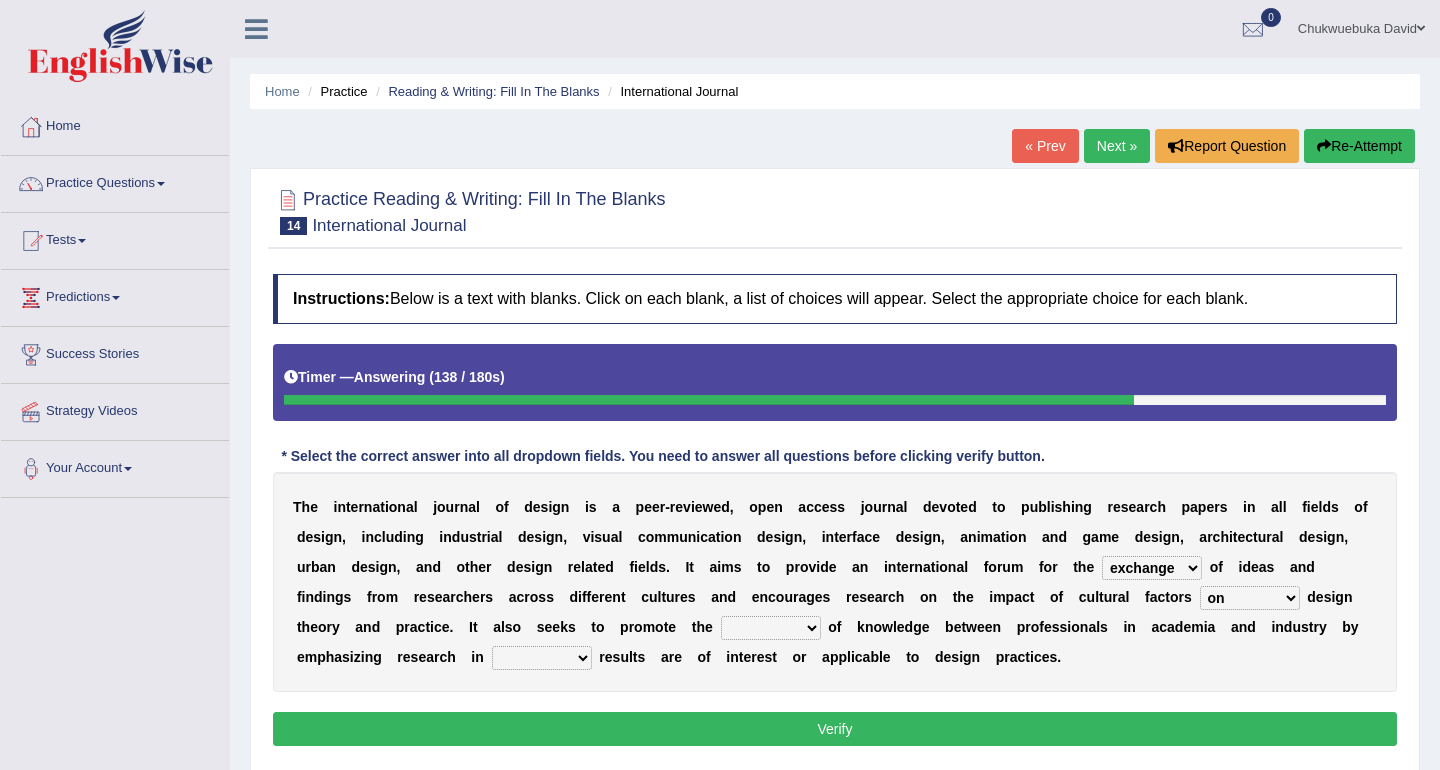 click on "overlap transplant transfer estimation" at bounding box center (771, 628) 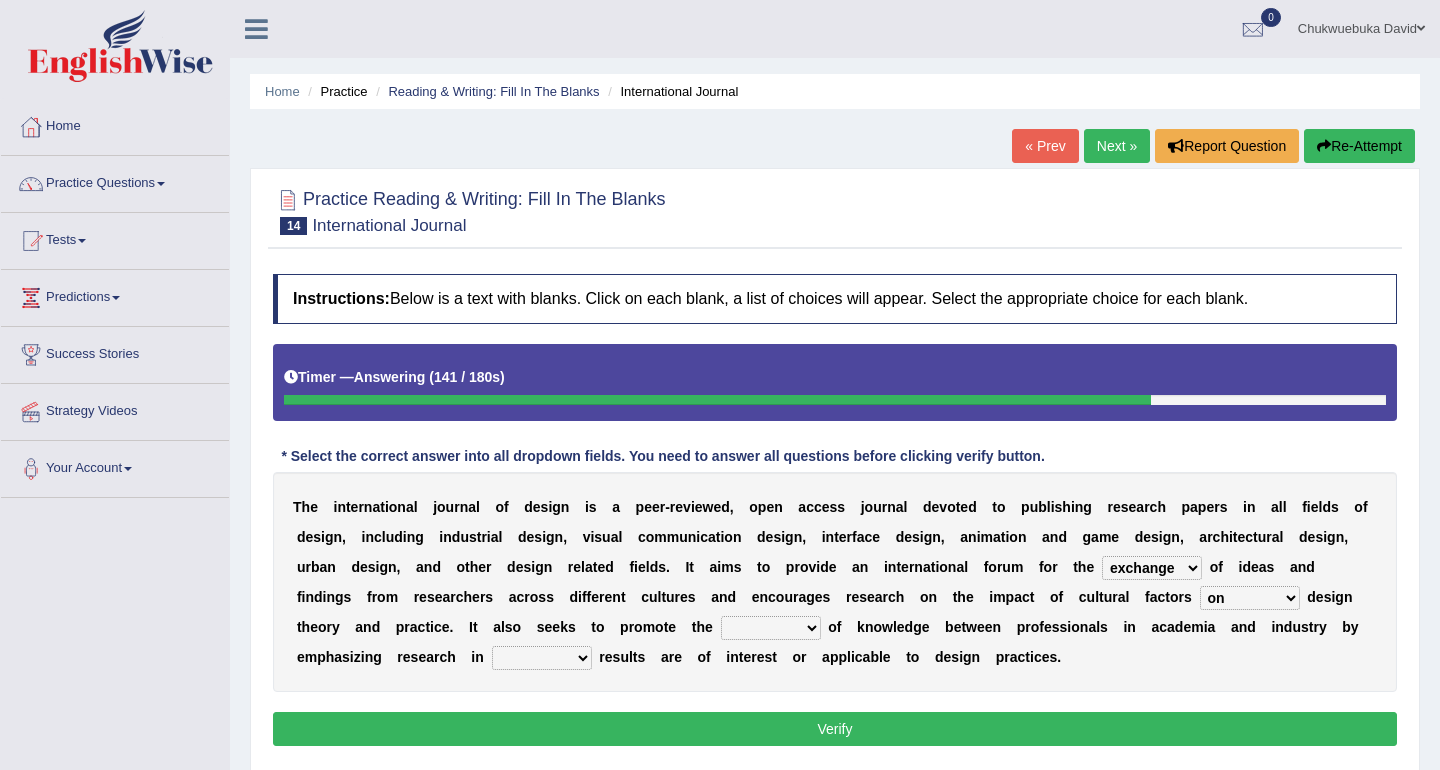 select on "transfer" 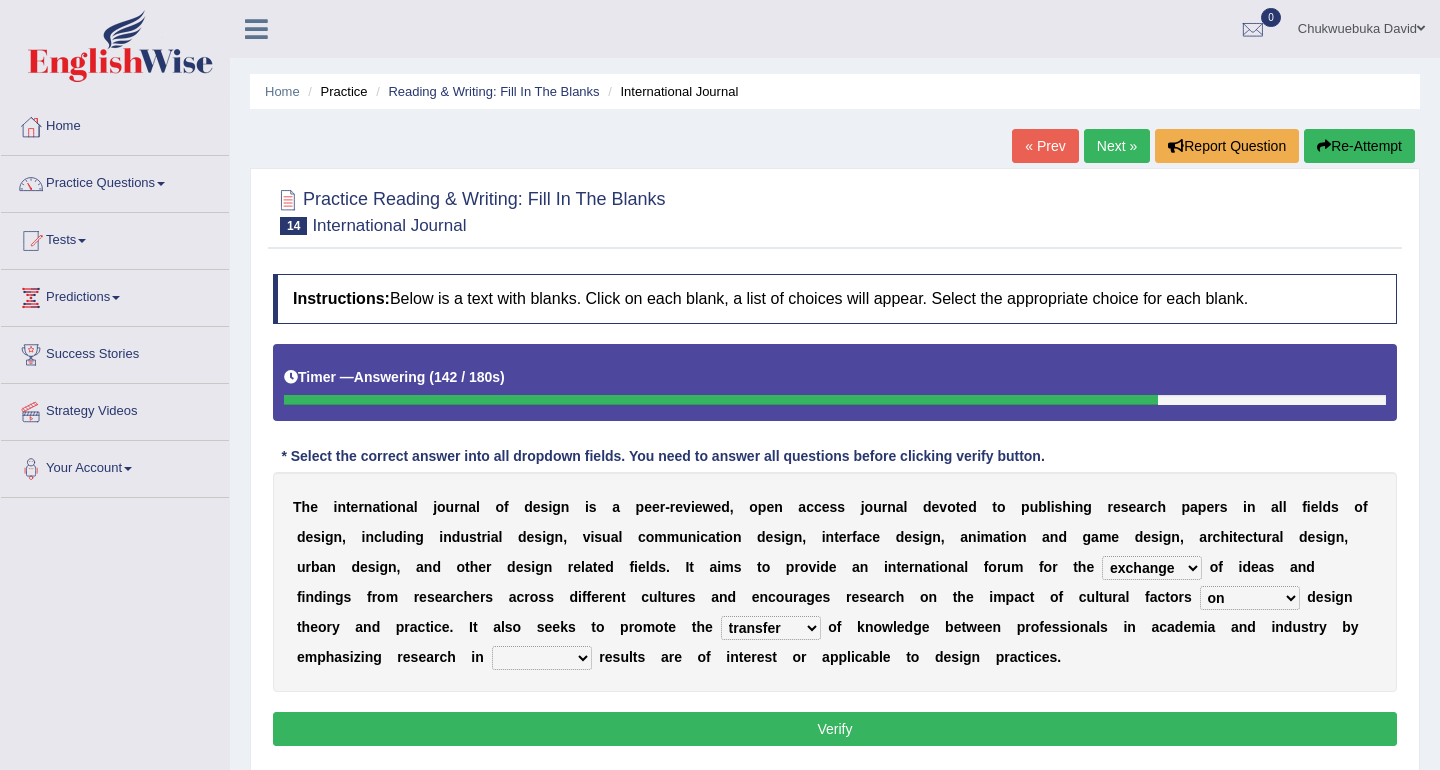 click at bounding box center [818, 657] 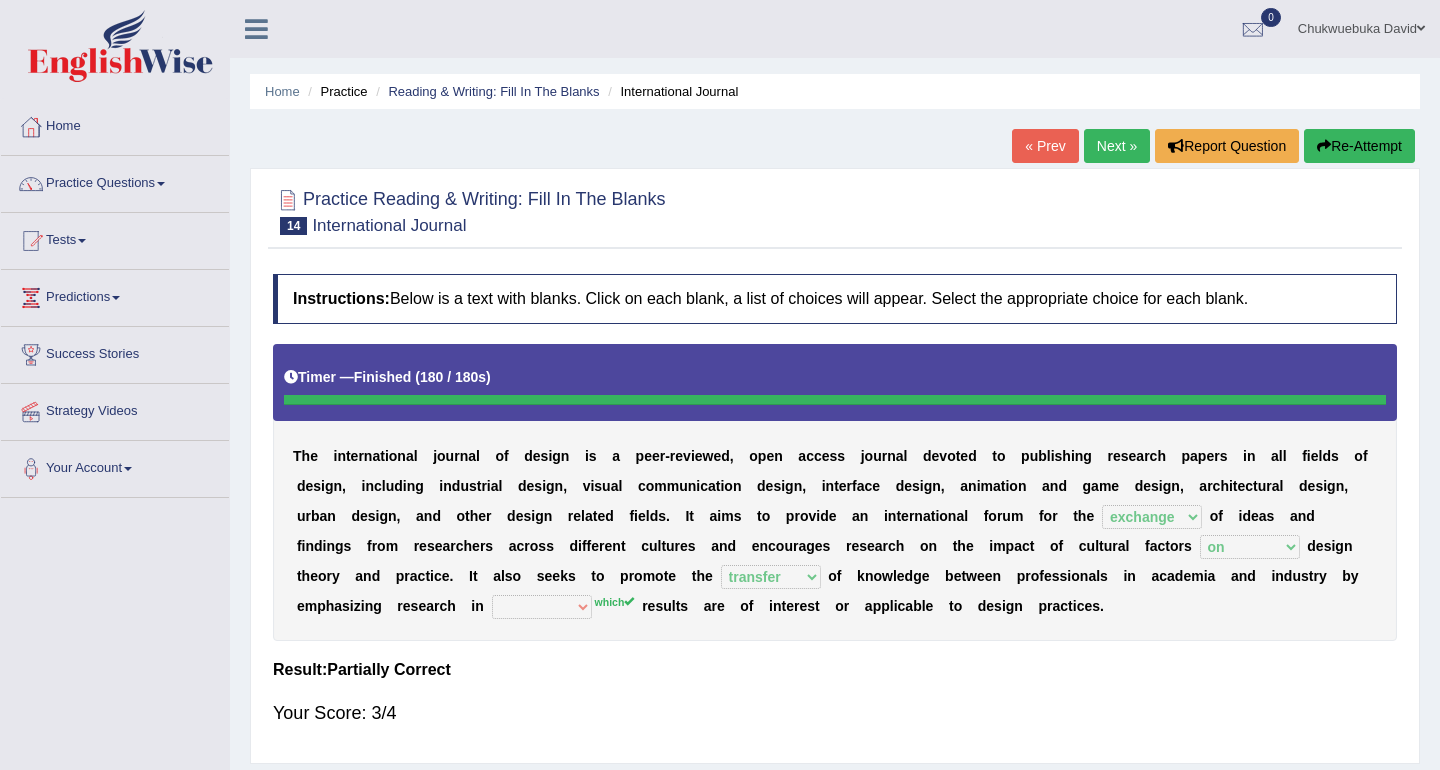 click on "Next »" at bounding box center [1117, 146] 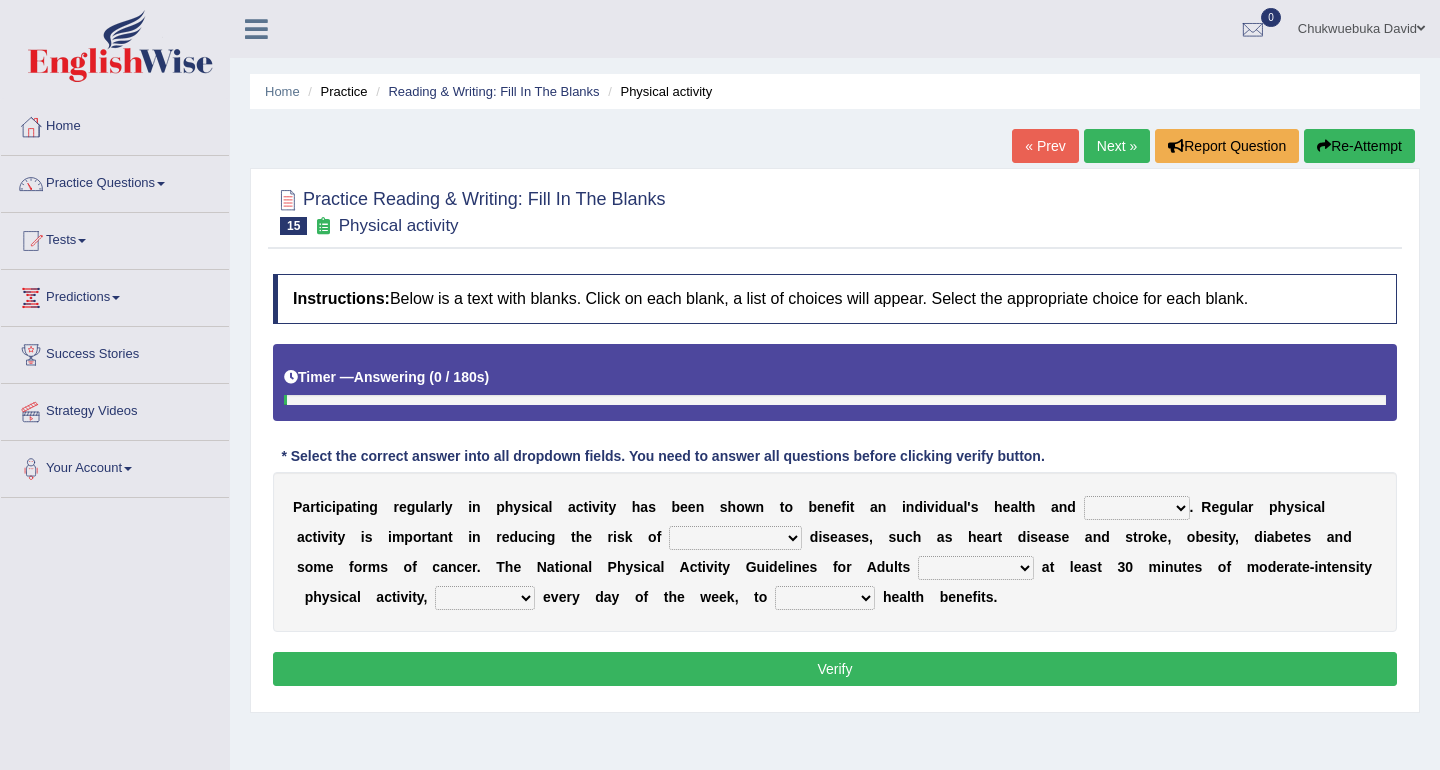 scroll, scrollTop: 0, scrollLeft: 0, axis: both 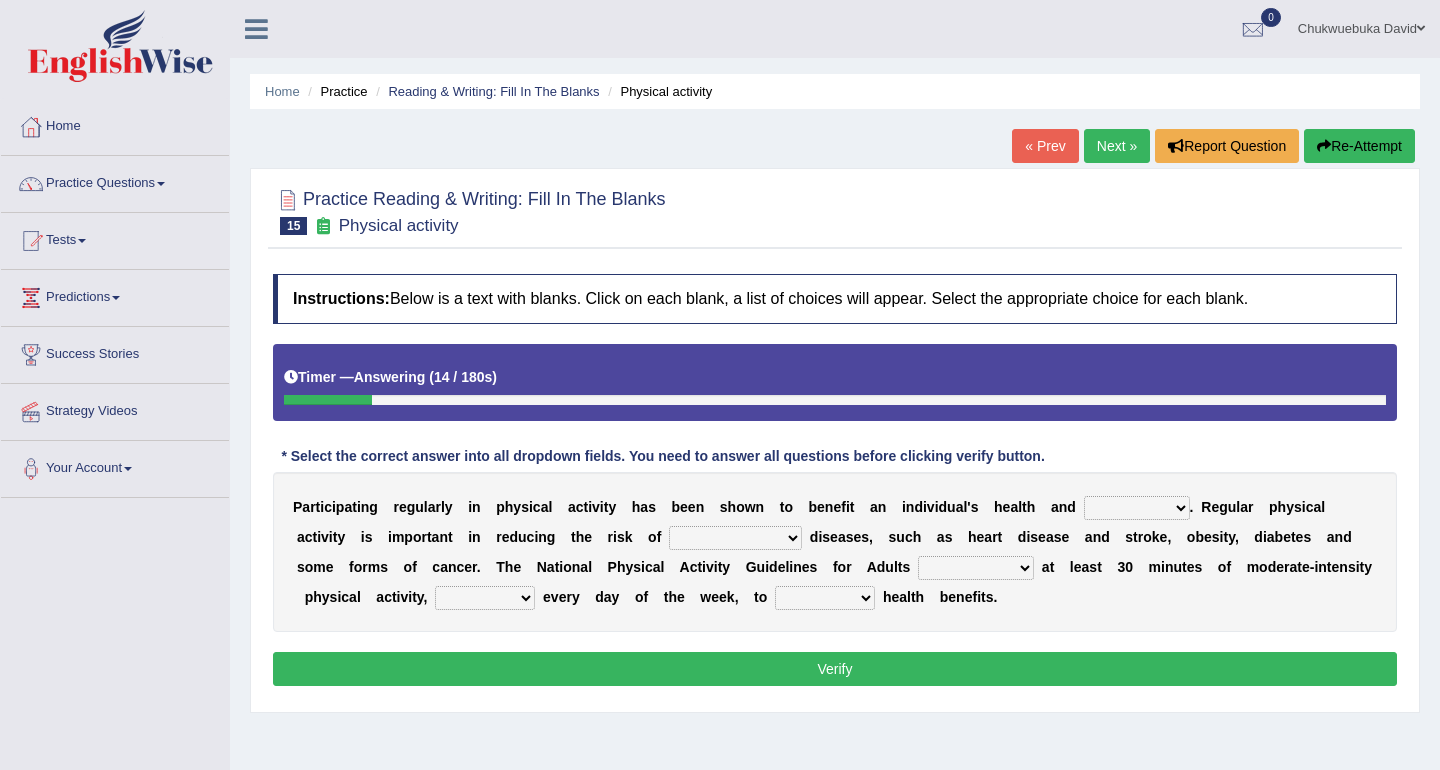 click on "values immortality expectation wellbeing" at bounding box center [1137, 508] 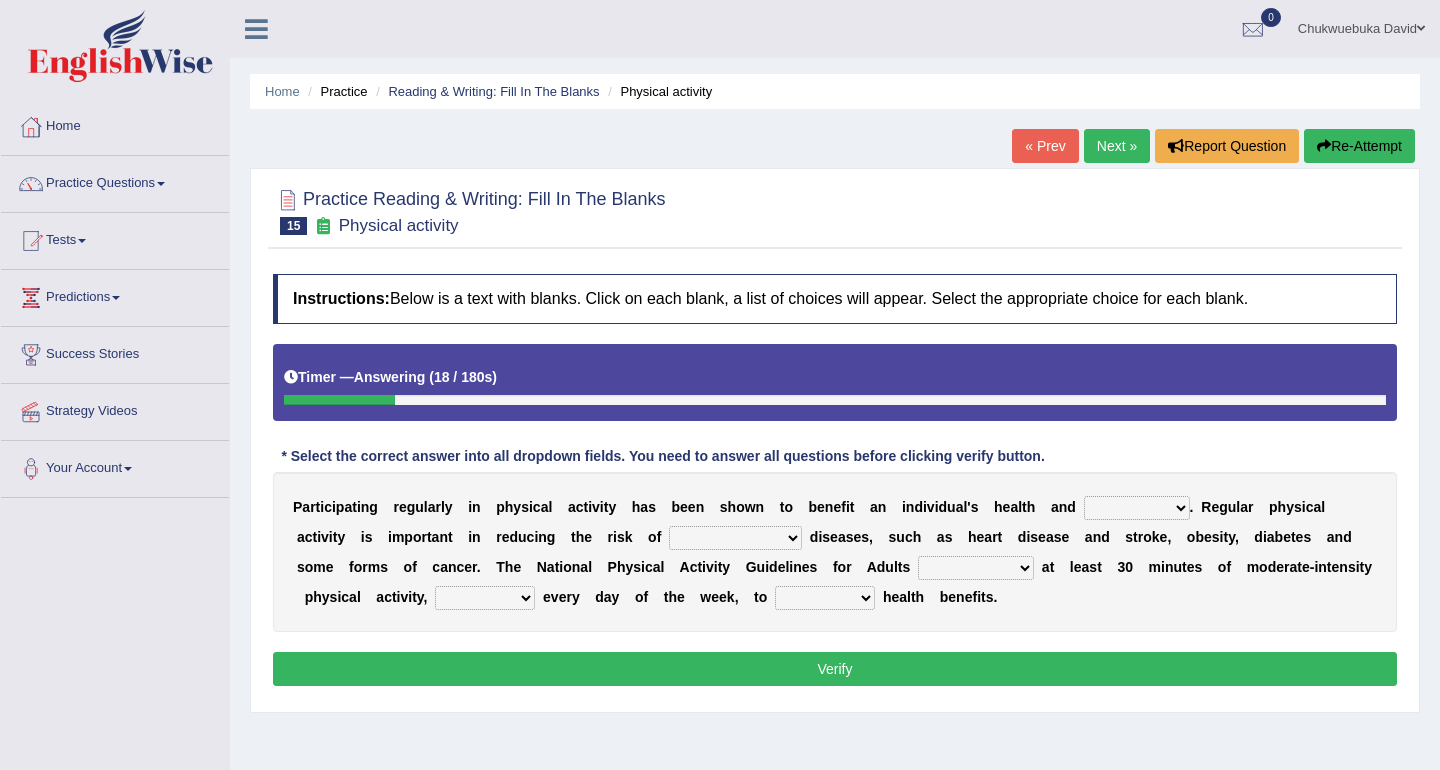 select on "wellbeing" 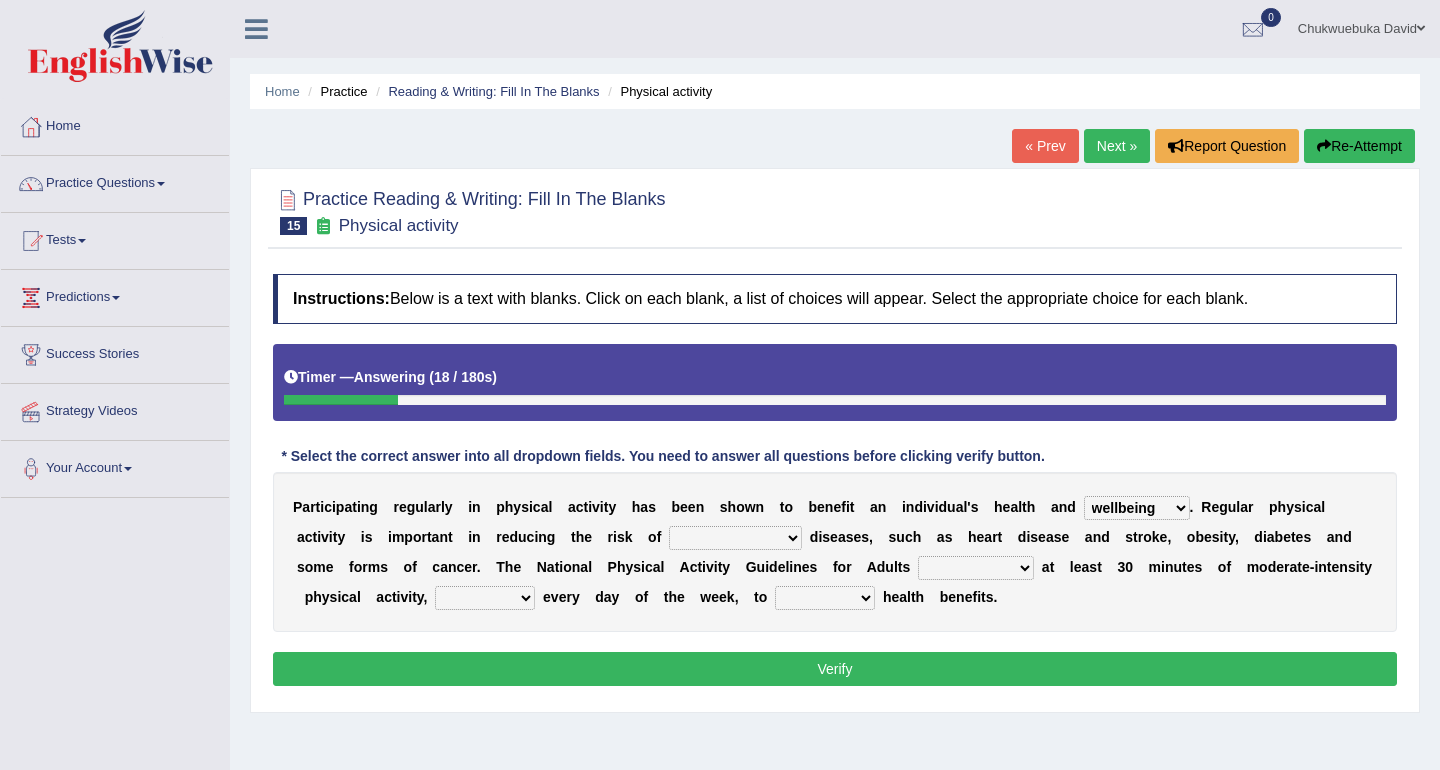 click on "P a r t i c i p a t i n g     r e g u l a r l y     i n     p h y s i c a l     a c t i v i t y     h a s     b e e n     s h o w n     t o     b e n e f i t     a n     i n d i v i d u a l ' s     h e a l t h     a n d   values immortality expectation wellbeing .   R e g u l a r     p h y s i c a l     a c t i v i t y    i s    i m p o r t a n t    i n    r e d u c i n g    t h e    r i s k    o f   chronic contraindicated untouched detectable   d i s e a s e s ,    s u c h    a s    h e a r t    d i s e a s e    a n d    s t r o k e ,    o b e s i t y ,    d i a b e t e s    a n d    s o m e    f o r m s    o f    c a n c e r .    T h e    [ORGANIZATION]    [ORGANIZATION]    [ORGANIZATION]    G u i d e l i n e s    f o r    A d u l t s   excludes recommends denotes defies   a t    l e a s t   3" at bounding box center (835, 552) 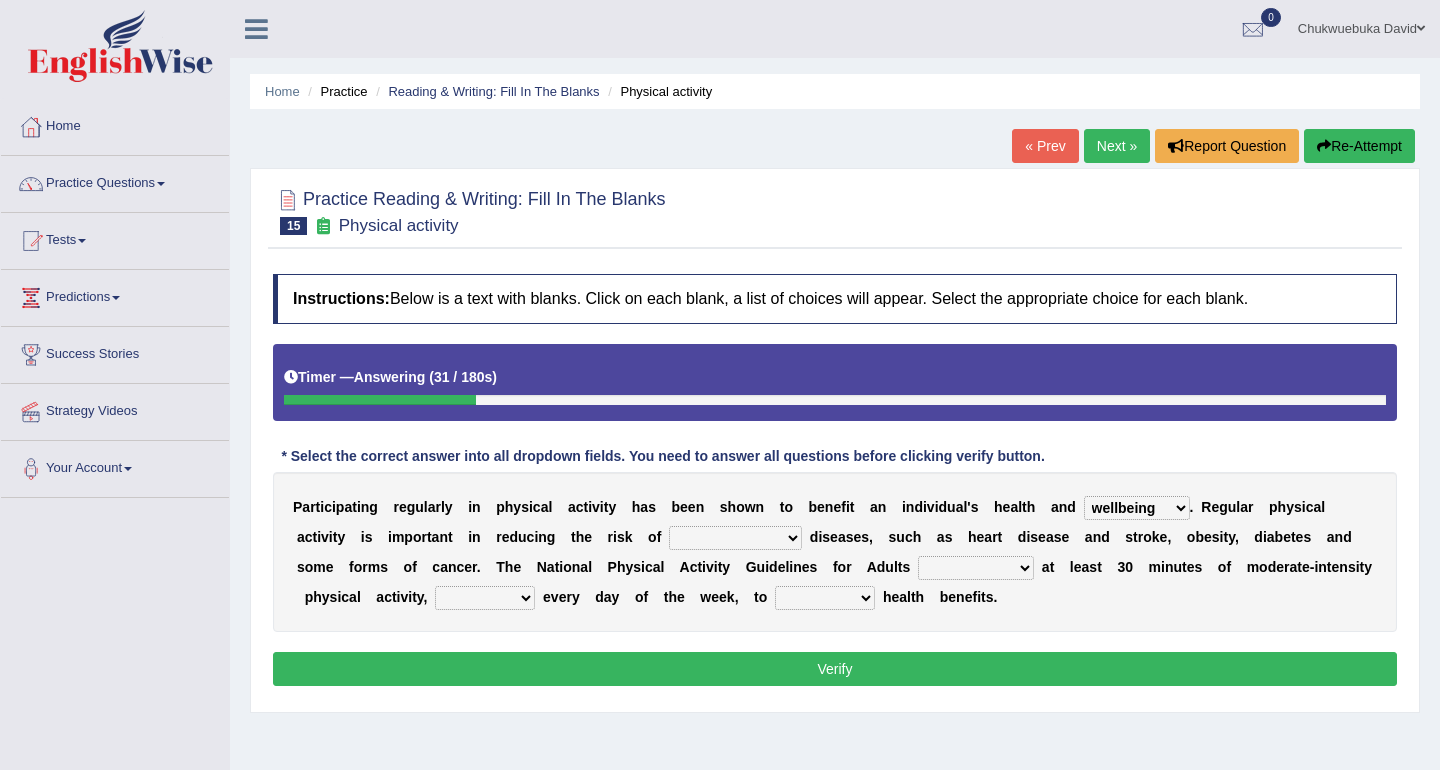 click on "chronic contraindicated untouched detectable" at bounding box center (735, 538) 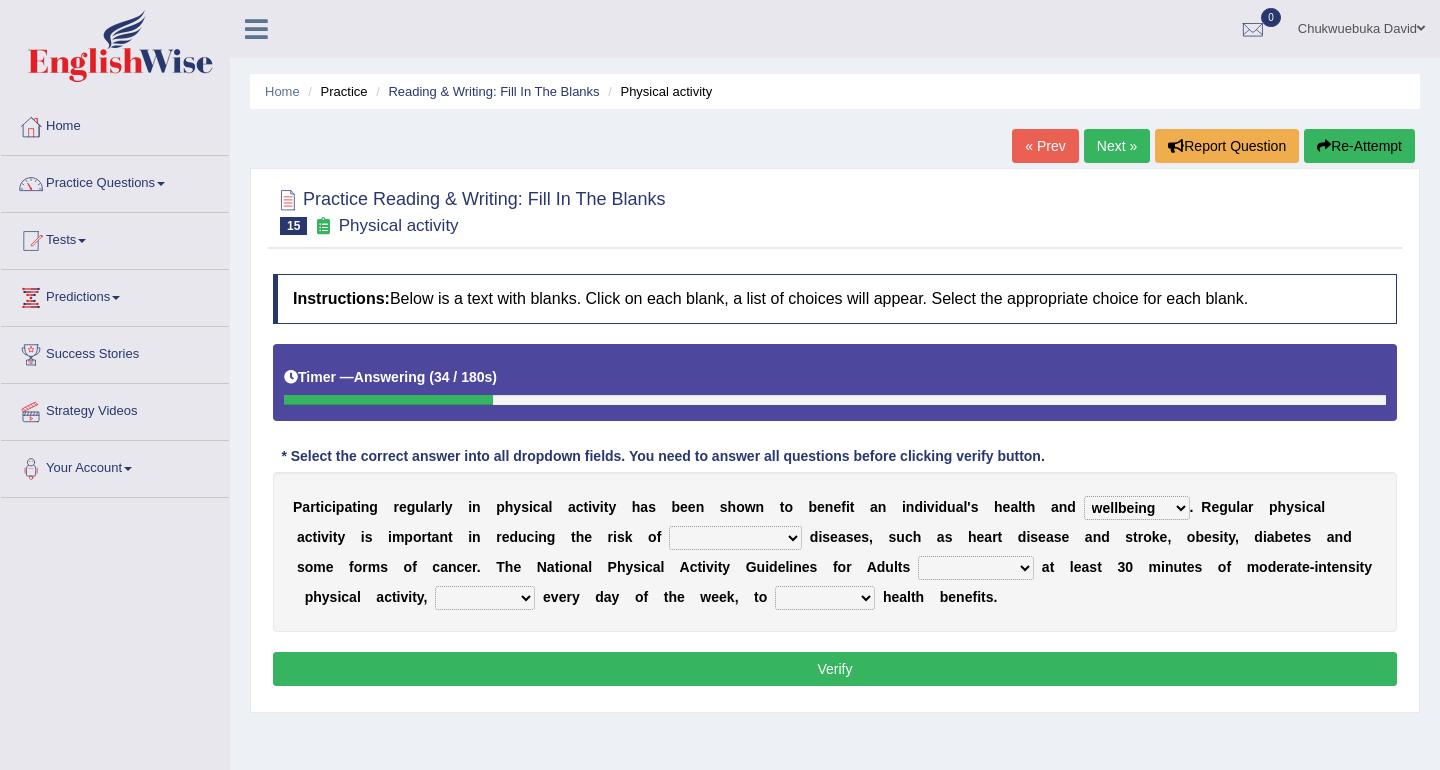 select on "chronic" 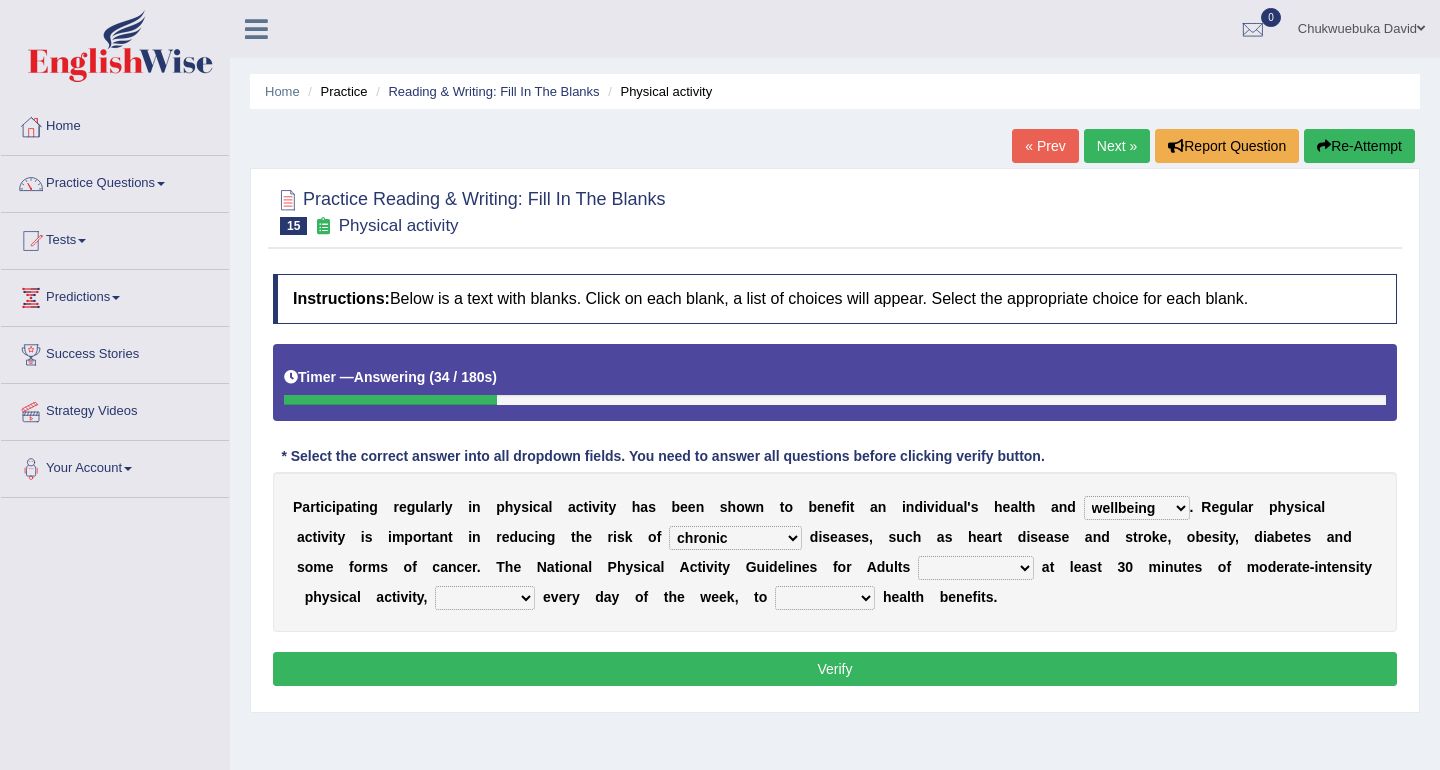 click on "P a r t i c i p a t i n g       r e g u l a r l y       i n       p h y s i c a l       a c t i v i t y       h a s       b e e n       s h o w n       t o       b e n e f i t       a n       i n d i v i d u a l ' s       h e a l t h       a n d    values immortality expectation wellbeing .    R e g u l a r       p h y s i c a l       a c t i v i t y       i s       i m p o r t a n t       i n       r e d u c i n g       t h e       r i s k       o f    chronic contraindicated untouched detectable    d i s e a s e s ,       s u c h       a s       h e a r t       d i s e a s e       a n d       s t r o k e ,       o b e s i t y ,       d i a b e t e s       a n d       s o m e       f o r m s       o f       c a n c e r .       T h e       N a t i o n a l       P h y s i c a l       A c t i v i t y       G u i d e l i n e s       f o r       A d u l t s    excludes recommends denotes defies    a t       l e a s t    3" at bounding box center [835, 552] 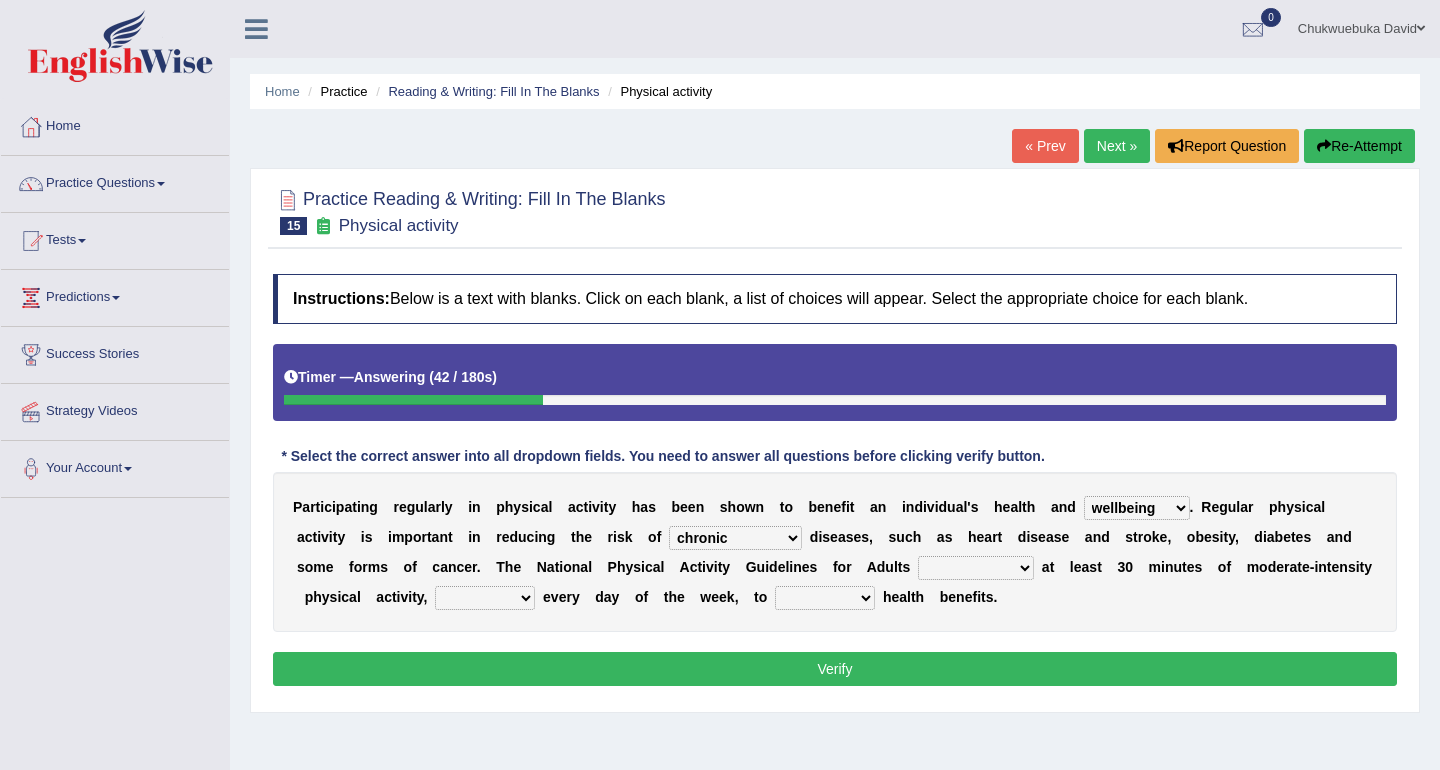 click on "excludes recommends denotes defies" at bounding box center (976, 568) 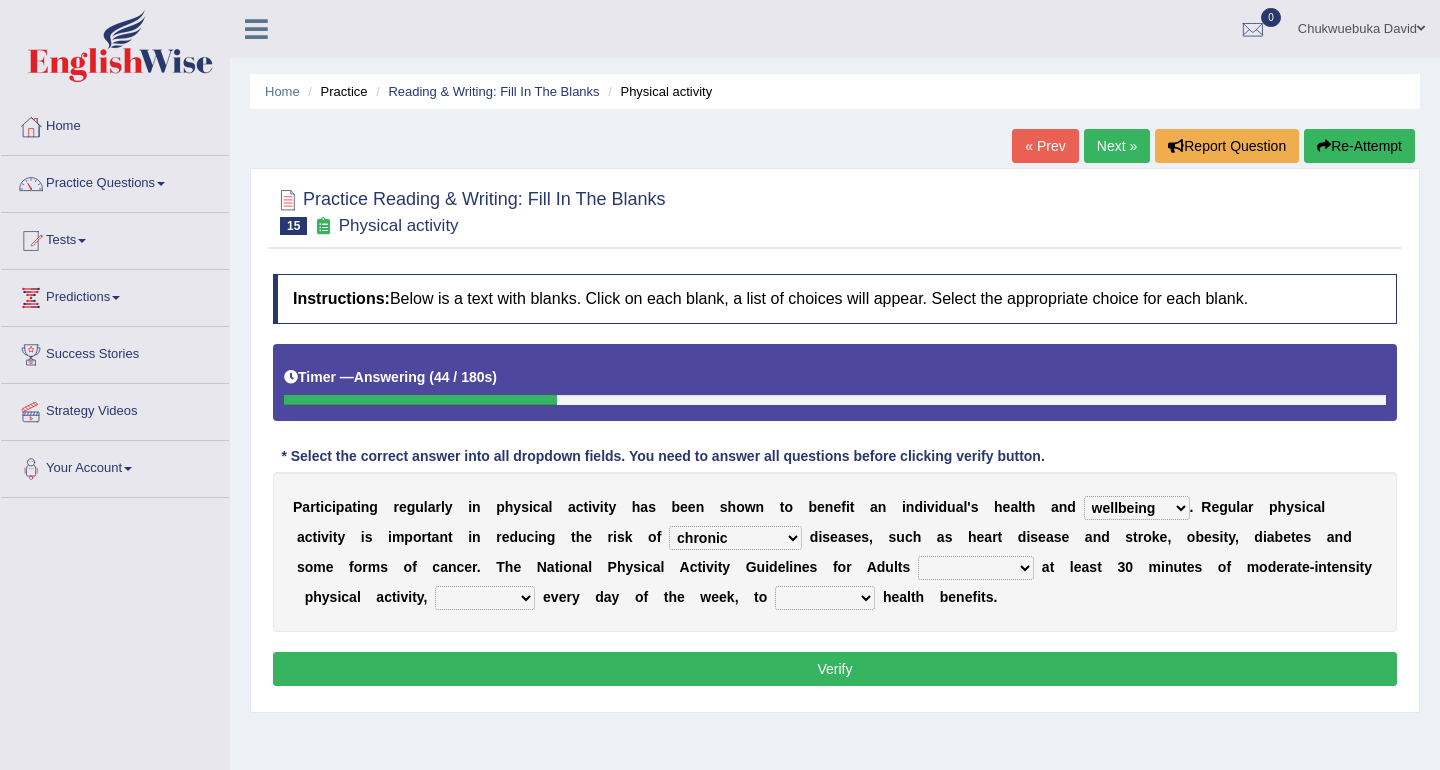 select on "recommends" 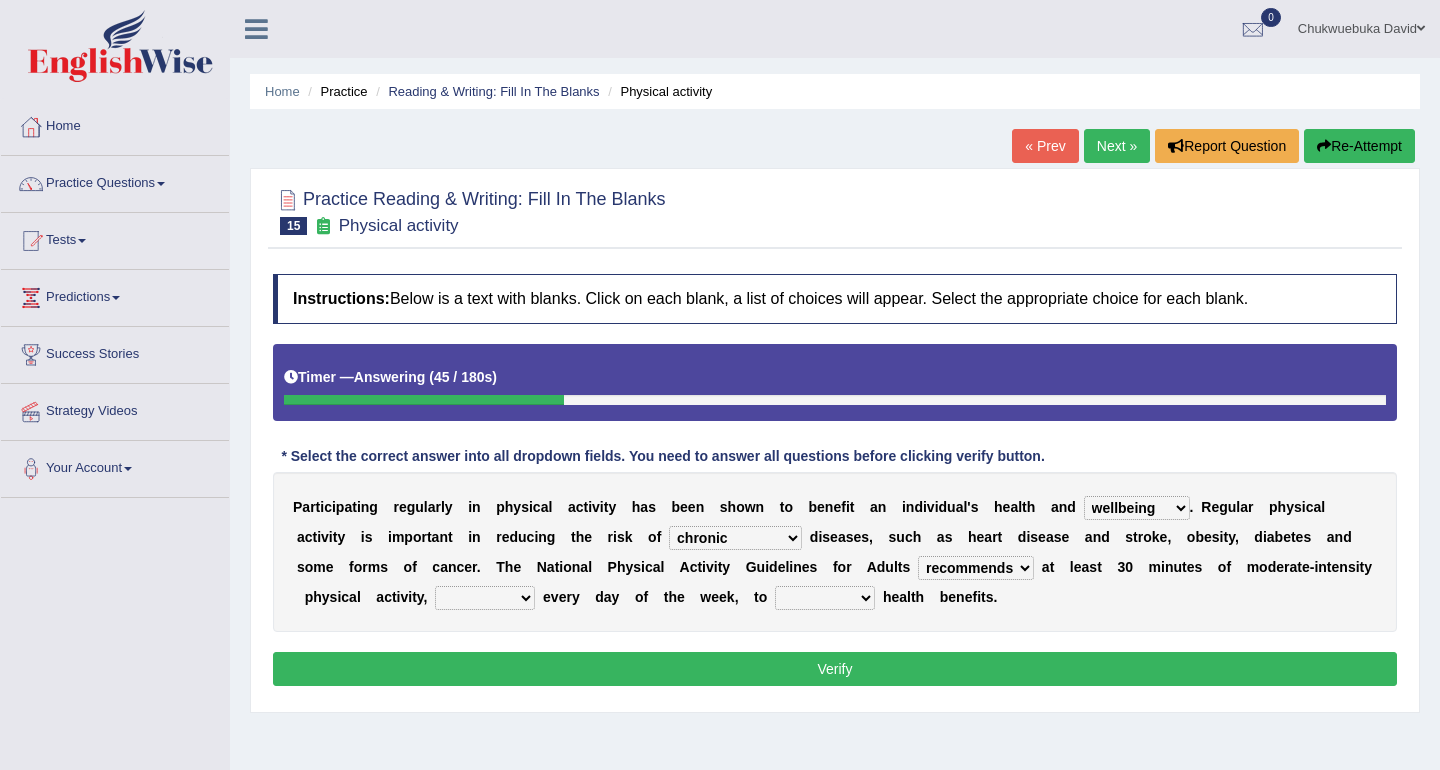 click on "f" at bounding box center (974, 597) 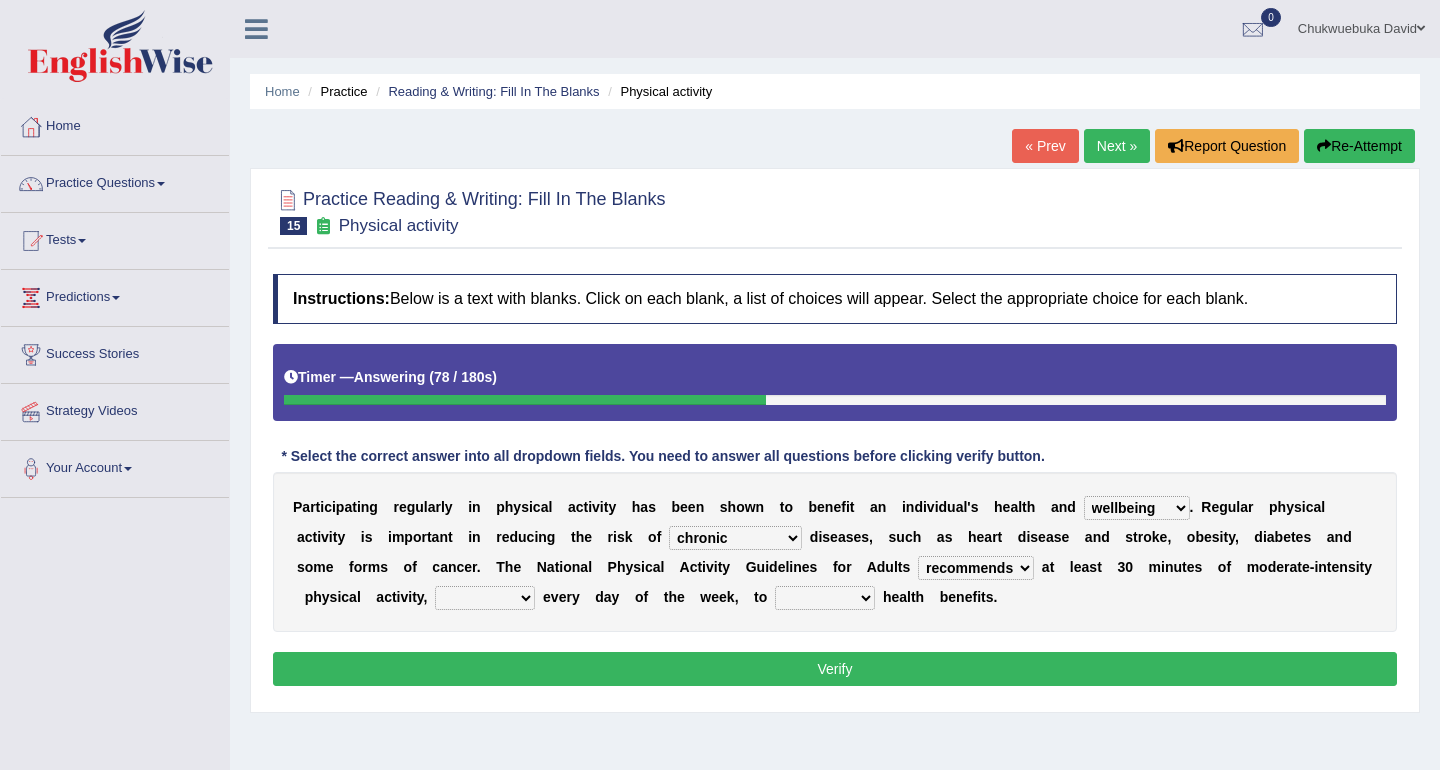 click on "relatively absolutely preferably namely" at bounding box center (485, 598) 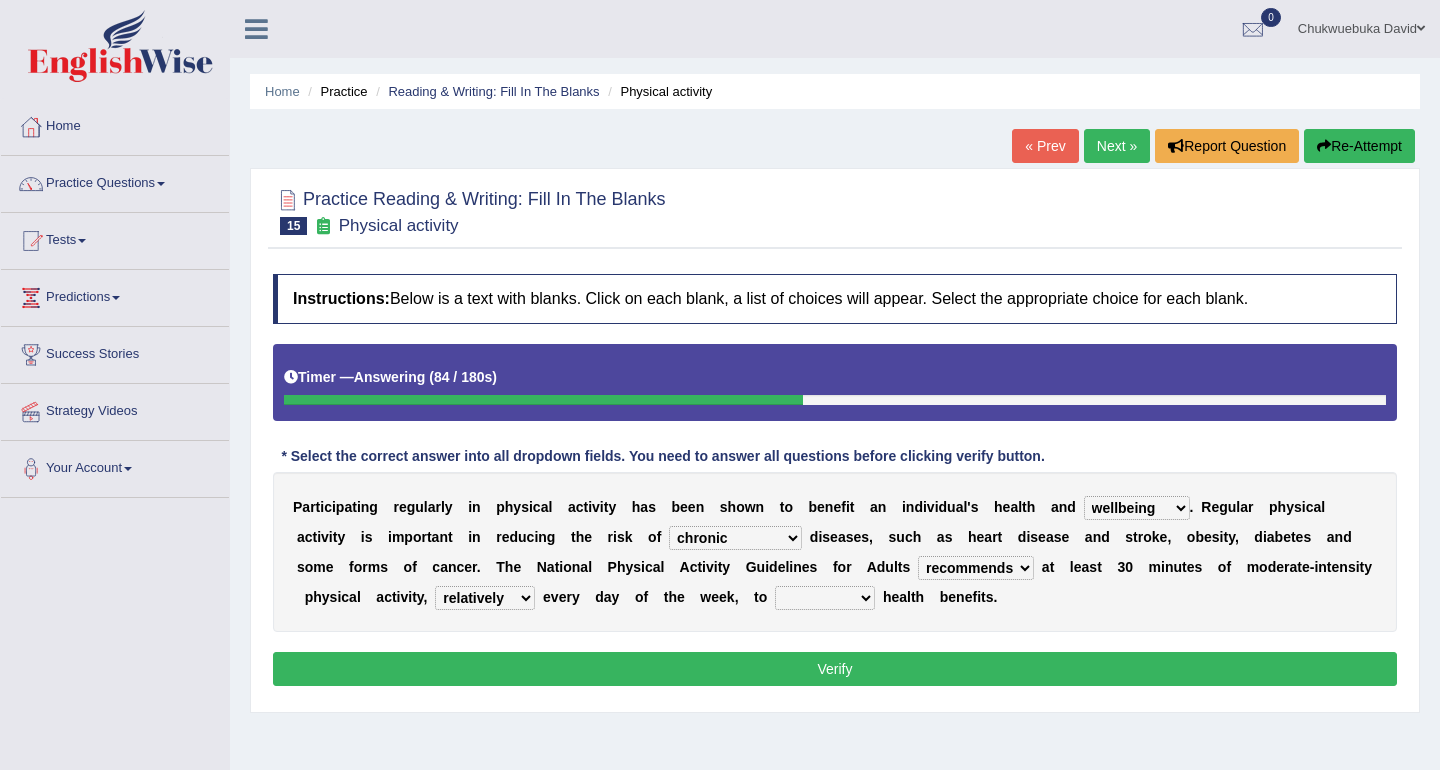 click on "P a r t i c i p a t i n g       r e g u l a r l y       i n       p h y s i c a l       a c t i v i t y       h a s       b e e n       s h o w n       t o       b e n e f i t       a n       i n d i v i d u a l ' s       h e a l t h       a n d    values immortality expectation wellbeing .    R e g u l a r       p h y s i c a l       a c t i v i t y       i s       i m p o r t a n t       i n       r e d u c i n g       t h e       r i s k       o f    chronic contraindicated untouched detectable    d i s e a s e s ,       s u c h       a s       h e a r t       d i s e a s e       a n d       s t r o k e ,       o b e s i t y ,       d i a b e t e s       a n d       s o m e       f o r m s       o f       c a n c e r .       T h e       N a t i o n a l       P h y s i c a l       A c t i v i t y       G u i d e l i n e s       f o r       A d u l t s    excludes recommends denotes defies    a t       l e a s t    3" at bounding box center [835, 552] 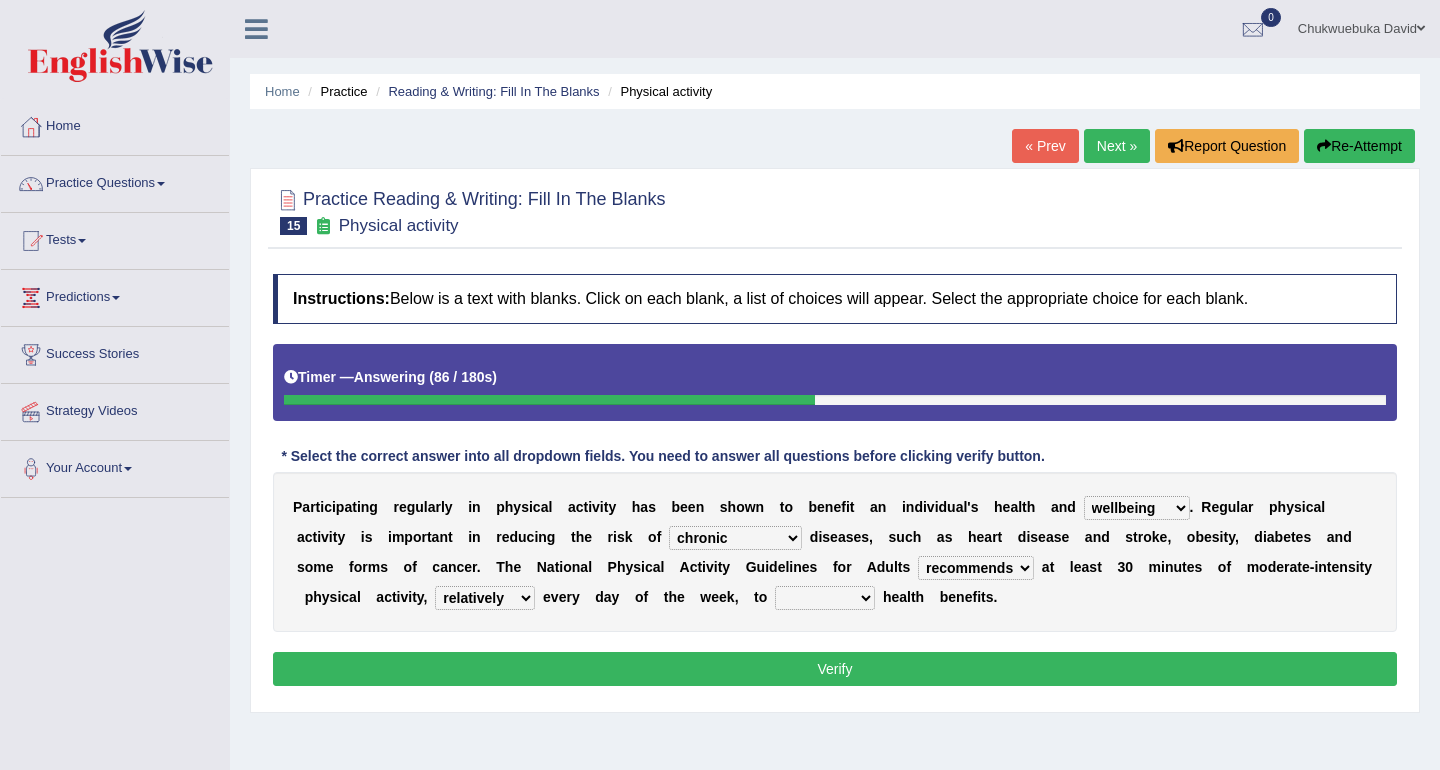 click on "relatively absolutely preferably namely" at bounding box center (485, 598) 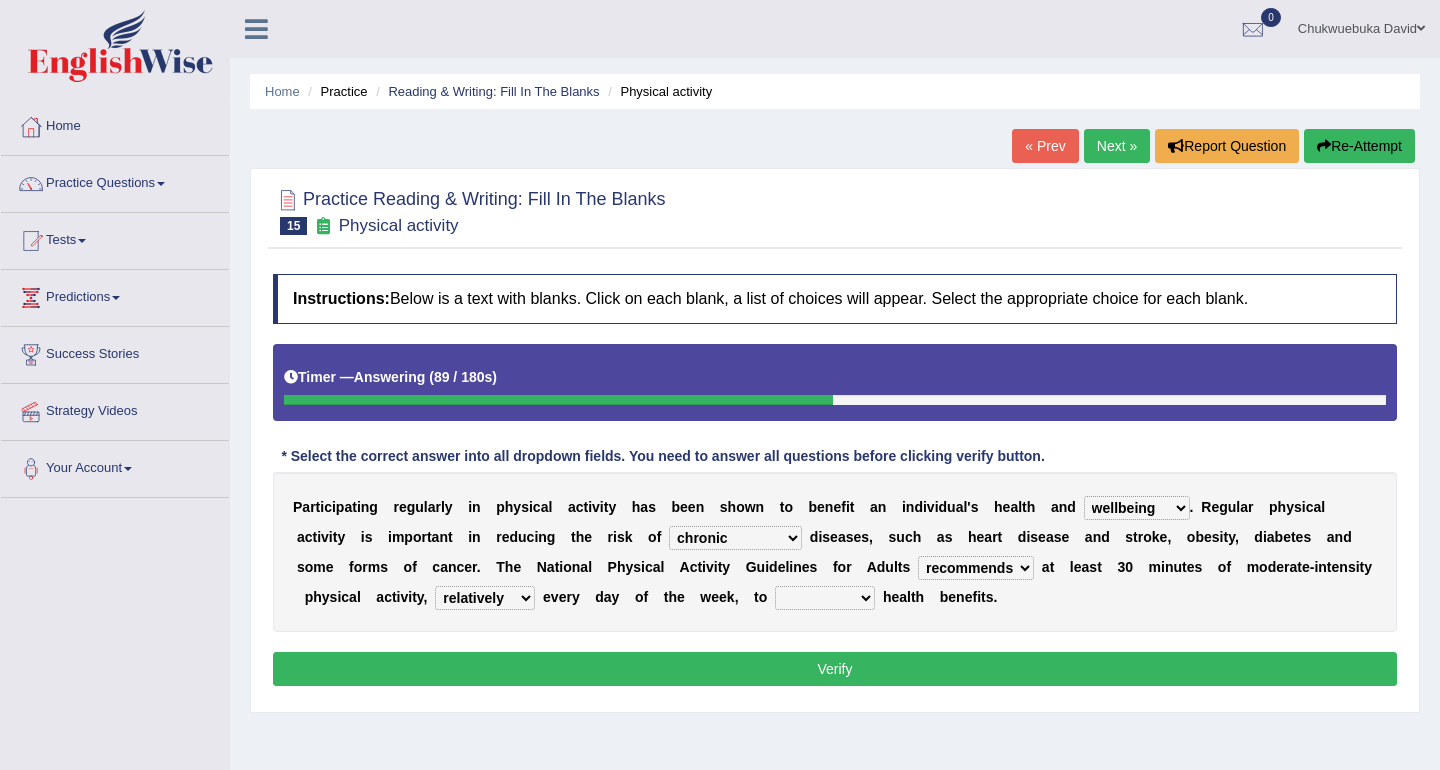 select on "preferably" 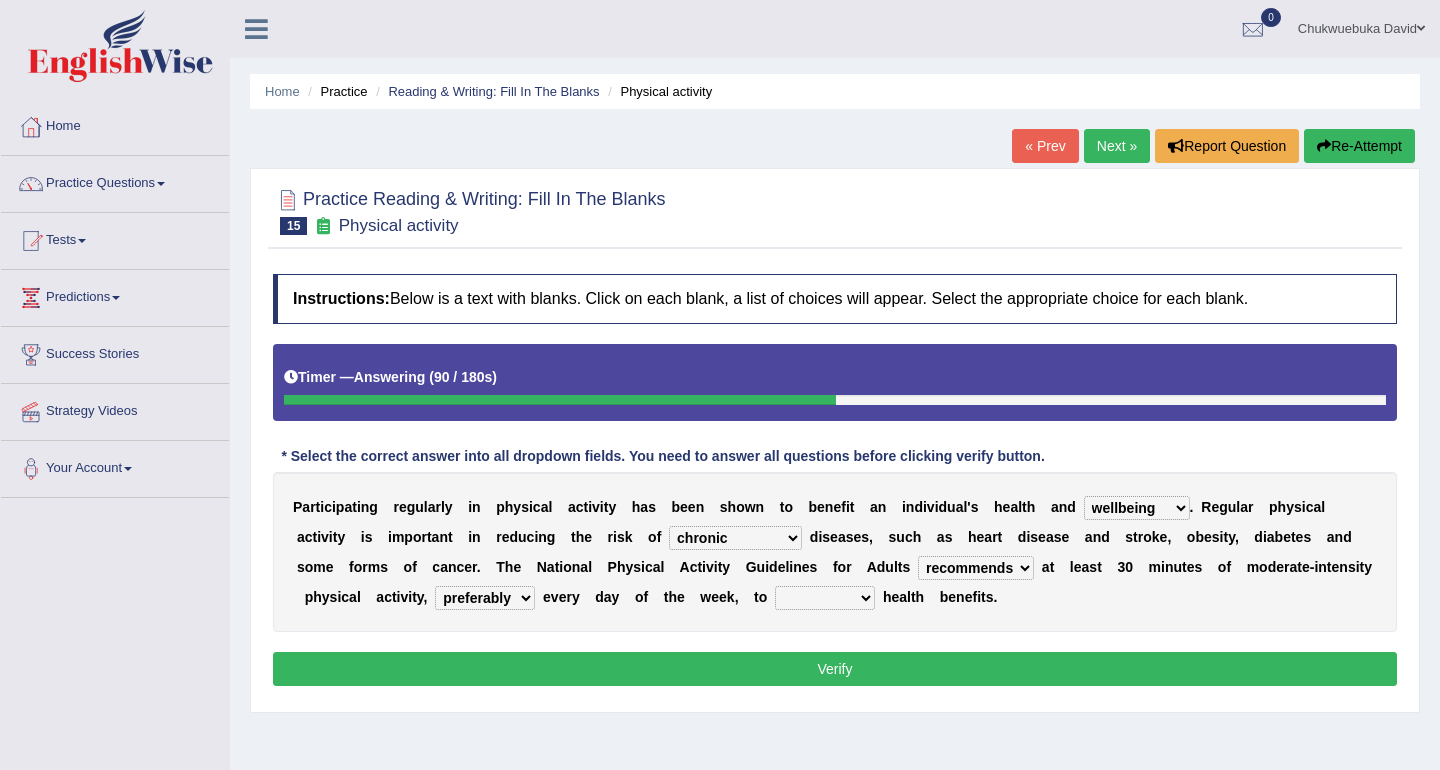 click on "charge obtain weigh estimate" at bounding box center (825, 598) 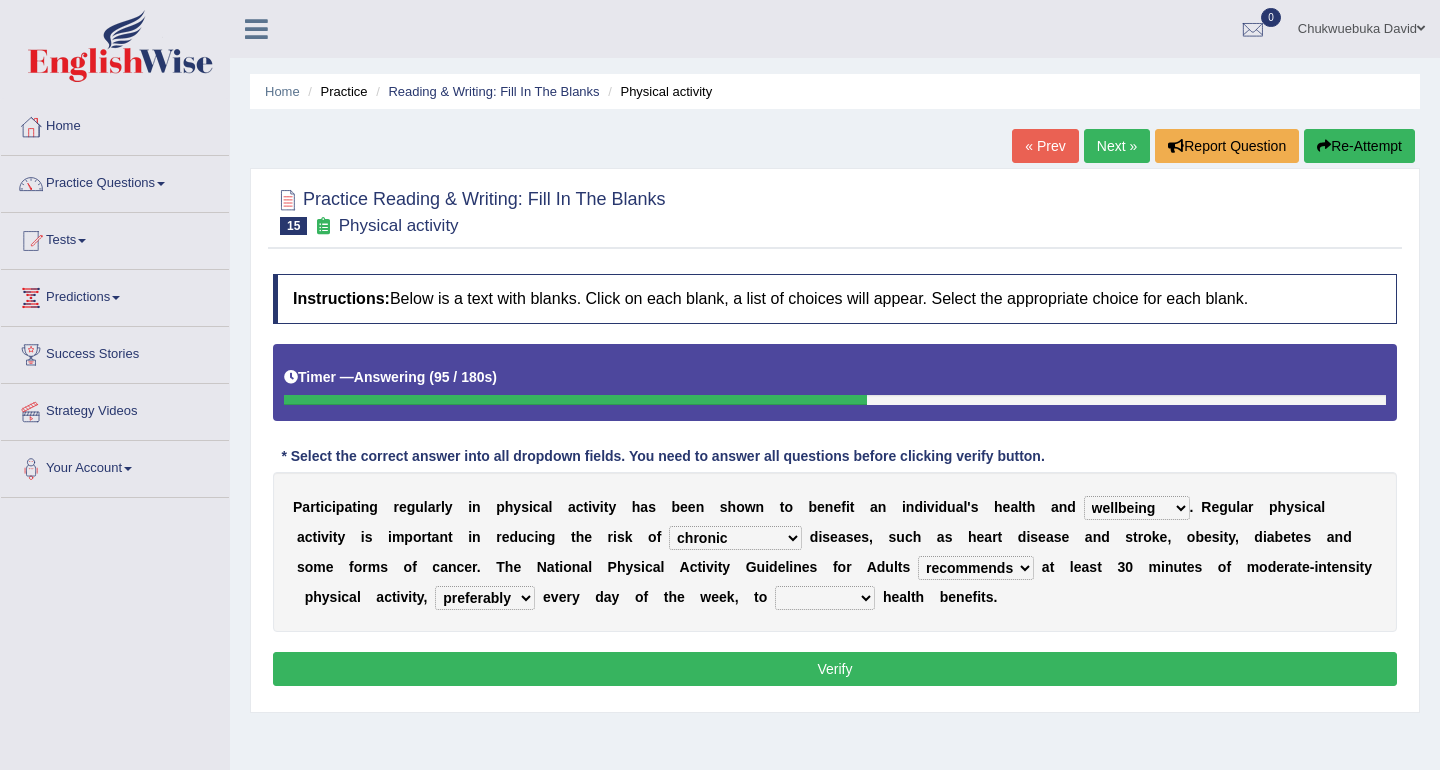 select on "obtain" 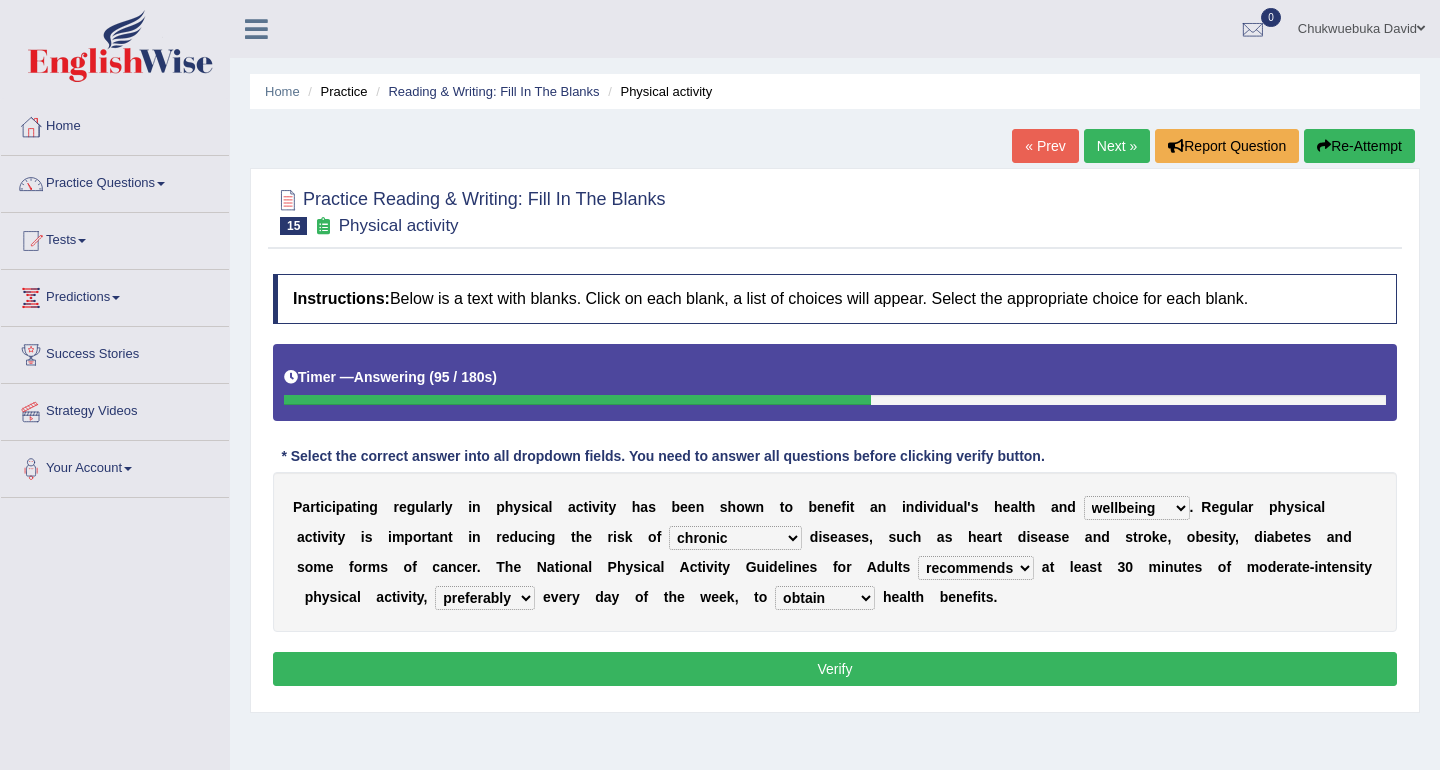 click on "P a r t i c i p a t i n g       r e g u l a r l y       i n       p h y s i c a l       a c t i v i t y       h a s       b e e n       s h o w n       t o       b e n e f i t       a n       i n d i v i d u a l ' s       h e a l t h       a n d    values immortality expectation wellbeing .    R e g u l a r       p h y s i c a l       a c t i v i t y       i s       i m p o r t a n t       i n       r e d u c i n g       t h e       r i s k       o f    chronic contraindicated untouched detectable    d i s e a s e s ,       s u c h       a s       h e a r t       d i s e a s e       a n d       s t r o k e ,       o b e s i t y ,       d i a b e t e s       a n d       s o m e       f o r m s       o f       c a n c e r .       T h e       N a t i o n a l       P h y s i c a l       A c t i v i t y       G u i d e l i n e s       f o r       A d u l t s    excludes recommends denotes defies    a t       l e a s t    3" at bounding box center [835, 552] 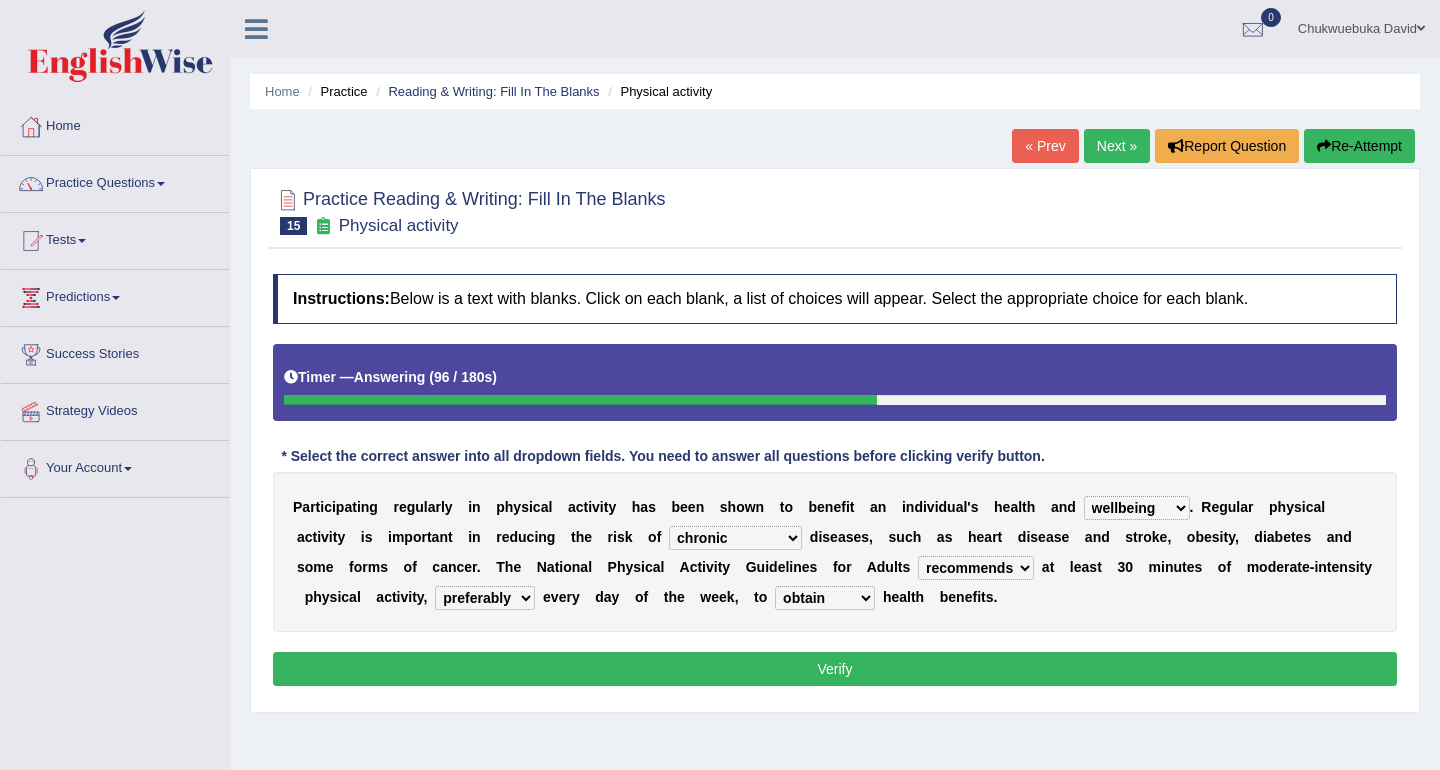 click on "Verify" at bounding box center (835, 669) 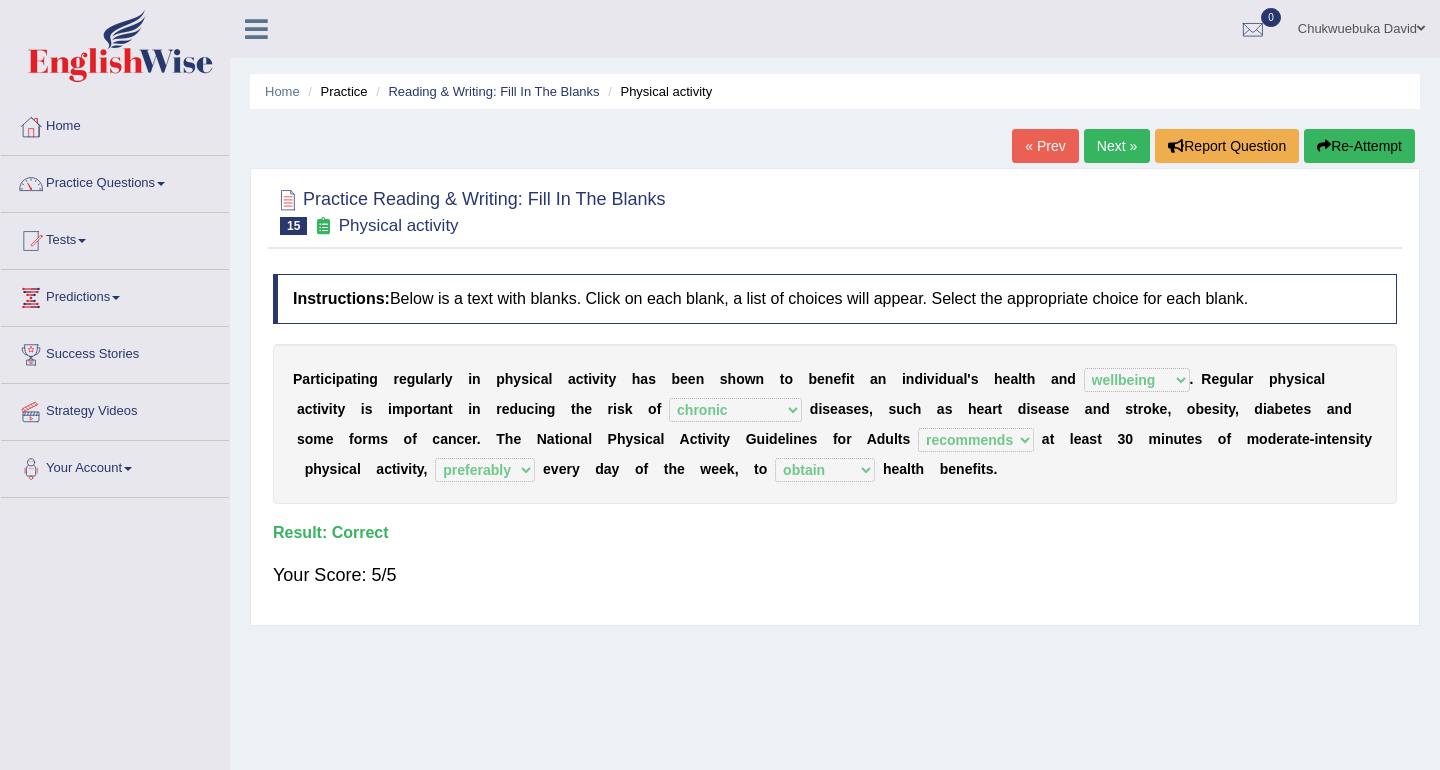 click on "Next »" at bounding box center [1117, 146] 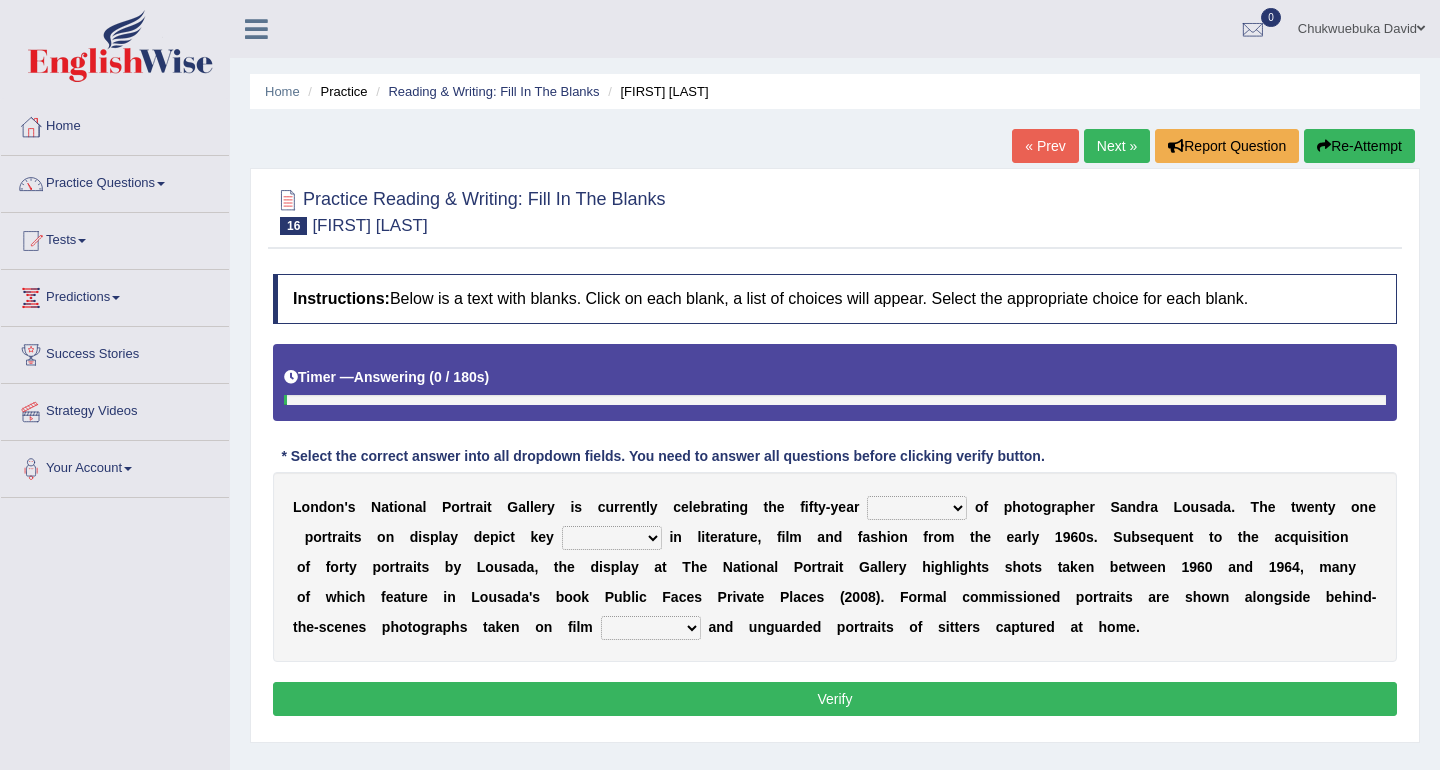 scroll, scrollTop: 0, scrollLeft: 0, axis: both 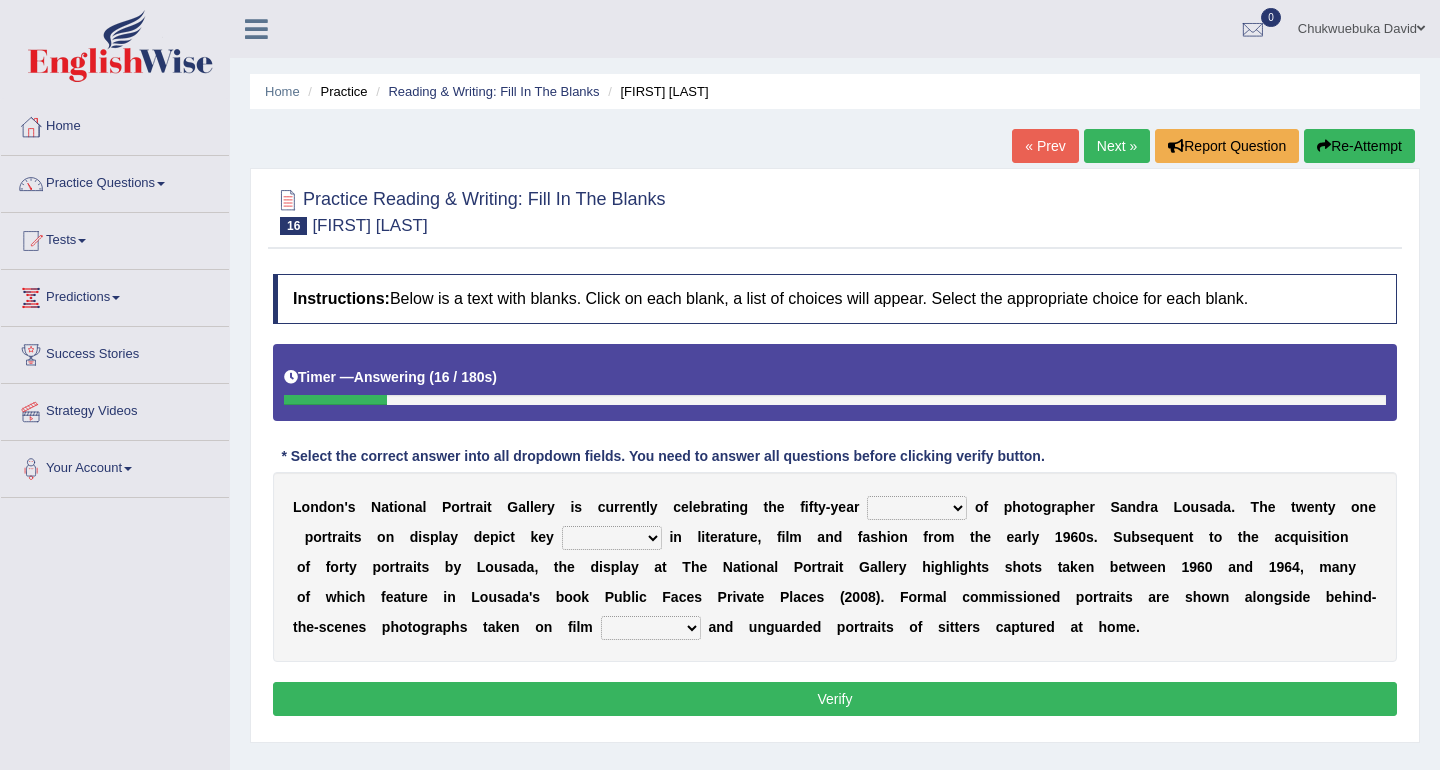 click on "invitation promotion training career" at bounding box center [917, 508] 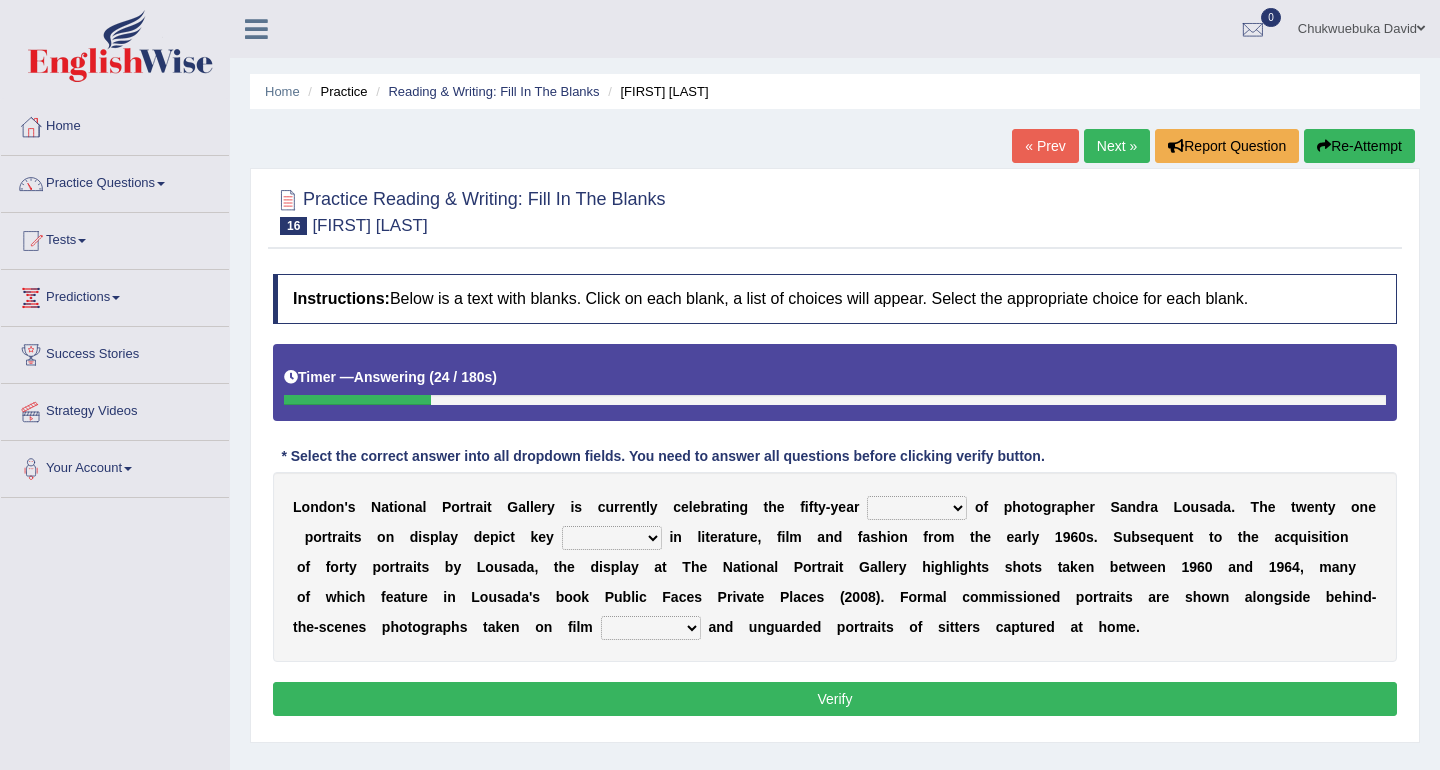 select on "career" 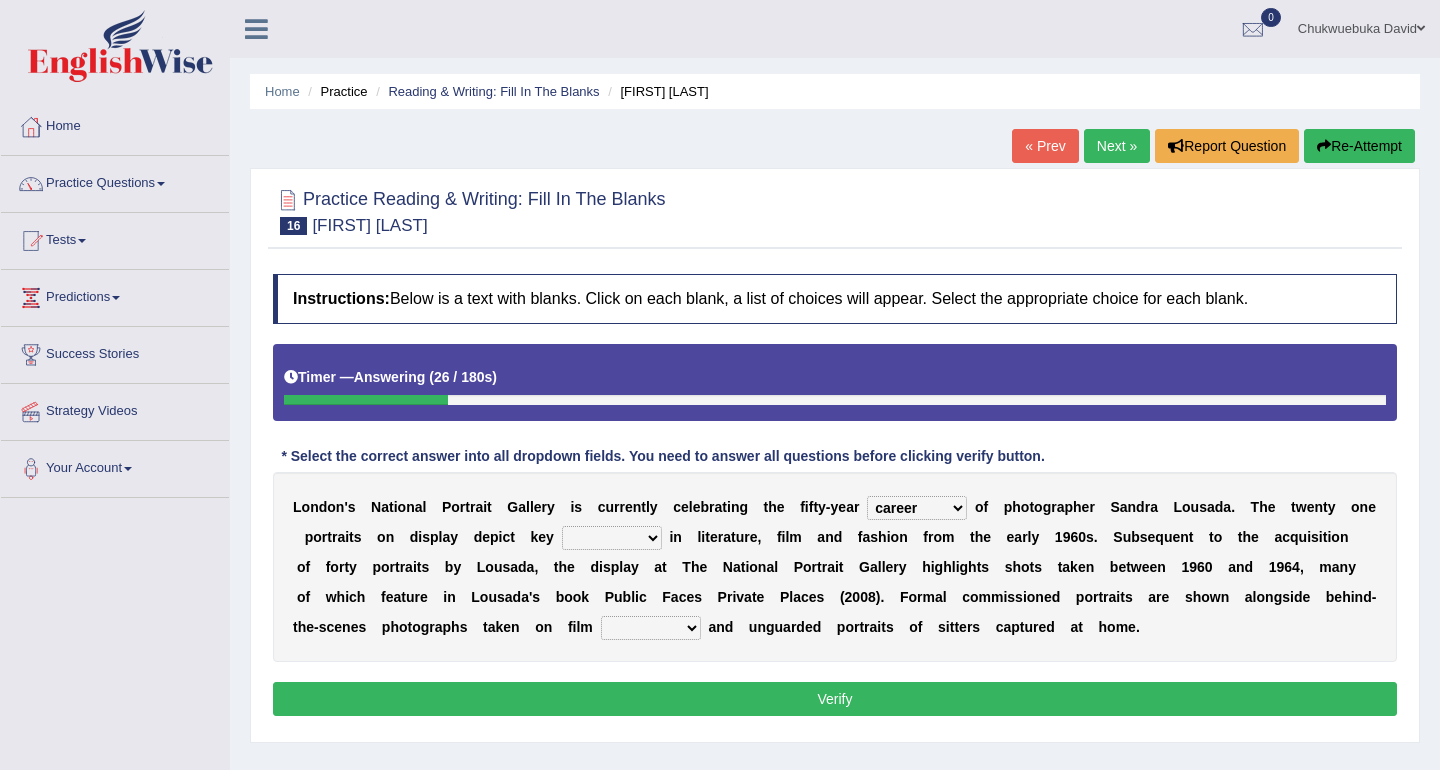 click on "figures gadgets fashions genres" at bounding box center (612, 538) 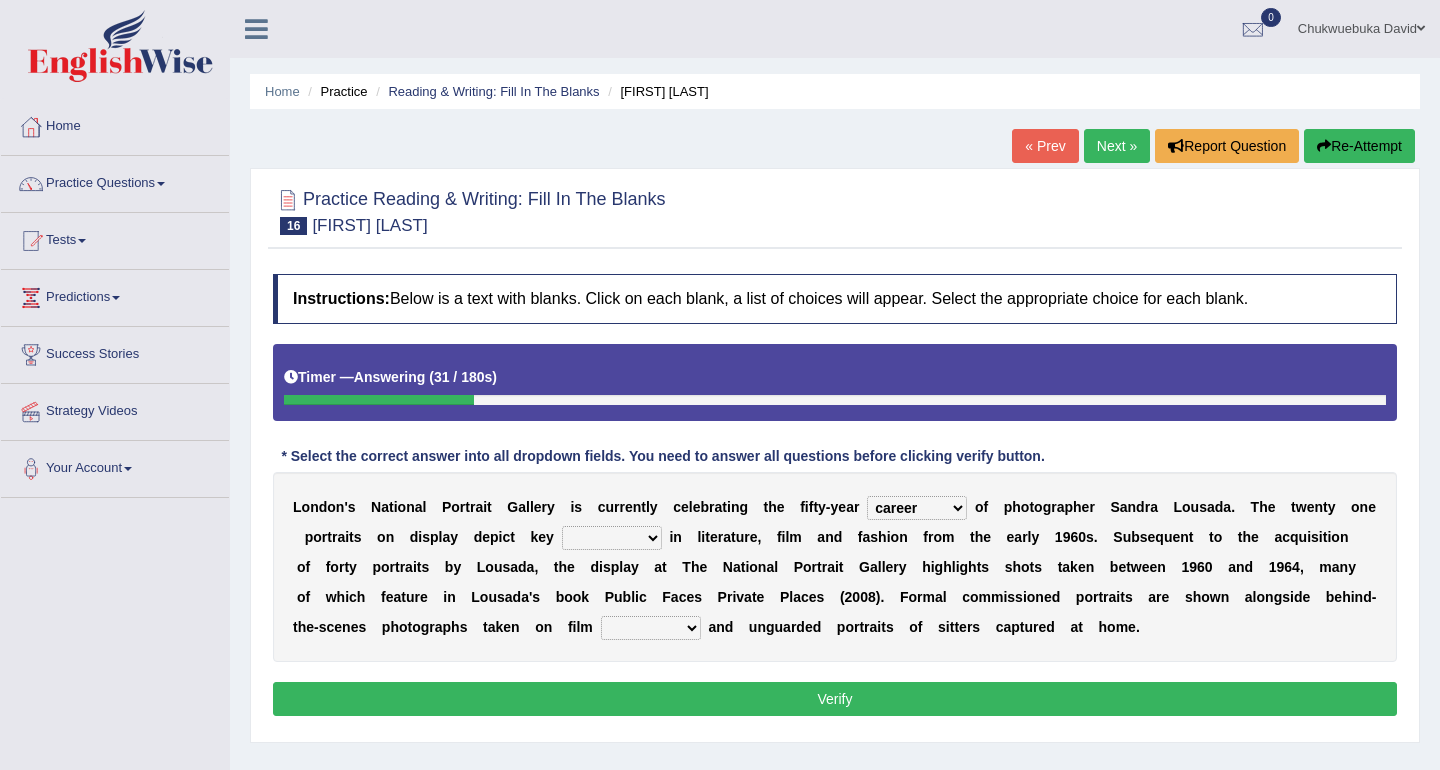 select on "genres" 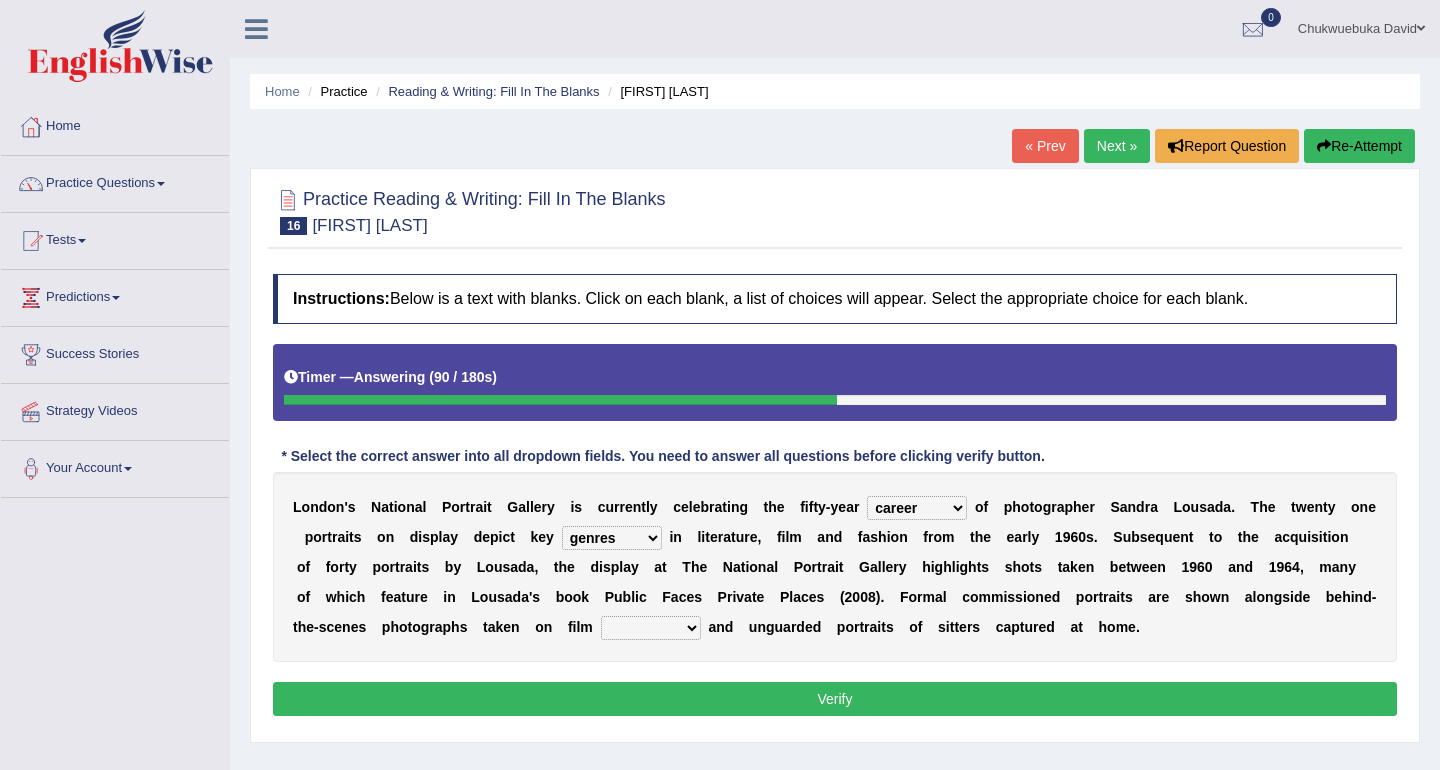 click on "gists sets tickets aisles" at bounding box center (651, 628) 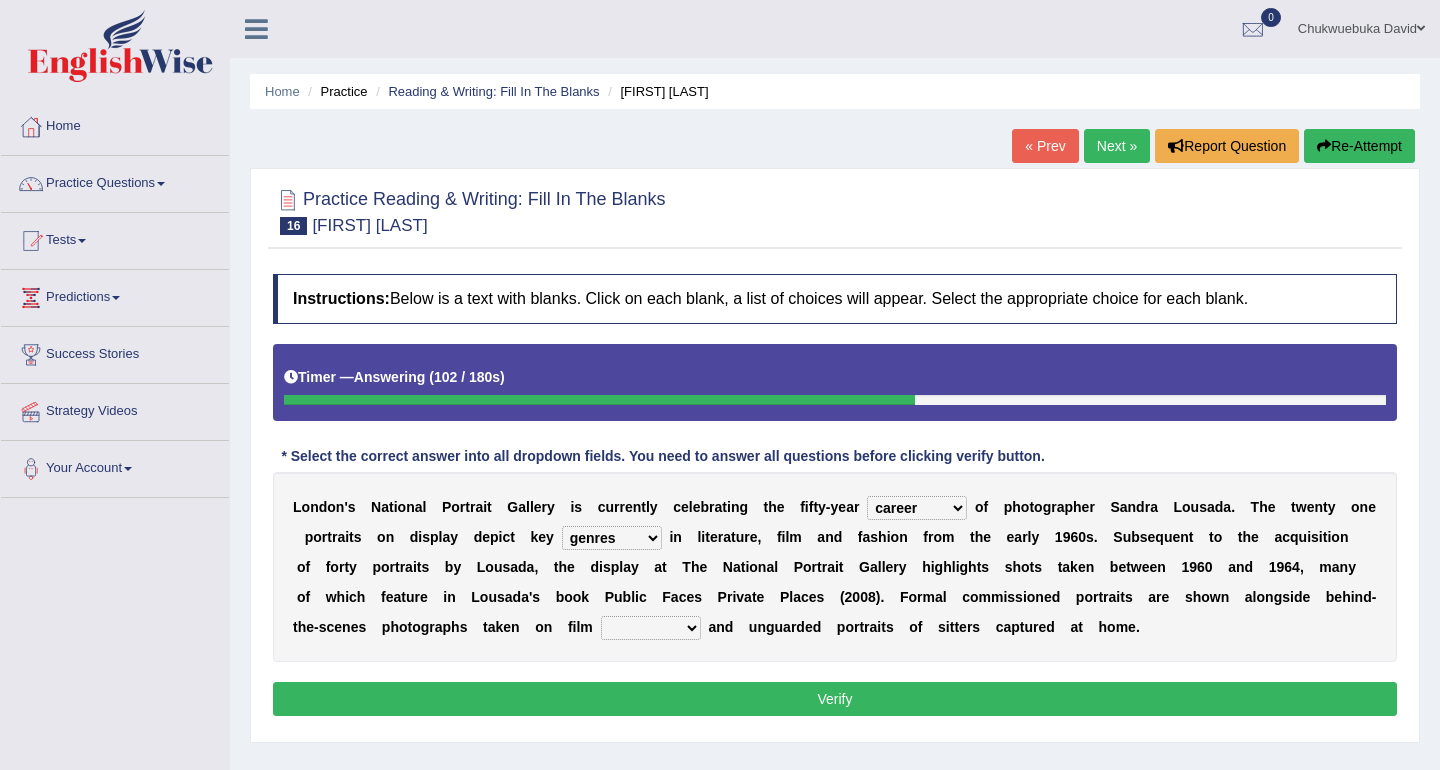 select on "tickets" 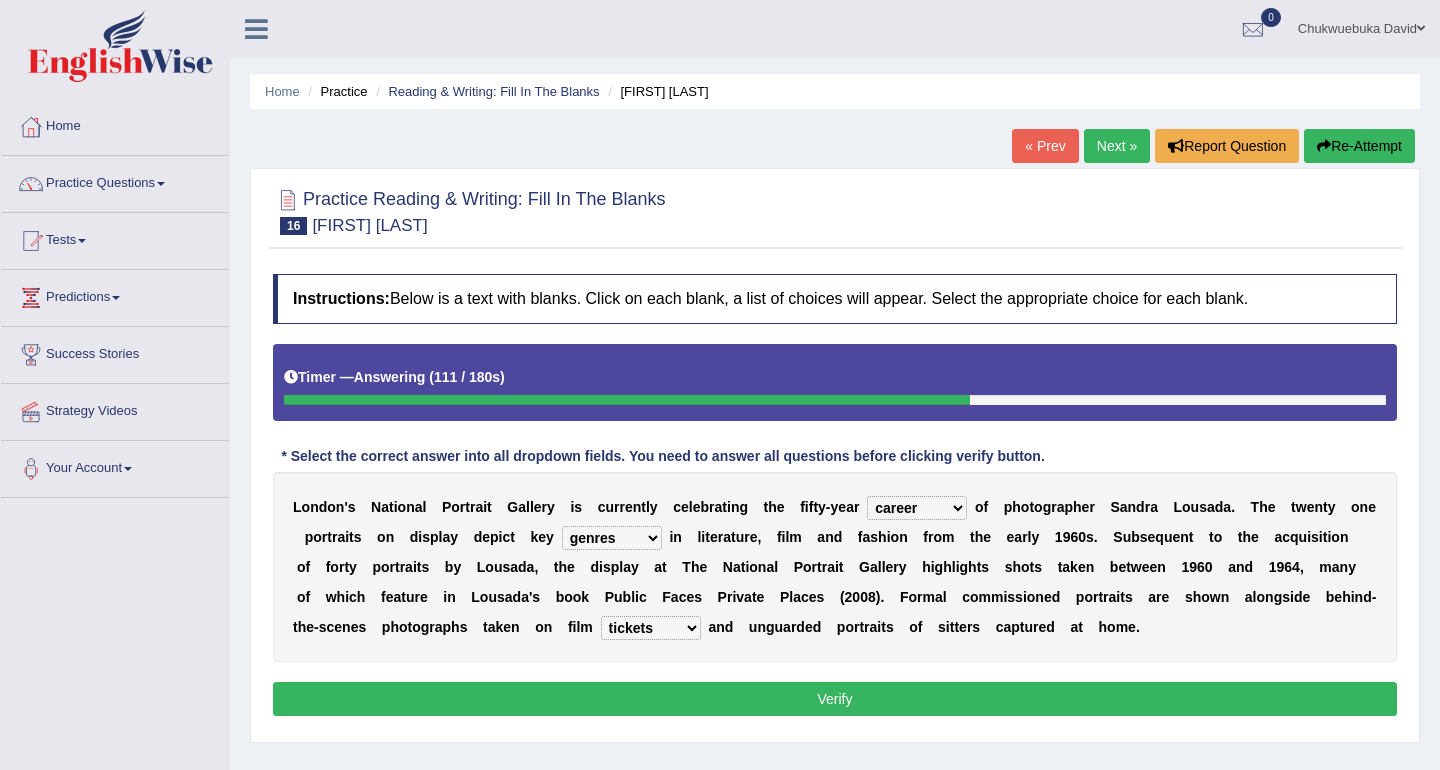 click on "L o n d o n ' s       N a t i o n a l       P o r t r a i t       G a l l e r y       i s       c u r r e n t l y       c e l e b r a t i n g       t h e       f i f t y - y e a r    invitation promotion training career    o f       p h o t o g r a p h e r       [FIRST]       [LAST] .       T h e       t w e n t y       o n e       p o r t r a i t s       o n       d i s p l a y       d e p i c t       k e y    figures gadgets fashions genres    i n       l i t e r a t u r e ,       f i l m       a n d       f a s h i o n       f r o m       t h e       e a r l y       1 9 6 0 s .       S u b s e q u e n t       t o       t h e       a c q u i s i t i o n       o f       f o r t y       p o r t r a i t s       b y       [LAST] ,       t h e       d i s p l a y       a t       T h e       N a t i o n a l       P o r t r a i t       G a l l e r y       h i g h l i g h t s       s h o t s       t a k" at bounding box center [835, 567] 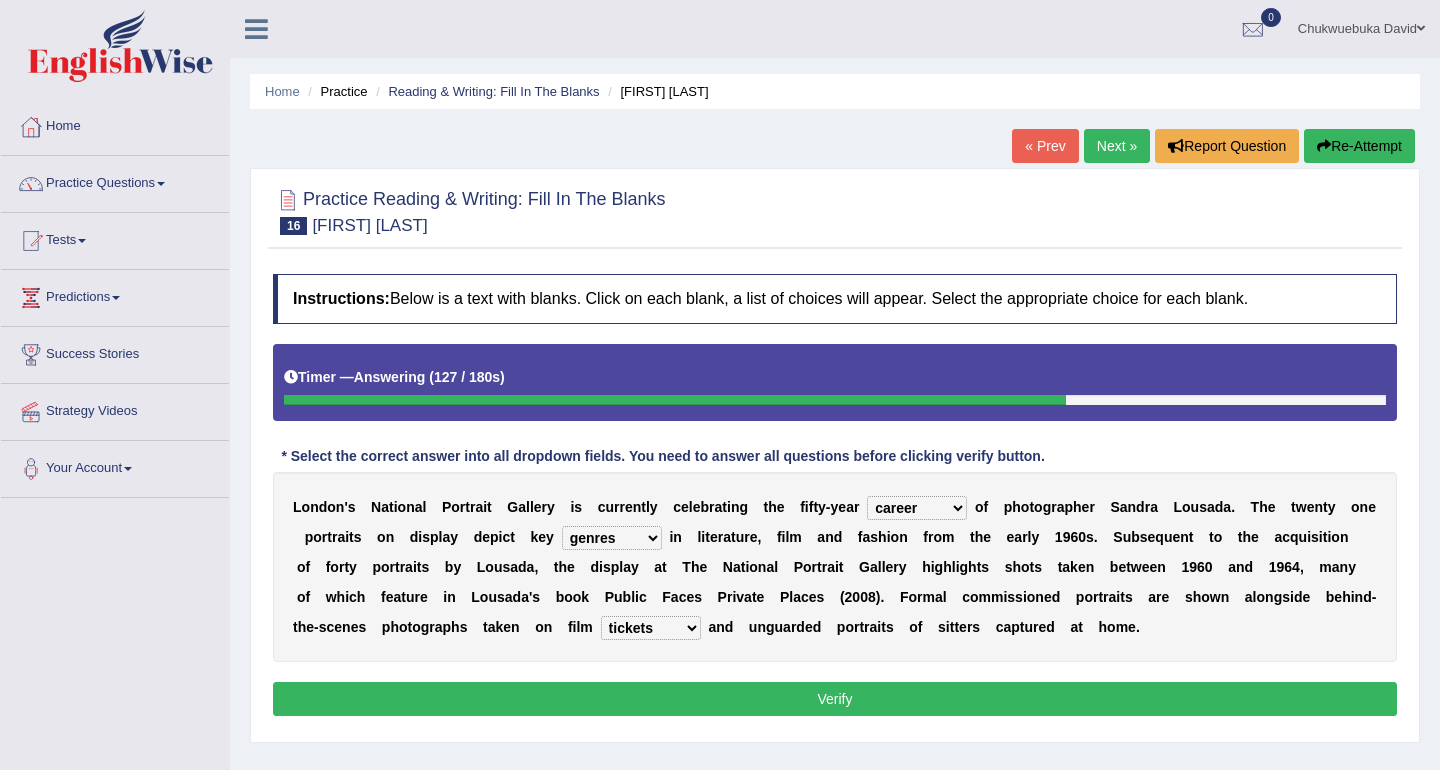 click on "L o n d o n ' s       N a t i o n a l       P o r t r a i t       G a l l e r y       i s       c u r r e n t l y       c e l e b r a t i n g       t h e       f i f t y - y e a r    invitation promotion training career    o f       p h o t o g r a p h e r       [FIRST]       [LAST] .       T h e       t w e n t y       o n e       p o r t r a i t s       o n       d i s p l a y       d e p i c t       k e y    figures gadgets fashions genres    i n       l i t e r a t u r e ,       f i l m       a n d       f a s h i o n       f r o m       t h e       e a r l y       1 9 6 0 s .       S u b s e q u e n t       t o       t h e       a c q u i s i t i o n       o f       f o r t y       p o r t r a i t s       b y       [LAST] ,       t h e       d i s p l a y       a t       T h e       N a t i o n a l       P o r t r a i t       G a l l e r y       h i g h l i g h t s       s h o t s       t a k" at bounding box center [835, 567] 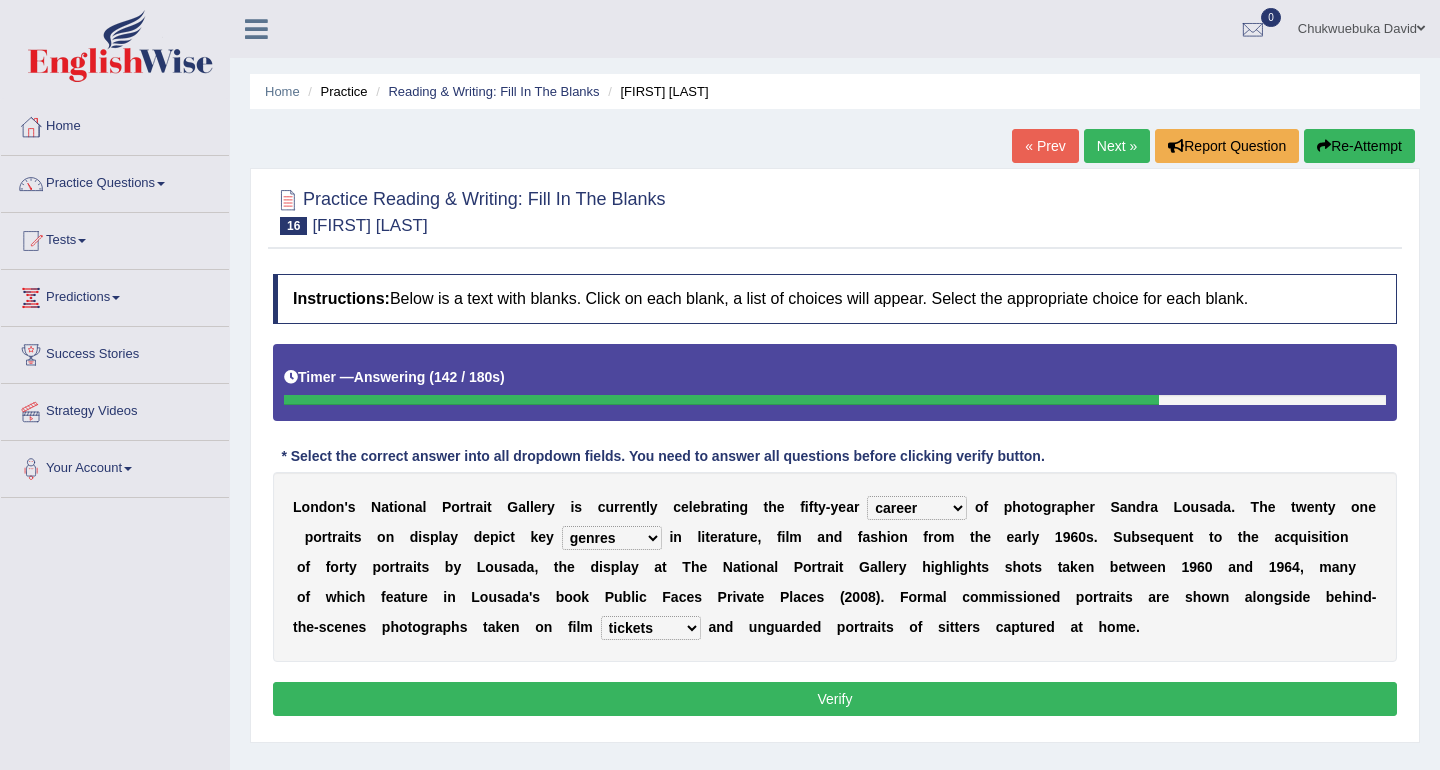 click on "Verify" at bounding box center (835, 699) 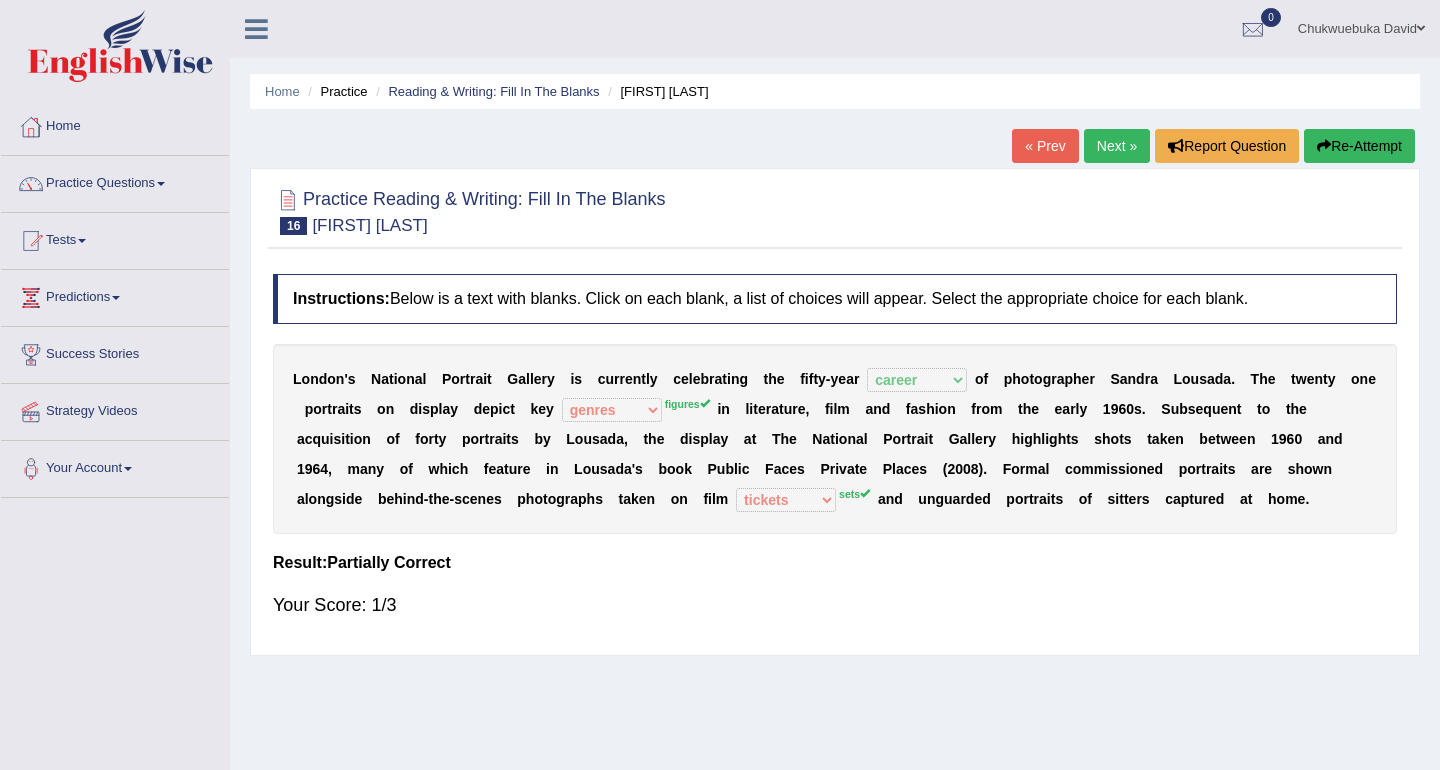 click on "Next »" at bounding box center [1117, 146] 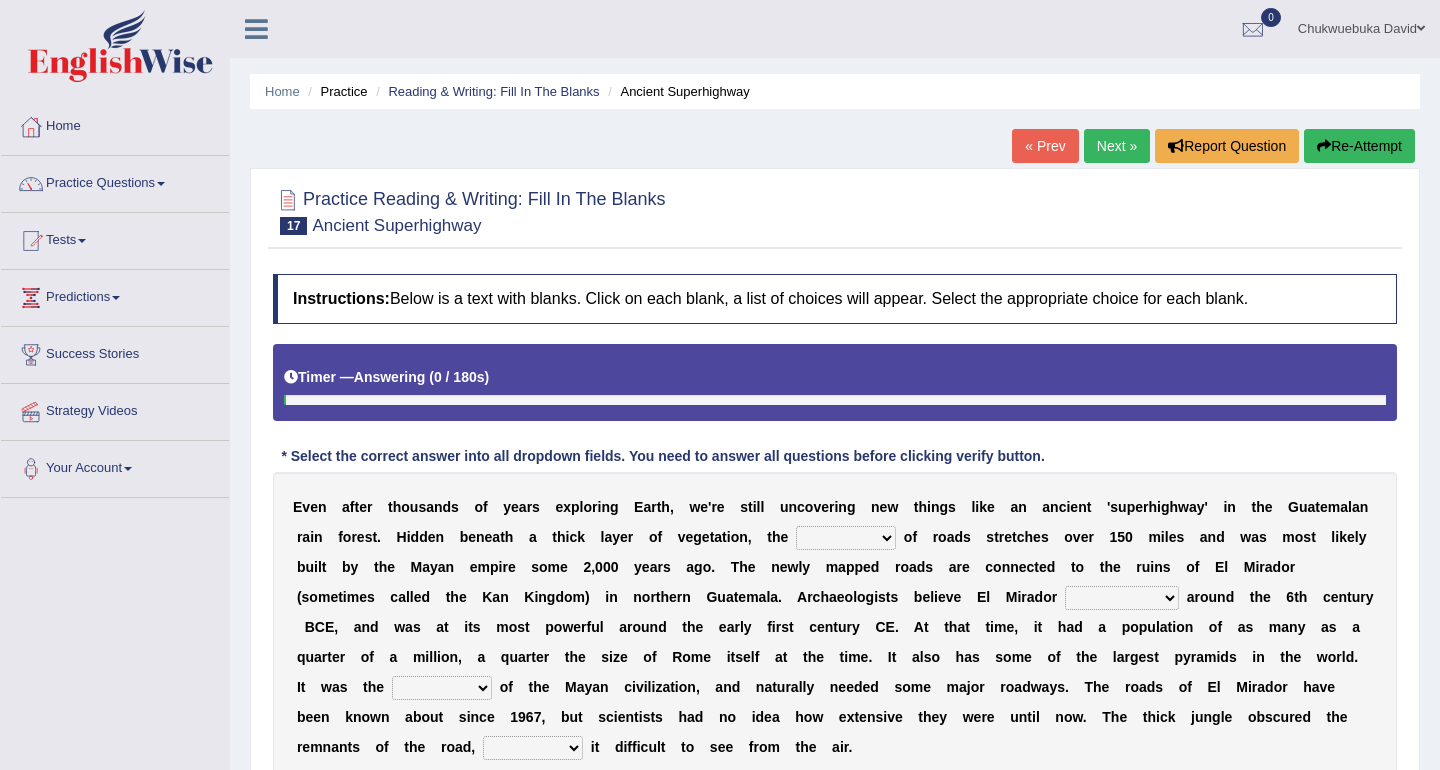 scroll, scrollTop: 0, scrollLeft: 0, axis: both 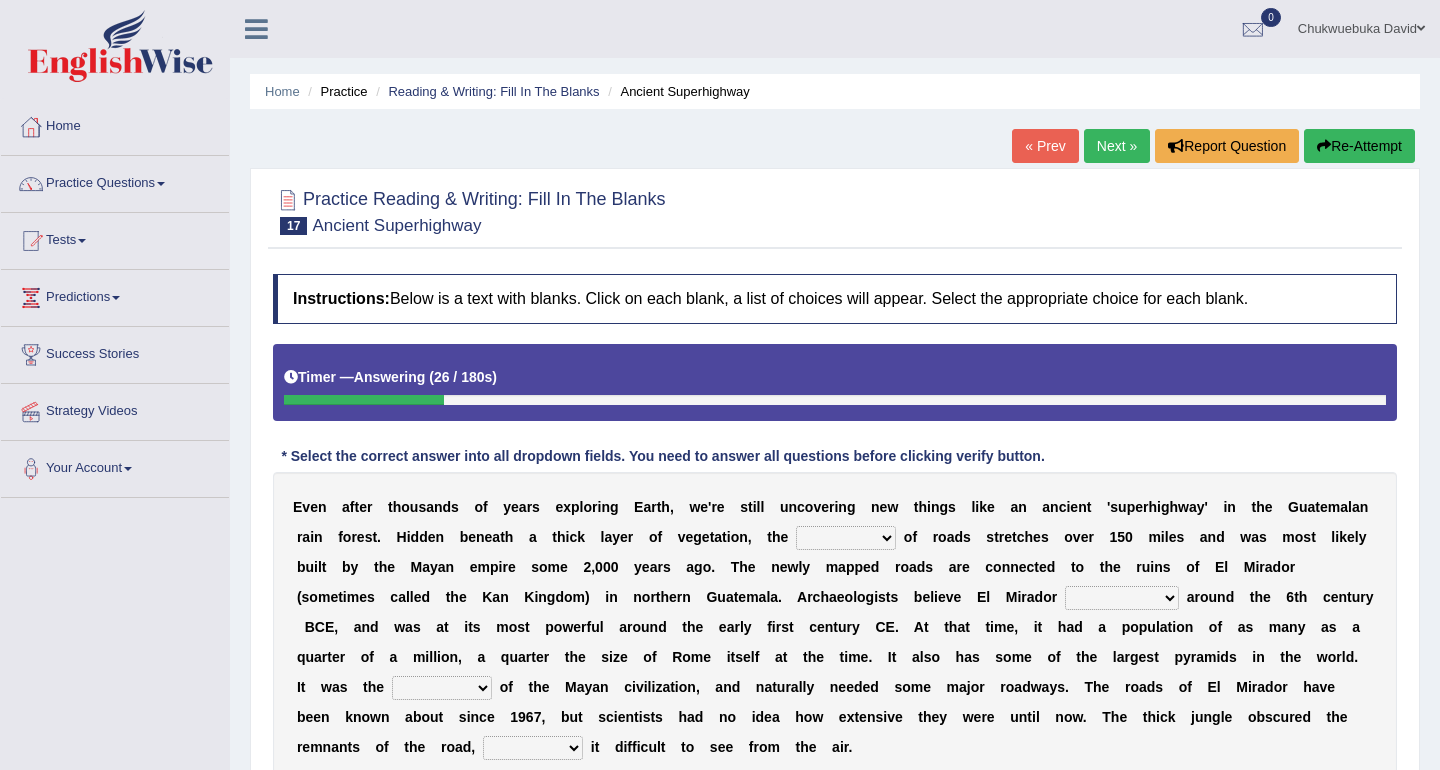 click on "network surface interface width" at bounding box center (846, 538) 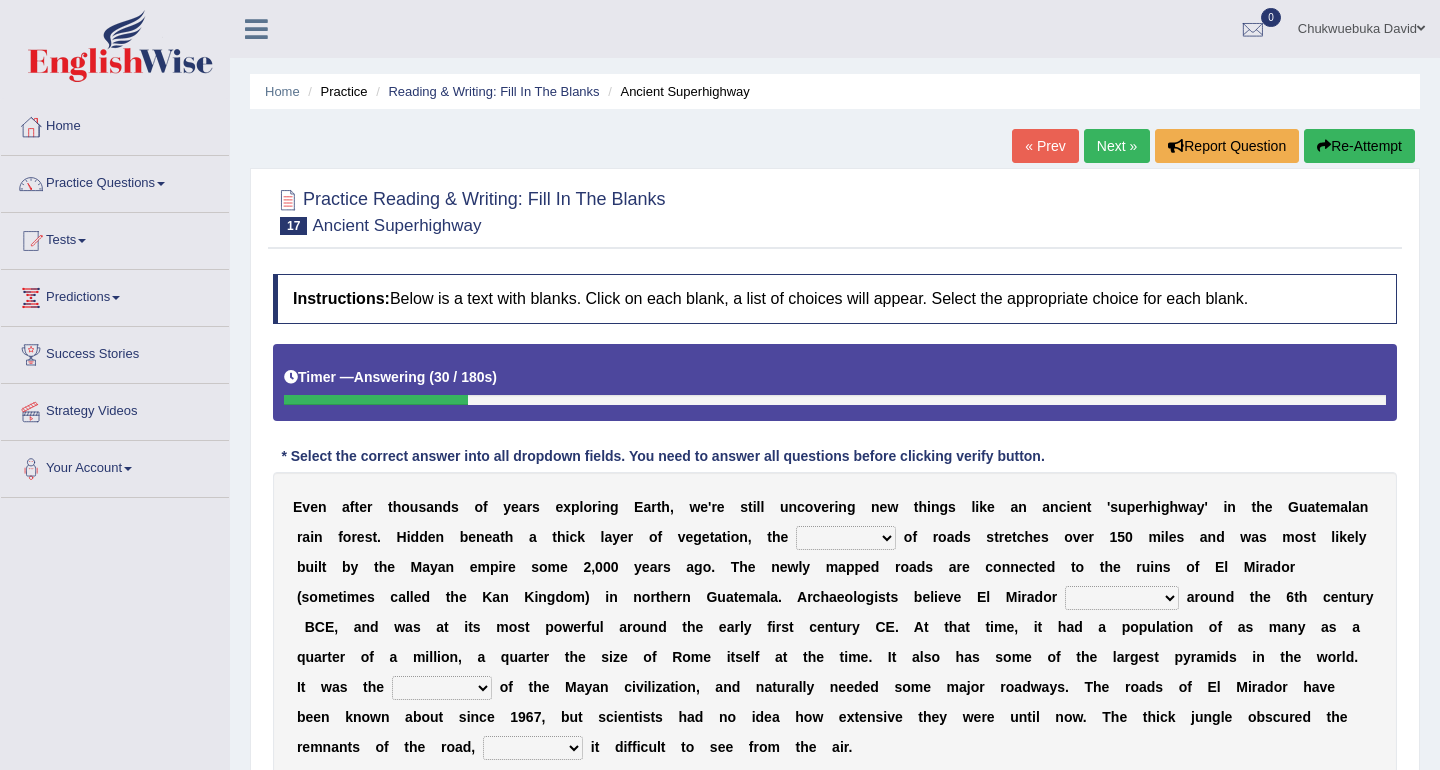 select on "network" 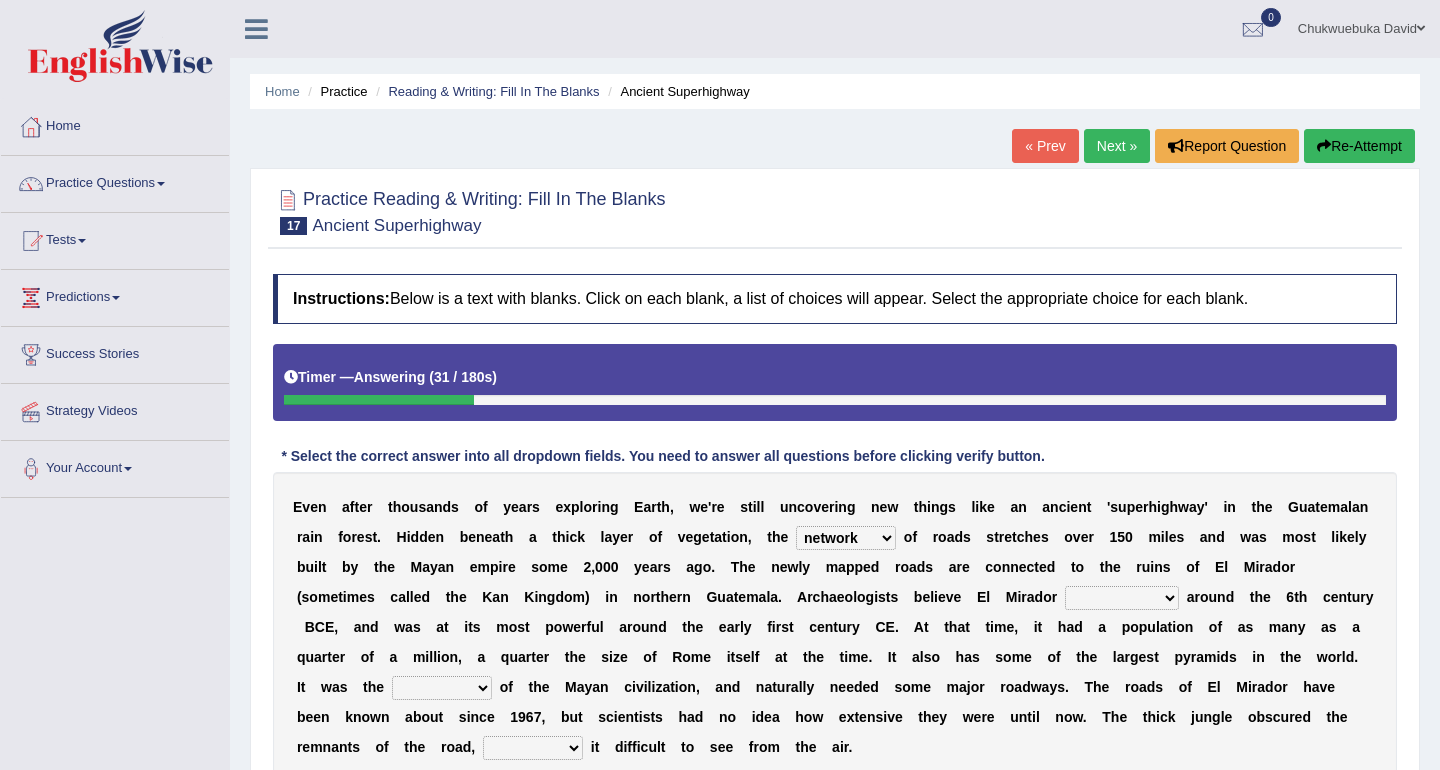 click on "E v e n       a f t e r       t h o u s a n d s       o f       y e a r s       e x p l o r i n g       E a r t h ,       w e ' r e       s t i l l       u n c o v e r i n g       n e w       t h i n g s       l i k e       a n       a n c i e n t       ' s u p e r h i g h w a y '       i n       t h e       G u a t e m a l a n       r a i n       f o r e s t .       H i d d e n       b e n e a t h       a       t h i c k       l a y e r       o f       v e g e t a t i o n ,       t h e    network surface interface width    o f       r o a d s       s t r e t c h e s       o v e r       1 5 0       m i l e s       a n d       w a s       m o s t       l i k e l y       b u i l t       b y       t h e       M a y a n       e m p i r e       s o m e       2 , 0 0 0       y e a r s       a g o .       T h e       n e w l y       m a p p e d       r o a d s       a r e       c o n n e c t e d       t o" at bounding box center (835, 627) 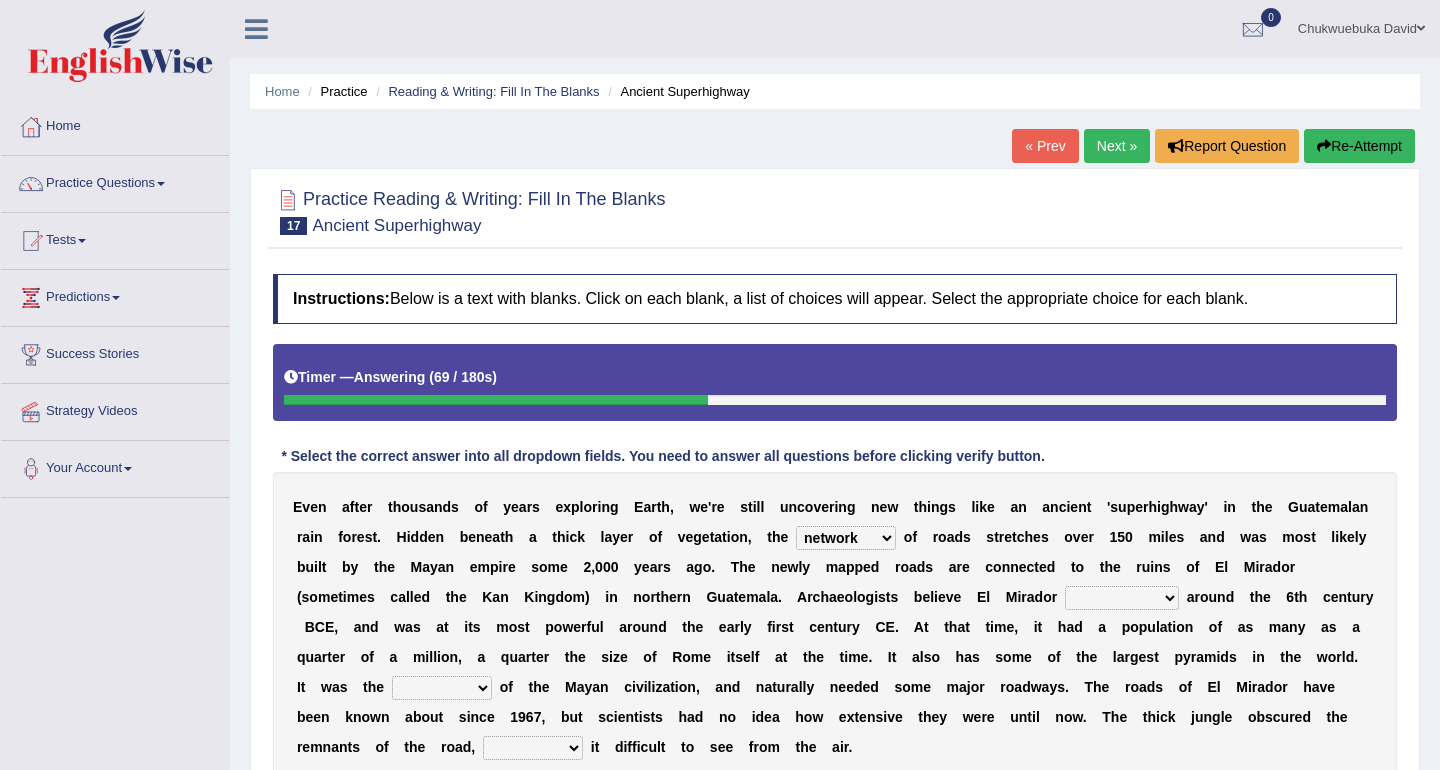 click on "has founded founded was founded was found" at bounding box center (1122, 598) 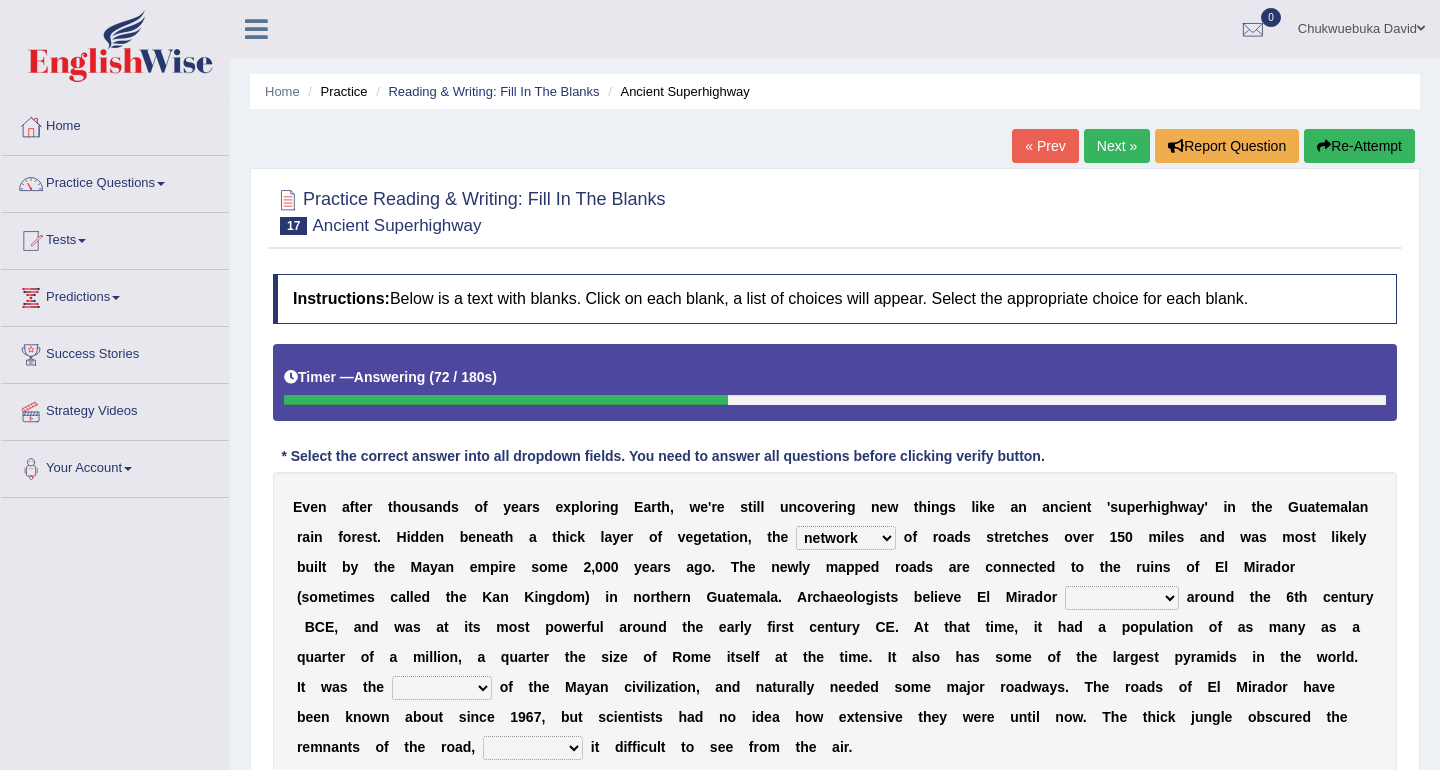 select on "founded" 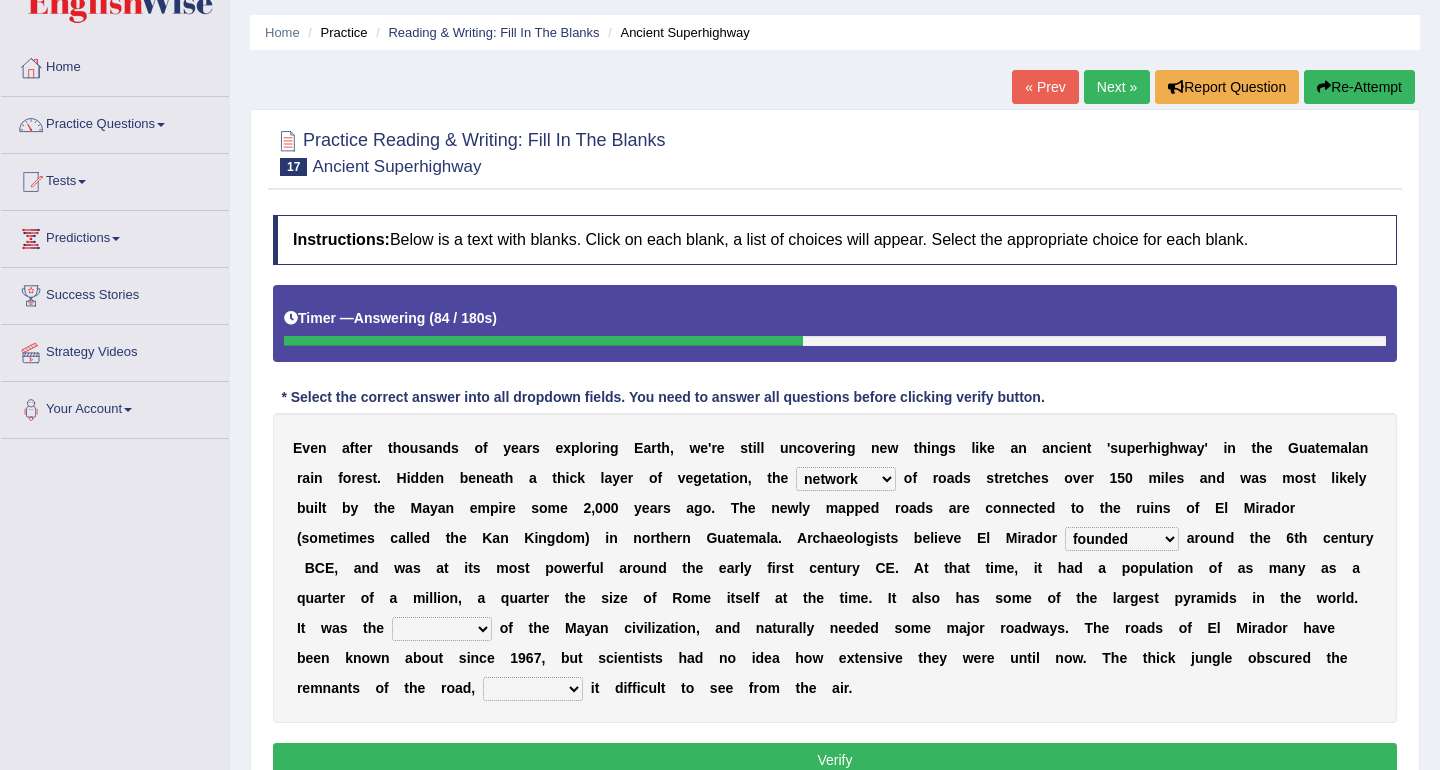 scroll, scrollTop: 67, scrollLeft: 0, axis: vertical 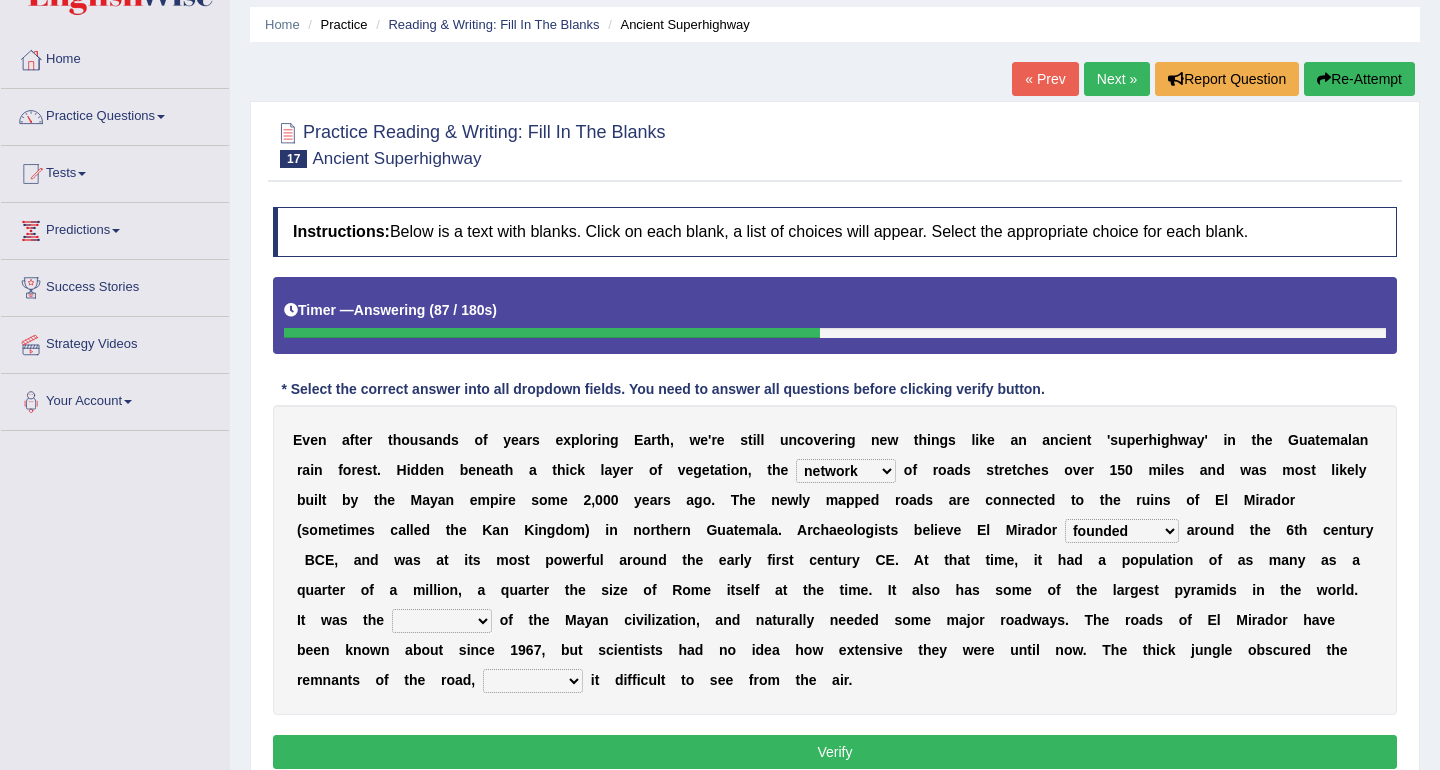 click on "volume heart column facet" at bounding box center [442, 621] 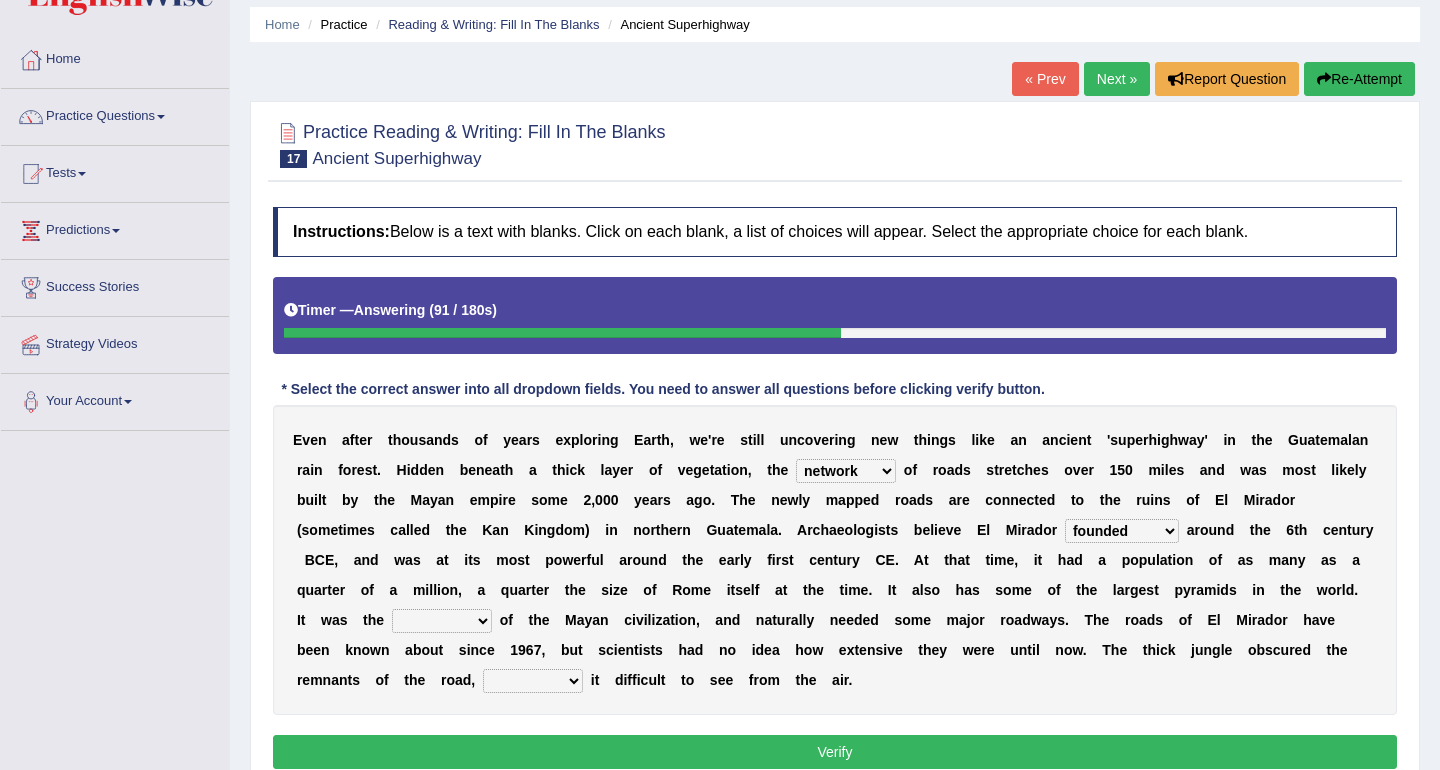 select on "heart" 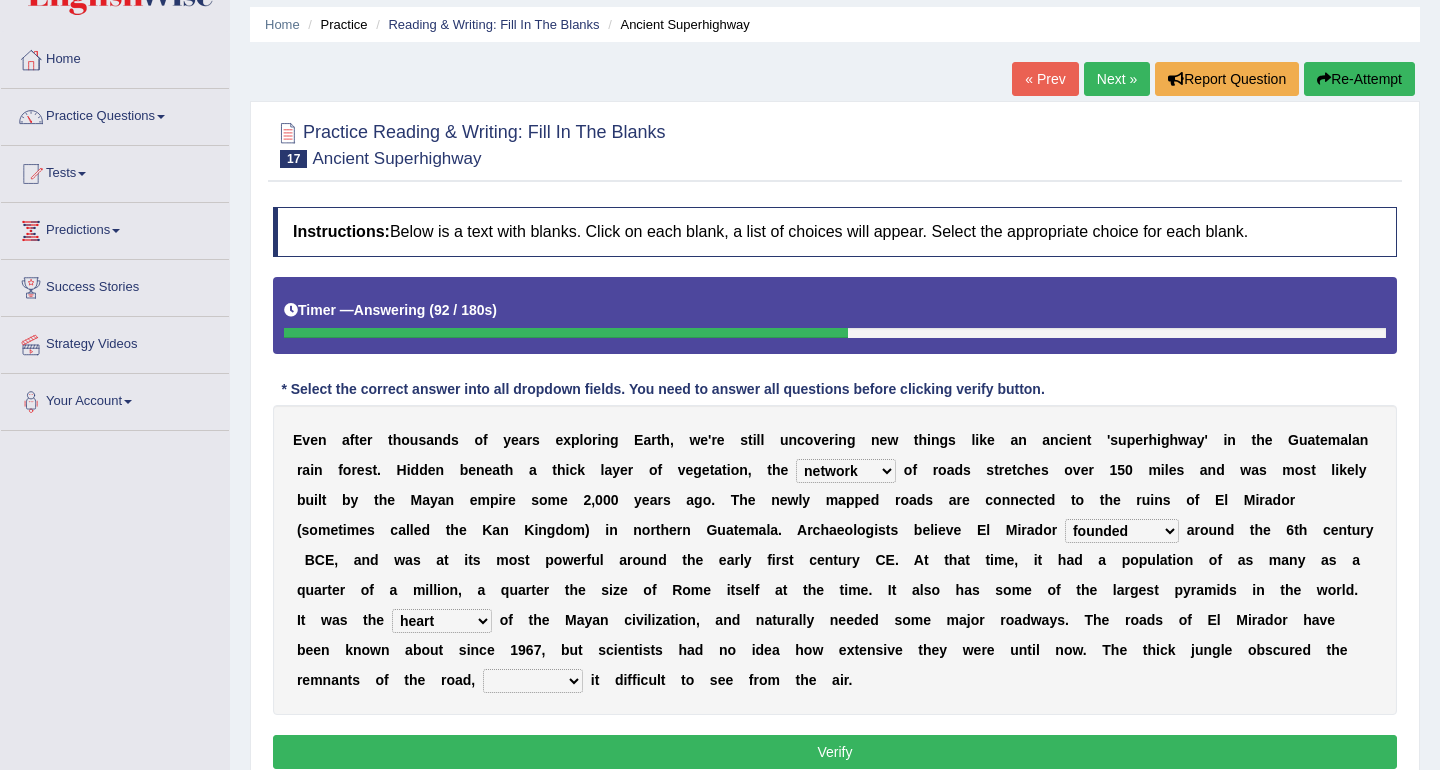 click on "E v e n       a f t e r       t h o u s a n d s       o f       y e a r s       e x p l o r i n g       E a r t h ,       w e ' r e       s t i l l       u n c o v e r i n g       n e w       t h i n g s       l i k e       a n       a n c i e n t       ' s u p e r h i g h w a y '       i n       t h e       G u a t e m a l a n       r a i n       f o r e s t .       H i d d e n       b e n e a t h       a       t h i c k       l a y e r       o f       v e g e t a t i o n ,       t h e    network surface interface width    o f       r o a d s       s t r e t c h e s       o v e r       1 5 0       m i l e s       a n d       w a s       m o s t       l i k e l y       b u i l t       b y       t h e       M a y a n       e m p i r e       s o m e       2 , 0 0 0       y e a r s       a g o .       T h e       n e w l y       m a p p e d       r o a d s       a r e       c o n n e c t e d       t o" at bounding box center (835, 560) 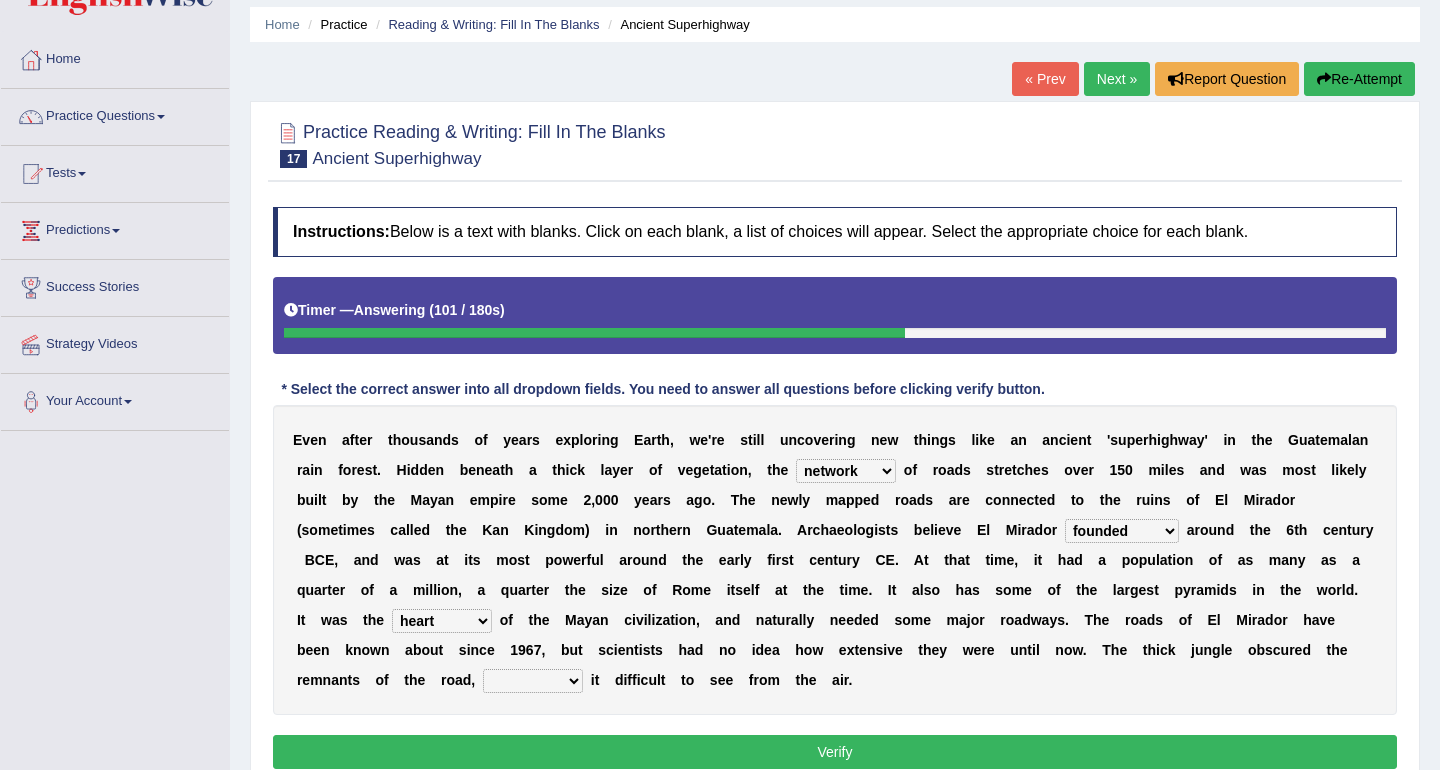 click on "volume heart column facet" at bounding box center [442, 621] 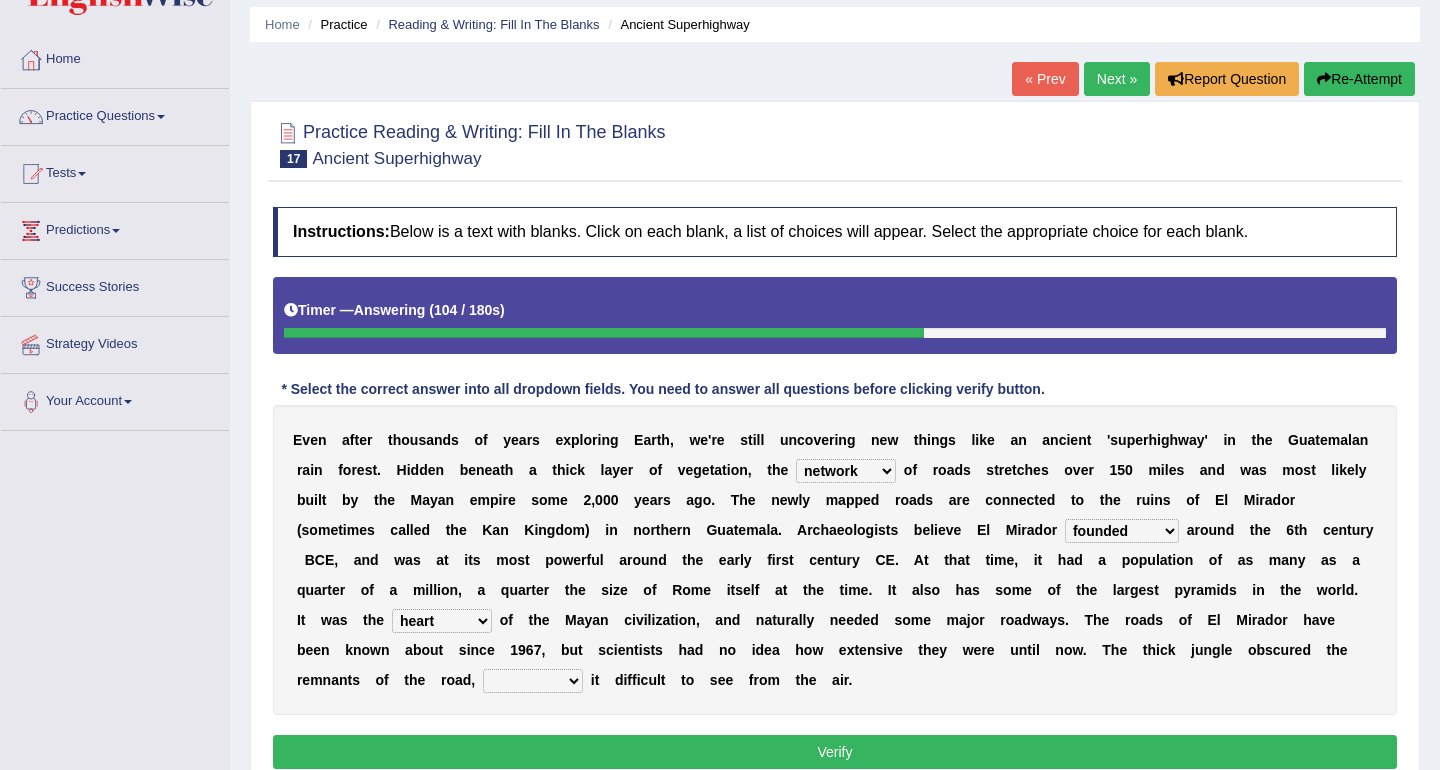 click on "E v e n       a f t e r       t h o u s a n d s       o f       y e a r s       e x p l o r i n g       E a r t h ,       w e ' r e       s t i l l       u n c o v e r i n g       n e w       t h i n g s       l i k e       a n       a n c i e n t       ' s u p e r h i g h w a y '       i n       t h e       G u a t e m a l a n       r a i n       f o r e s t .       H i d d e n       b e n e a t h       a       t h i c k       l a y e r       o f       v e g e t a t i o n ,       t h e    network surface interface width    o f       r o a d s       s t r e t c h e s       o v e r       1 5 0       m i l e s       a n d       w a s       m o s t       l i k e l y       b u i l t       b y       t h e       M a y a n       e m p i r e       s o m e       2 , 0 0 0       y e a r s       a g o .       T h e       n e w l y       m a p p e d       r o a d s       a r e       c o n n e c t e d       t o" at bounding box center [835, 560] 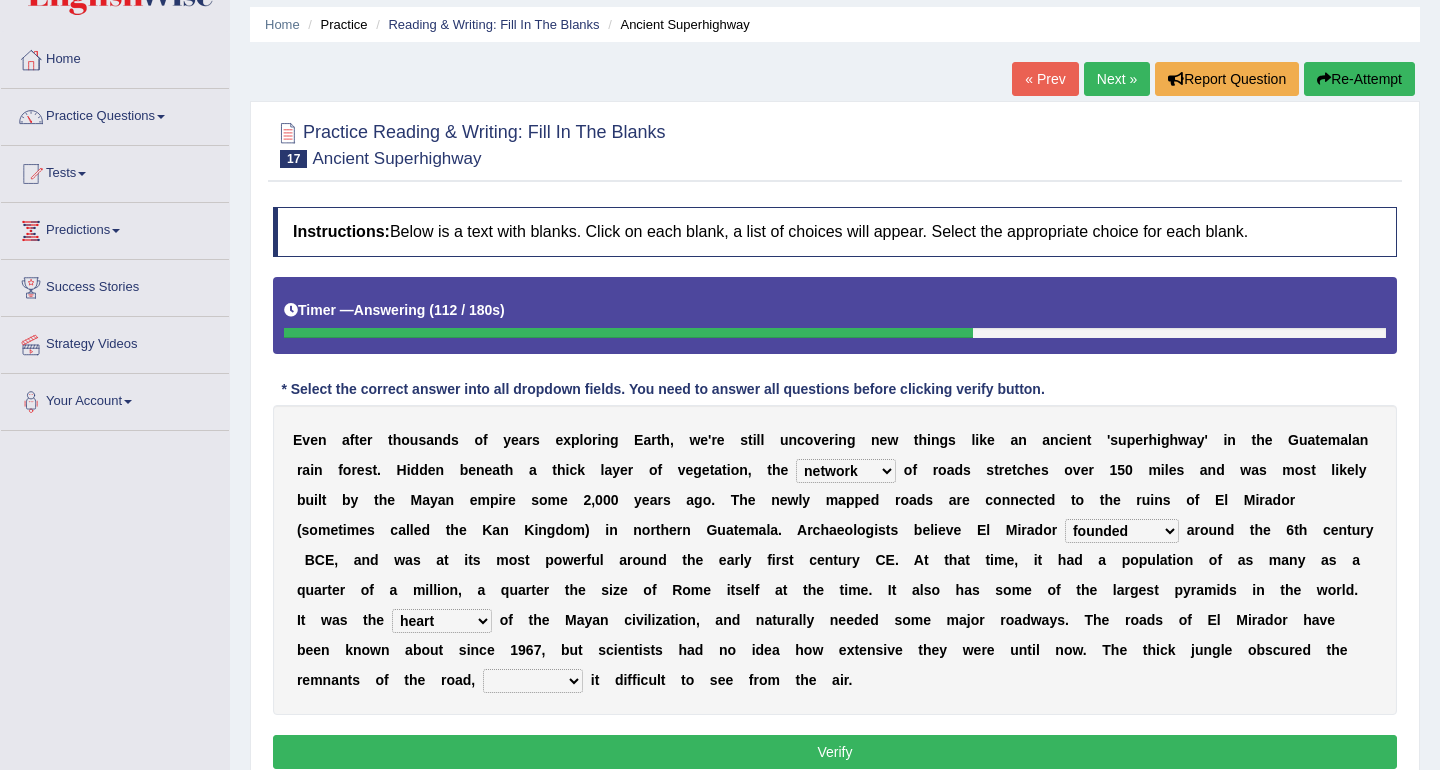 click on "makes making make made" at bounding box center (533, 681) 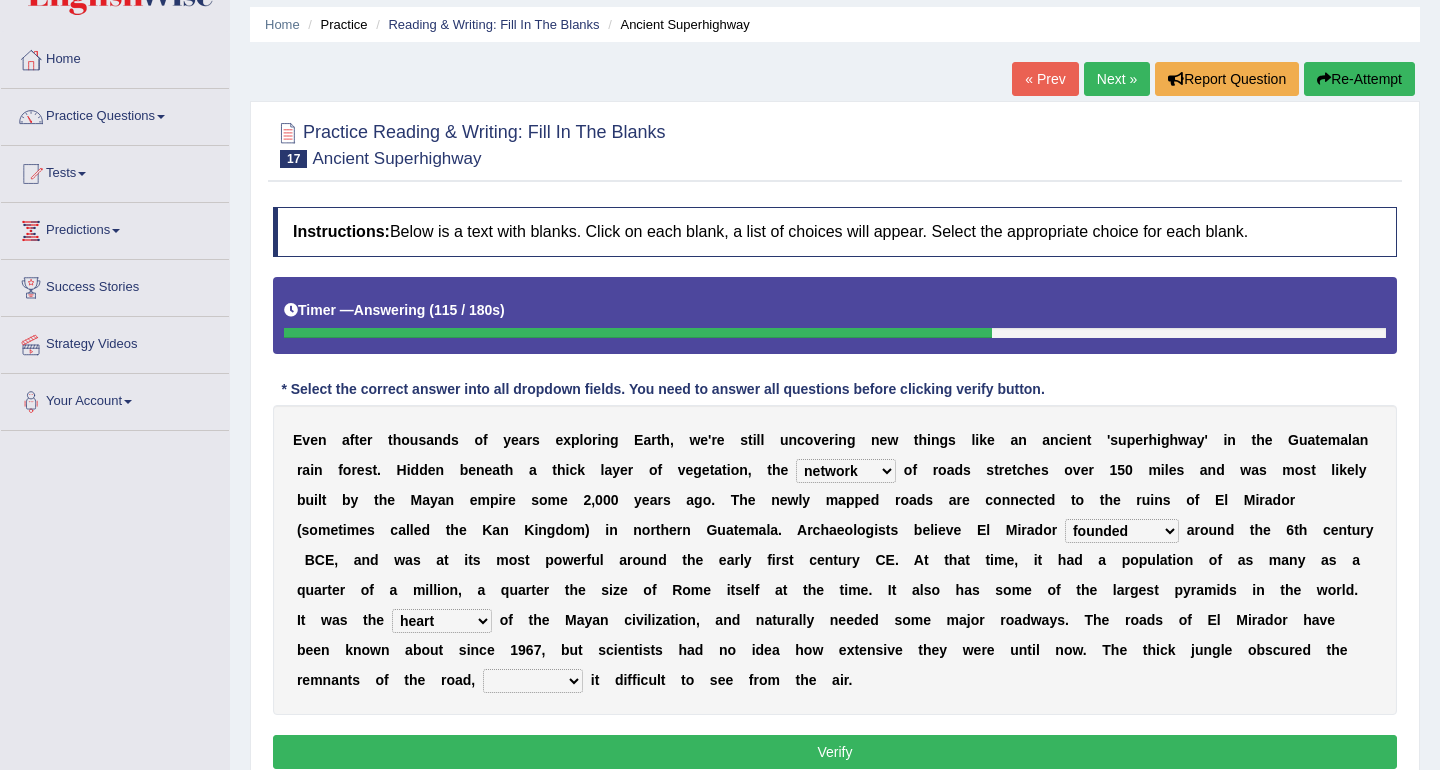 select on "making" 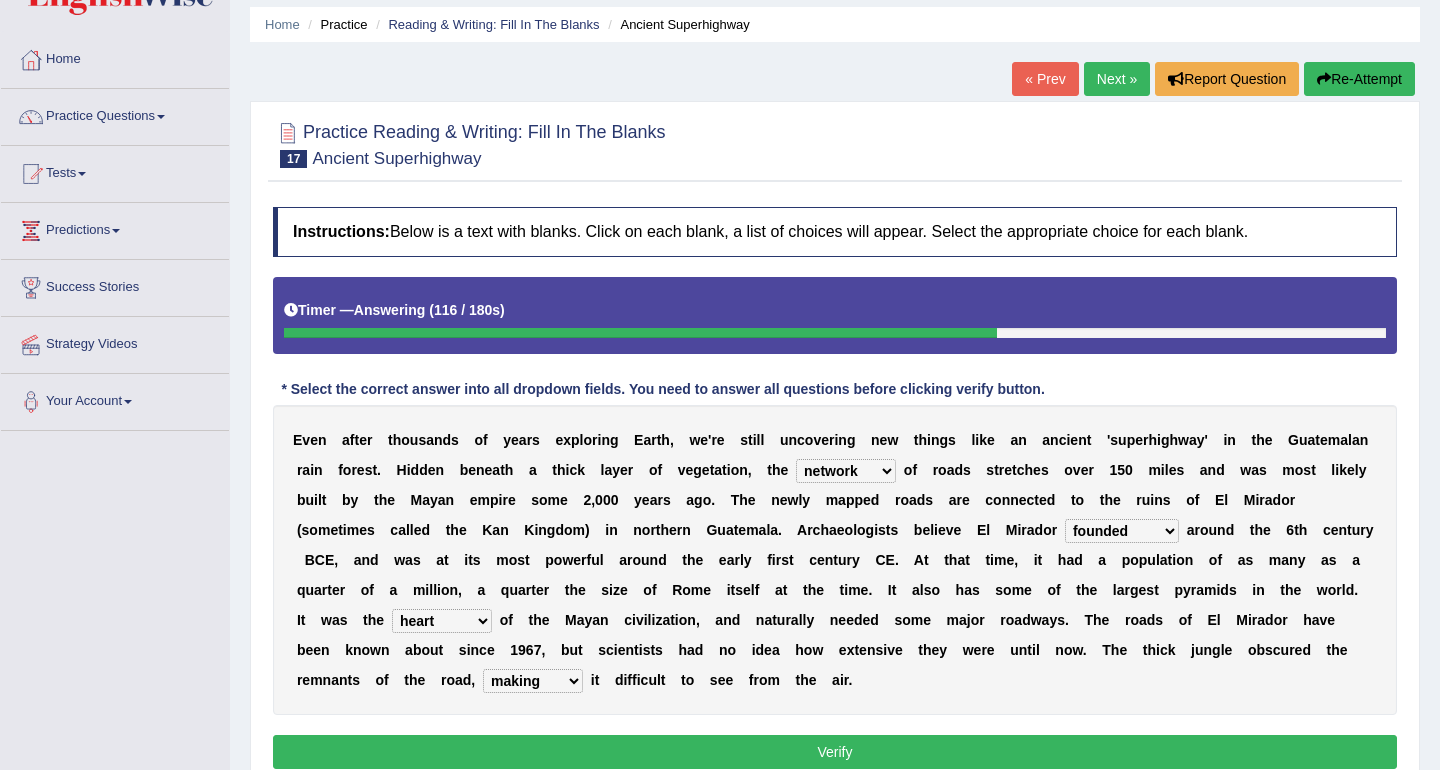 click on "E v e n       a f t e r       t h o u s a n d s       o f       y e a r s       e x p l o r i n g       E a r t h ,       w e ' r e       s t i l l       u n c o v e r i n g       n e w       t h i n g s       l i k e       a n       a n c i e n t       ' s u p e r h i g h w a y '       i n       t h e       G u a t e m a l a n       r a i n       f o r e s t .       H i d d e n       b e n e a t h       a       t h i c k       l a y e r       o f       v e g e t a t i o n ,       t h e    network surface interface width    o f       r o a d s       s t r e t c h e s       o v e r       1 5 0       m i l e s       a n d       w a s       m o s t       l i k e l y       b u i l t       b y       t h e       M a y a n       e m p i r e       s o m e       2 , 0 0 0       y e a r s       a g o .       T h e       n e w l y       m a p p e d       r o a d s       a r e       c o n n e c t e d       t o" at bounding box center [835, 560] 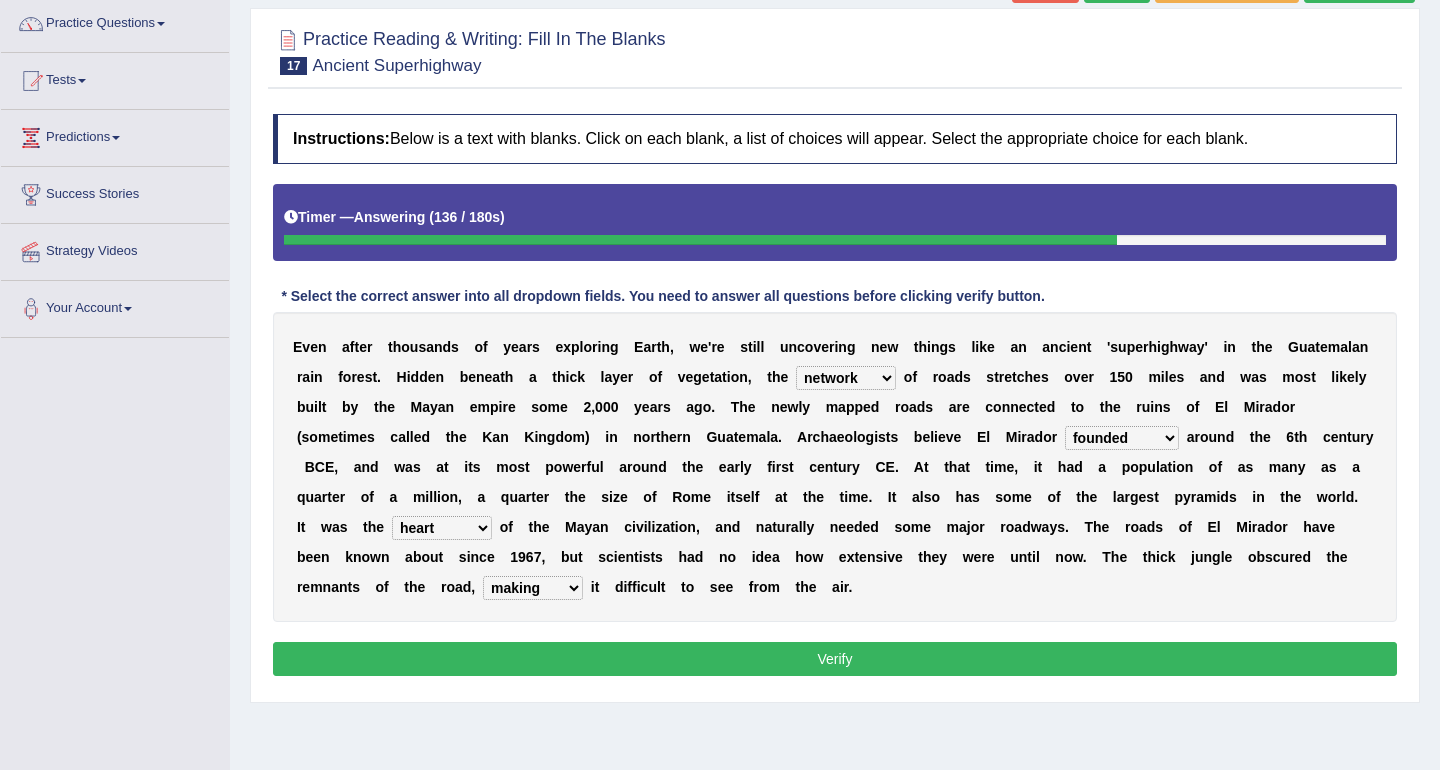 scroll, scrollTop: 165, scrollLeft: 0, axis: vertical 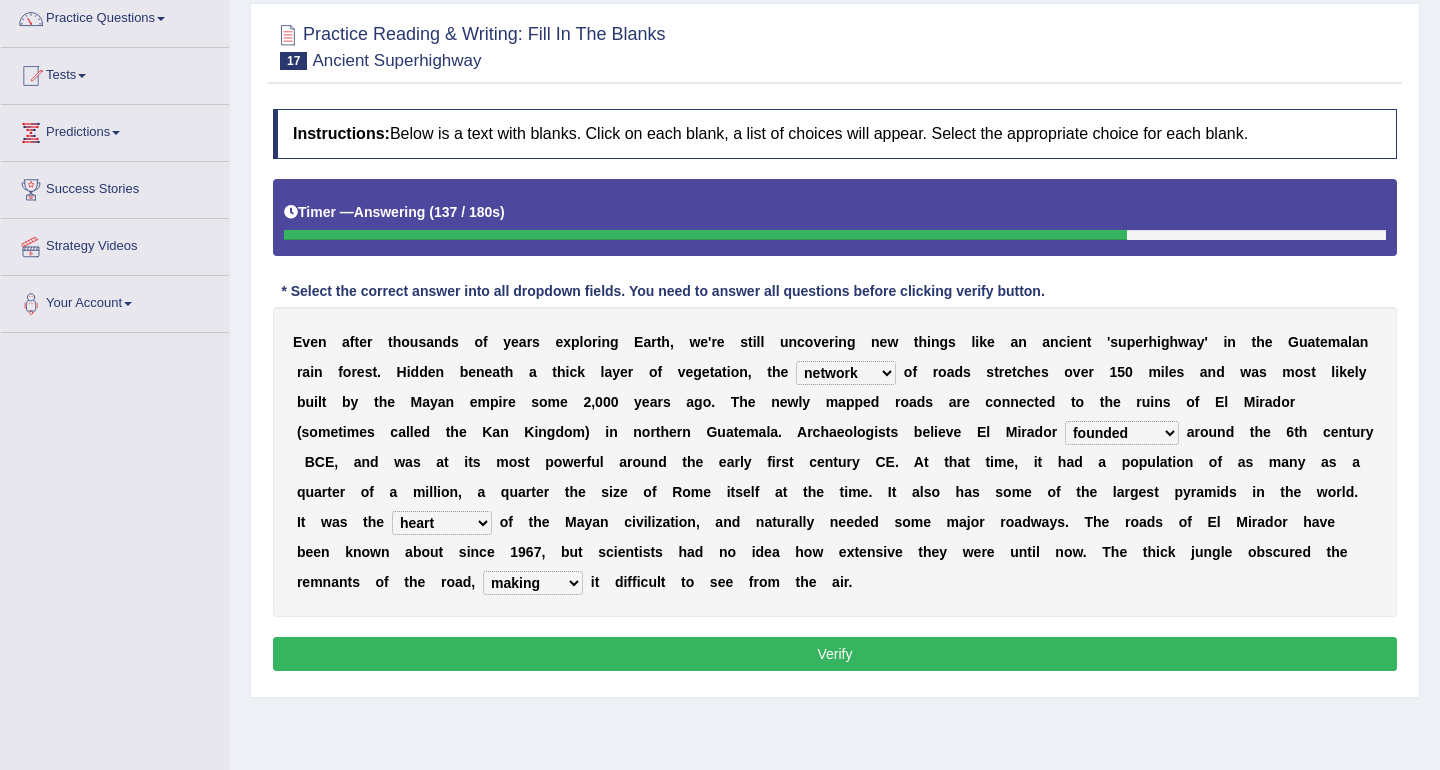 click on "E v e n       a f t e r       t h o u s a n d s       o f       y e a r s       e x p l o r i n g       E a r t h ,       w e ' r e       s t i l l       u n c o v e r i n g       n e w       t h i n g s       l i k e       a n       a n c i e n t       ' s u p e r h i g h w a y '       i n       t h e       G u a t e m a l a n       r a i n       f o r e s t .       H i d d e n       b e n e a t h       a       t h i c k       l a y e r       o f       v e g e t a t i o n ,       t h e    network surface interface width    o f       r o a d s       s t r e t c h e s       o v e r       1 5 0       m i l e s       a n d       w a s       m o s t       l i k e l y       b u i l t       b y       t h e       M a y a n       e m p i r e       s o m e       2 , 0 0 0       y e a r s       a g o .       T h e       n e w l y       m a p p e d       r o a d s       a r e       c o n n e c t e d       t o" at bounding box center (835, 462) 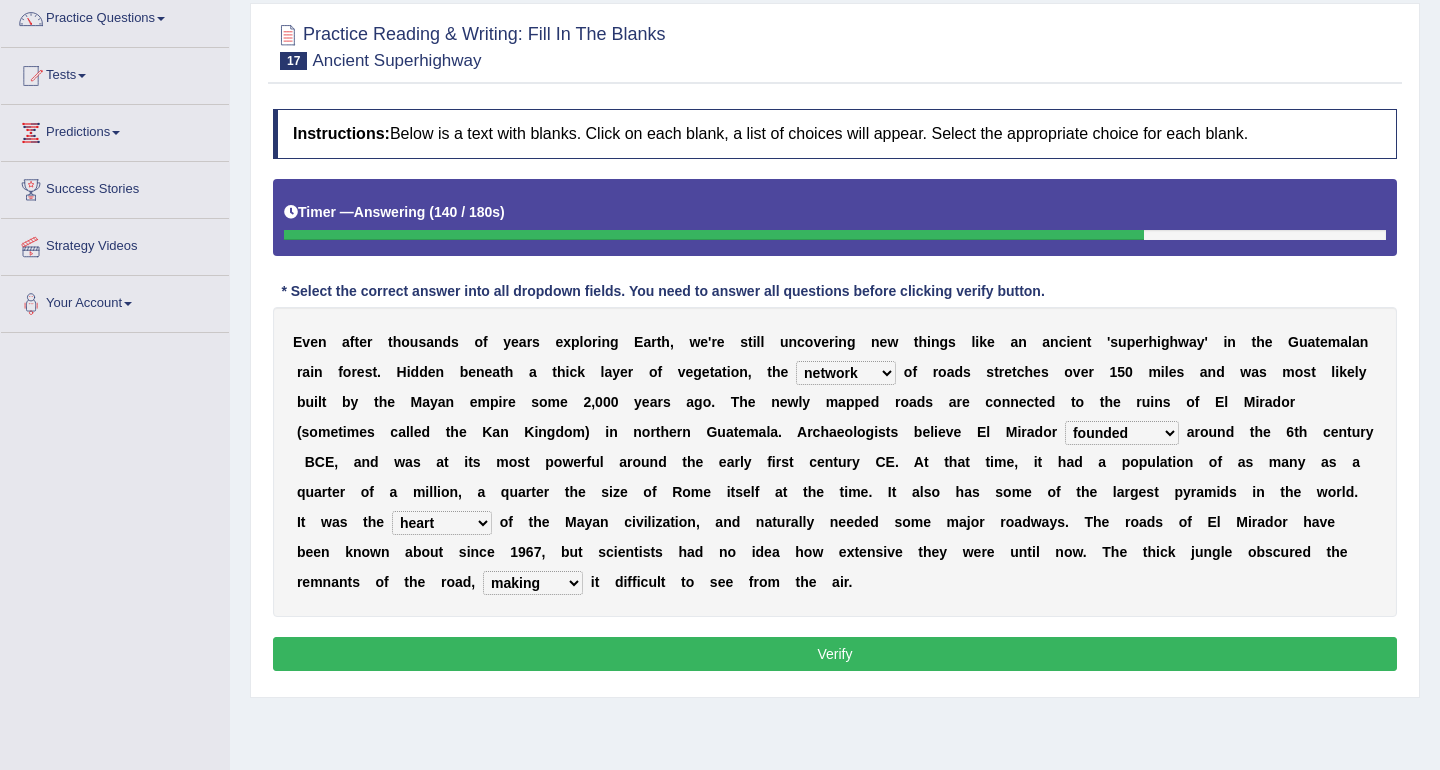 click on "Verify" at bounding box center [835, 654] 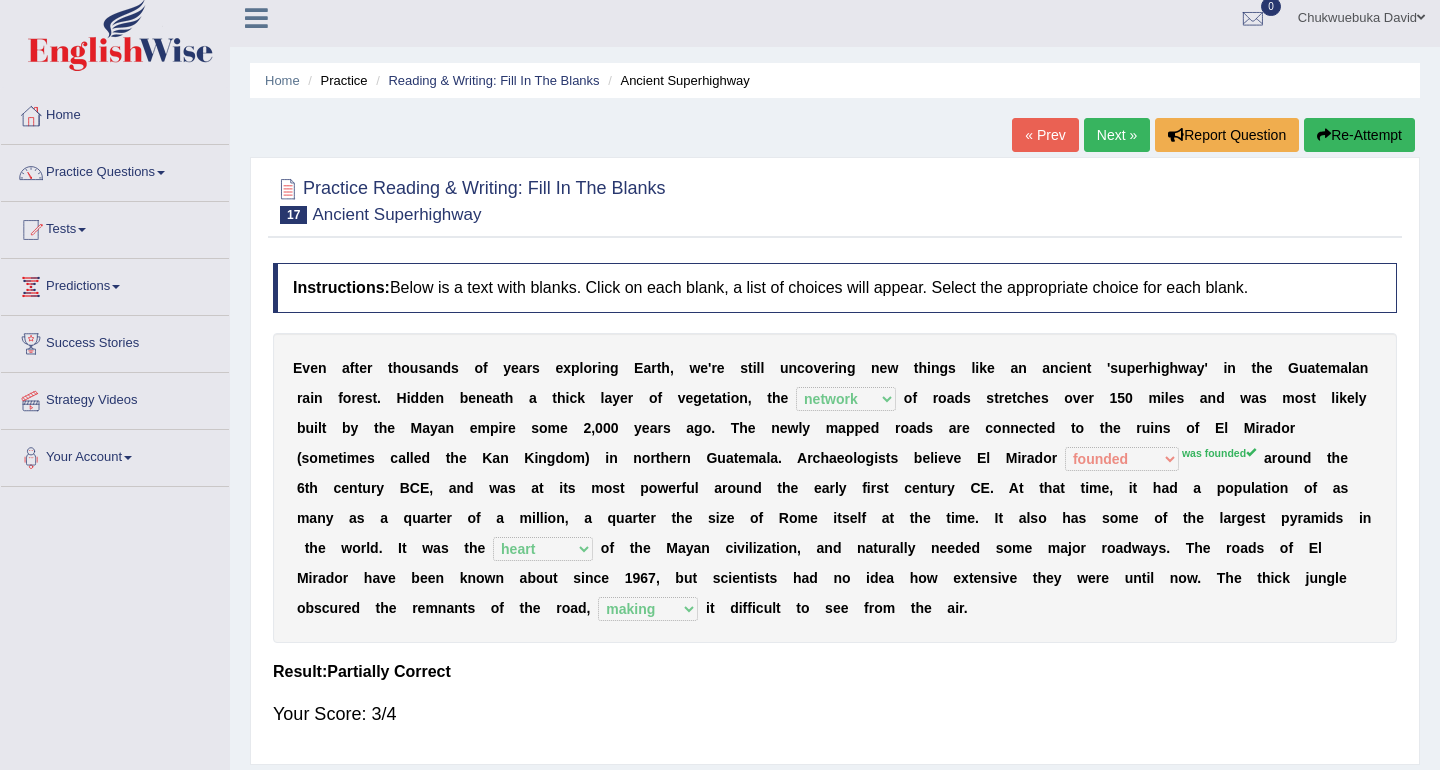 scroll, scrollTop: 5, scrollLeft: 0, axis: vertical 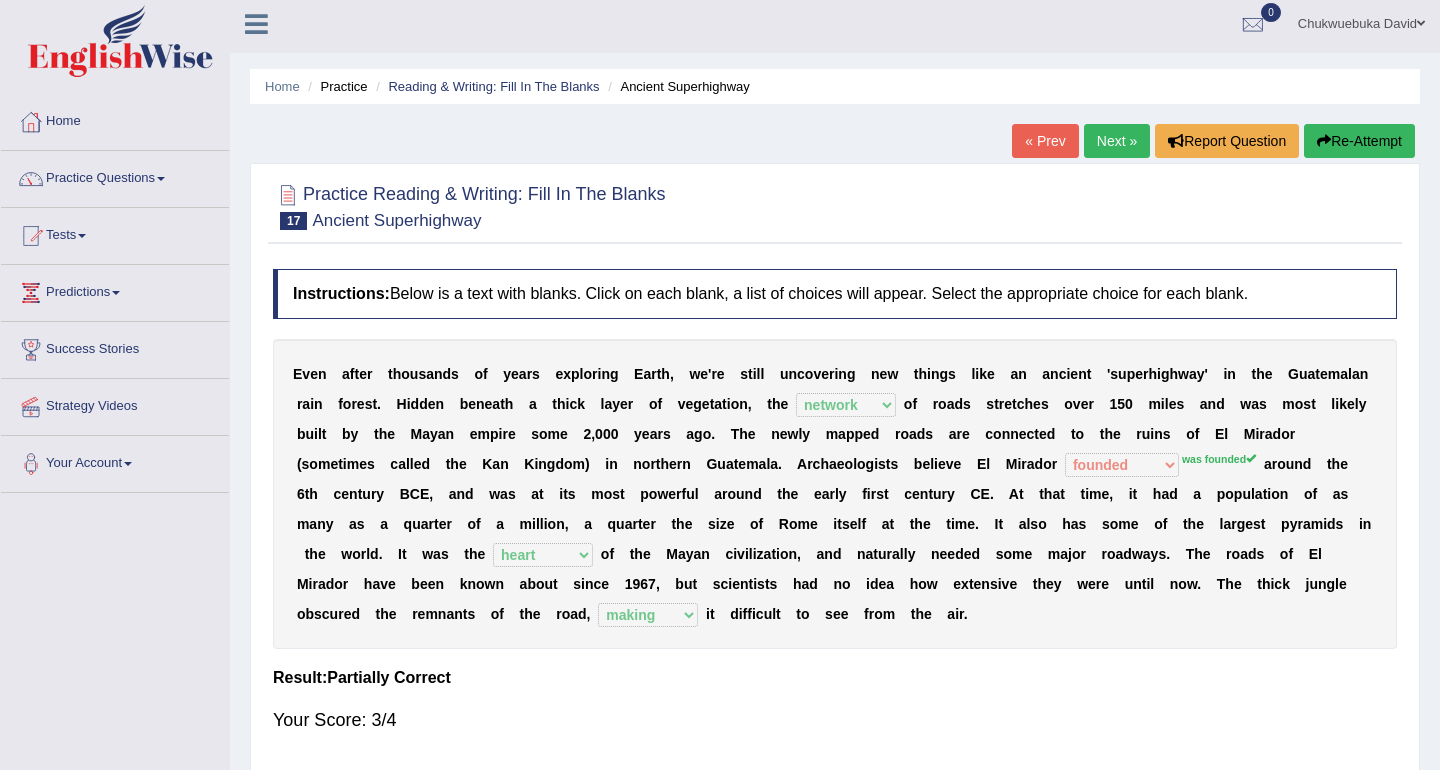 click on "Next »" at bounding box center (1117, 141) 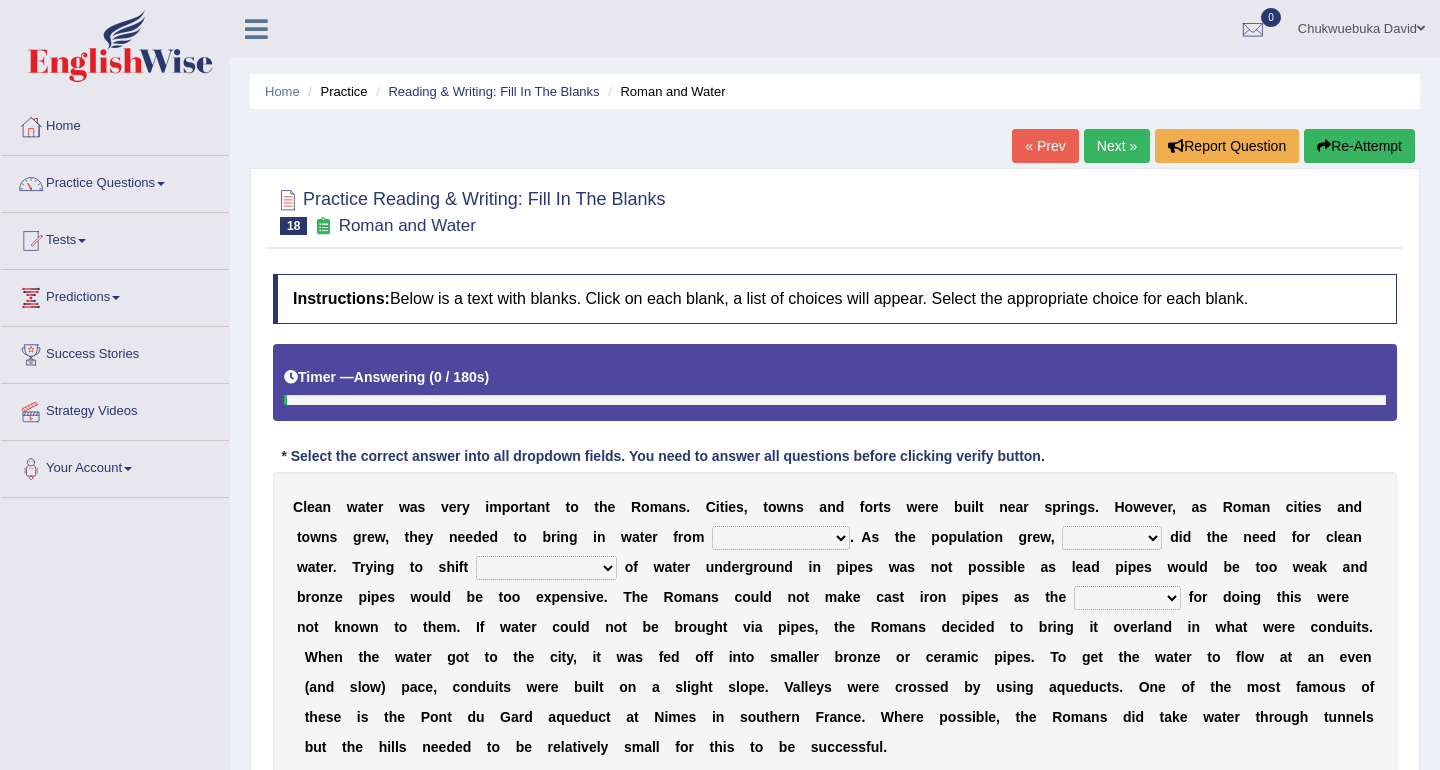 scroll, scrollTop: 0, scrollLeft: 0, axis: both 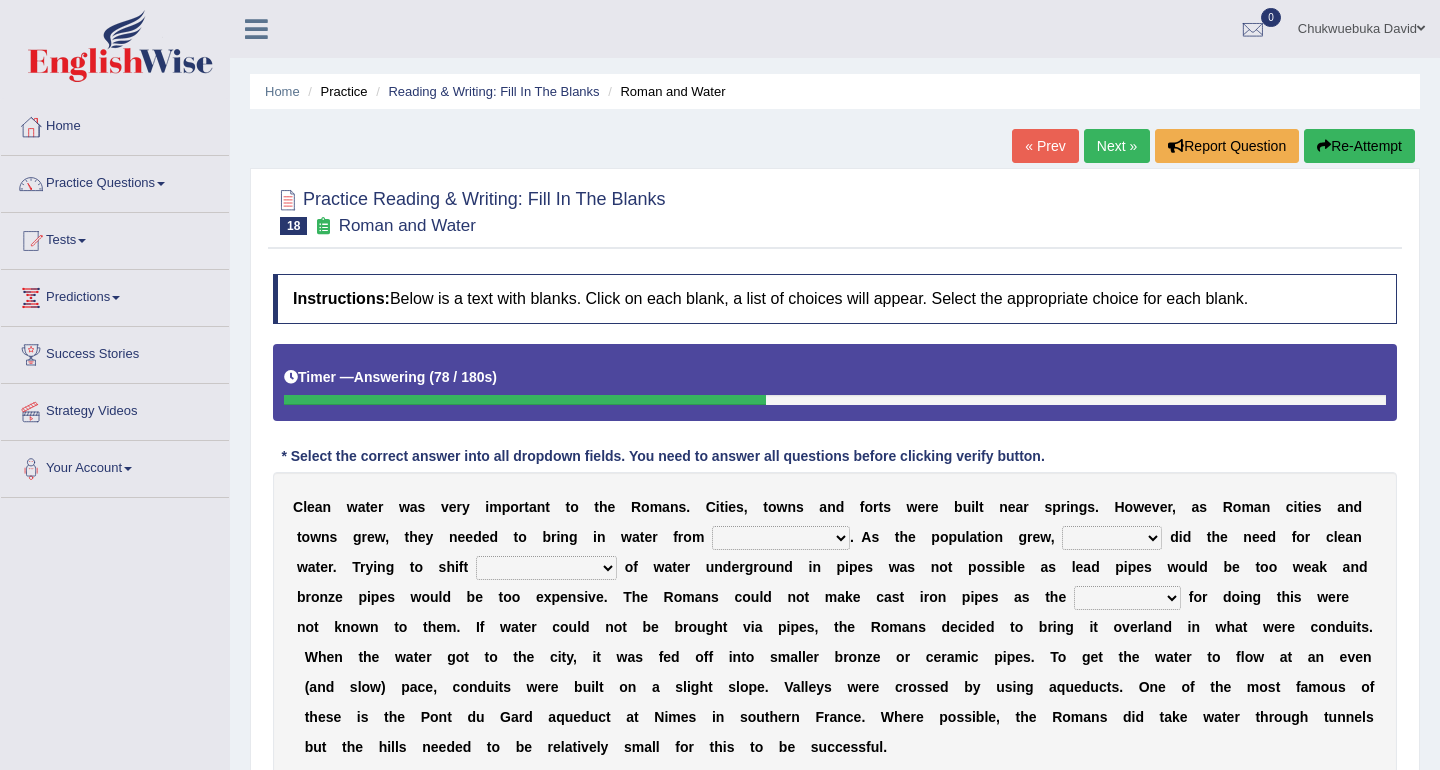 click on "further afield these origins different parts specific sources" at bounding box center (781, 538) 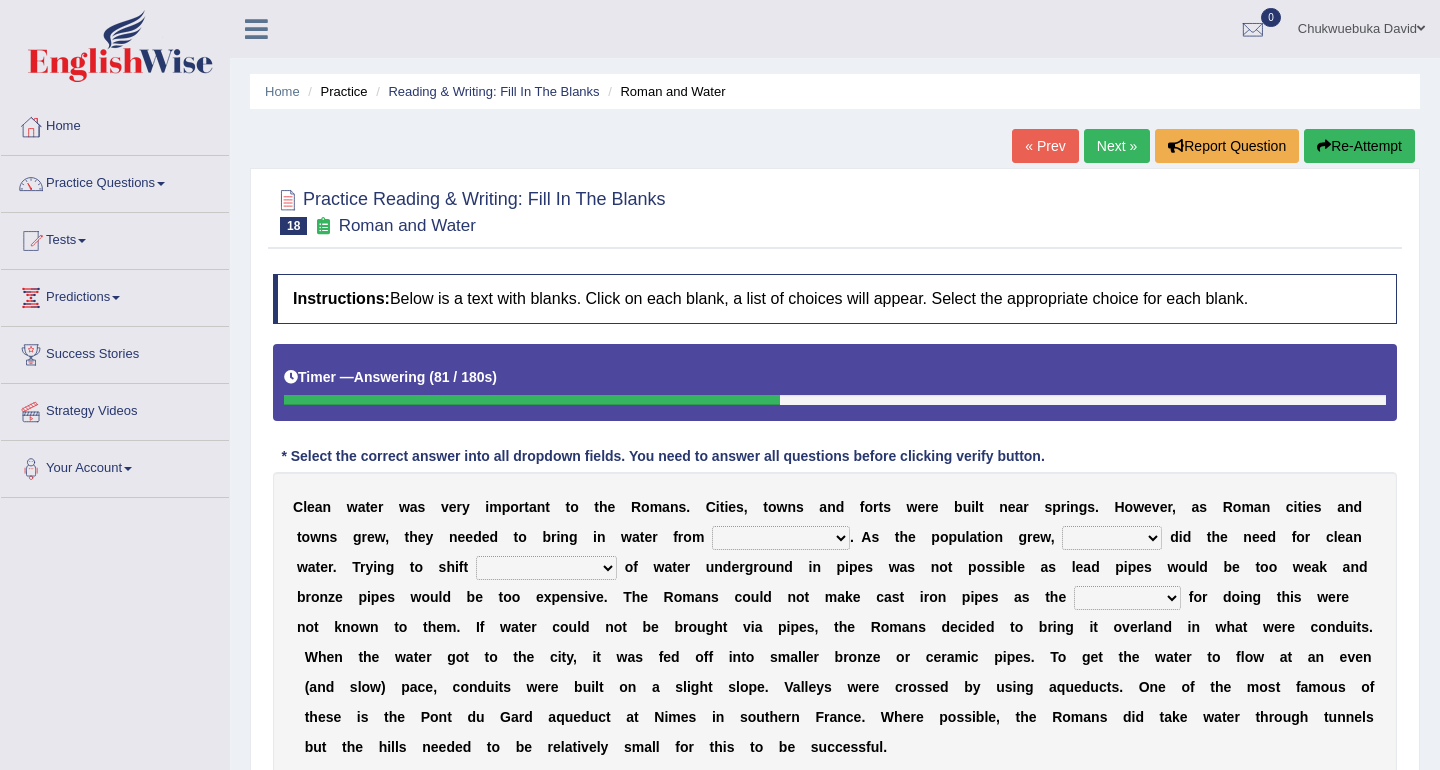 select on "further afield" 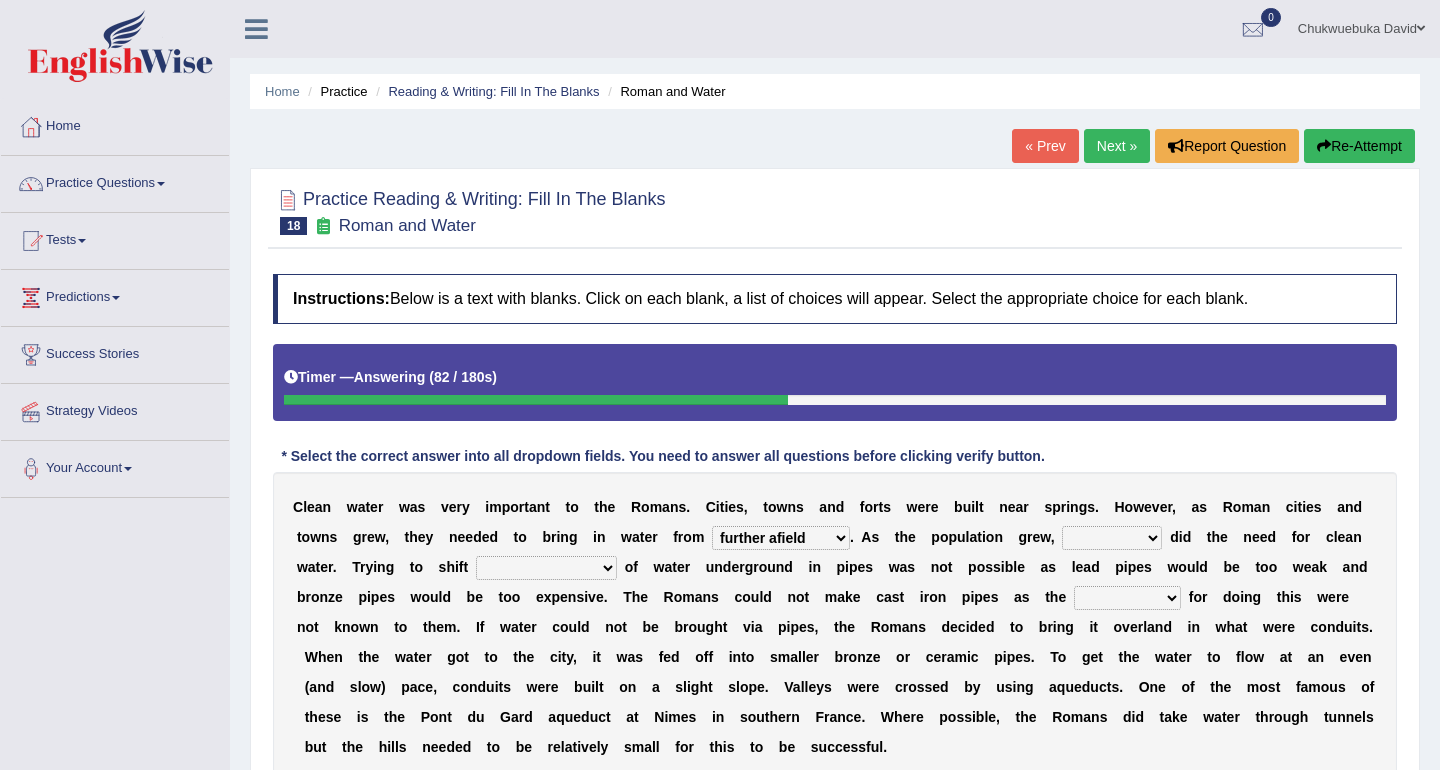 click at bounding box center (885, 567) 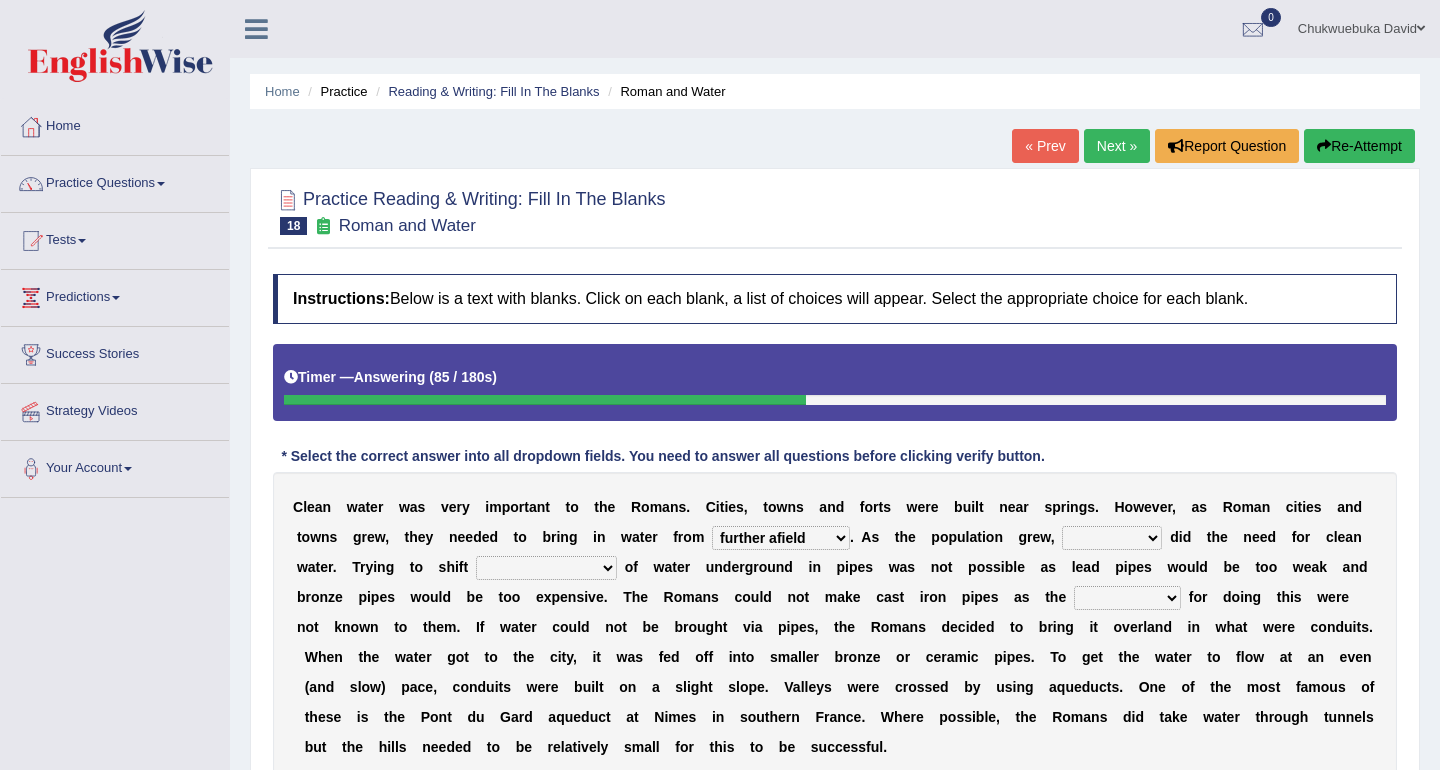 click on "as well so how thus" at bounding box center (1112, 538) 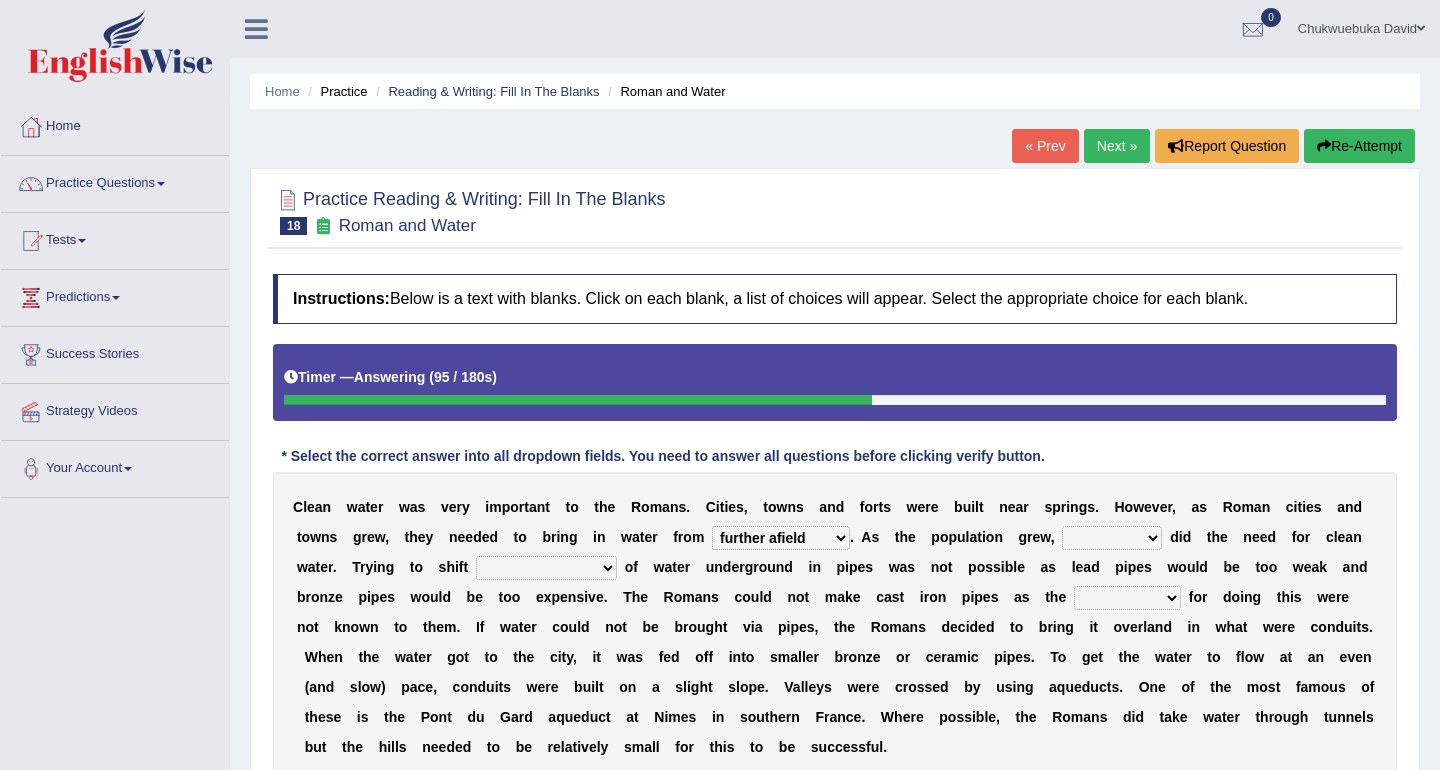 select on "so" 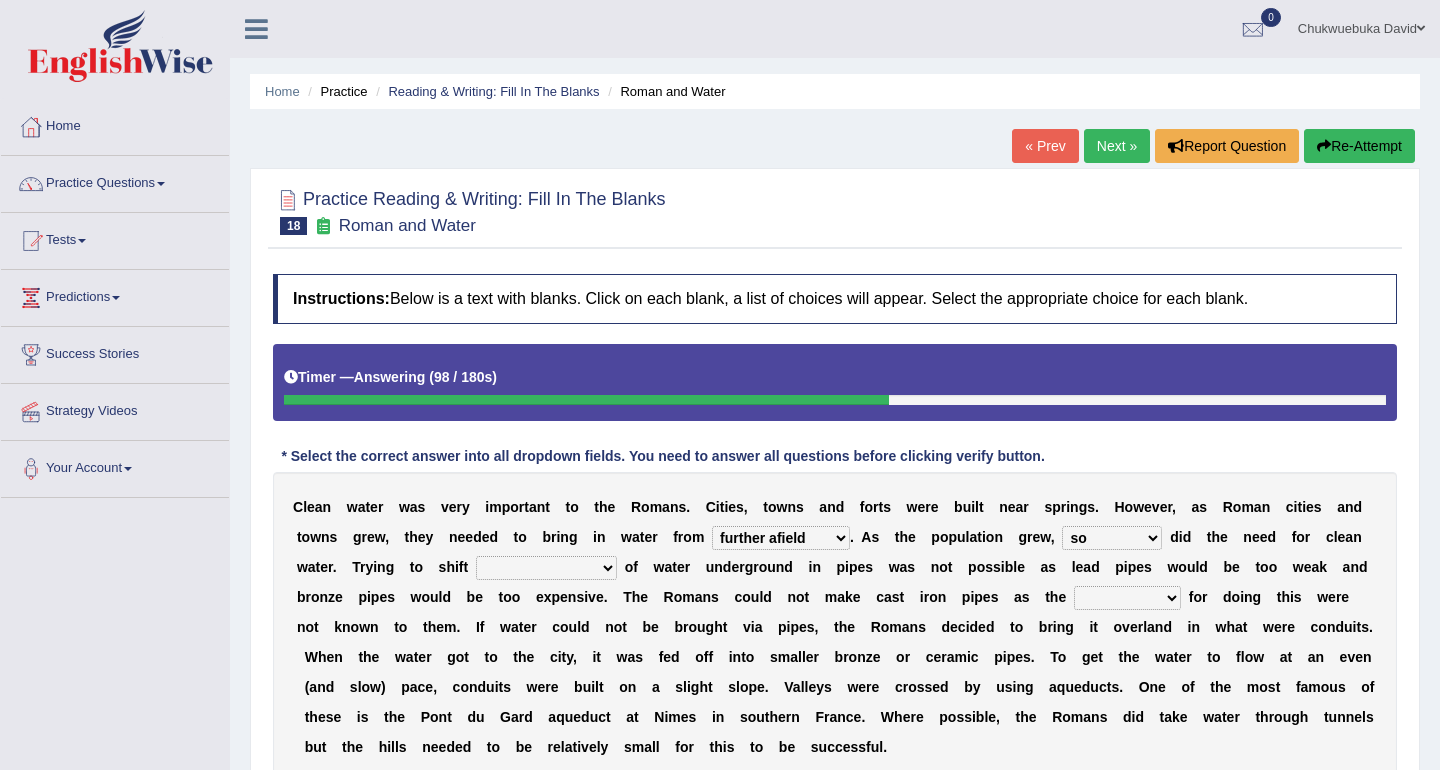 click on "as well so how thus" at bounding box center (1112, 538) 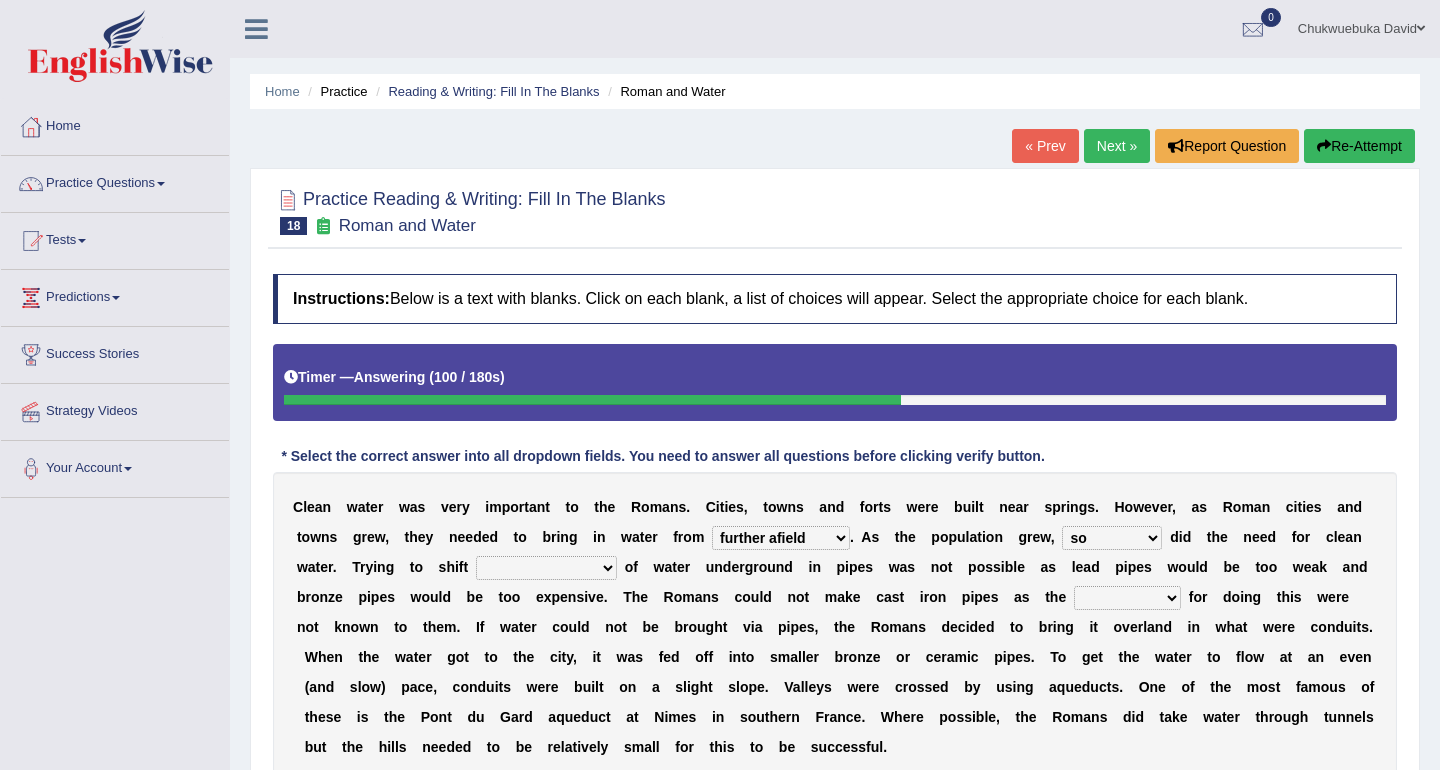 click at bounding box center [1037, 567] 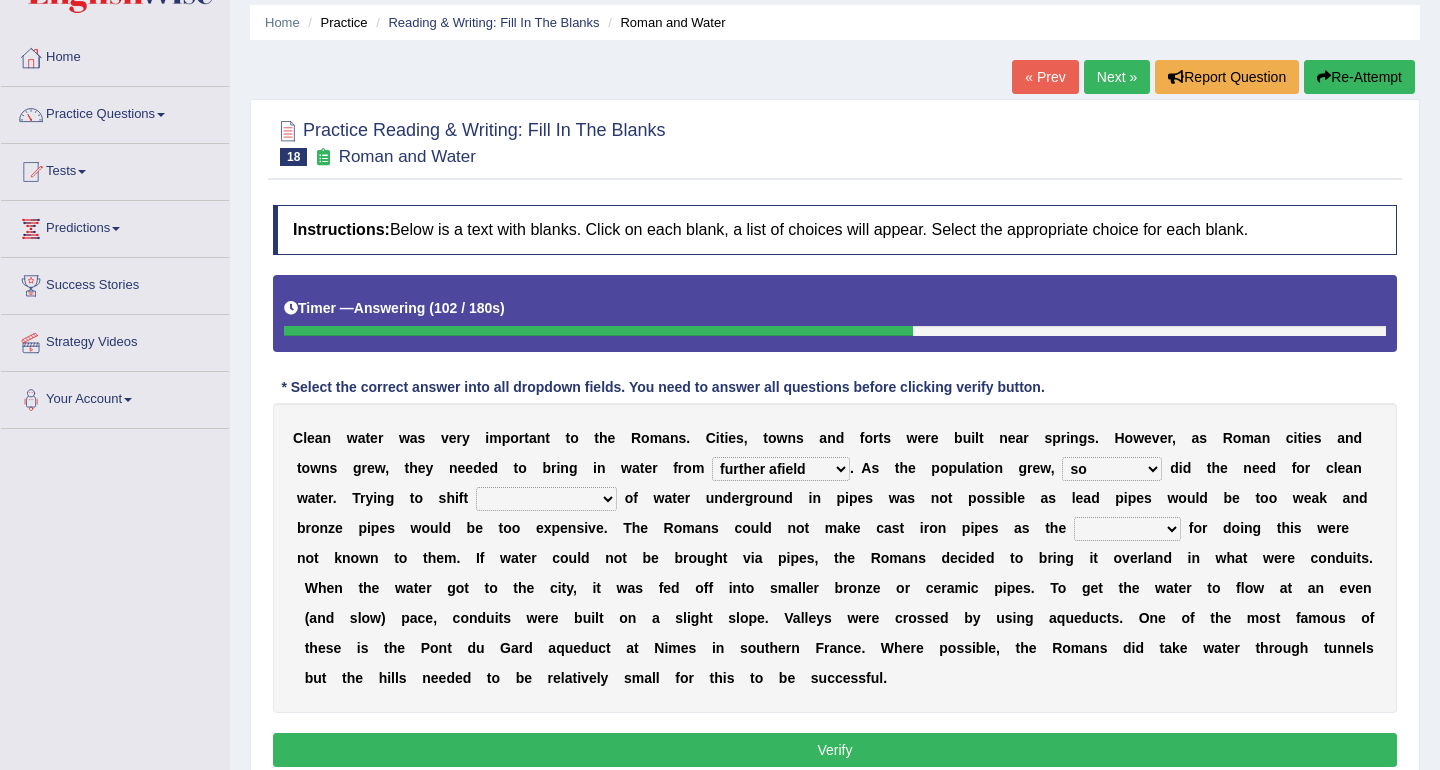 scroll, scrollTop: 78, scrollLeft: 0, axis: vertical 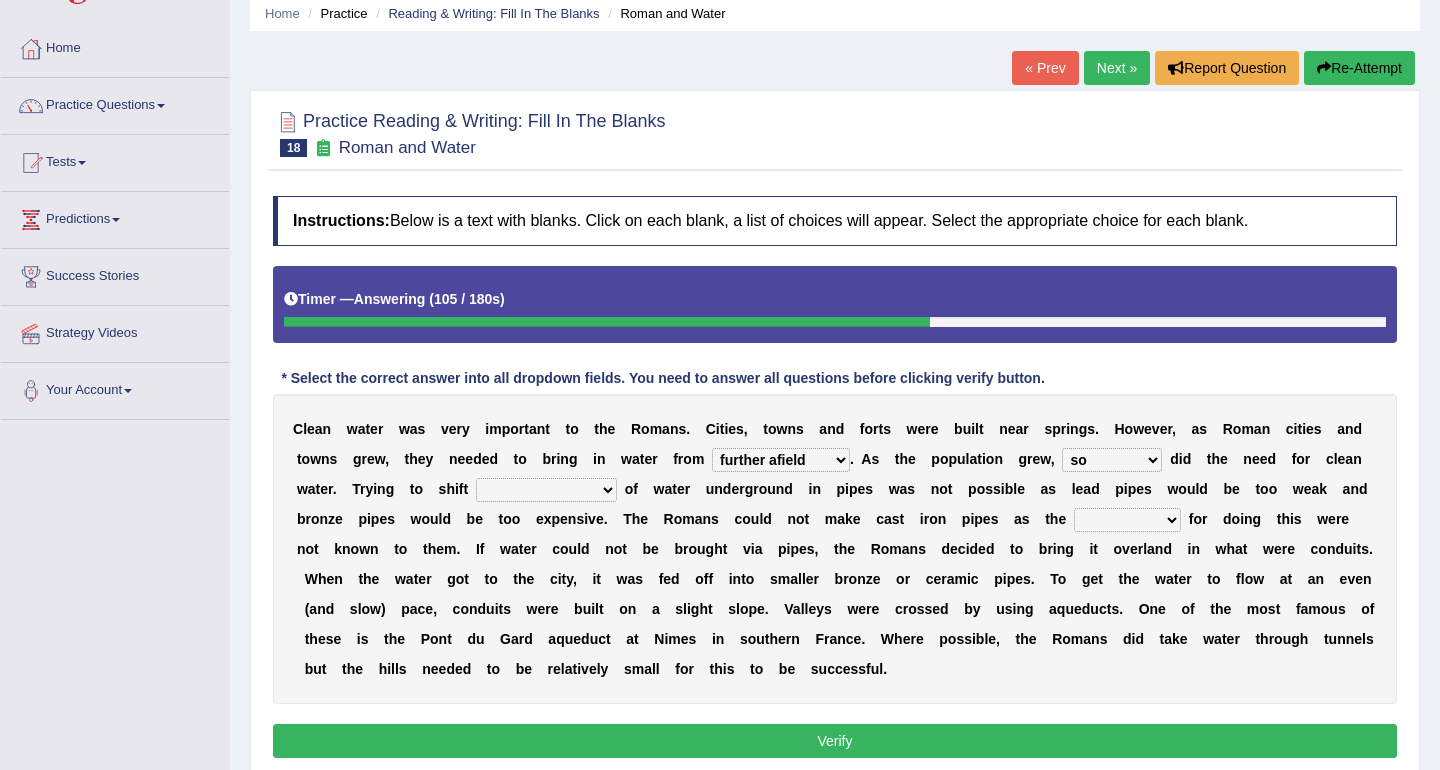 click on "few loads improper intakes relative levels large volumes" at bounding box center (546, 490) 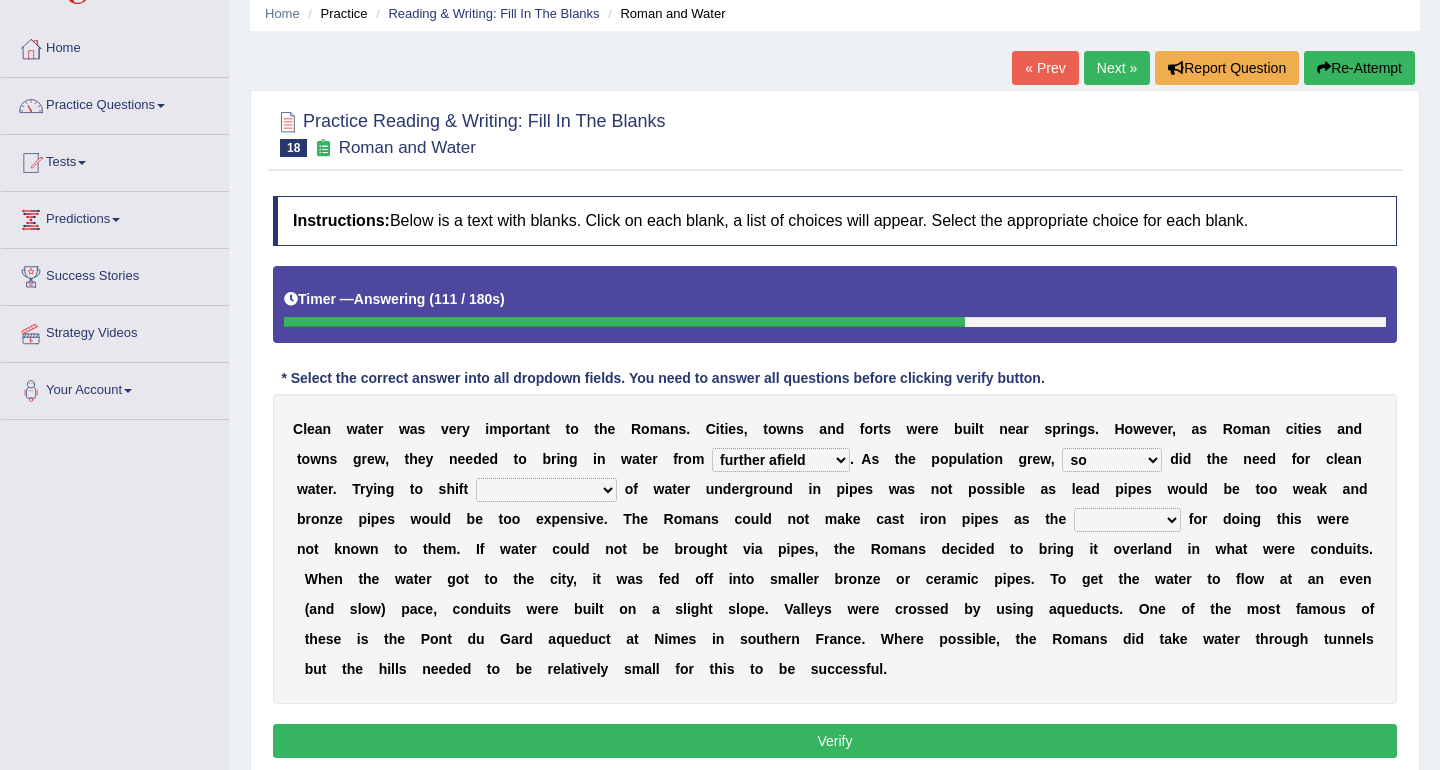 click on "few loads improper intakes relative levels large volumes" at bounding box center (546, 490) 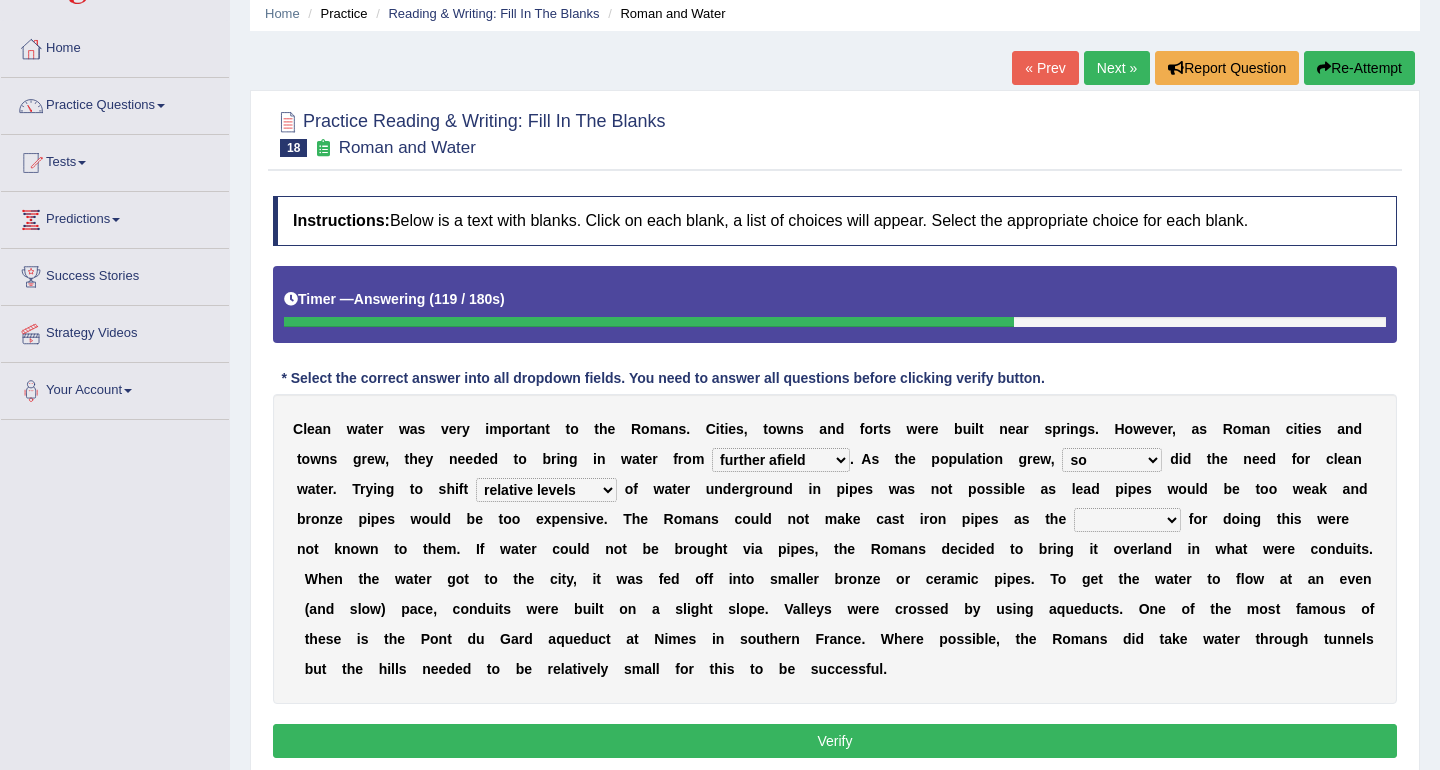 click on "few loads improper intakes relative levels large volumes" at bounding box center [546, 490] 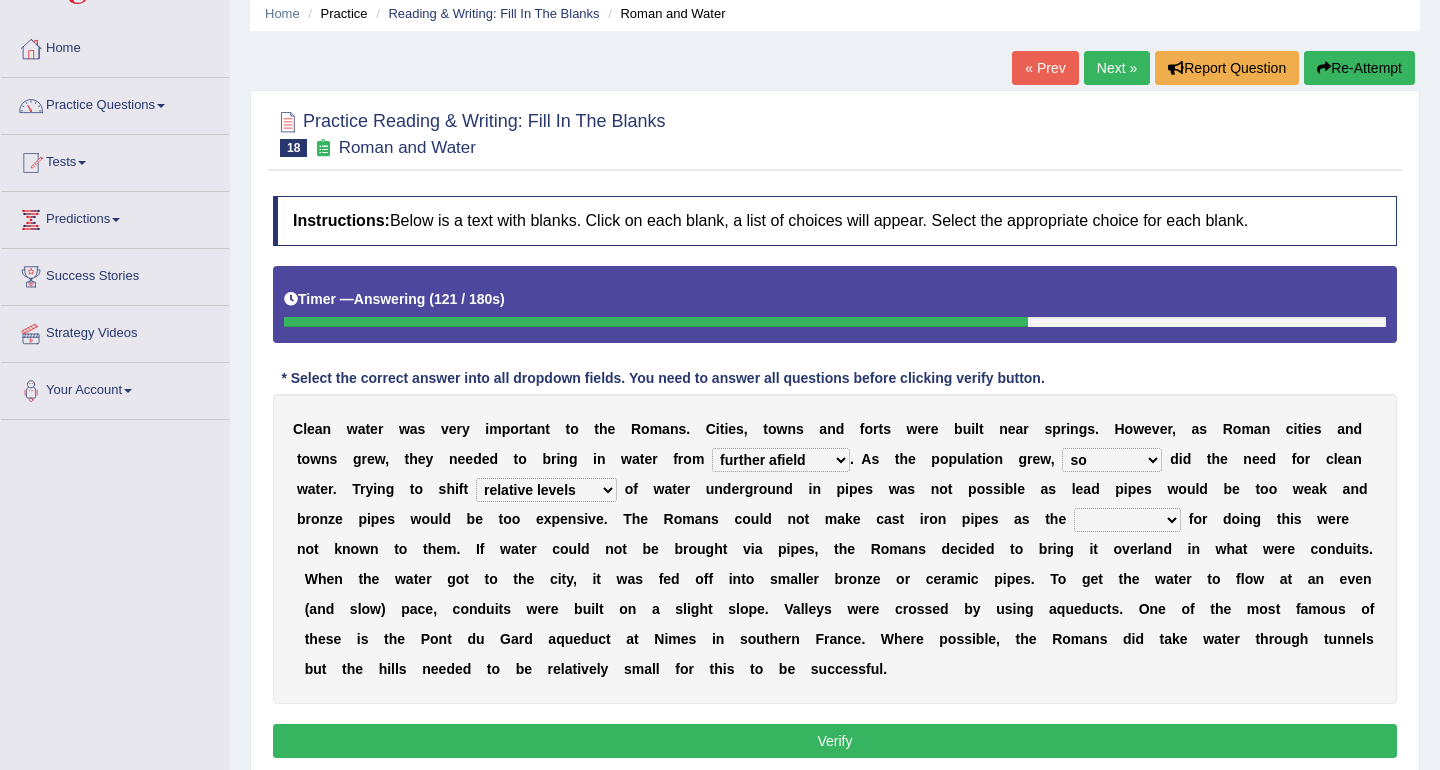 select on "large volumes" 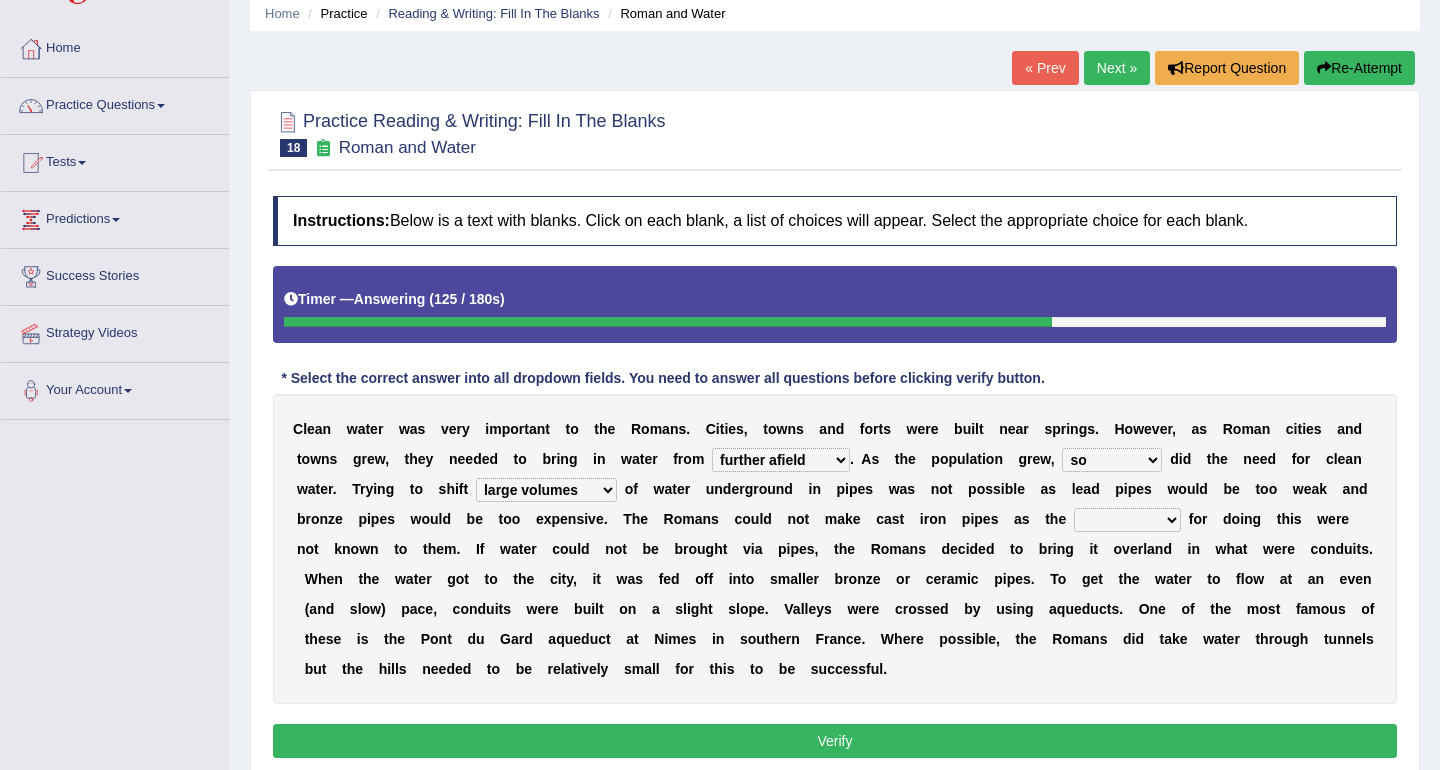 click on "C l e a n       w a t e r       w a s       v e r y       i m p o r t a n t       t o       t h e       R o m a n s .       C i t i e s ,       t o w n s       a n d       f o r t s       w e r e       b u i l t       n e a r       s p r i n g s .       H o w e v e r ,       a s       R o m a n       c i t i e s       a n d       t o w n s       g r e w ,       t h e y       n e e d e d       t o       b r i n g       i n       w a t e r       f r o m    further afield these origins different parts specific sources .    A s       t h e       p o p u l a t i o n       g r e w ,    as well so how thus    d i d       t h e       n e e d       f o r       c l e a n       w a t e r .       T r y i n g       t o       s h i f t    few loads improper intakes relative levels large volumes    o f       w a t e r       u n d e r g r o u n d       i n       p i p e s       w a s       n o t       p o s s i b l e       a" at bounding box center (835, 549) 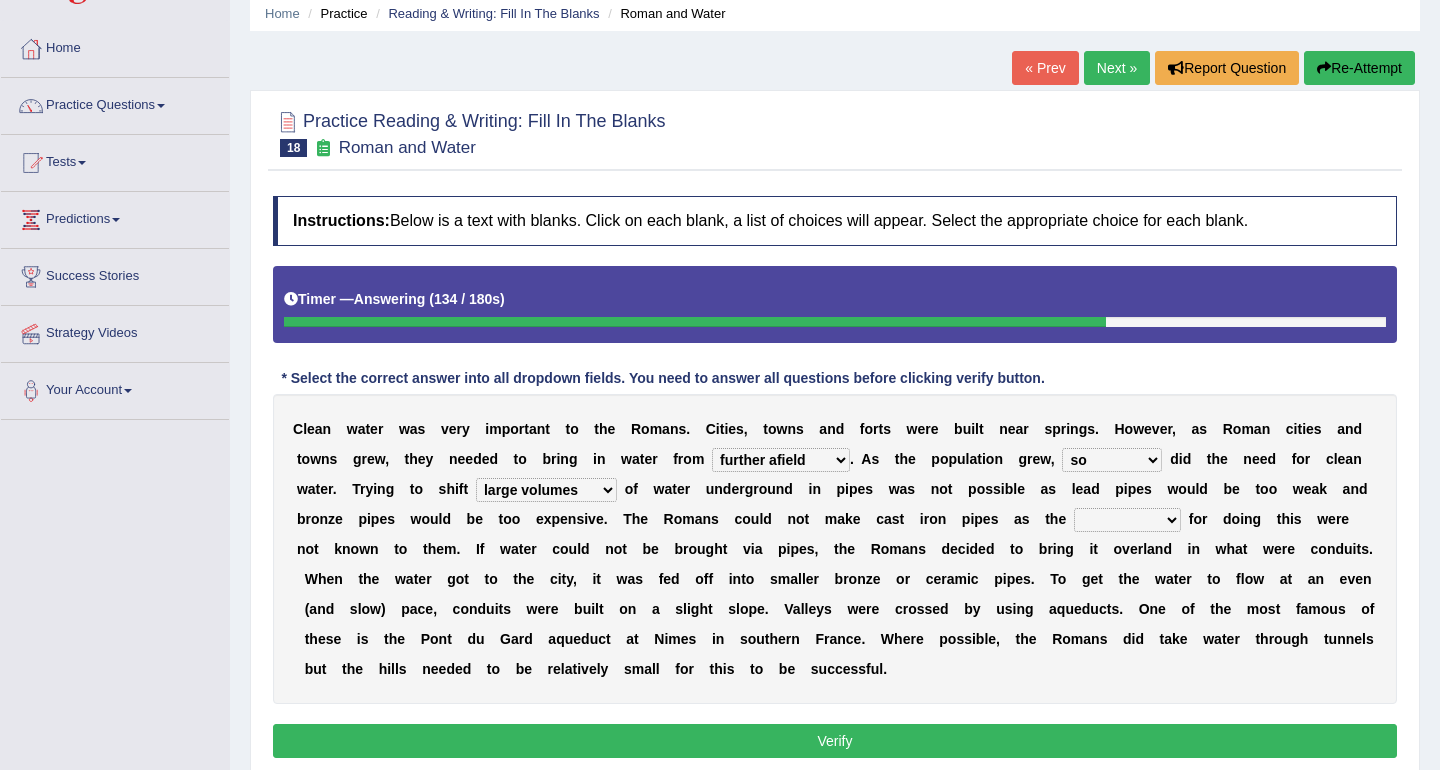 click on "spans scales proportions techniques" at bounding box center (1127, 520) 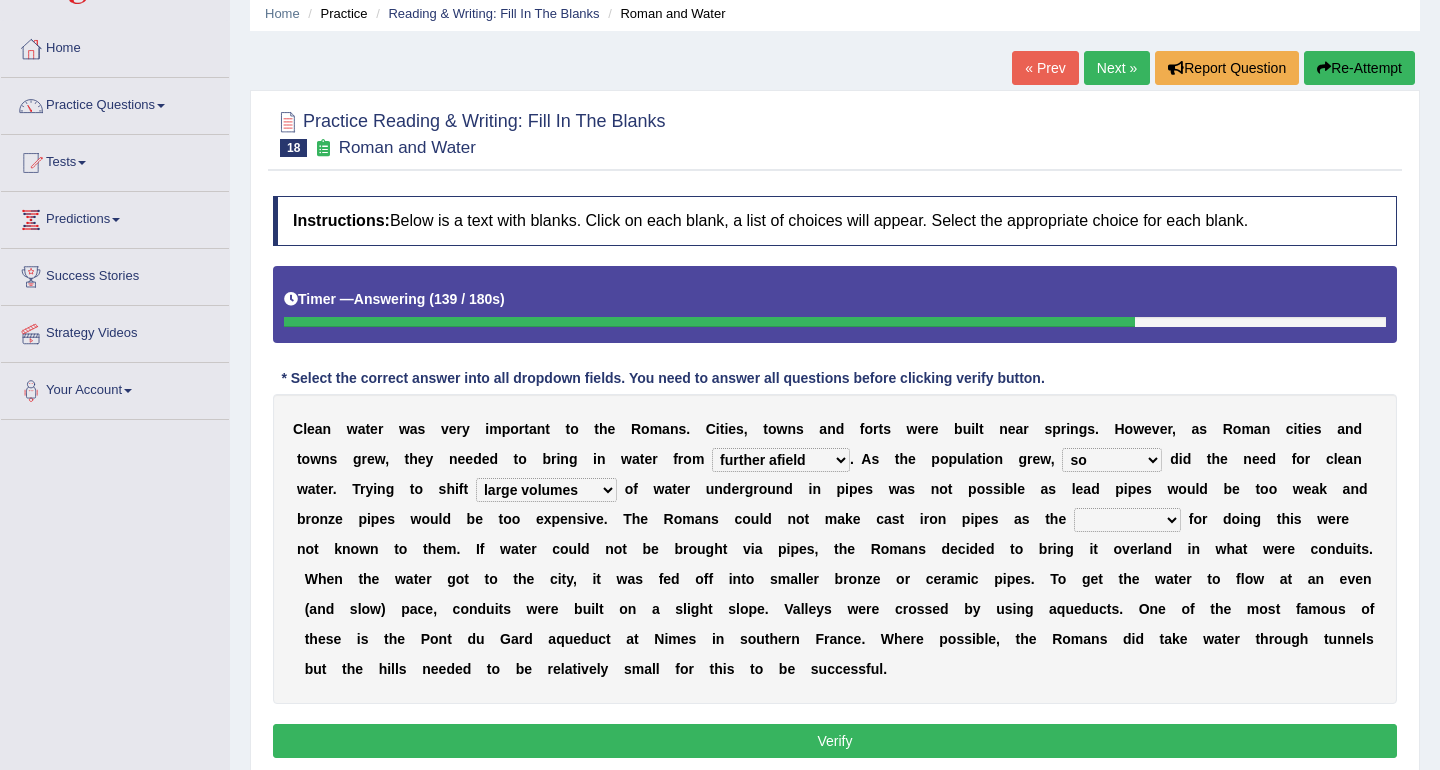 select on "techniques" 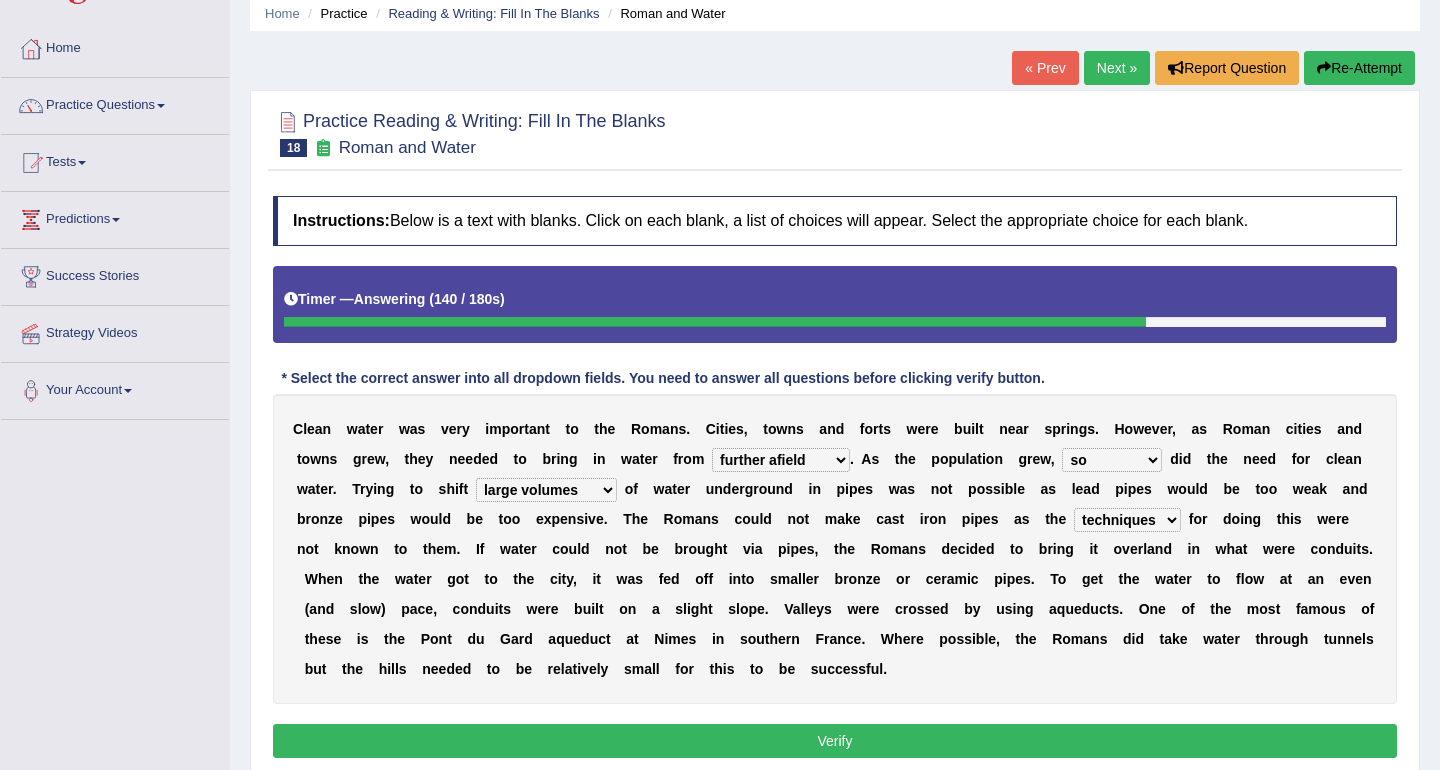 click on "spans scales proportions techniques" at bounding box center (1127, 520) 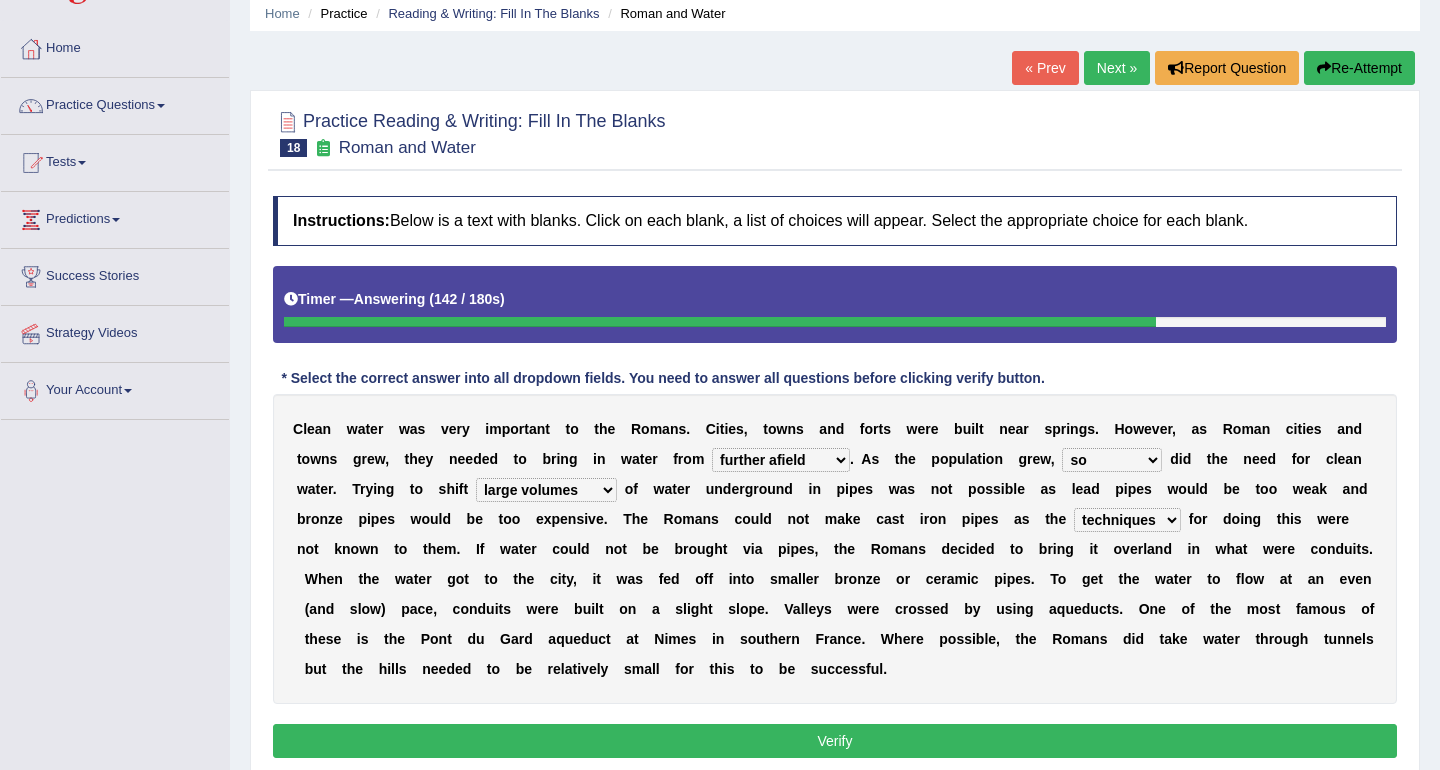 click at bounding box center [1115, 579] 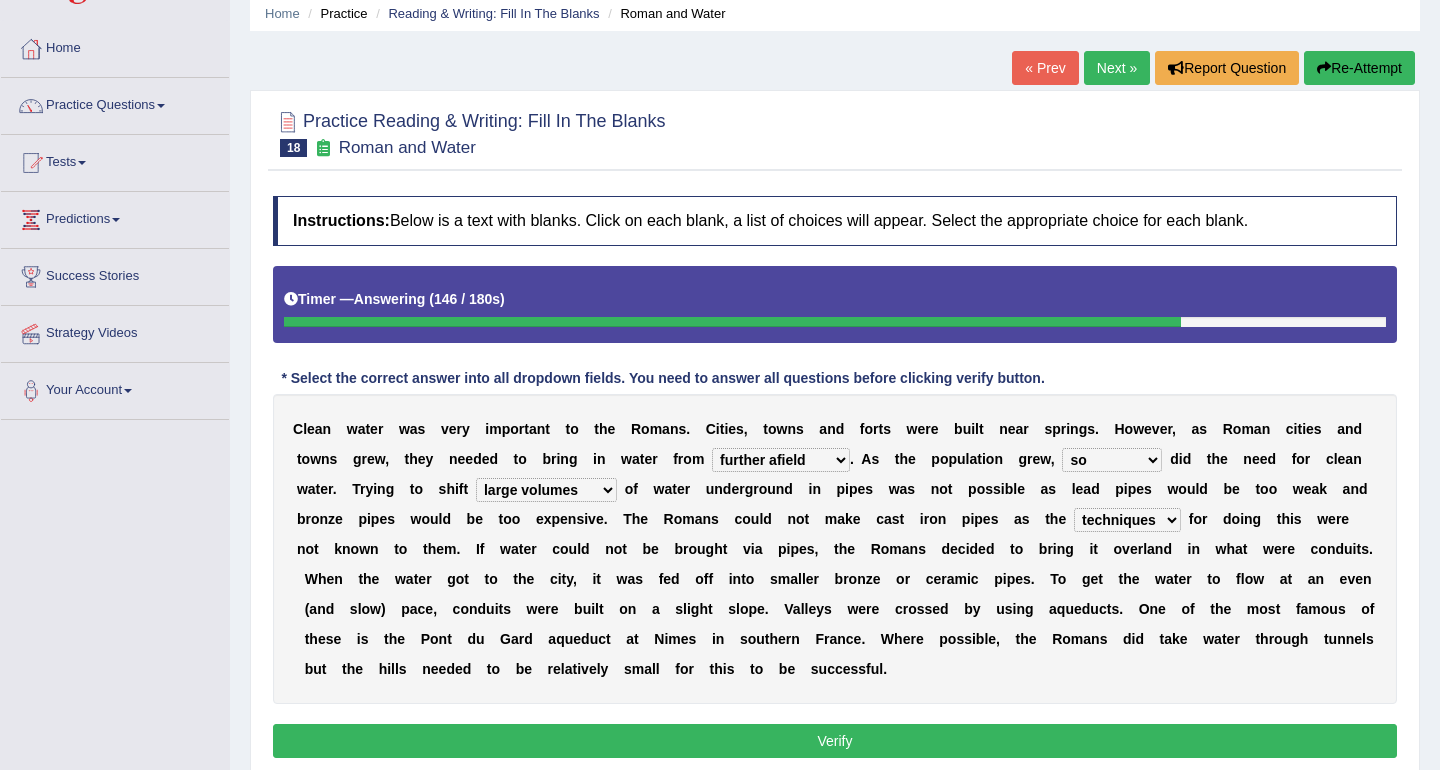 click on "Verify" at bounding box center (835, 741) 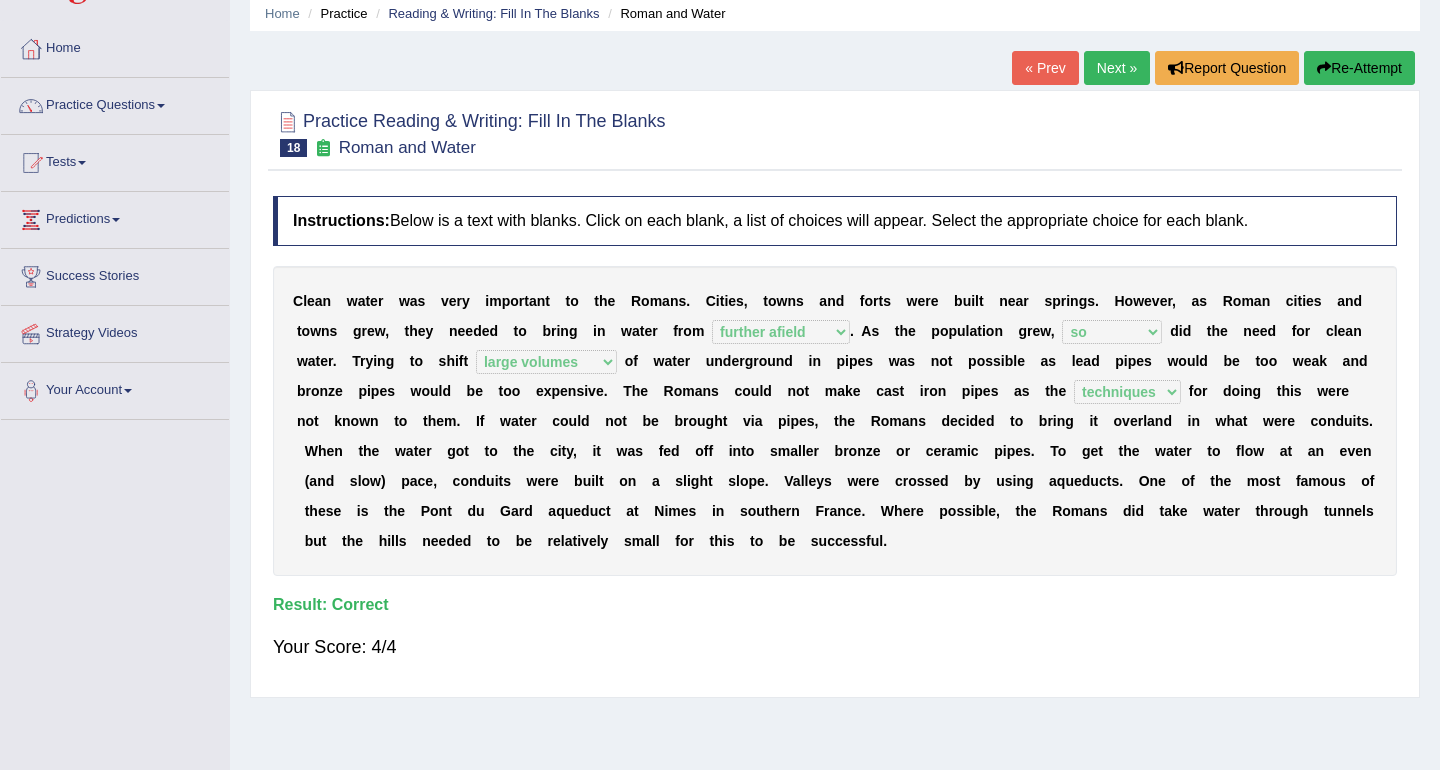 scroll, scrollTop: 0, scrollLeft: 0, axis: both 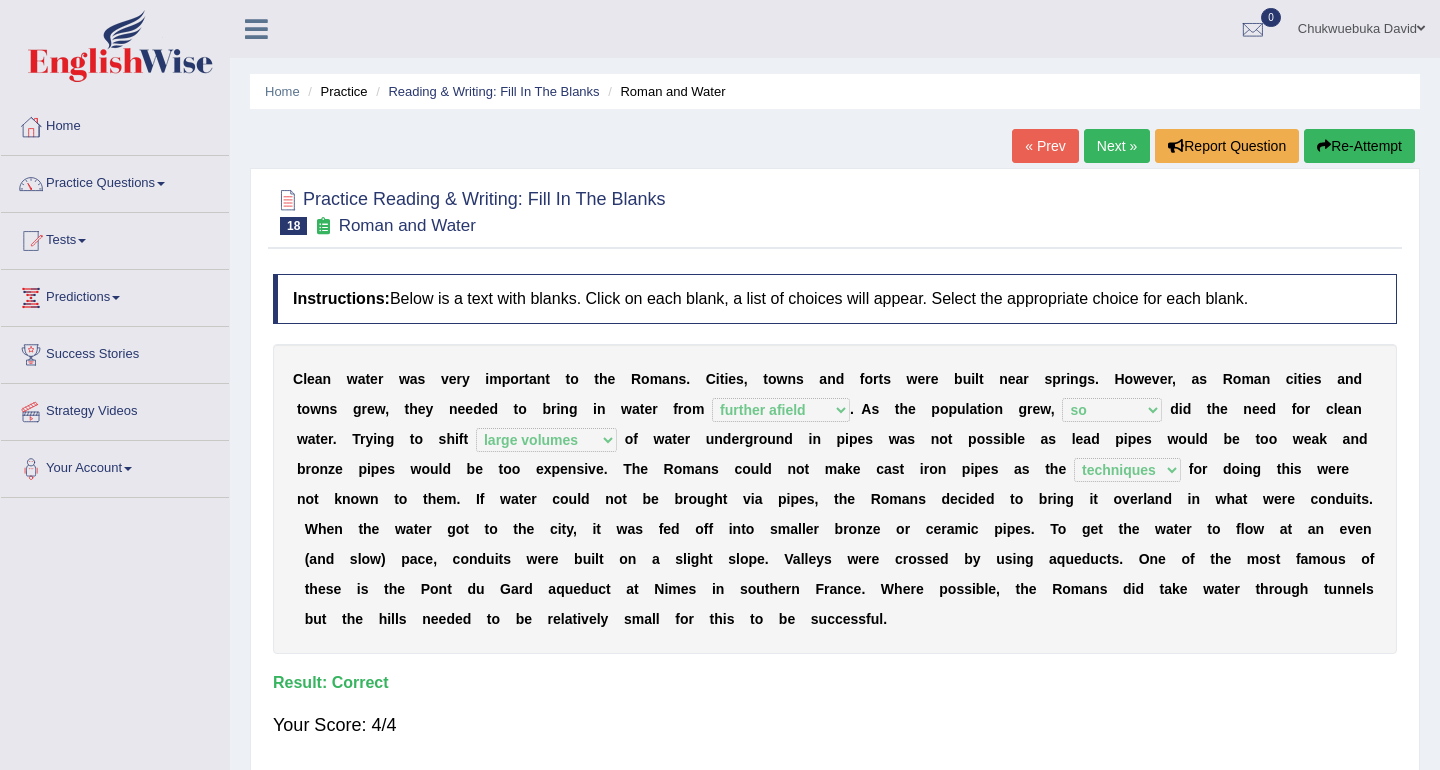 click at bounding box center [835, 210] 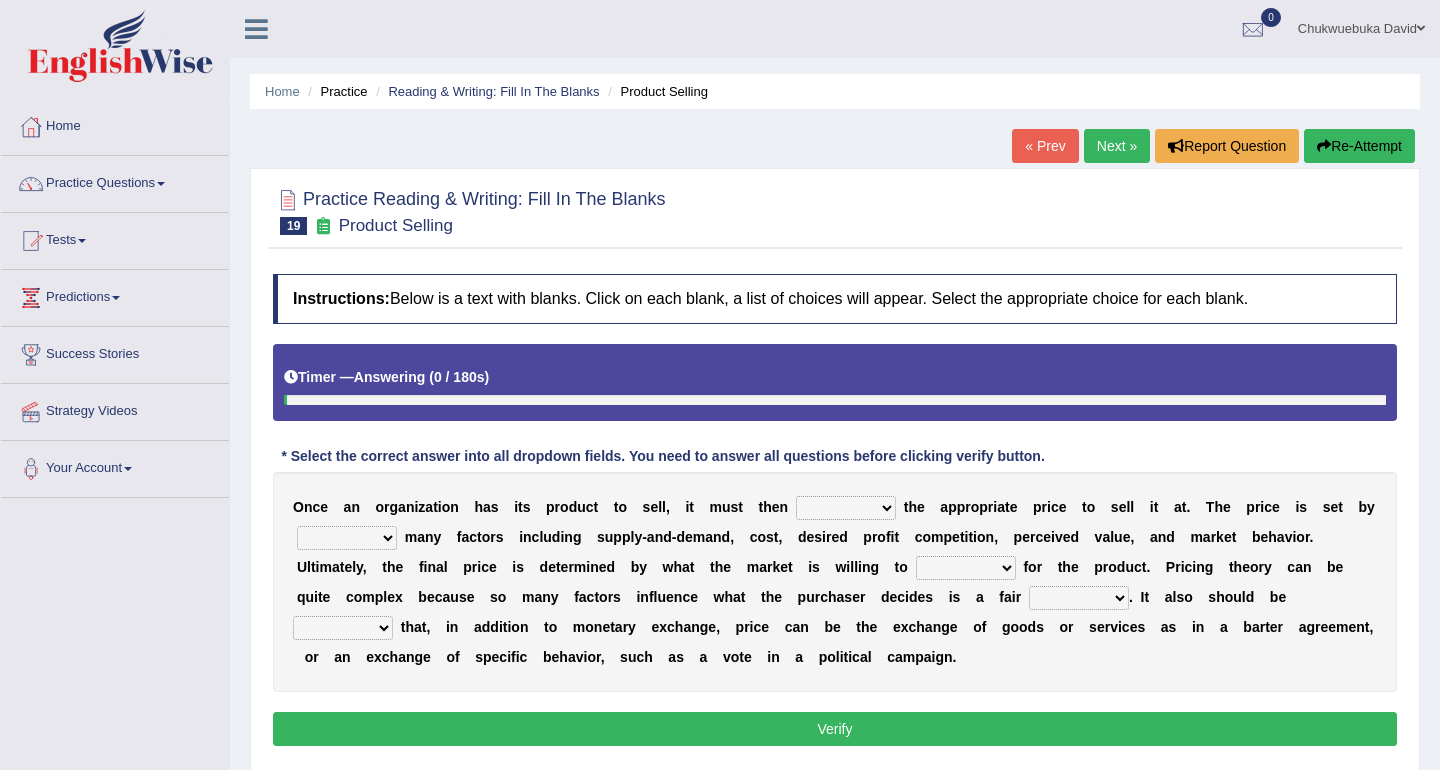 scroll, scrollTop: 0, scrollLeft: 0, axis: both 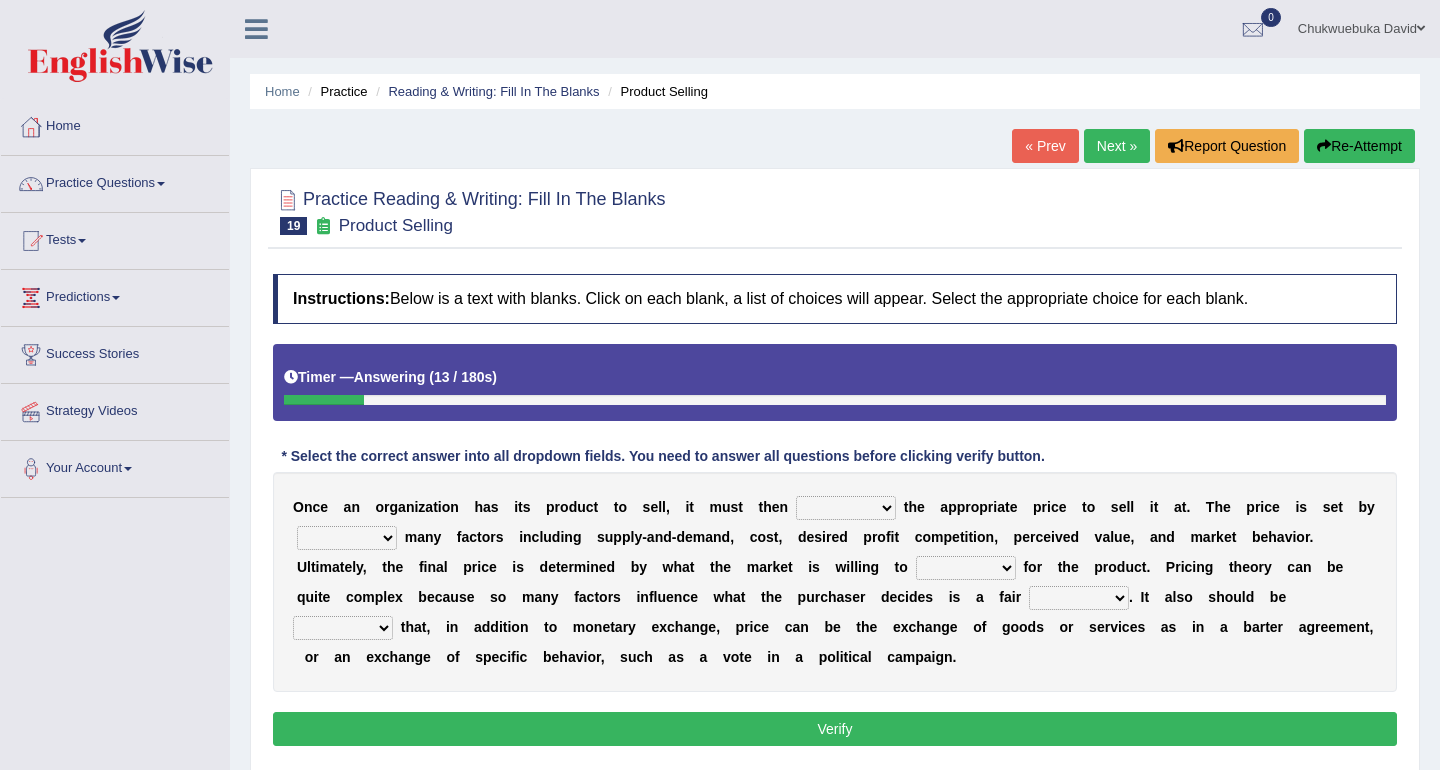 click on "tolerate determine fabricate fancy" at bounding box center [846, 508] 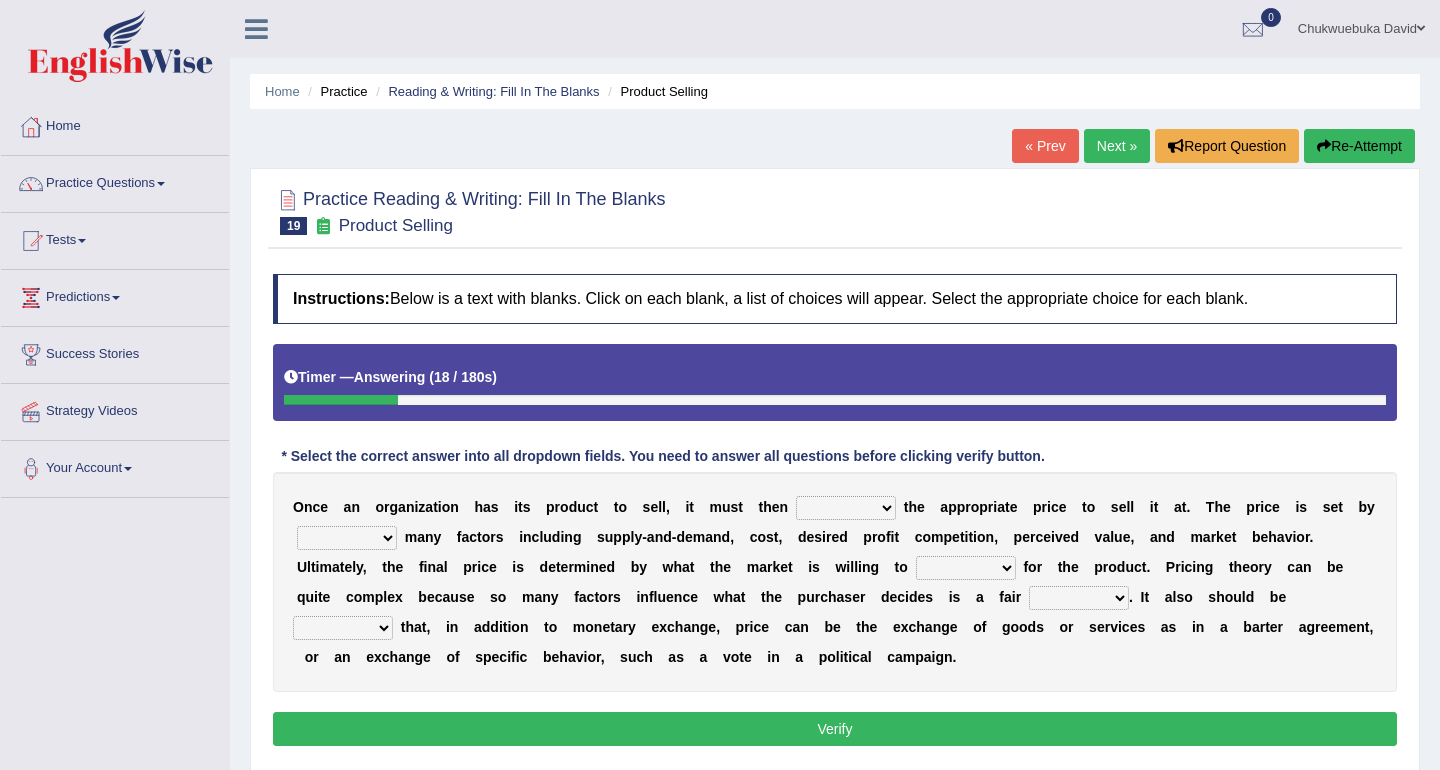 select on "determine" 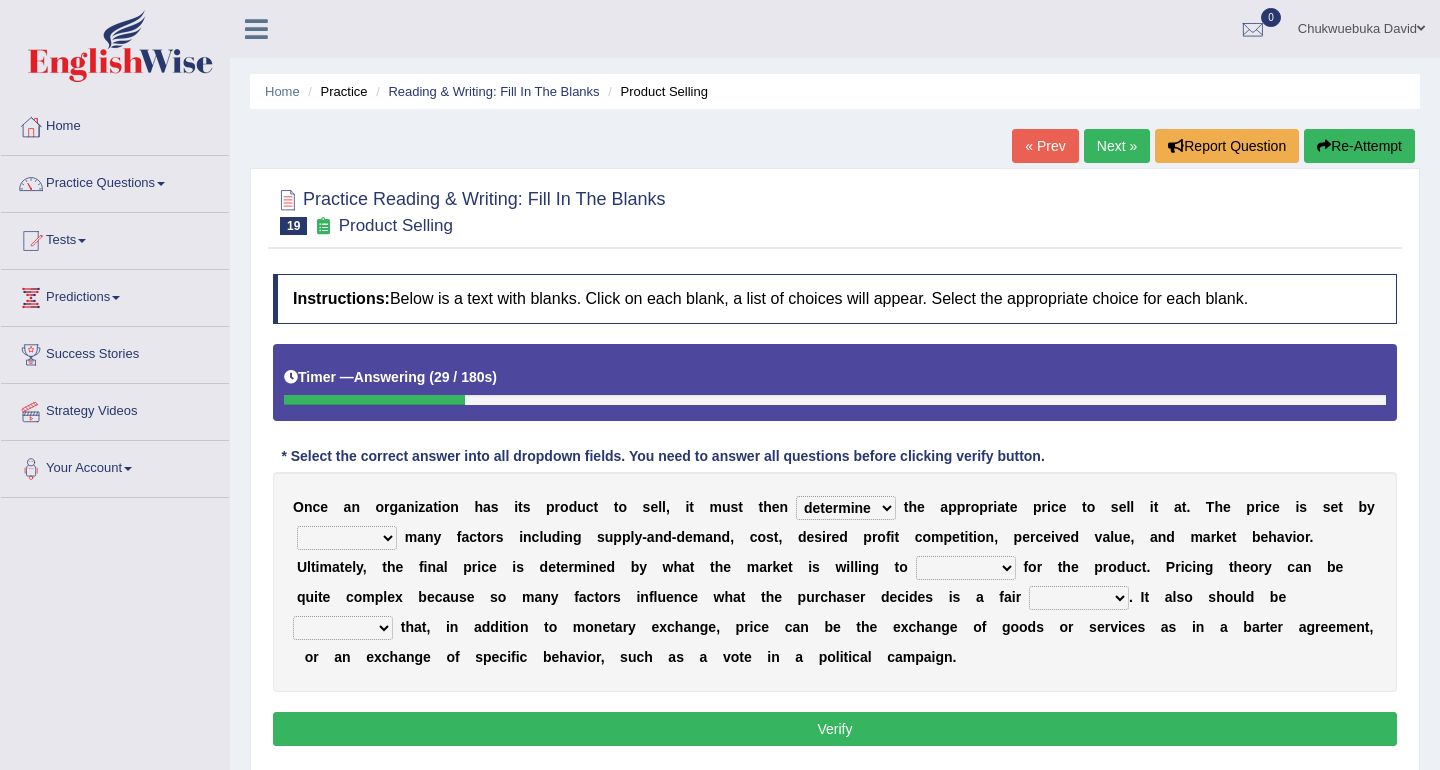click on "comparing begetting balancing offsetting" at bounding box center [347, 538] 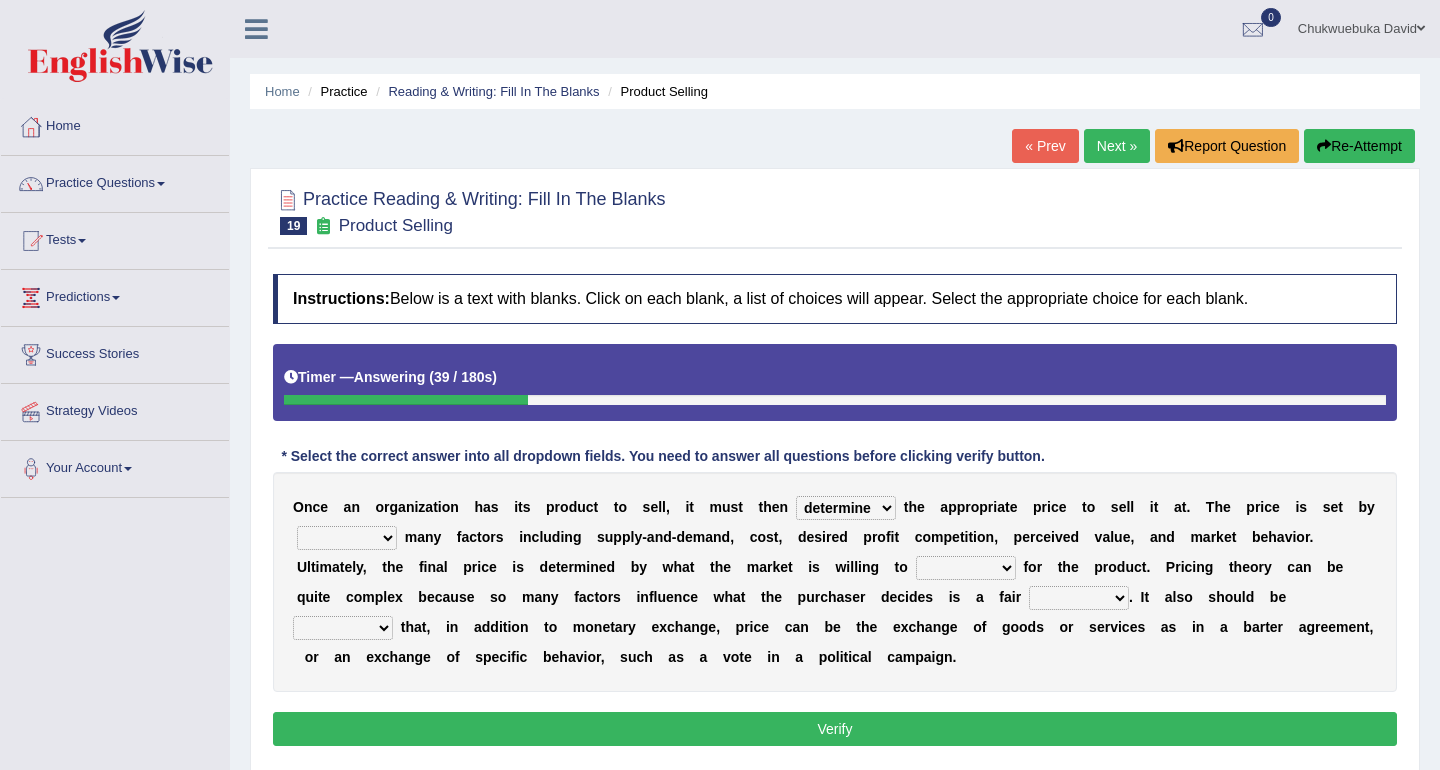 click on "comparing begetting balancing offsetting" at bounding box center [347, 538] 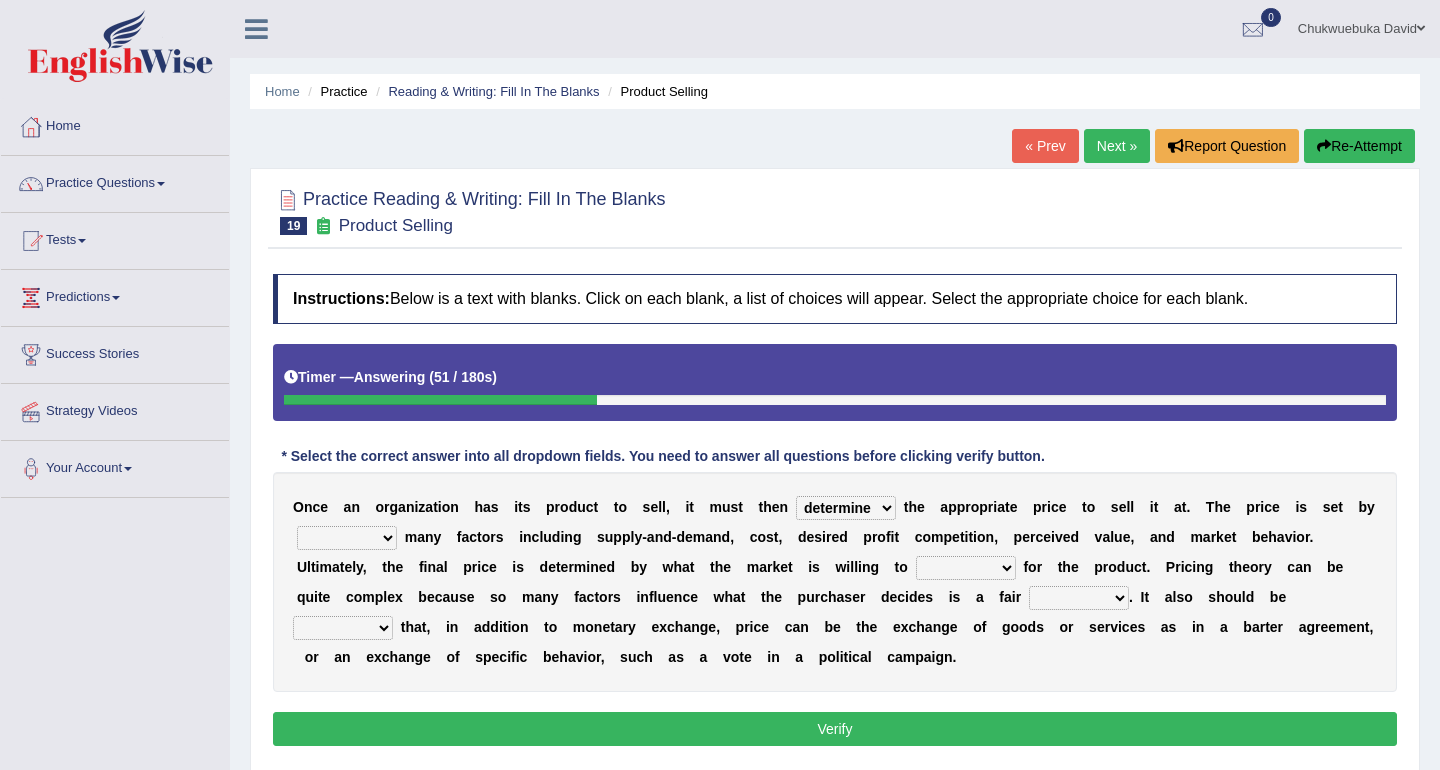 select on "balancing" 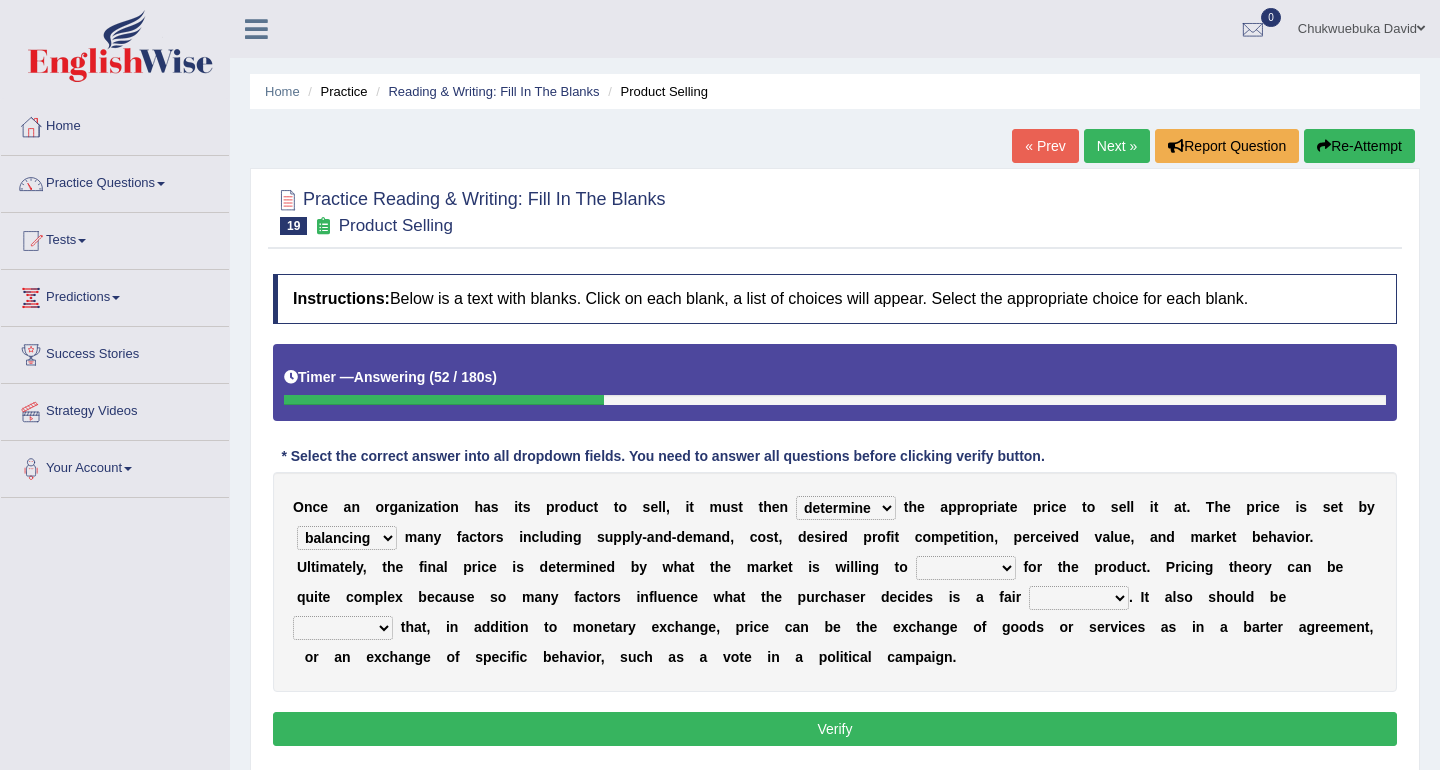 click on "O n c e       a n       o r g a n i z a t i o n       h a s       i t s       p r o d u c t       t o       s e l l ,       i t       m u s t       t h e n    tolerate determine fabricate fancy    t h e       a p p r o p r i a t e       p r i c e       t o       s e l l       i t       a t .       T h e       p r i c e       i s       s e t       b y    comparing begetting balancing offsetting    m a n y       f a c t o r s       i n c l u d i n g       s u p p l y - a n d - d e m a n d ,       c o s t ,       d e s i r e d       p r o f i t       c o m p e t i t i o n ,       p e r c e i v e d       v a l u e ,       a n d       m a r k e t       b e h a v i o r .       U l t i m a t e l y ,       t h e       f i n a l       p r i c e       i s       d e t e r m i n e d       b y       w h a t       t h e       m a r k e t       i s       w i l l i n g       t o    consign design exchange prepare    f o r    t" at bounding box center [835, 582] 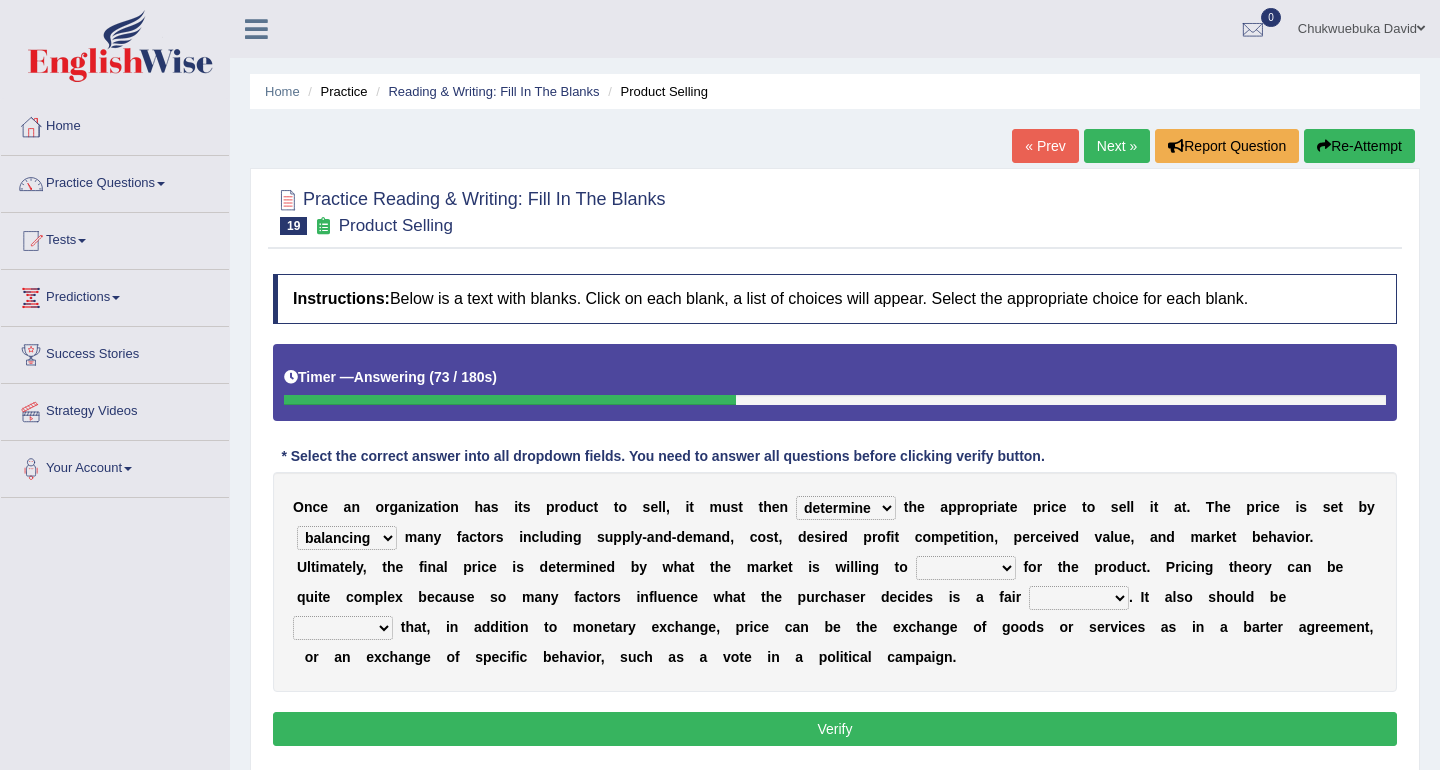 click on "consign design exchange prepare" at bounding box center [966, 568] 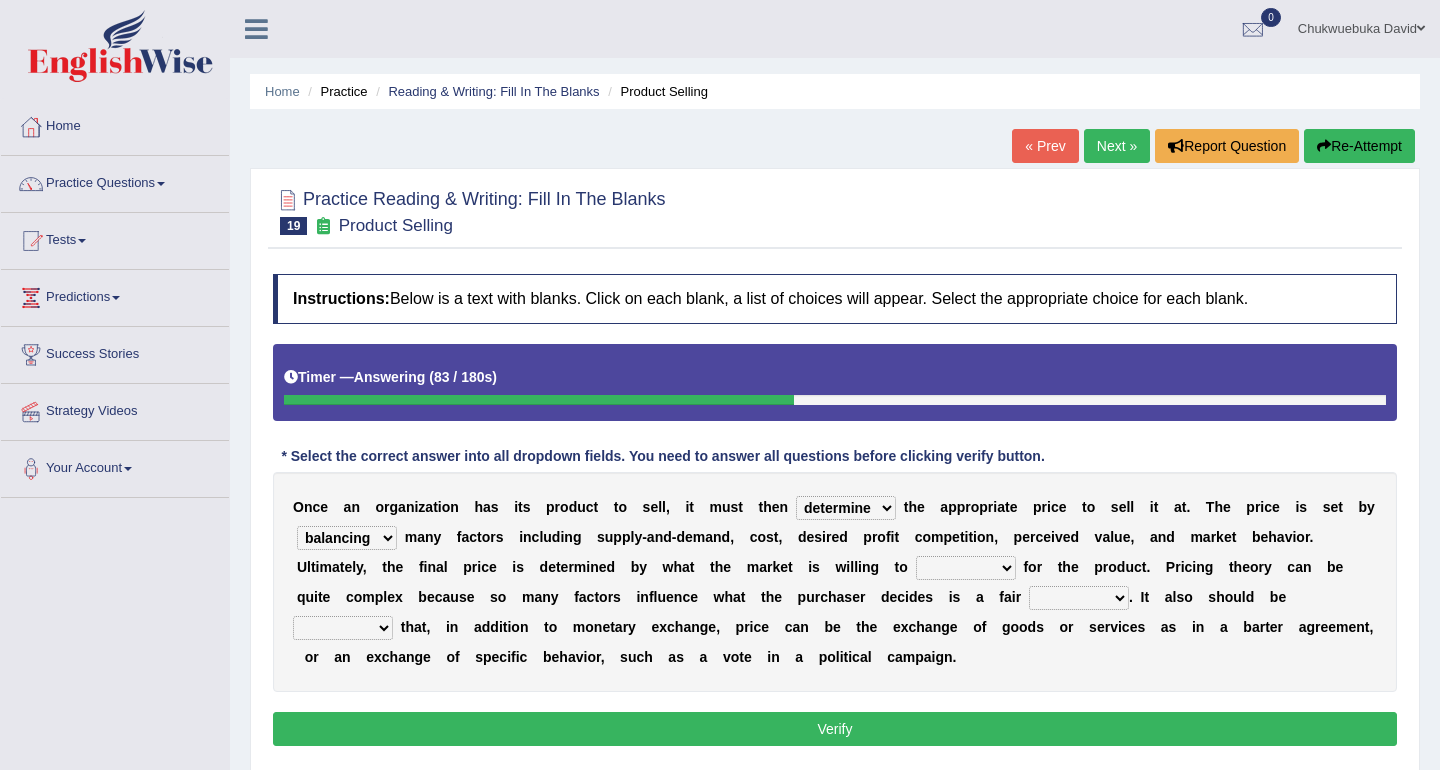 select on "exchange" 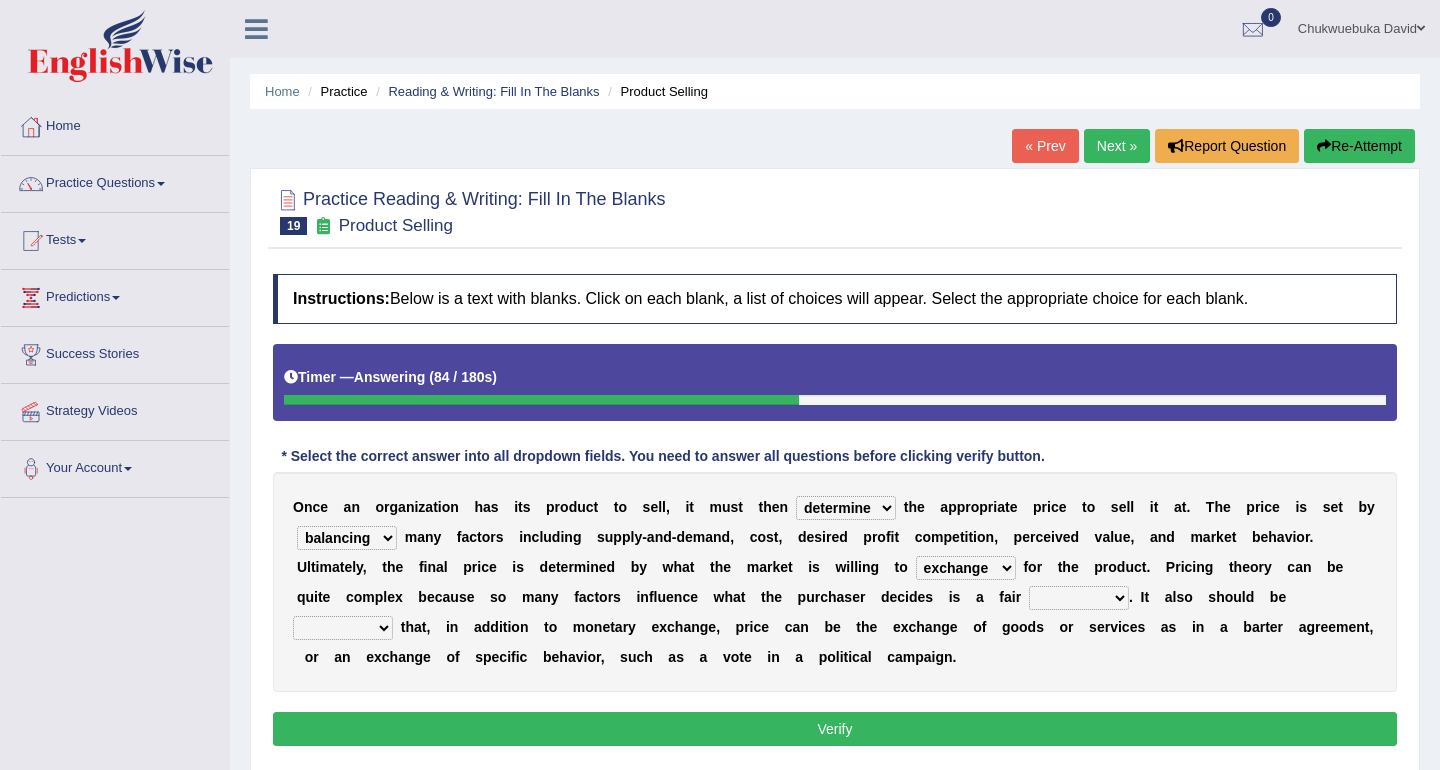 click on "O n c e       a n       o r g a n i z a t i o n       h a s       i t s       p r o d u c t       t o       s e l l ,       i t       m u s t       t h e n    tolerate determine fabricate fancy    t h e       a p p r o p r i a t e       p r i c e       t o       s e l l       i t       a t .       T h e       p r i c e       i s       s e t       b y    comparing begetting balancing offsetting    m a n y       f a c t o r s       i n c l u d i n g       s u p p l y - a n d - d e m a n d ,       c o s t ,       d e s i r e d       p r o f i t       c o m p e t i t i o n ,       p e r c e i v e d       v a l u e ,       a n d       m a r k e t       b e h a v i o r .       U l t i m a t e l y ,       t h e       f i n a l       p r i c e       i s       d e t e r m i n e d       b y       w h a t       t h e       m a r k e t       i s       w i l l i n g       t o    consign design exchange prepare    f o r    t" at bounding box center [835, 582] 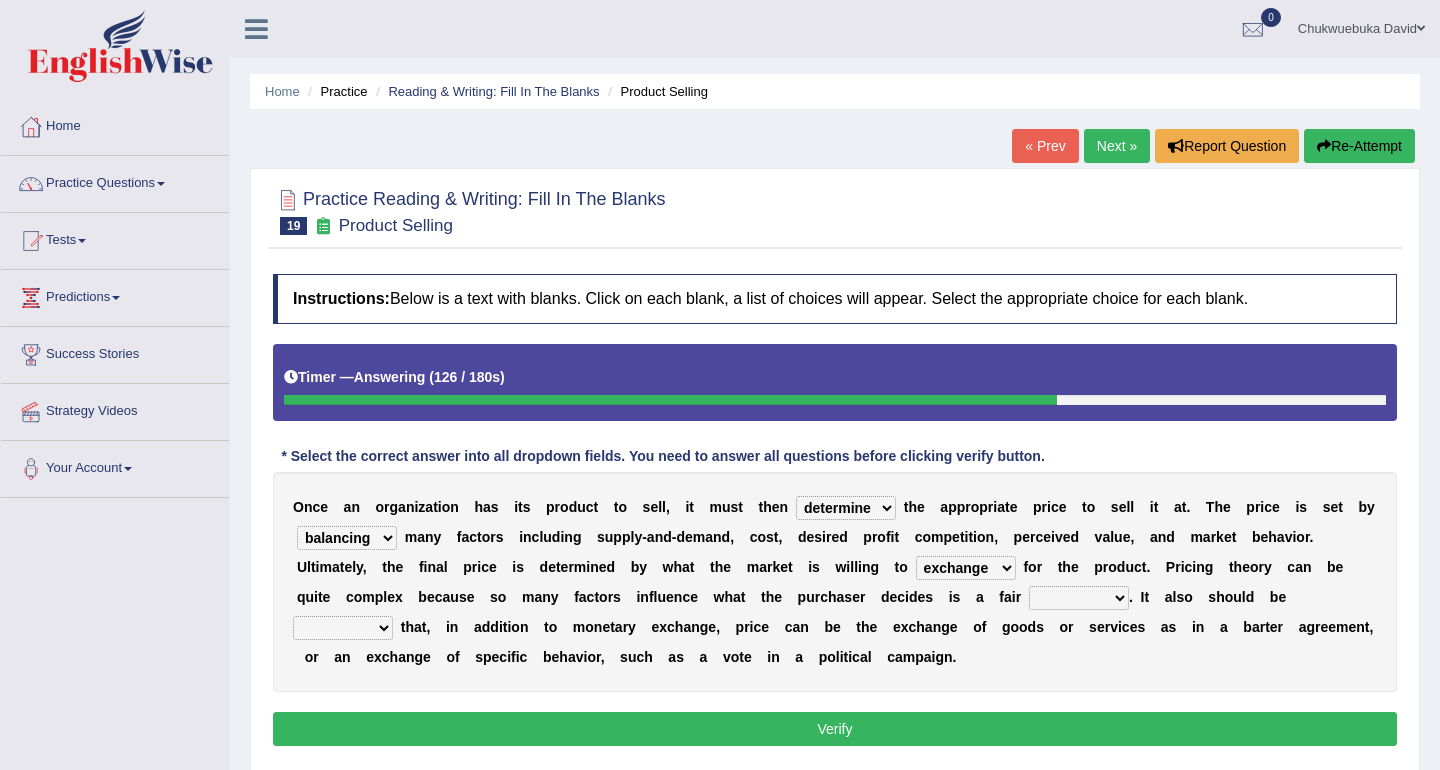 click on "addition shape content value" at bounding box center (1079, 598) 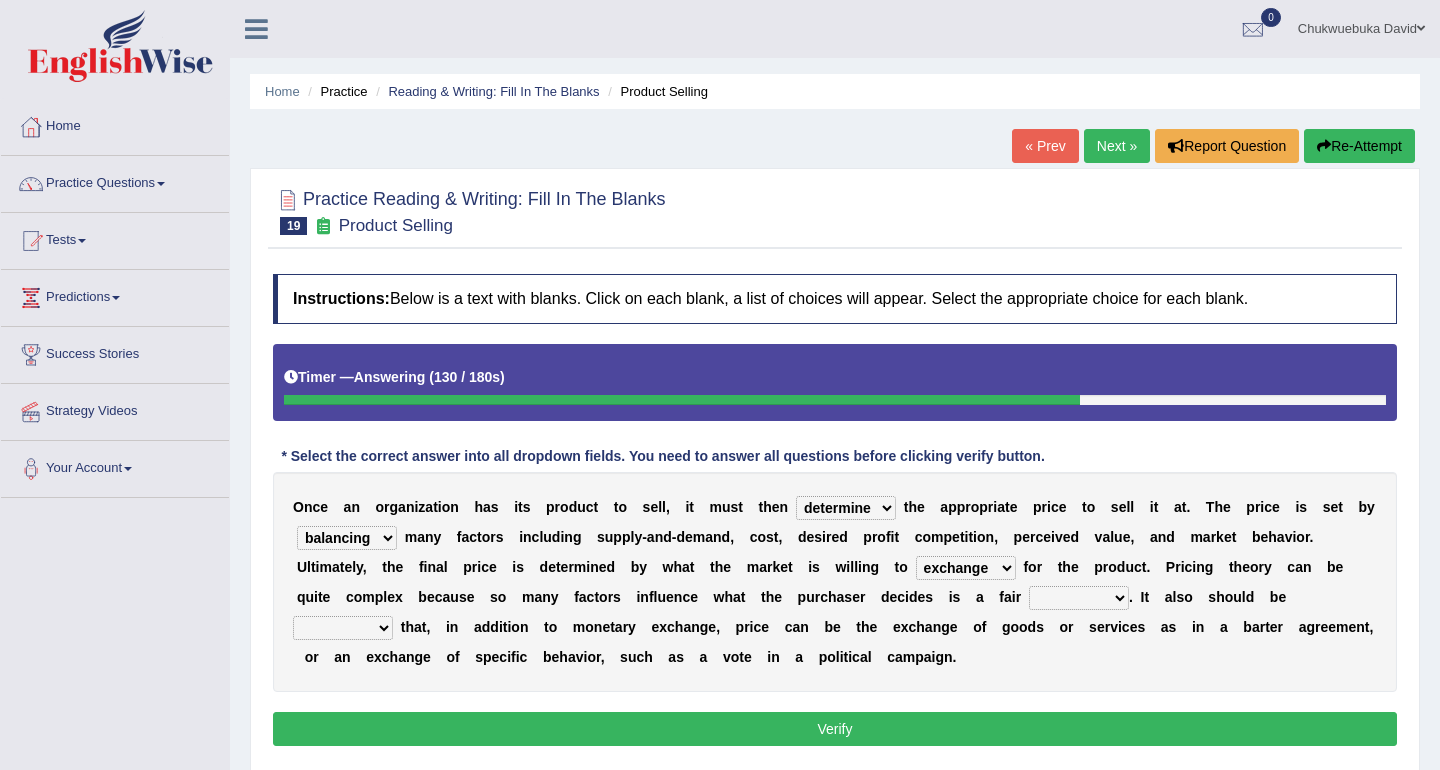 select on "value" 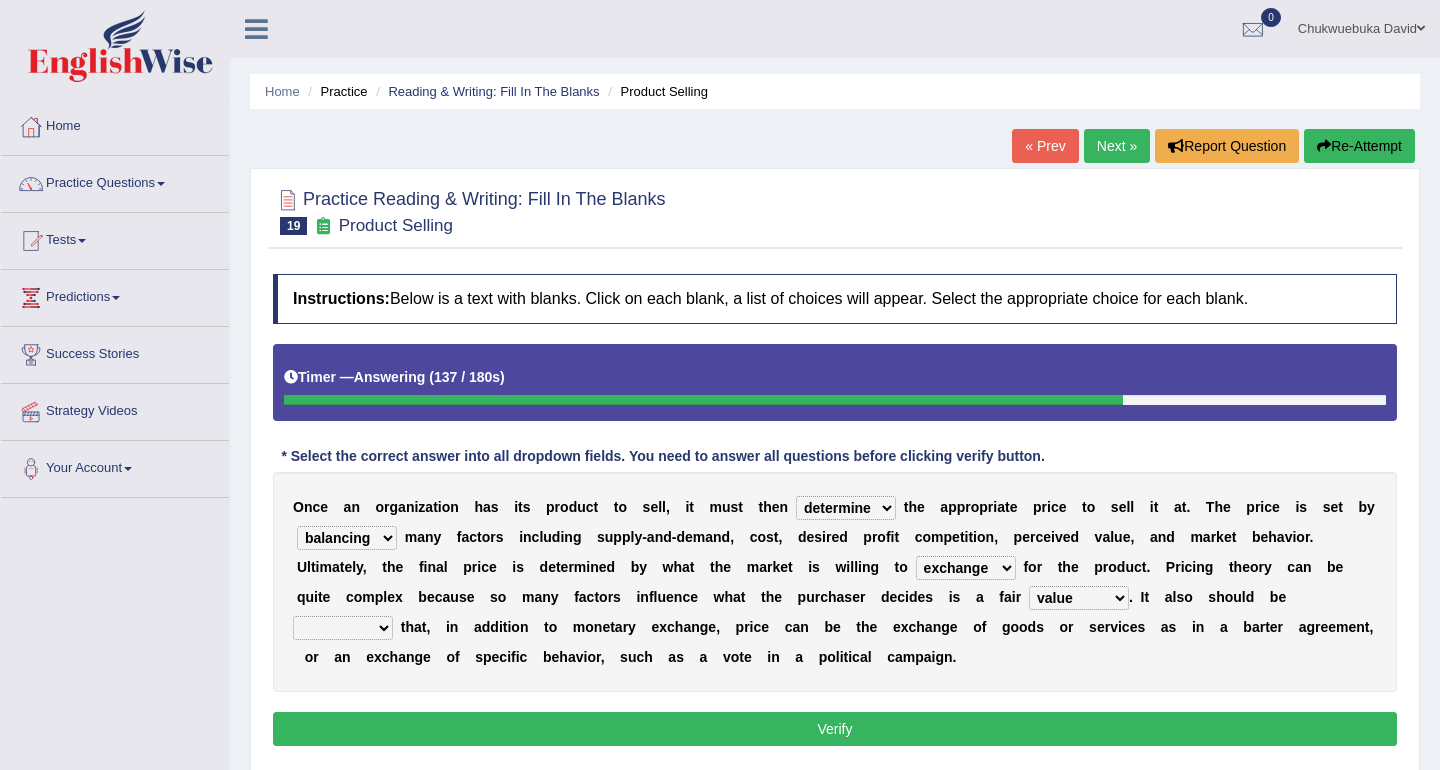 click on "explained enlarged overrated noted" at bounding box center [343, 628] 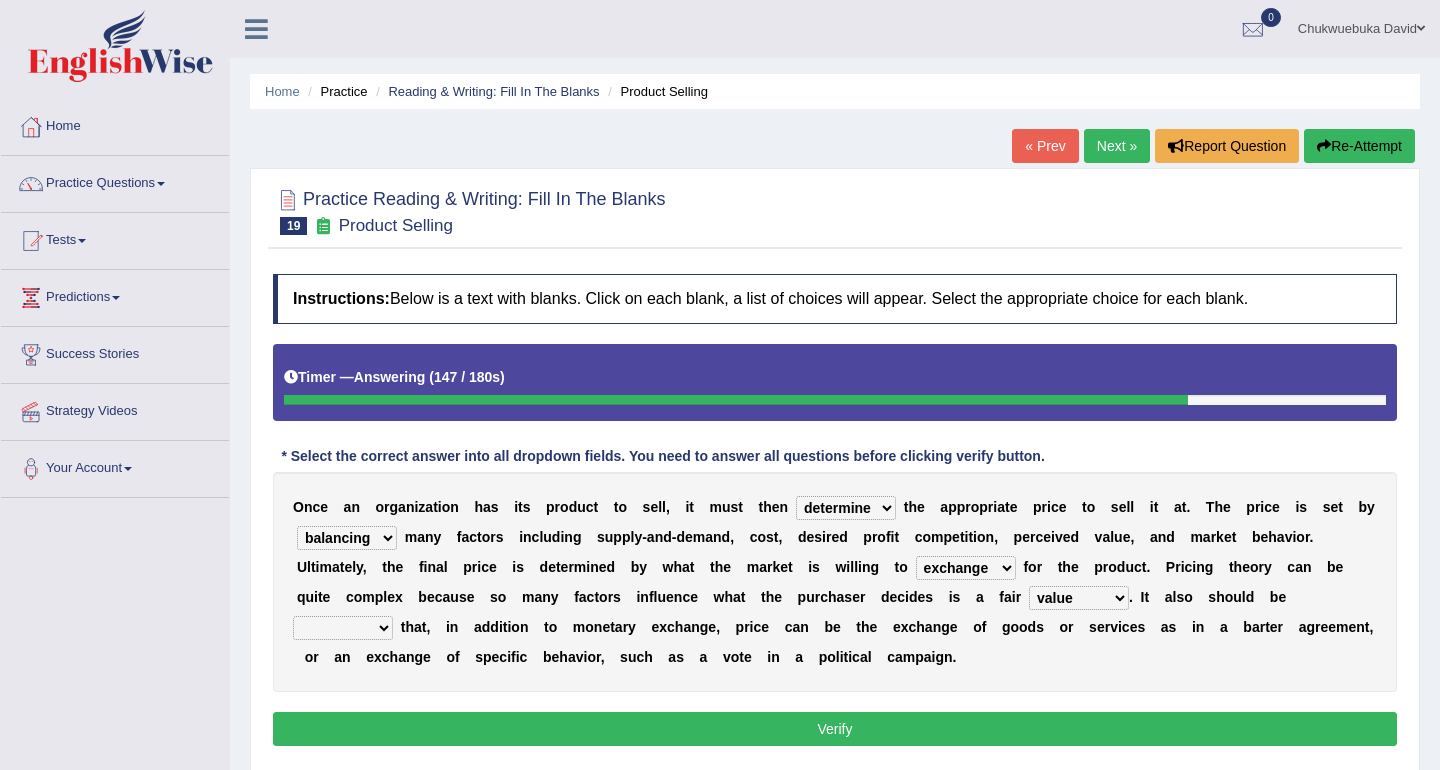 select on "noted" 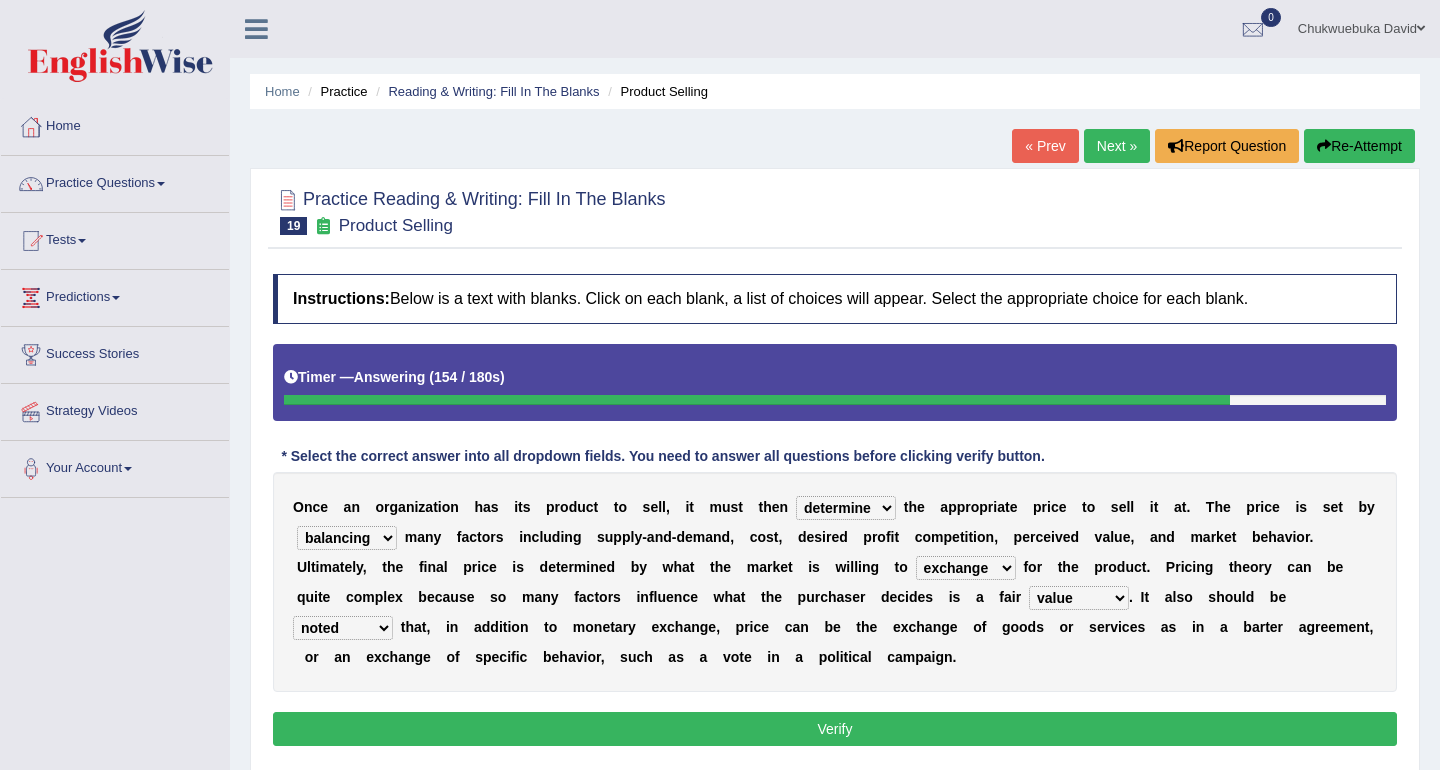click on "Verify" at bounding box center [835, 729] 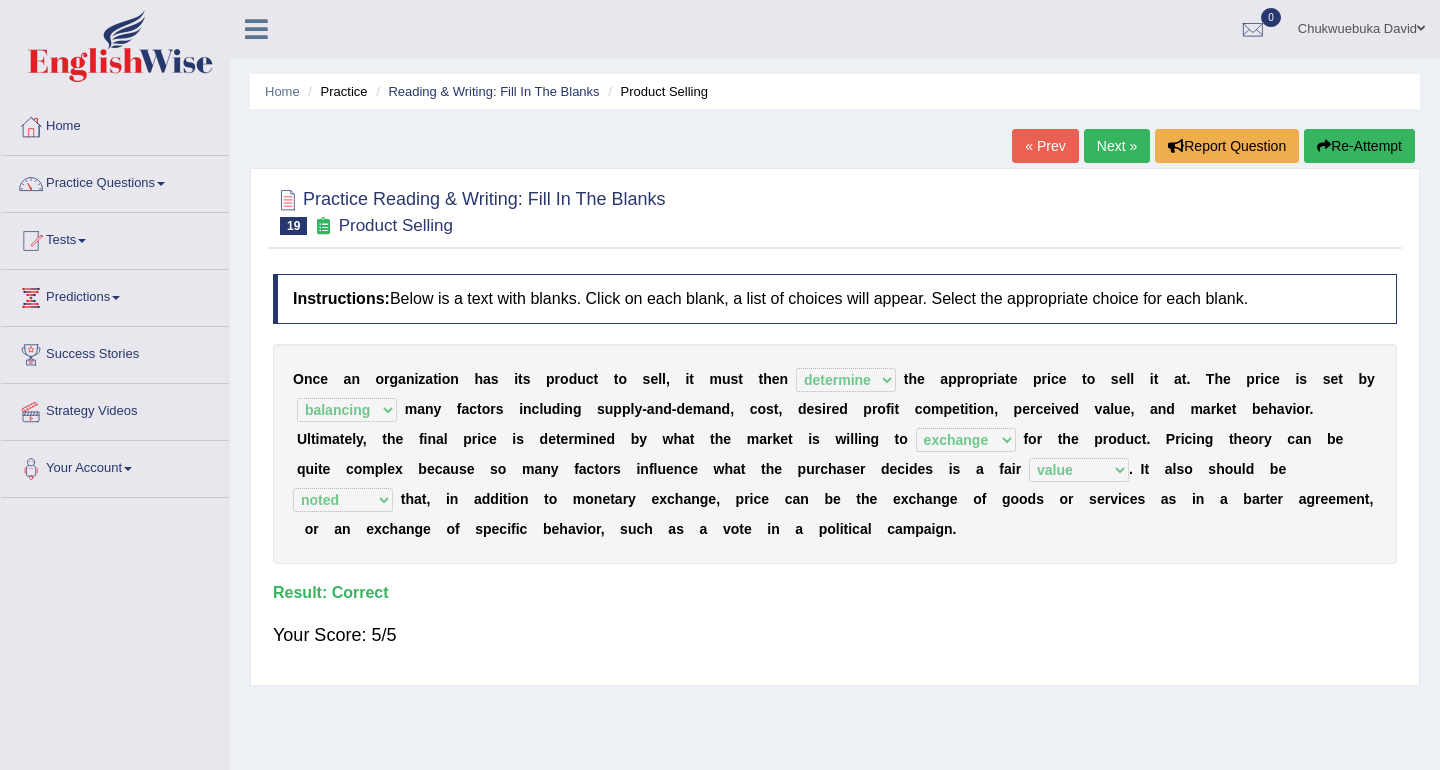 click at bounding box center [835, 210] 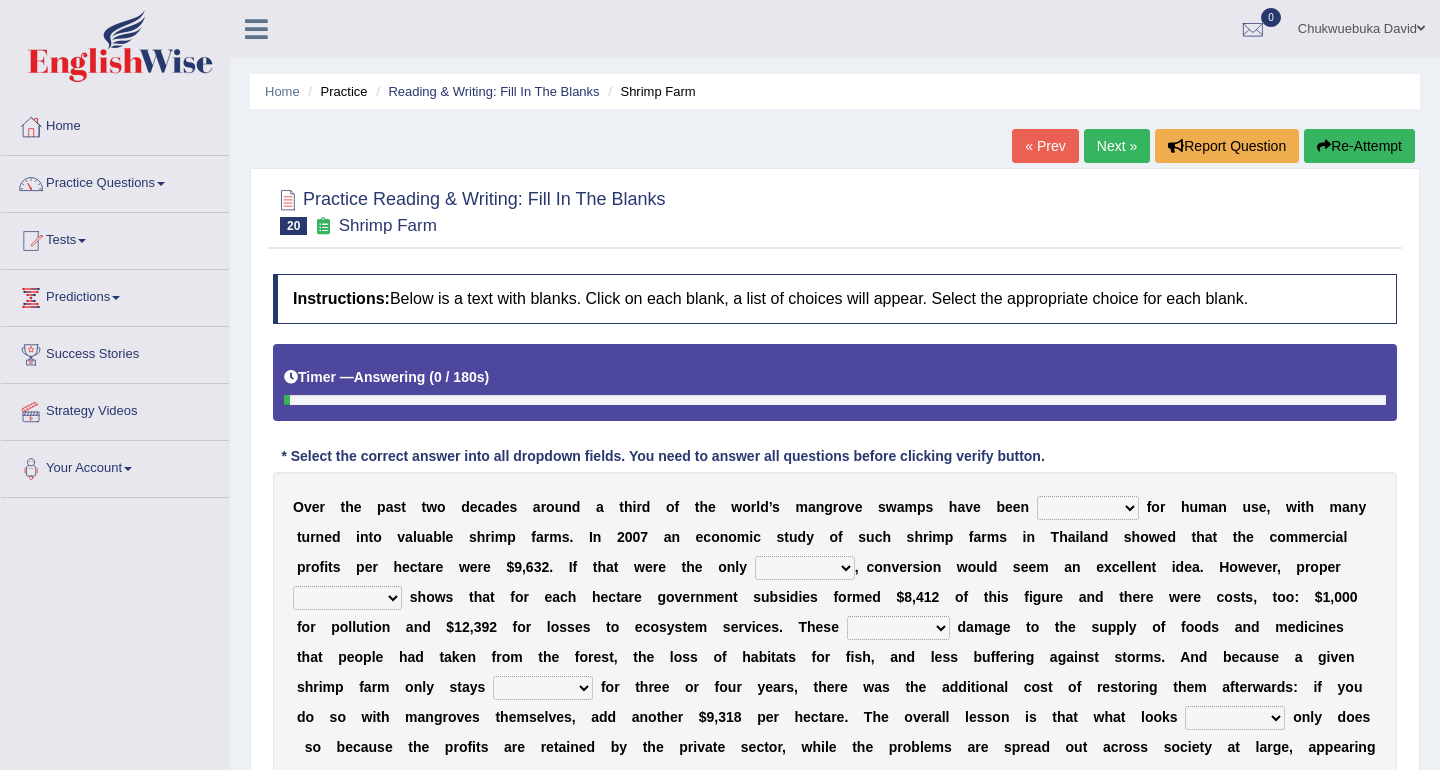 scroll, scrollTop: 0, scrollLeft: 0, axis: both 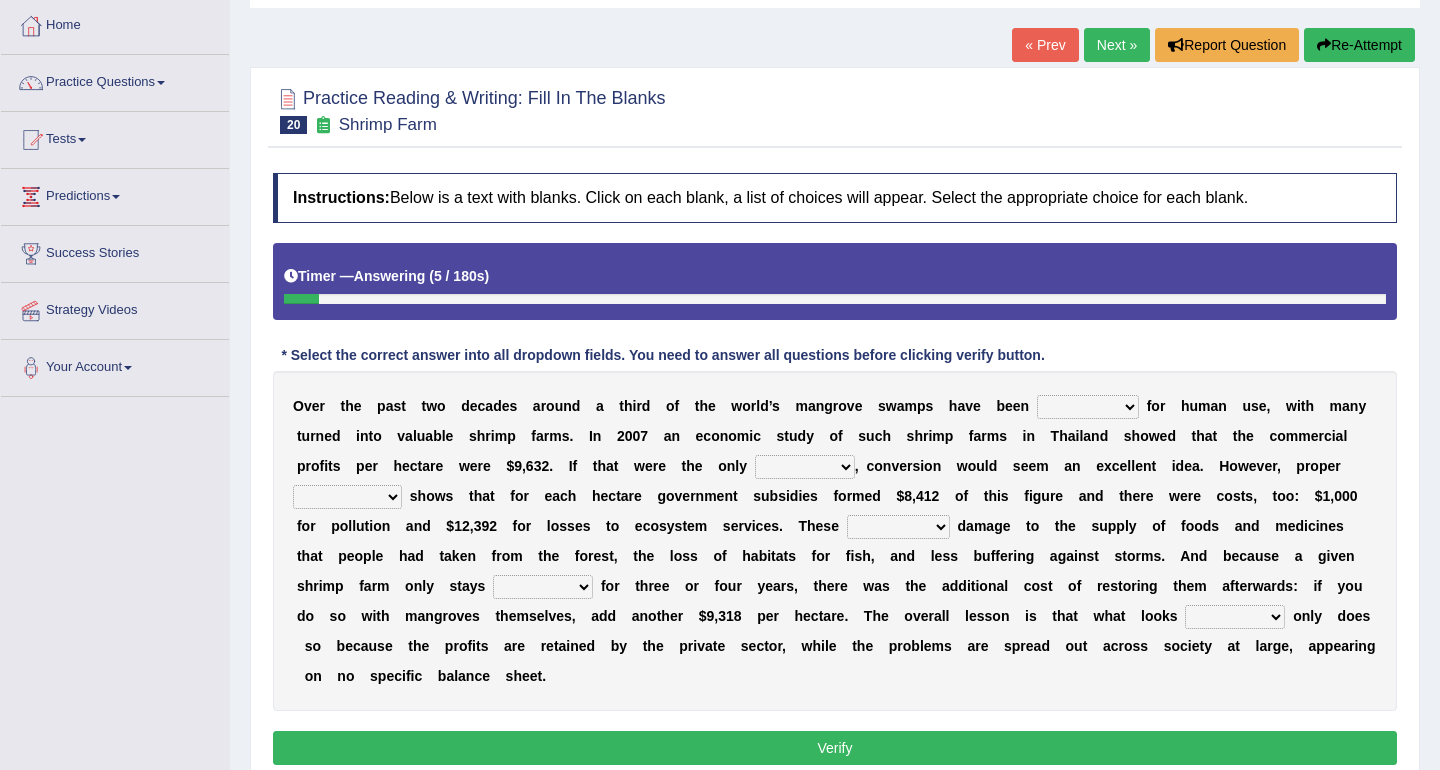 click on "rearranged exchanged conserved converted" at bounding box center [1088, 407] 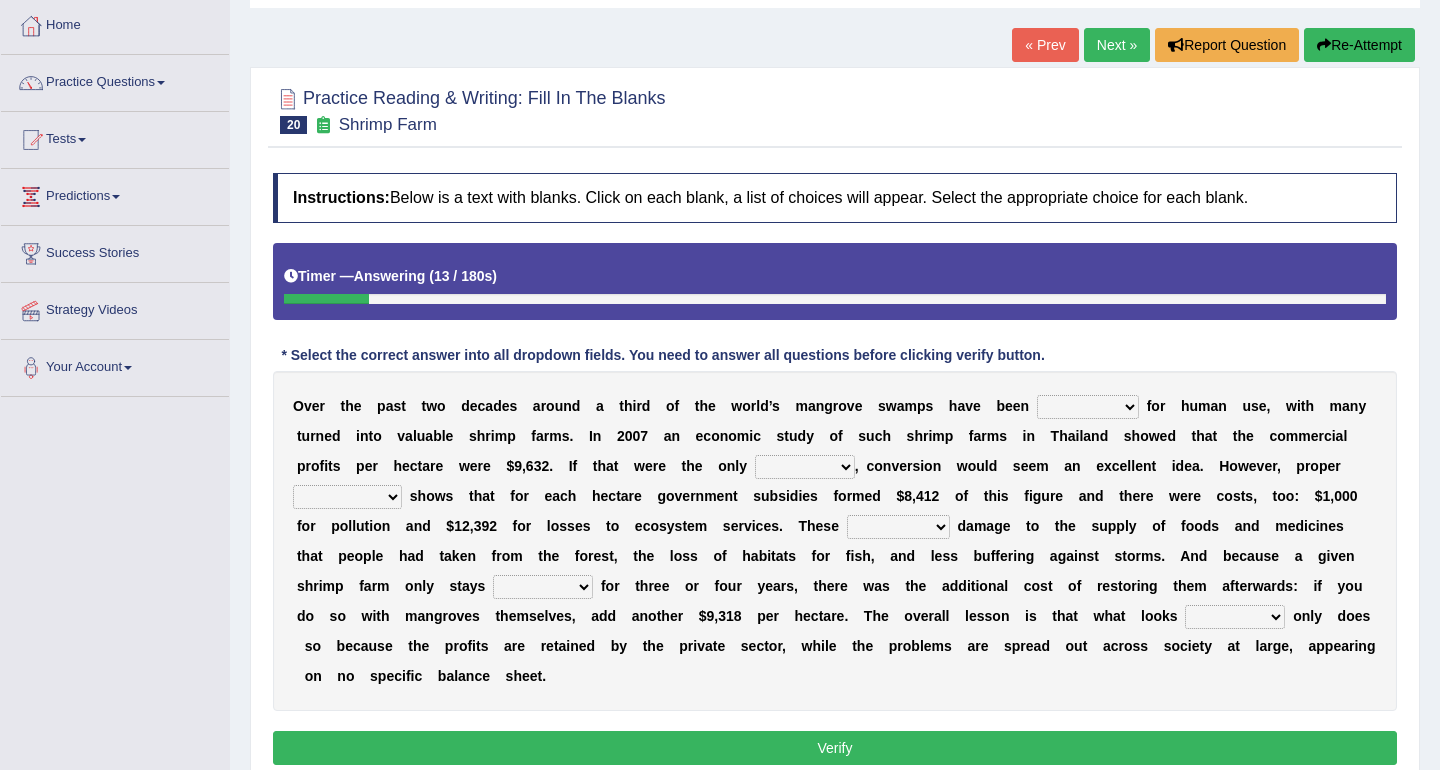 select on "conserved" 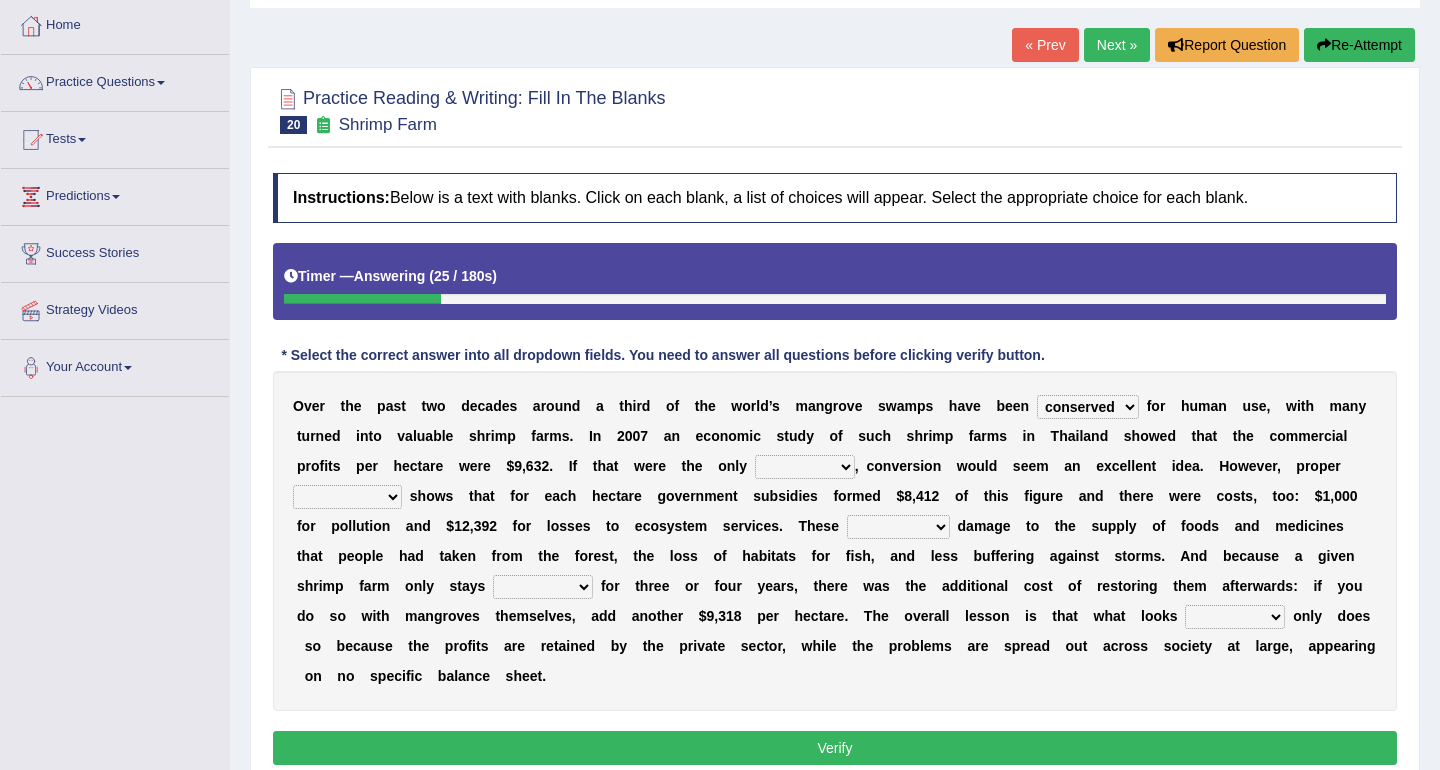 click on "index eliment choice factor" at bounding box center [805, 467] 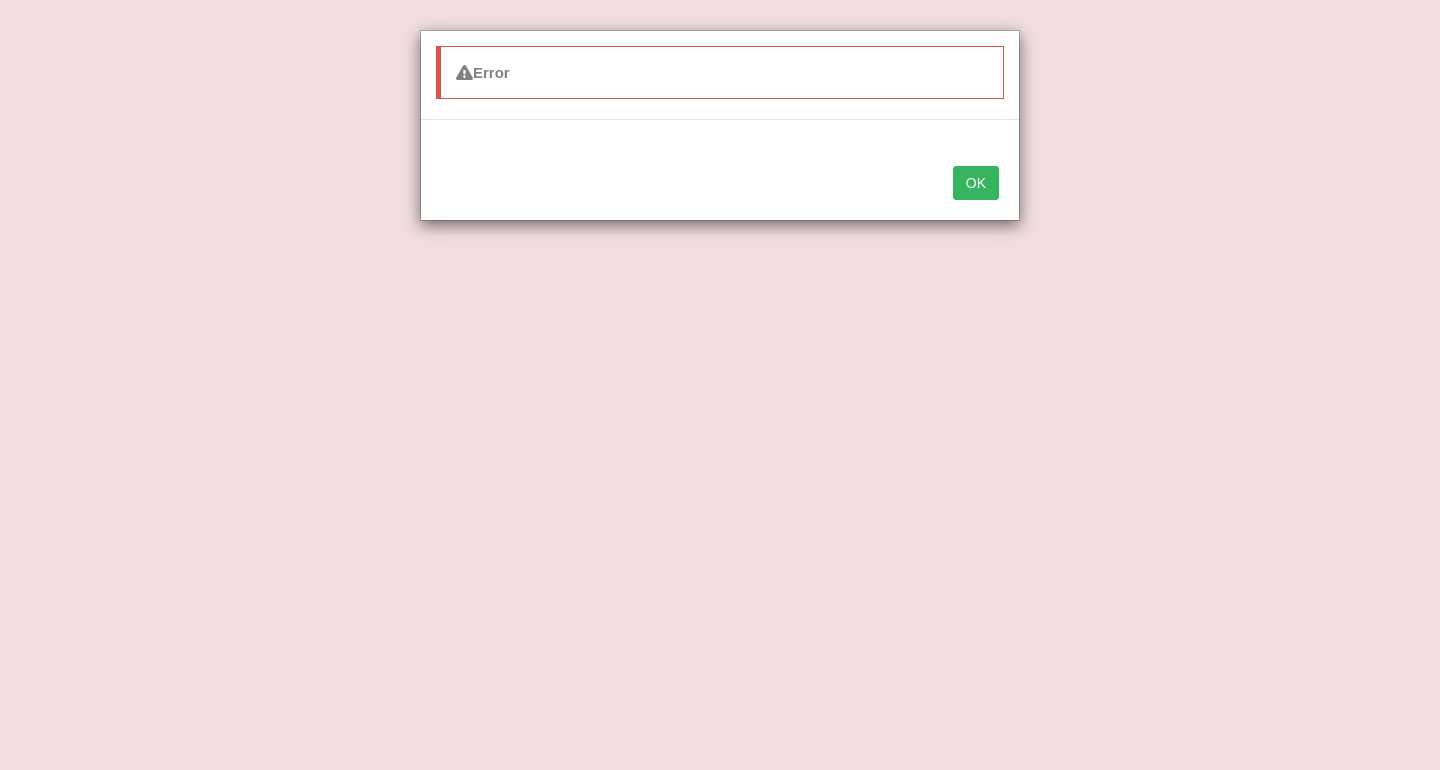 click on "OK" at bounding box center [976, 183] 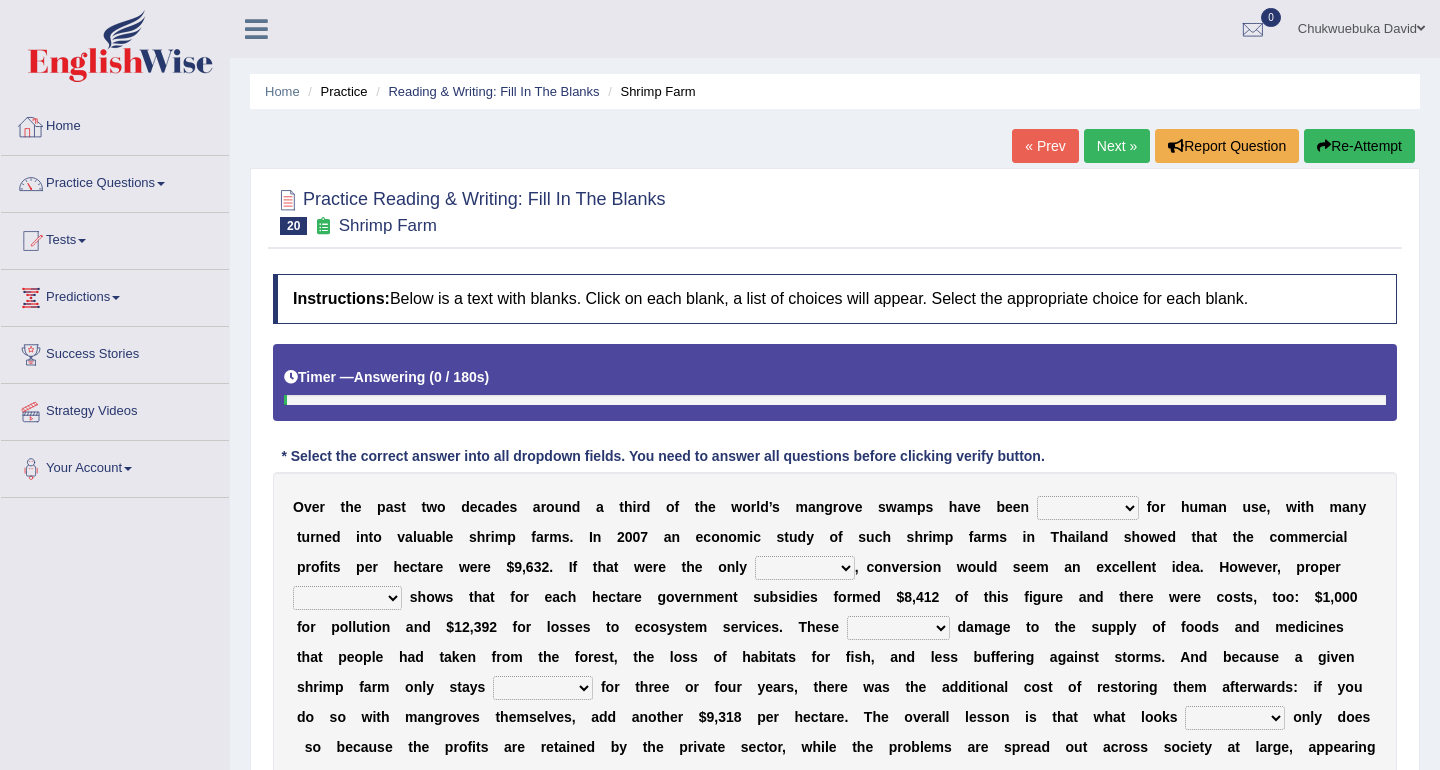 scroll, scrollTop: 101, scrollLeft: 0, axis: vertical 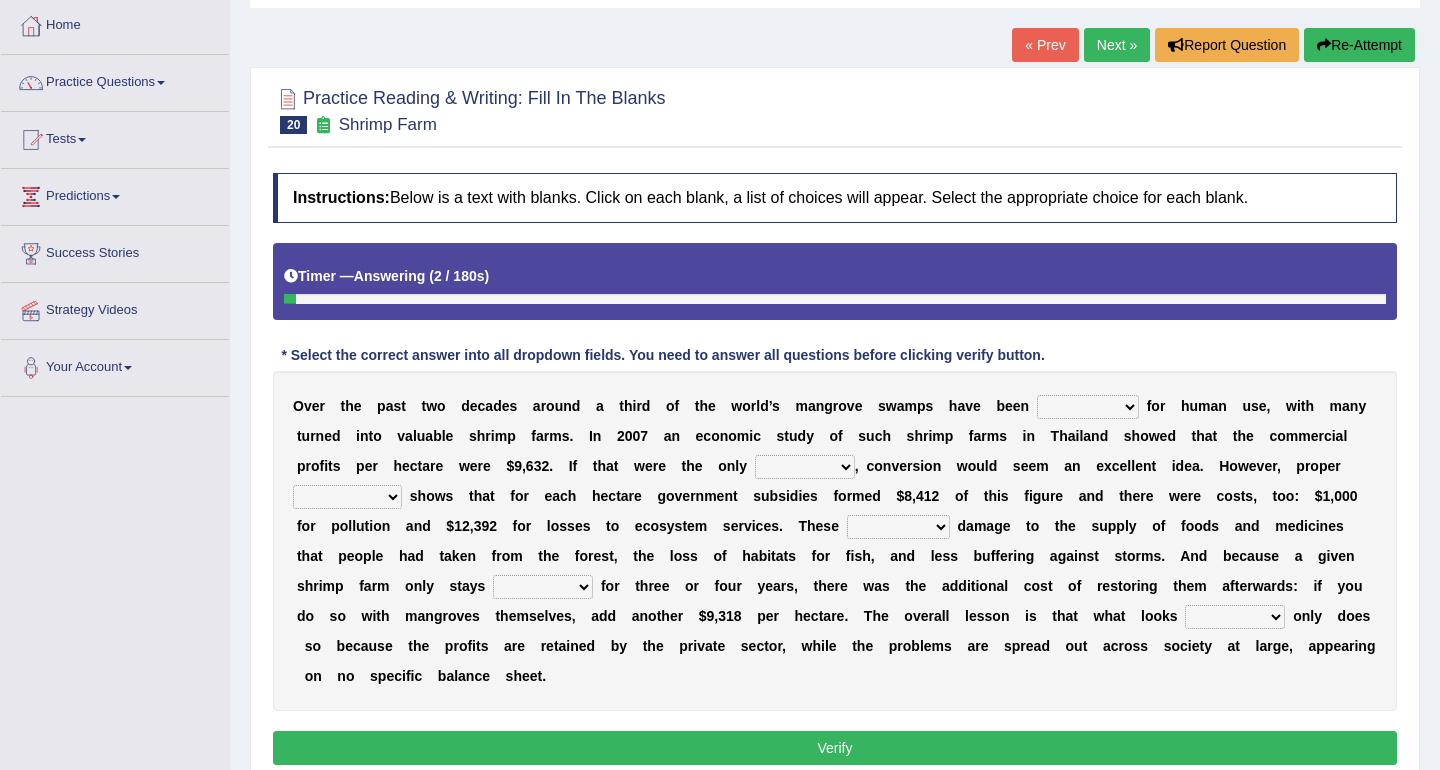 click on "rearranged exchanged conserved converted" at bounding box center [1088, 407] 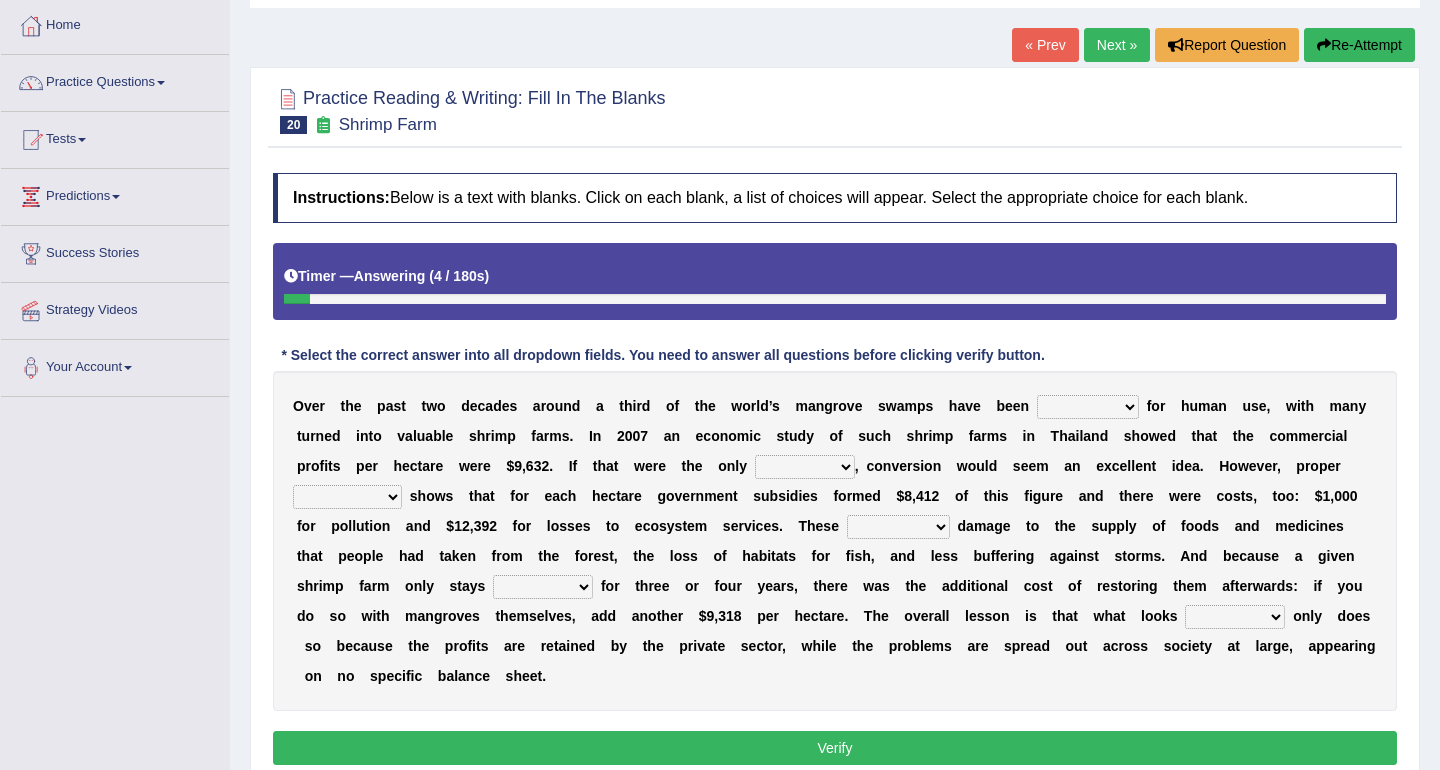 select on "conserved" 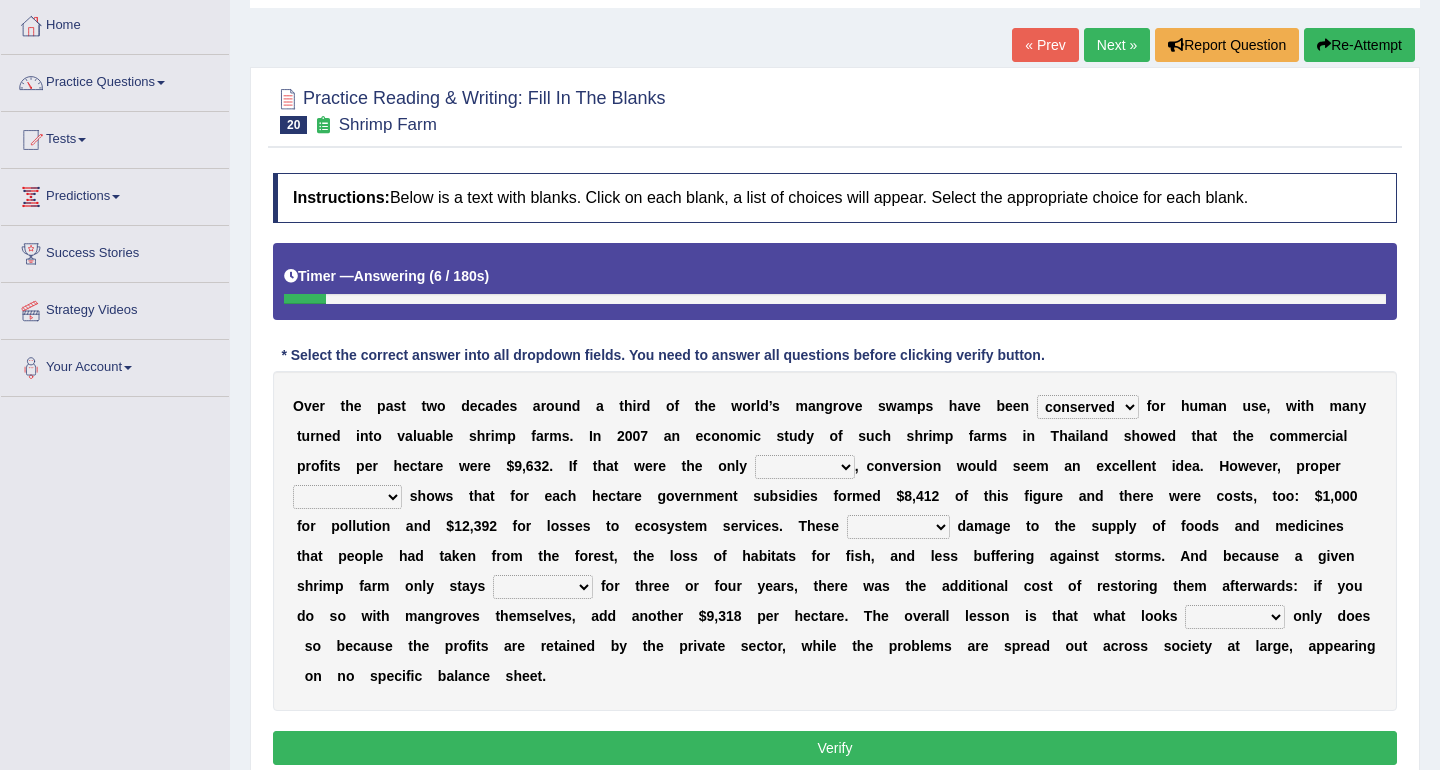 click on "index eliment choice factor" at bounding box center [805, 467] 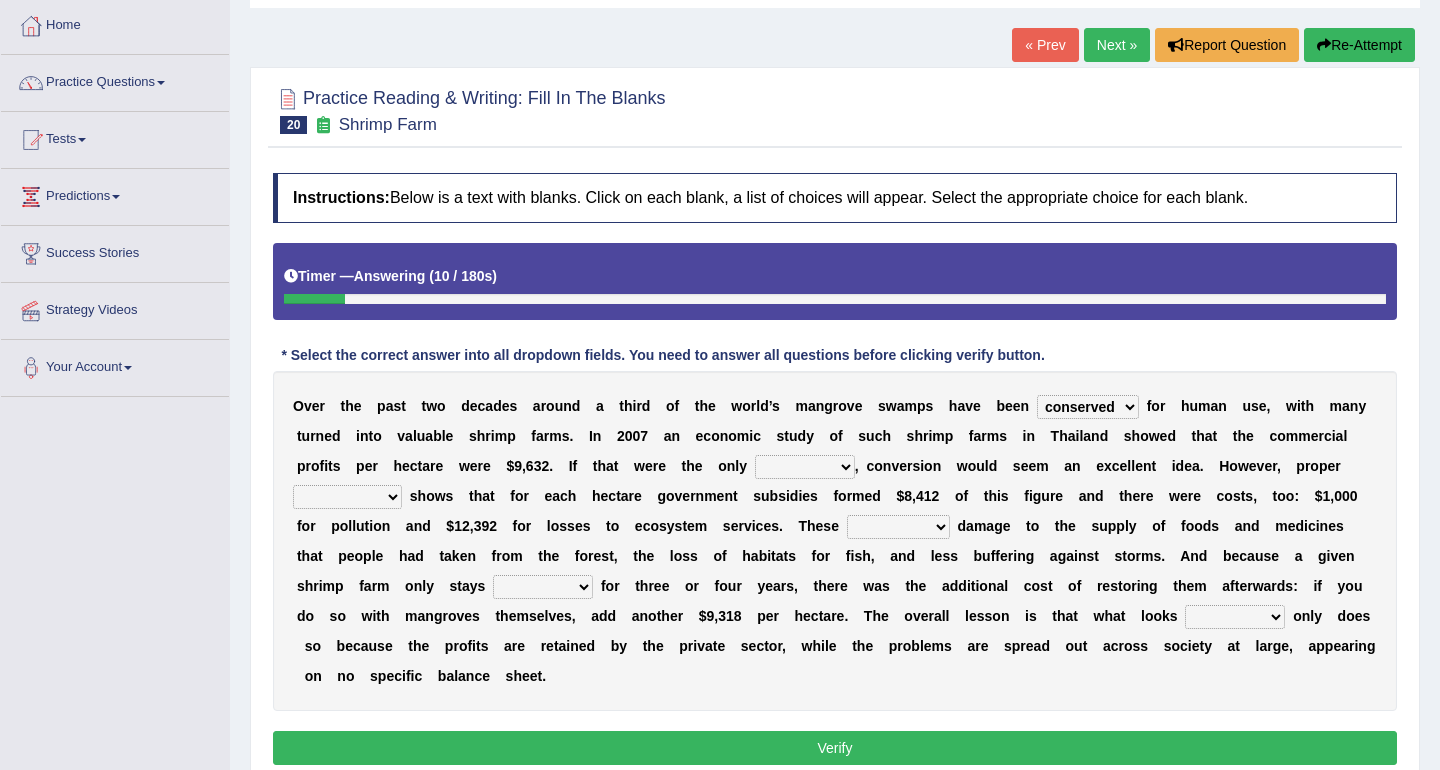 select on "choice" 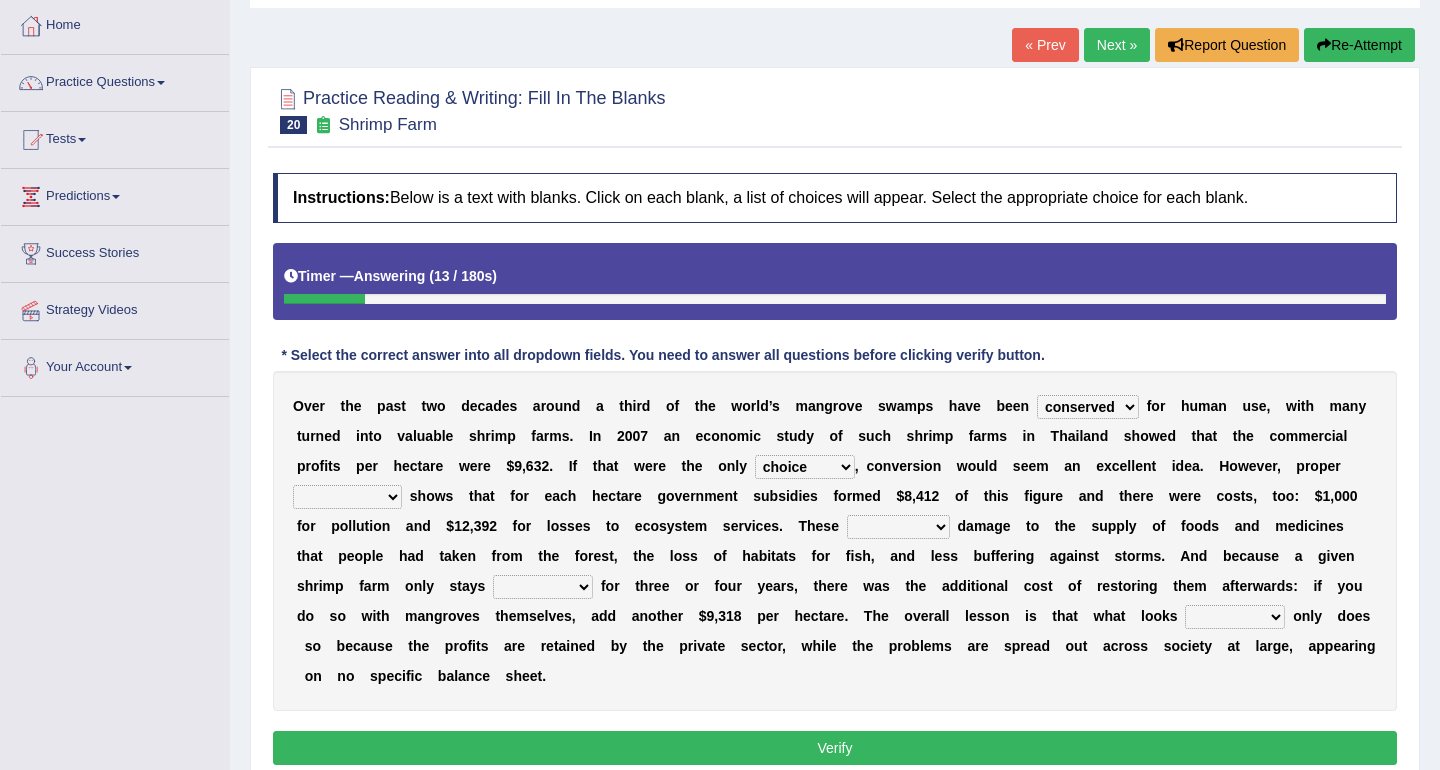 click on "accounting percentage aggregation division" at bounding box center [347, 497] 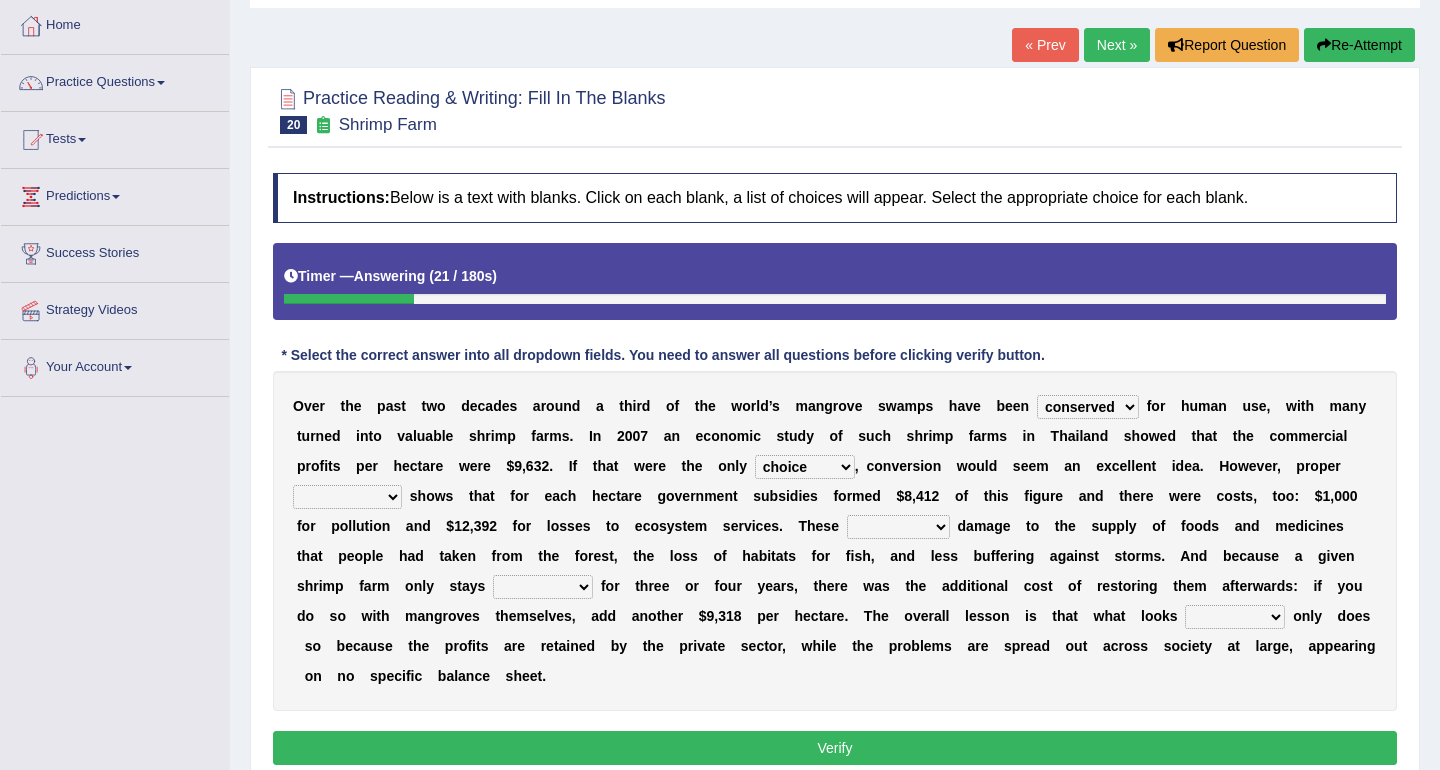 select on "accounting" 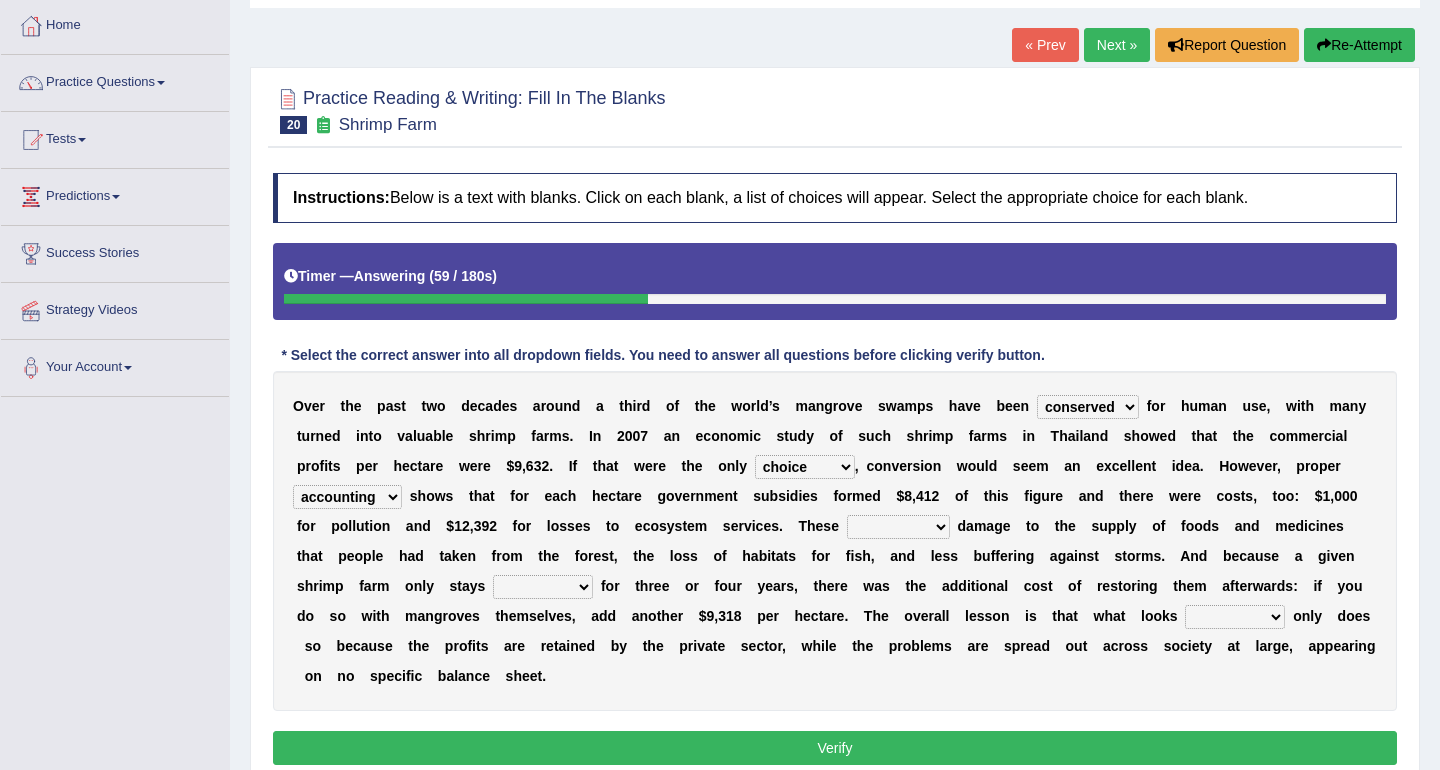 click on "comprised uneven neglected augmented" at bounding box center [898, 527] 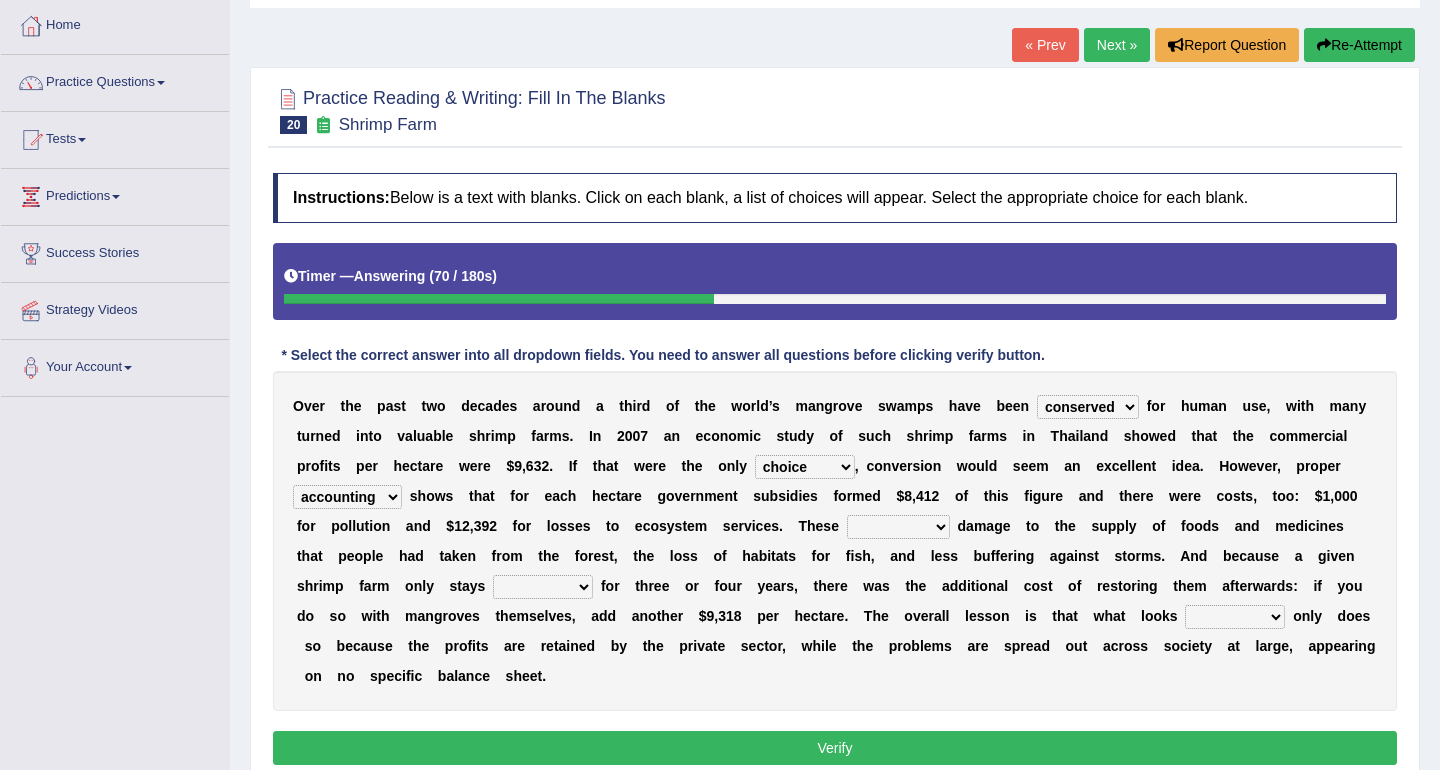click on "comprised uneven neglected augmented" at bounding box center [898, 527] 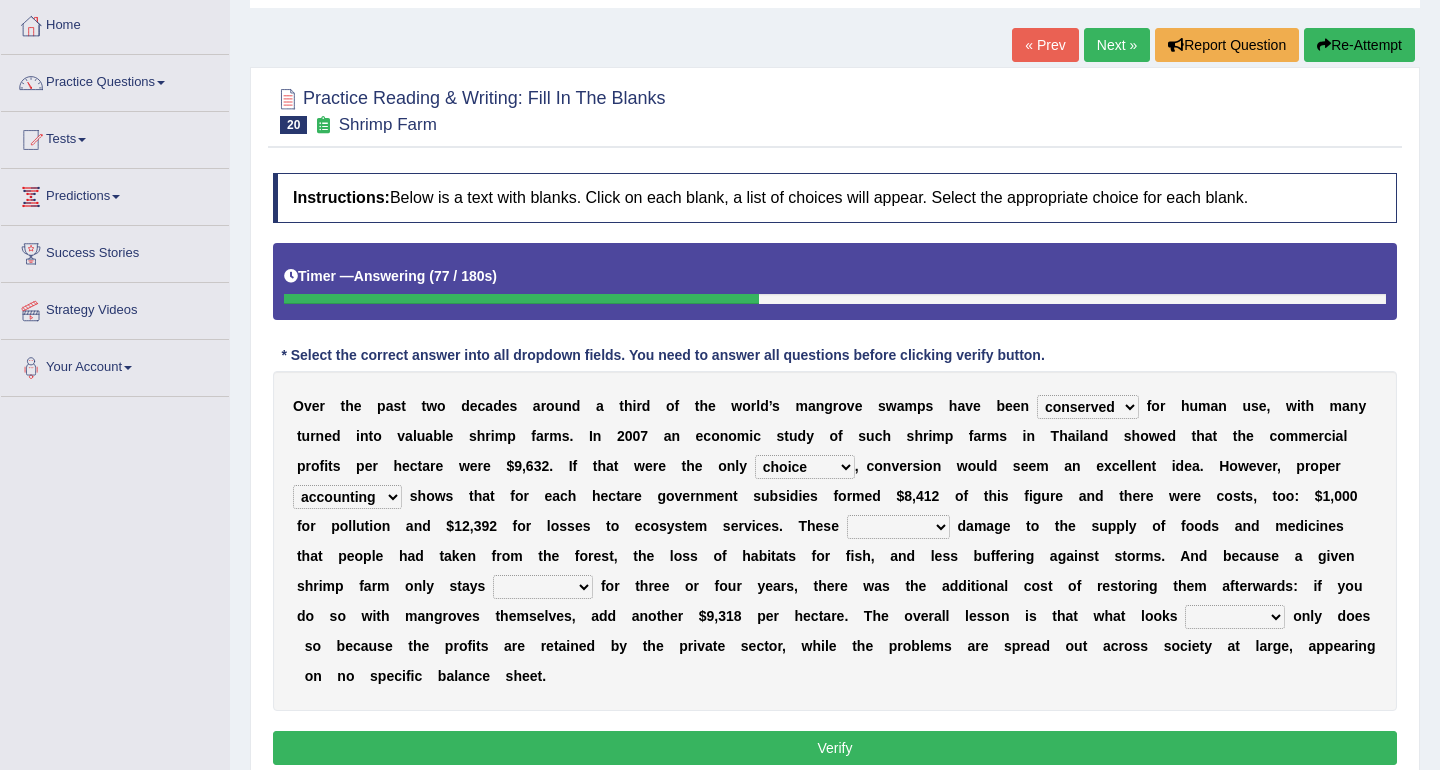 select on "neglected" 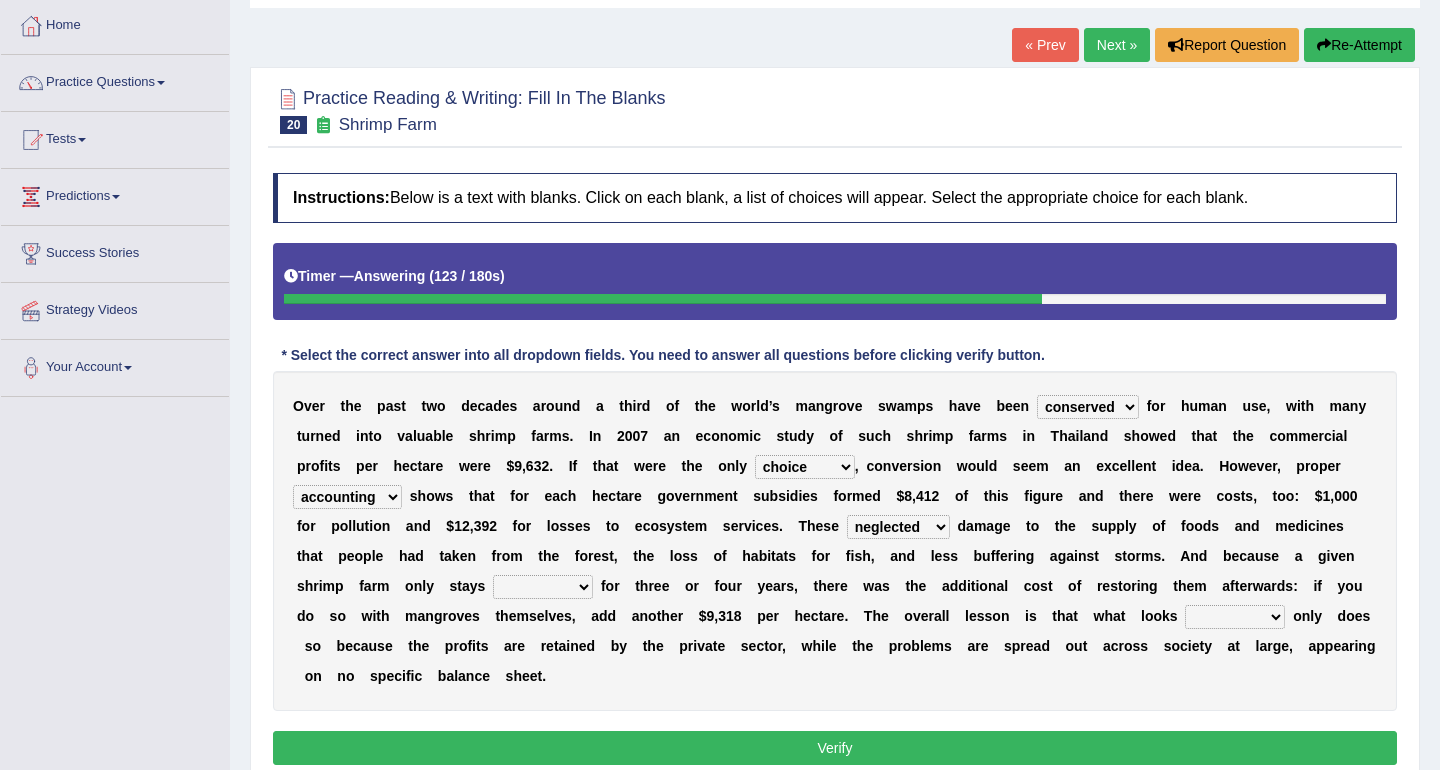 click on "comprised uneven neglected augmented" at bounding box center (898, 527) 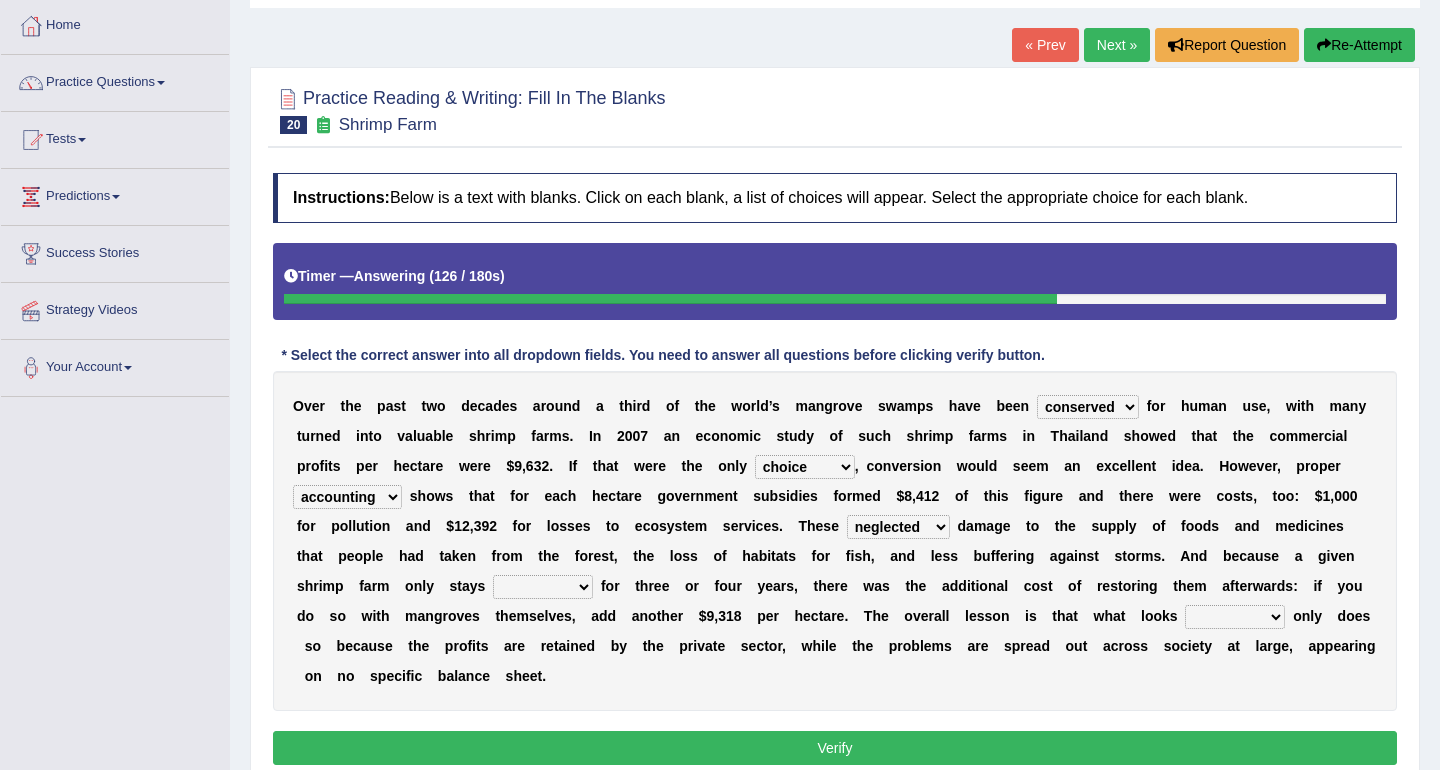 click on "comprised uneven neglected augmented" at bounding box center (898, 527) 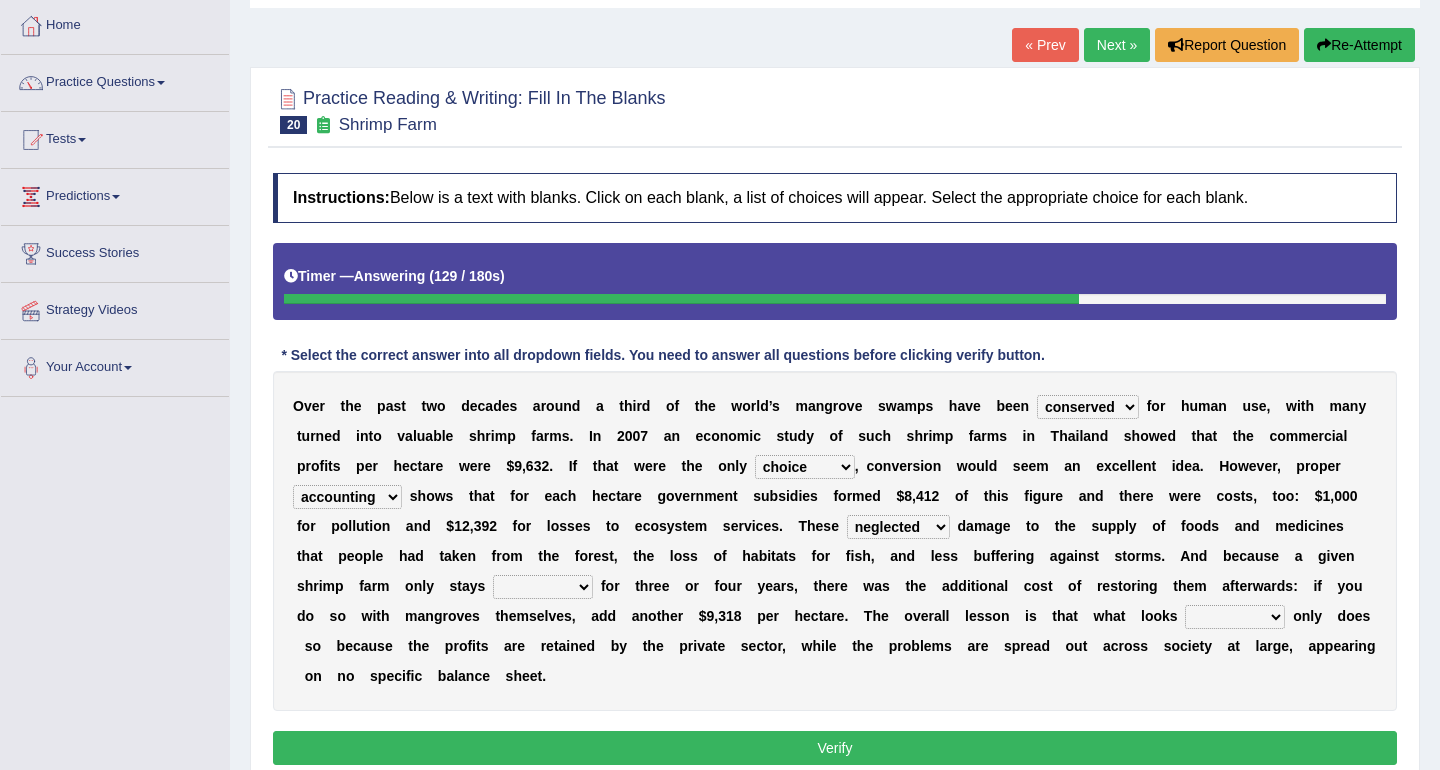 click on "comprised uneven neglected augmented" at bounding box center [898, 527] 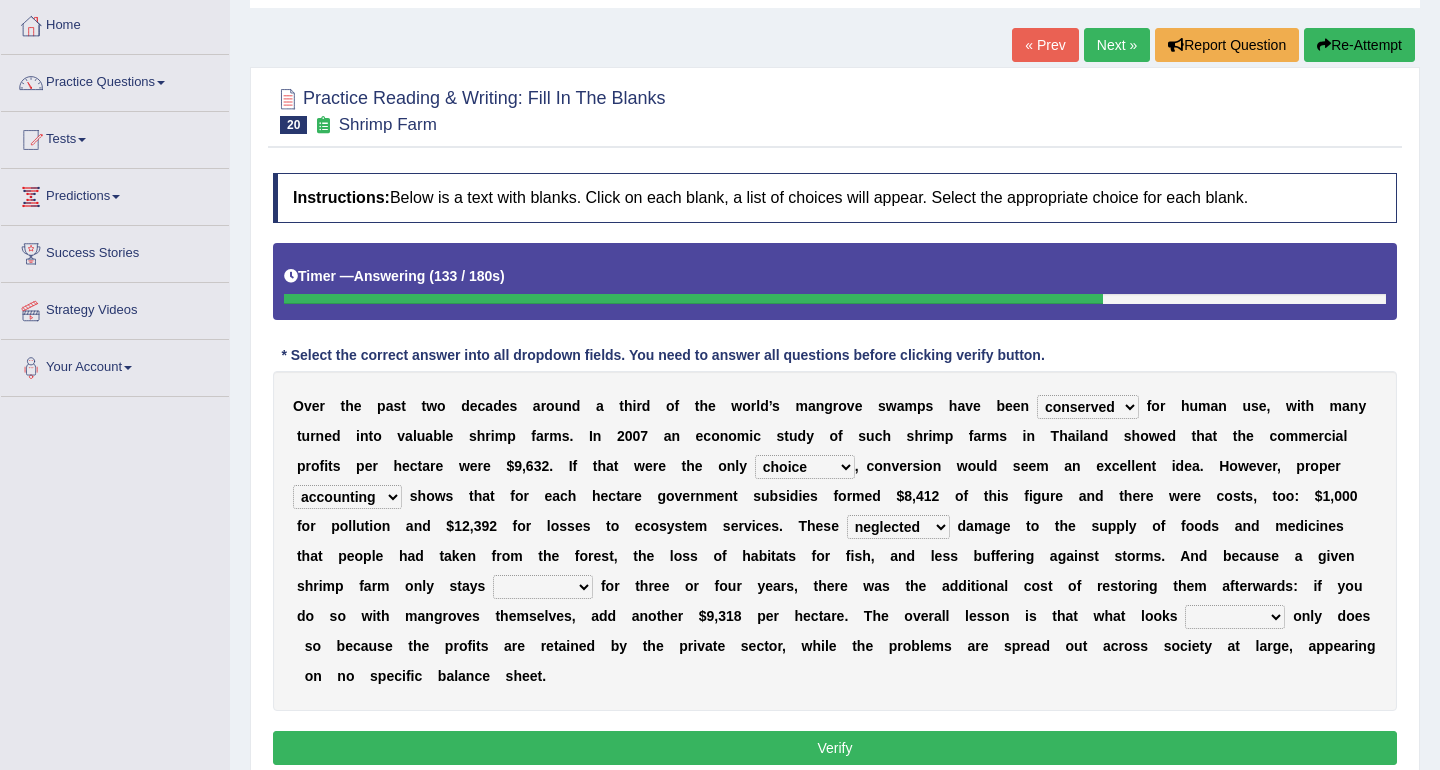 click on "comprised uneven neglected augmented" at bounding box center [898, 527] 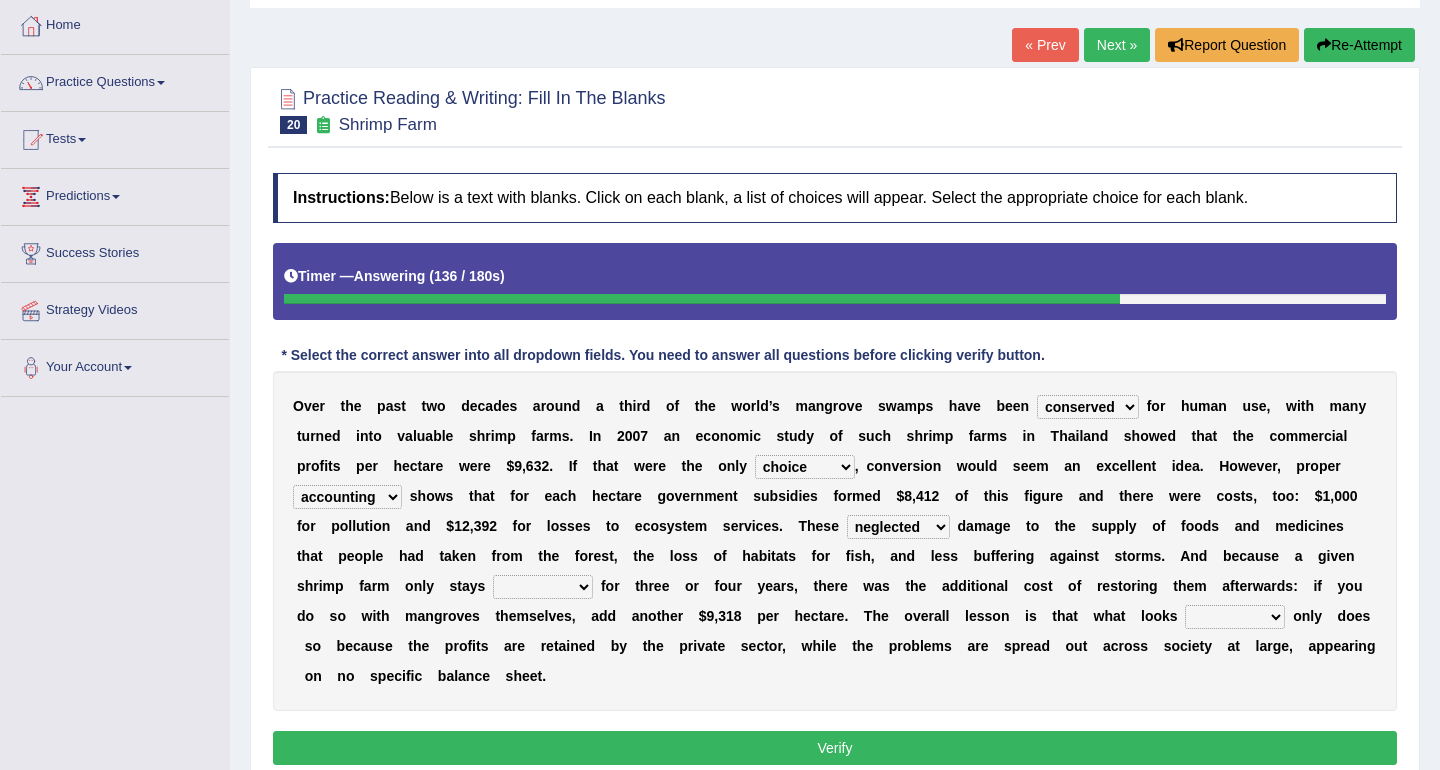 click on "O v e r       t h e       p a s t       t w o       d e c a d e s       a r o u n d       a       t h i r d       o f       t h e       w o r l d ’ s       m a n g r o v e       s w a m p s       h a v e       b e e n    rearranged exchanged conserved converted    f o r       h u m a n       u s e ,       w i t h       m a n y       t u r n e d       i n t o       v a l u a b l e       s h r i m p       f a r m s .       I n       2 0 0 7       a n       e c o n o m i c       s t u d y       o f       s u c h       s h r i m p       f a r m s       i n       T h a i l a n d       s h o w e d       t h a t       t h e       c o m m e r c i a l       p r o f i t s       p e r       h e c t a r e       w e r e       $ 9 , 6 3 2 .       I f       t h a t       w e r e       t h e       o n l y    index eliment choice factor ,    c o n v e r s i o n       w o u l d       s e e m       a n       e x c e l l" at bounding box center [835, 541] 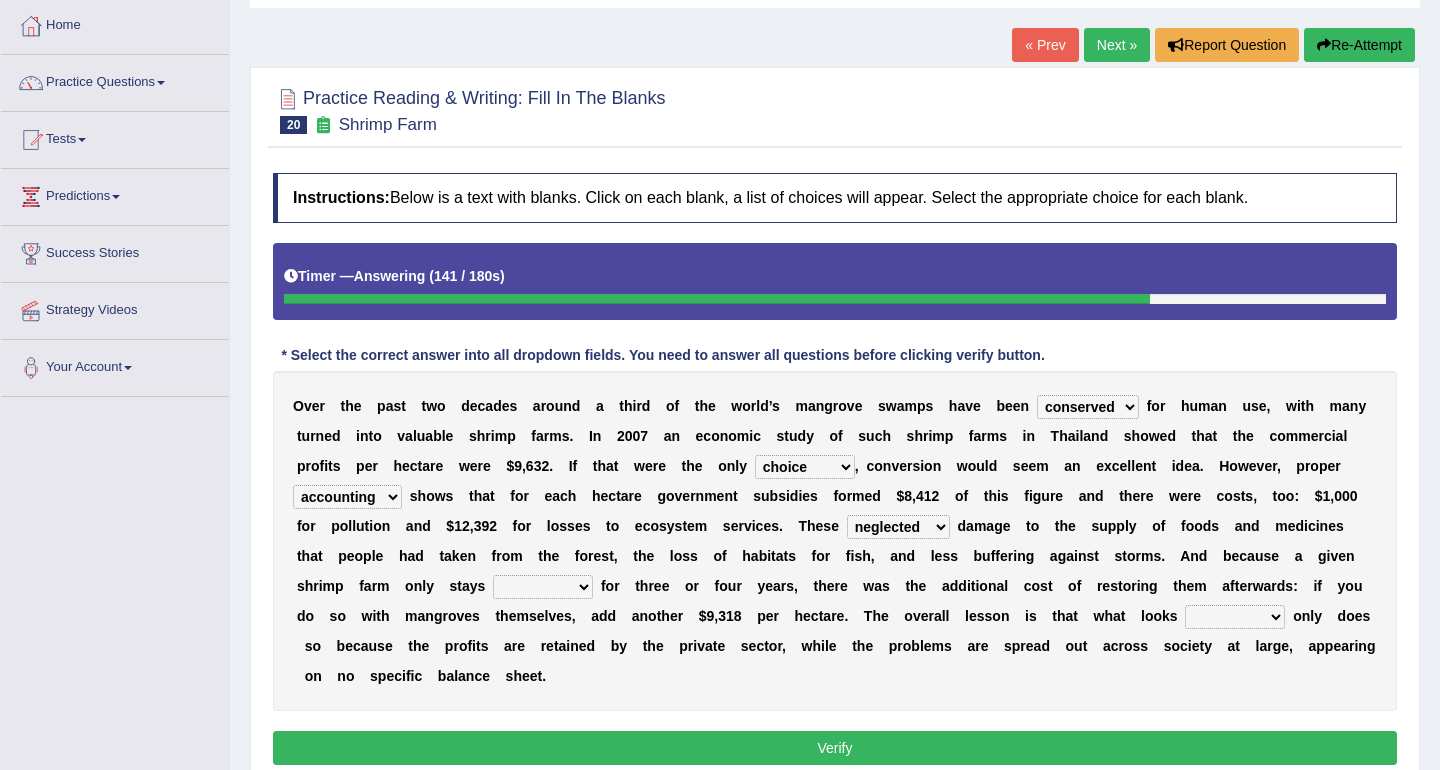 click on "interactive distinctive productive collective" at bounding box center (543, 587) 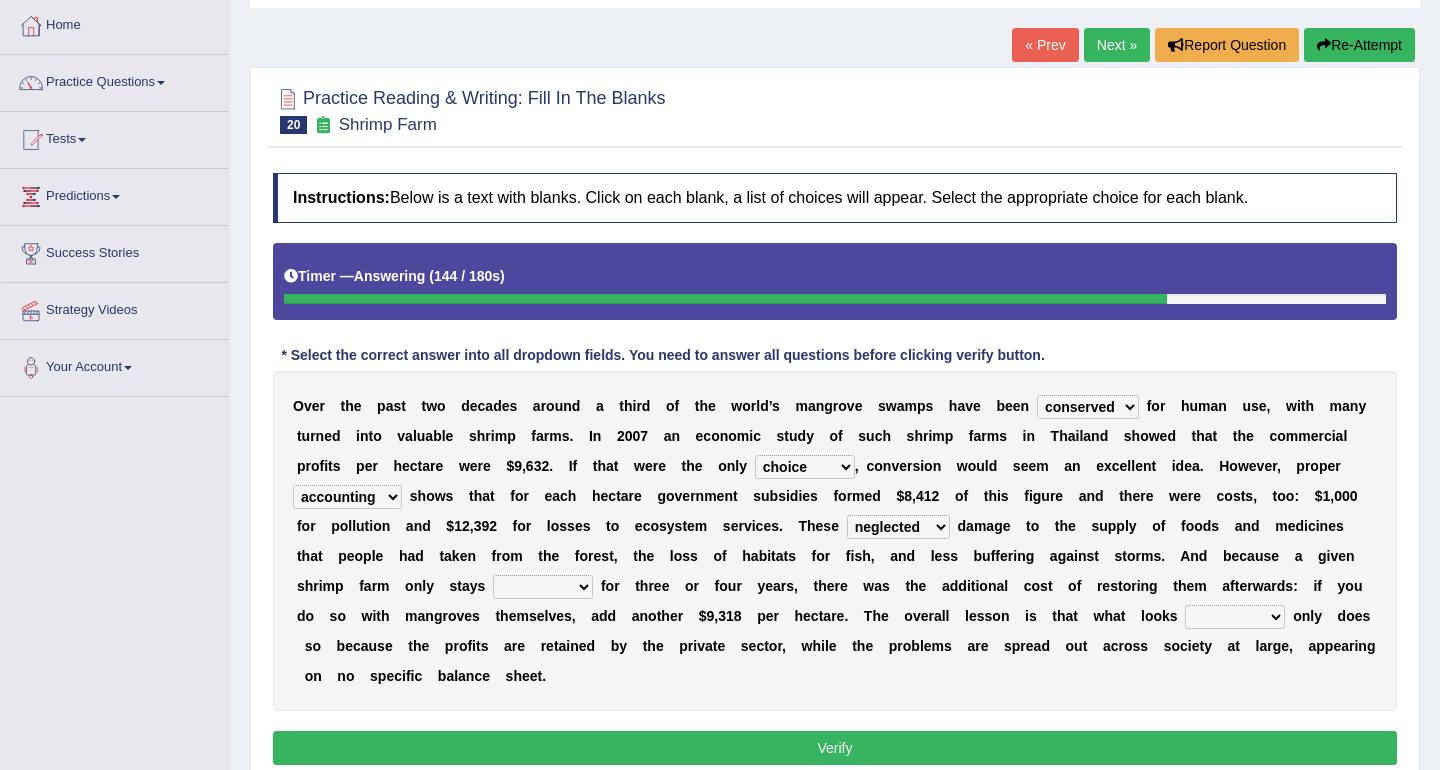 select on "productive" 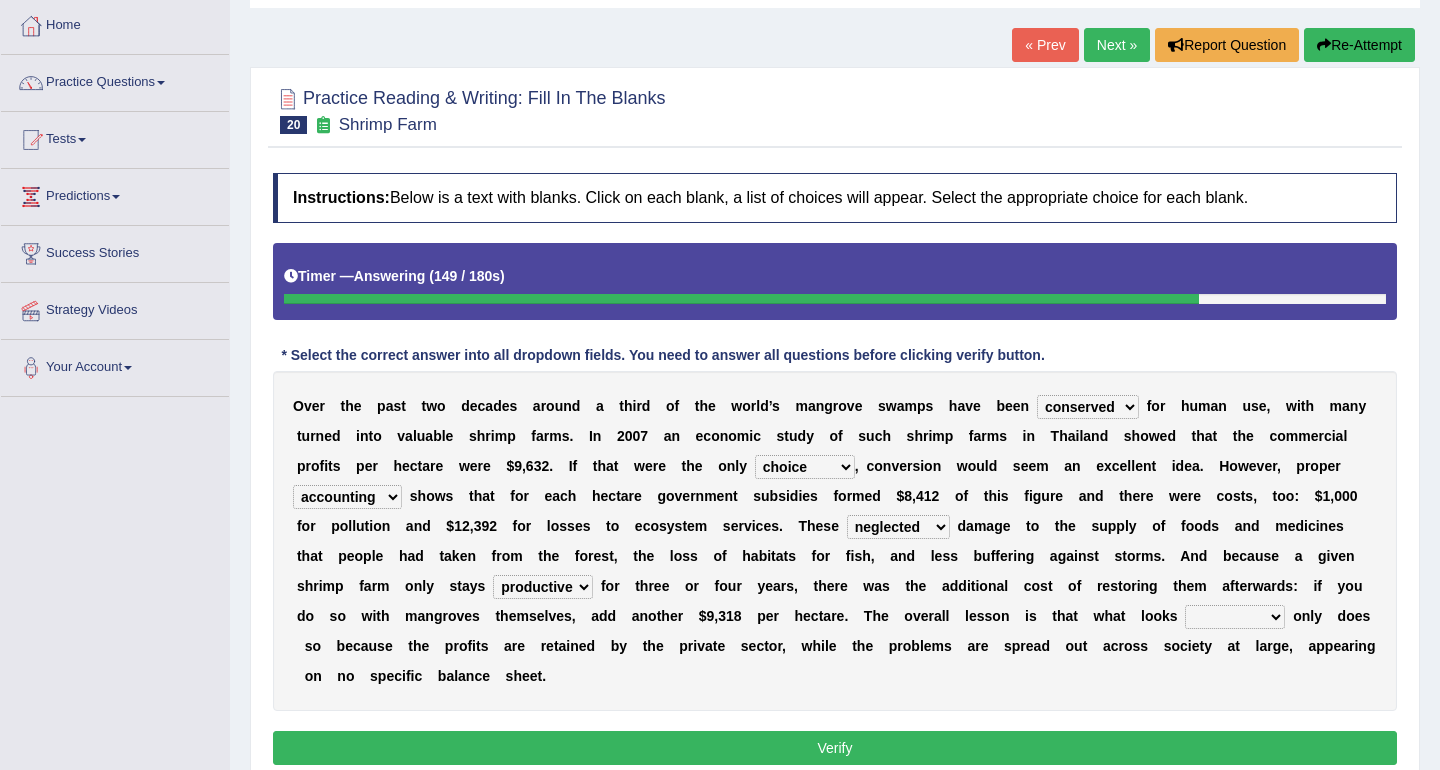 click on "interactive distinctive productive collective" at bounding box center (543, 587) 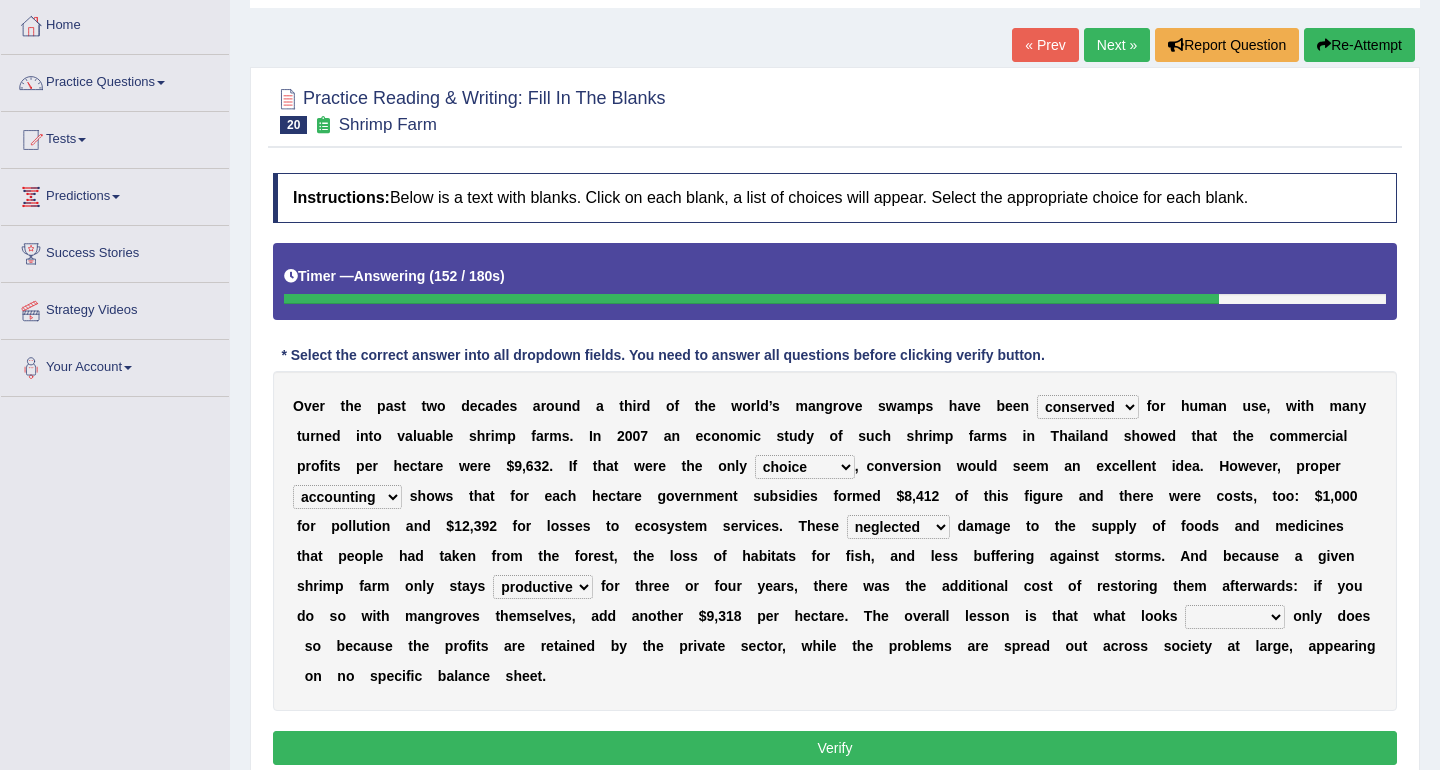 click on "O v e r       t h e       p a s t       t w o       d e c a d e s       a r o u n d       a       t h i r d       o f       t h e       w o r l d ’ s       m a n g r o v e       s w a m p s       h a v e       b e e n    rearranged exchanged conserved converted    f o r       h u m a n       u s e ,       w i t h       m a n y       t u r n e d       i n t o       v a l u a b l e       s h r i m p       f a r m s .       I n       2 0 0 7       a n       e c o n o m i c       s t u d y       o f       s u c h       s h r i m p       f a r m s       i n       T h a i l a n d       s h o w e d       t h a t       t h e       c o m m e r c i a l       p r o f i t s       p e r       h e c t a r e       w e r e       $ 9 , 6 3 2 .       I f       t h a t       w e r e       t h e       o n l y    index eliment choice factor ,    c o n v e r s i o n       w o u l d       s e e m       a n       e x c e l l" at bounding box center (835, 541) 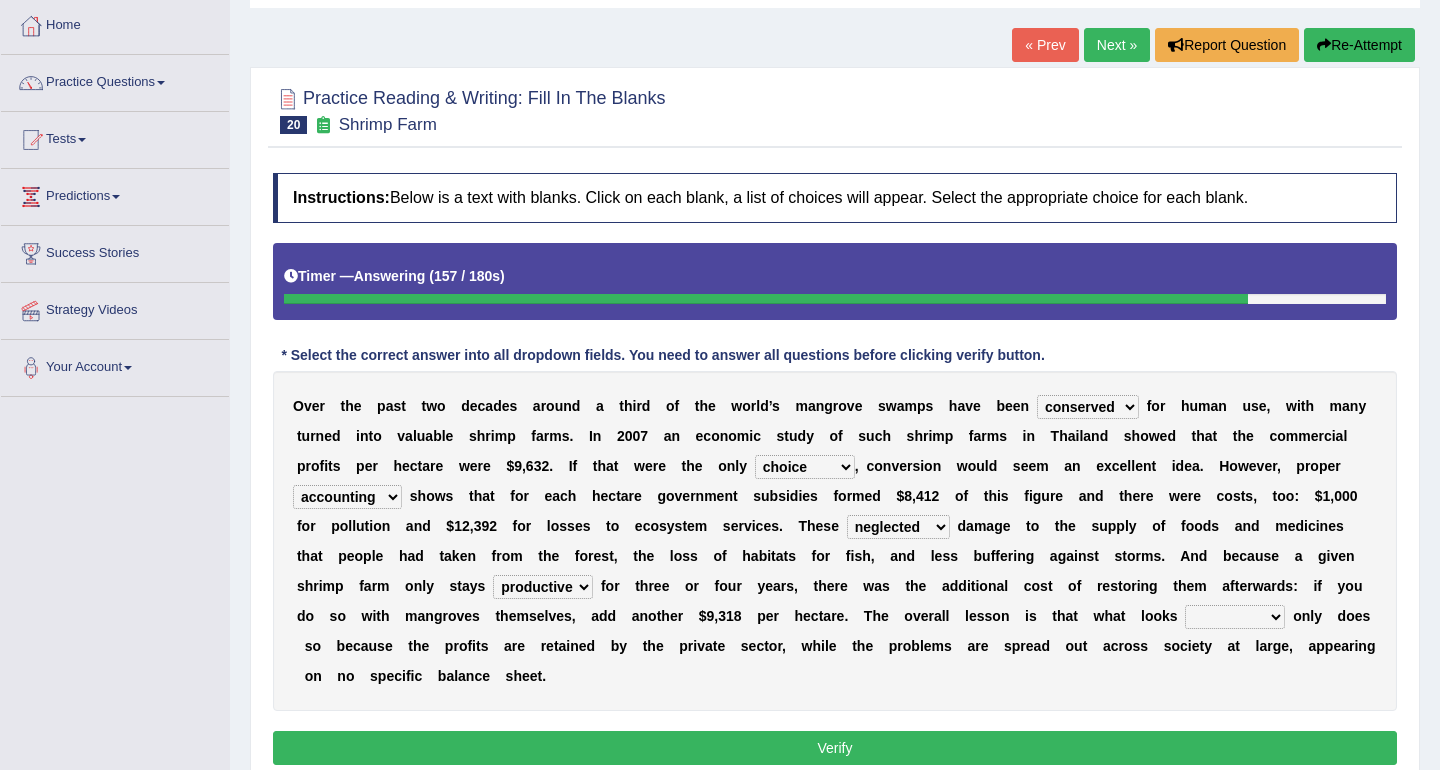 click on "beneficial immediate modest moderate" at bounding box center [1235, 617] 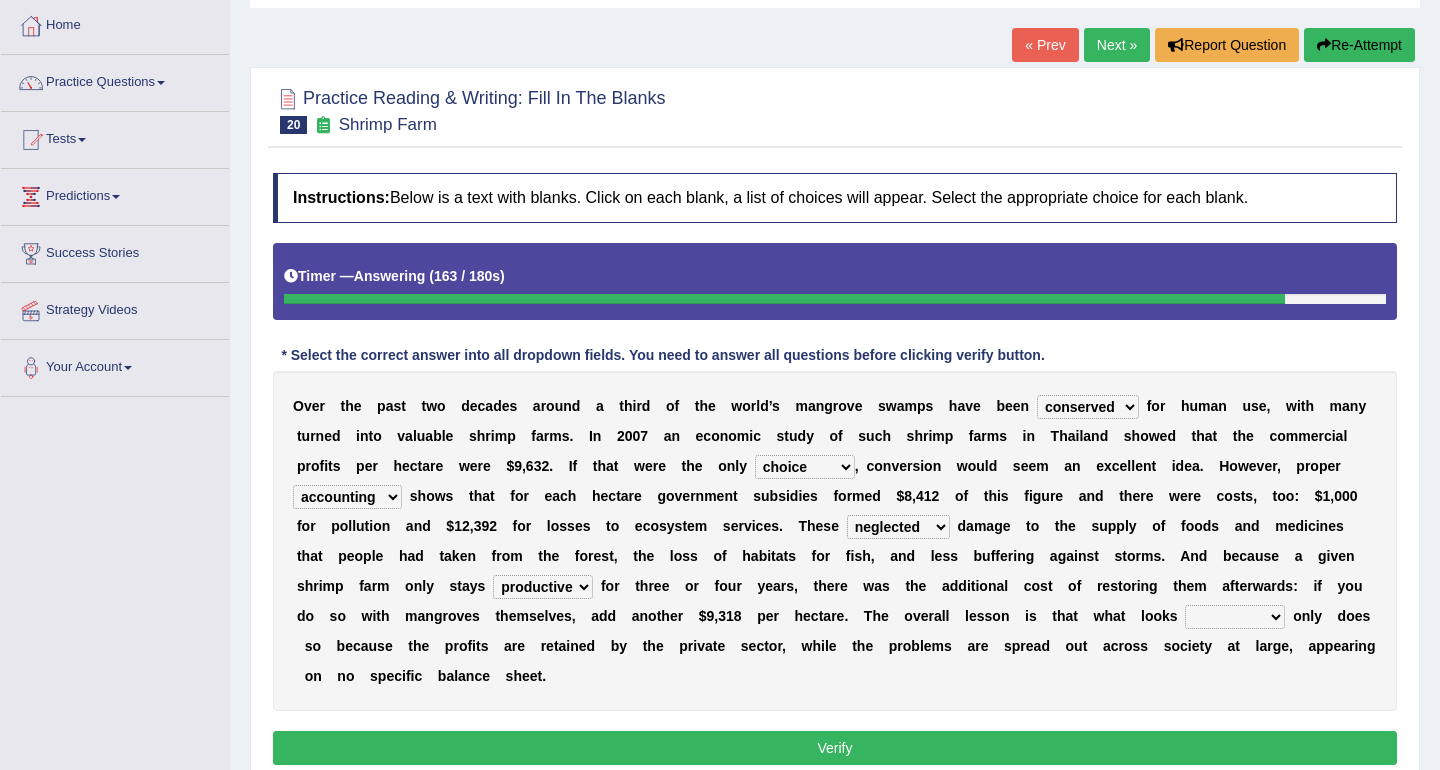 select on "beneficial" 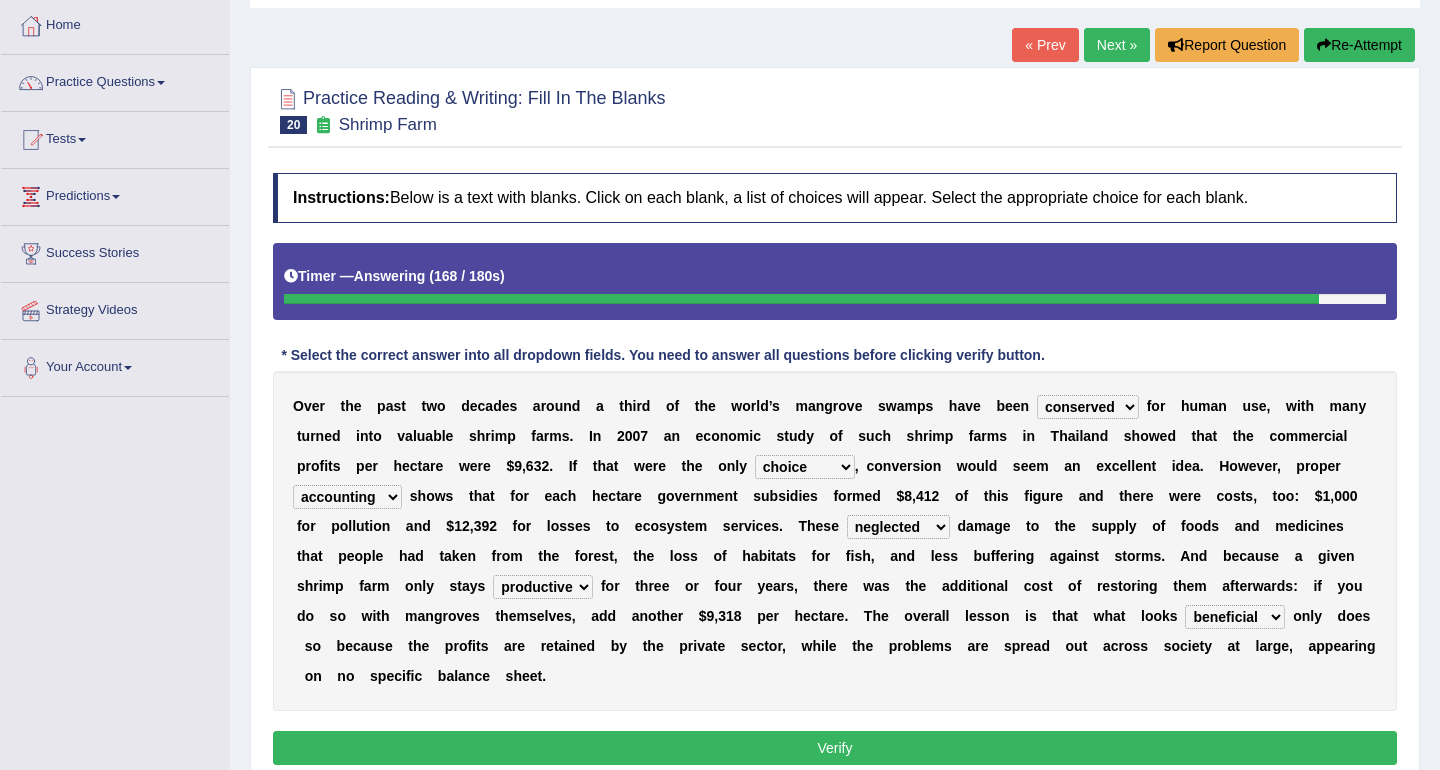 click on "O v e r       t h e       p a s t       t w o       d e c a d e s       a r o u n d       a       t h i r d       o f       t h e       w o r l d ’ s       m a n g r o v e       s w a m p s       h a v e       b e e n    rearranged exchanged conserved converted    f o r       h u m a n       u s e ,       w i t h       m a n y       t u r n e d       i n t o       v a l u a b l e       s h r i m p       f a r m s .       I n       2 0 0 7       a n       e c o n o m i c       s t u d y       o f       s u c h       s h r i m p       f a r m s       i n       T h a i l a n d       s h o w e d       t h a t       t h e       c o m m e r c i a l       p r o f i t s       p e r       h e c t a r e       w e r e       $ 9 , 6 3 2 .       I f       t h a t       w e r e       t h e       o n l y    index eliment choice factor ,    c o n v e r s i o n       w o u l d       s e e m       a n       e x c e l l" at bounding box center (835, 541) 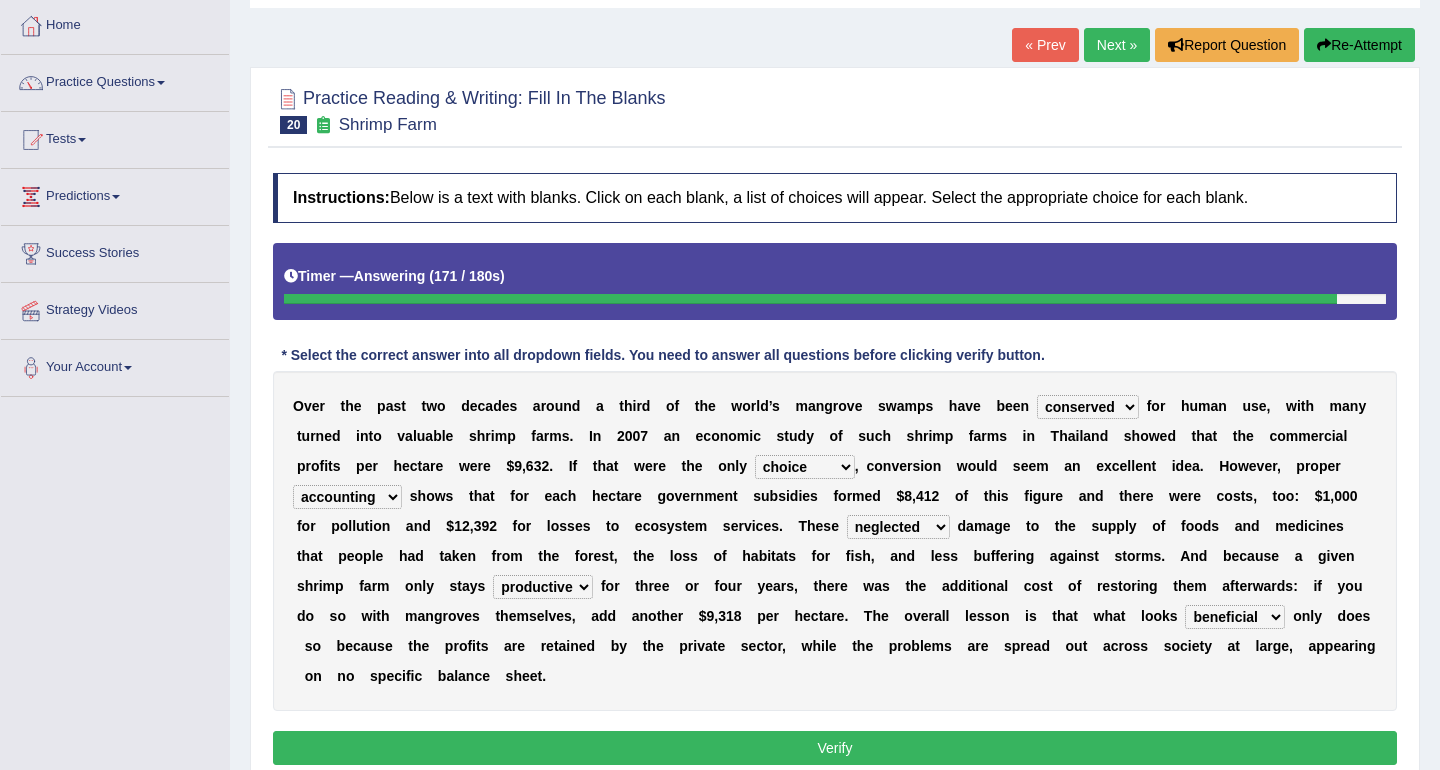click on "Verify" at bounding box center [835, 748] 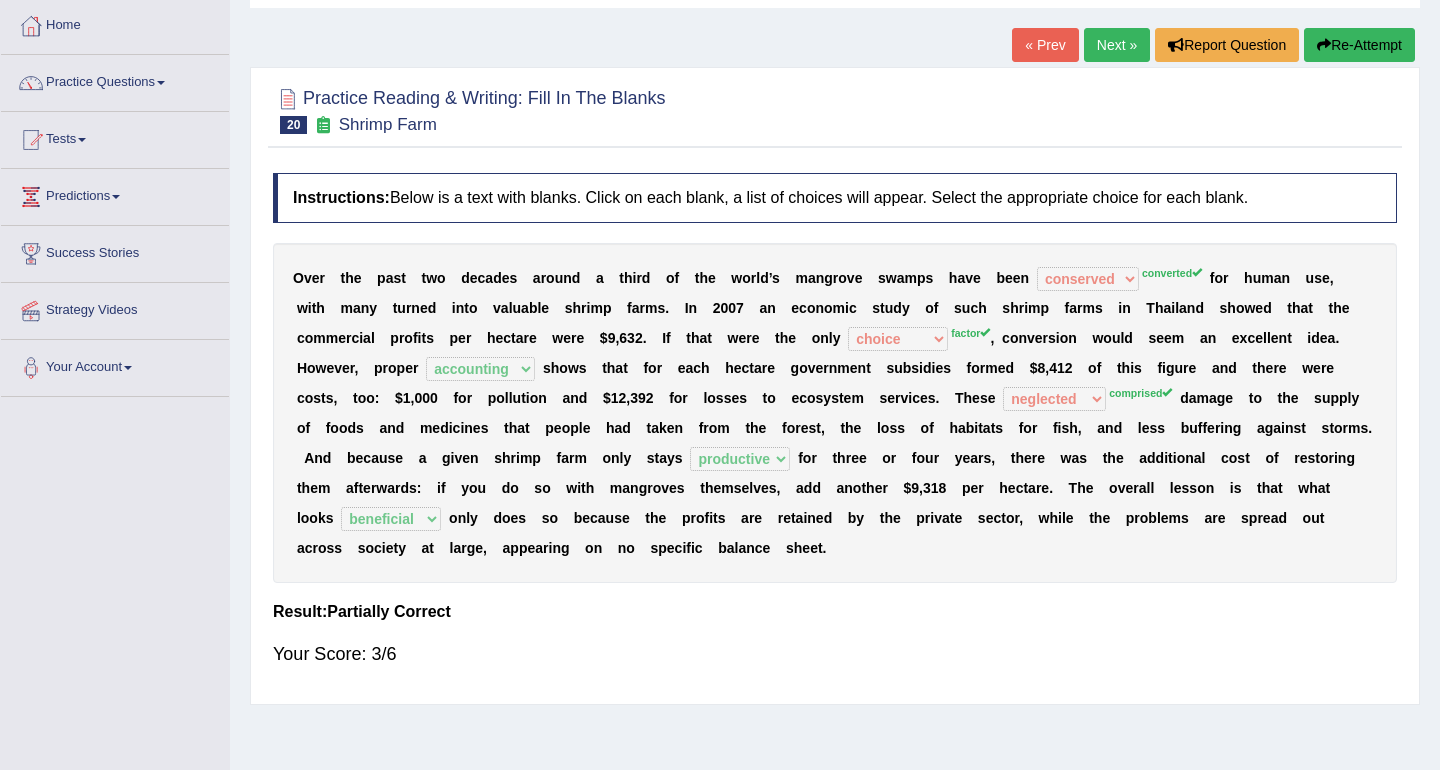 click on "Next »" at bounding box center [1117, 45] 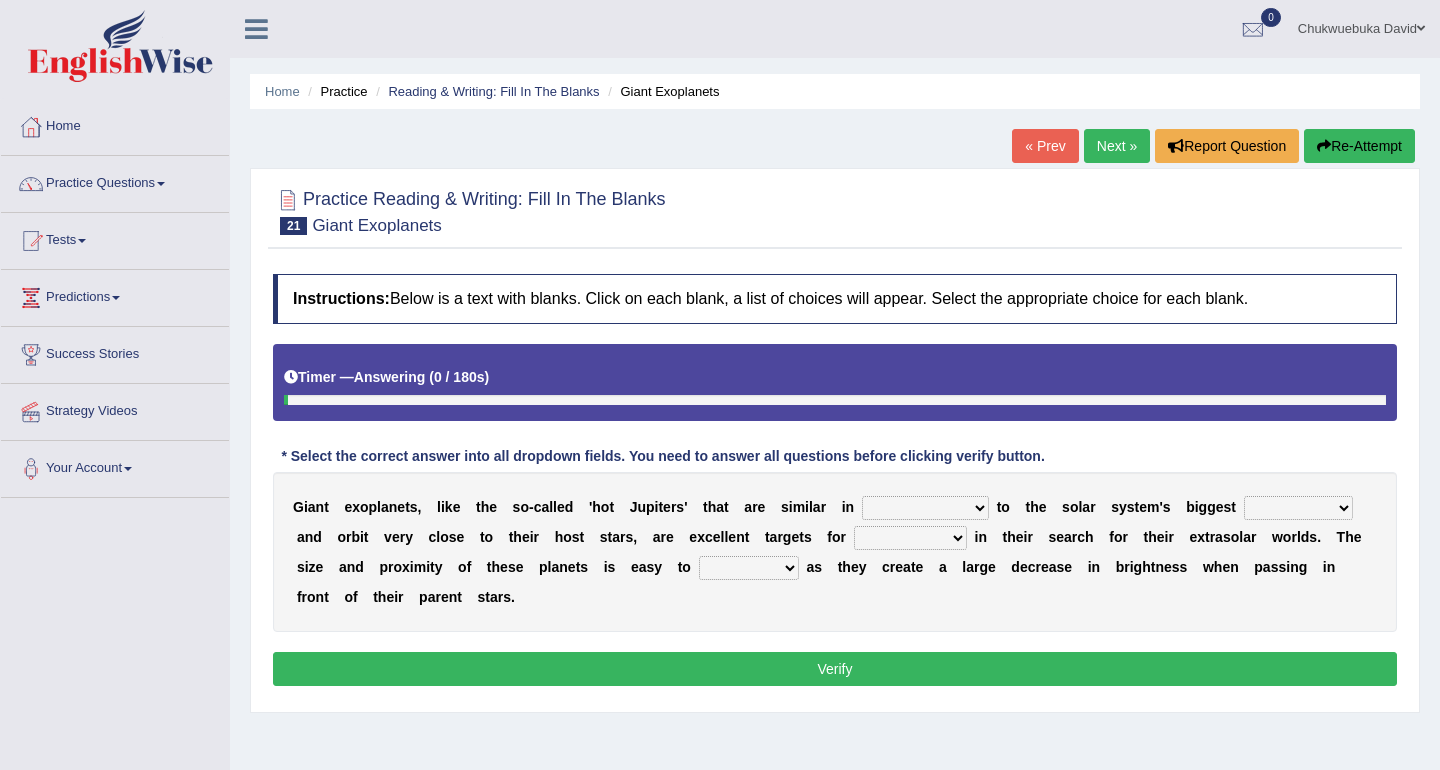 scroll, scrollTop: 0, scrollLeft: 0, axis: both 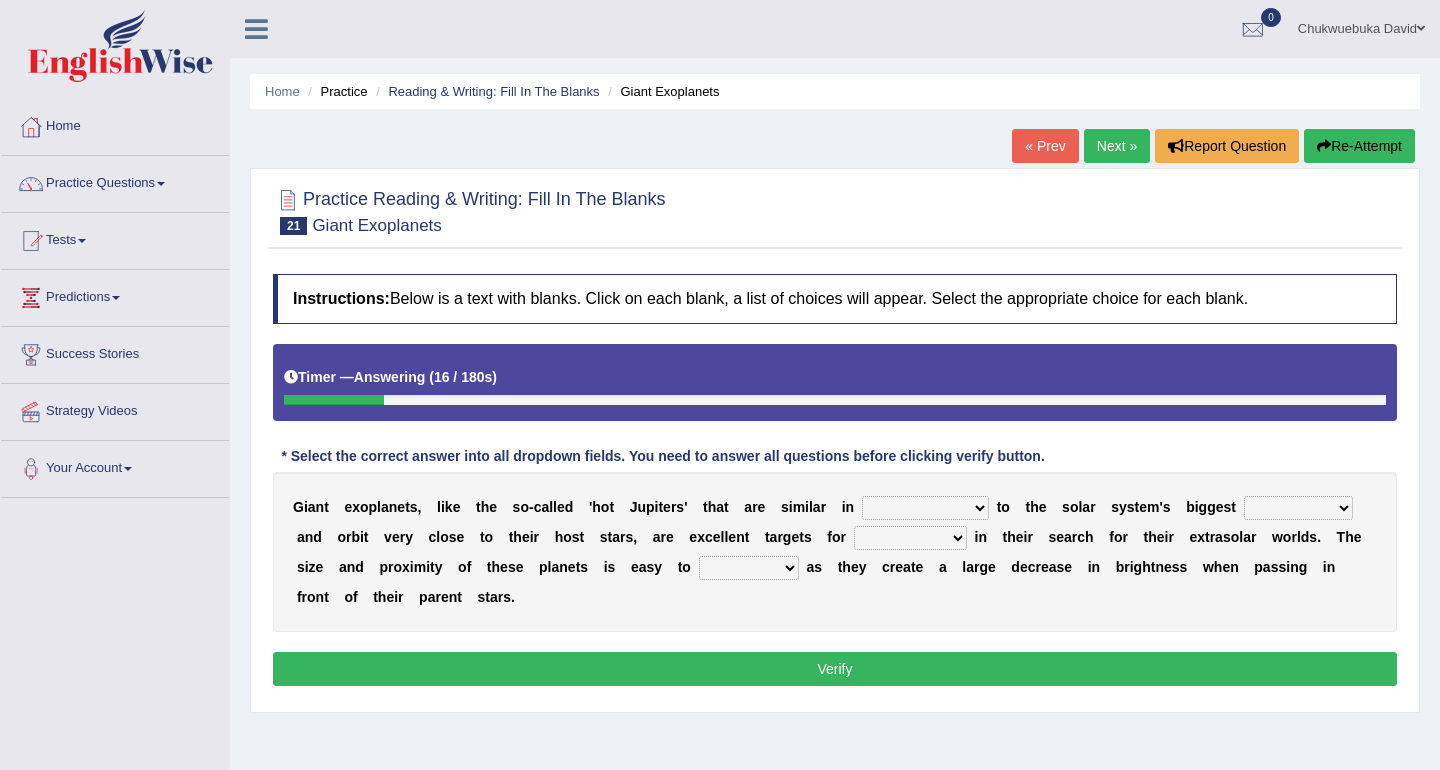 click on "borders expressions shapes characteristics" at bounding box center (925, 508) 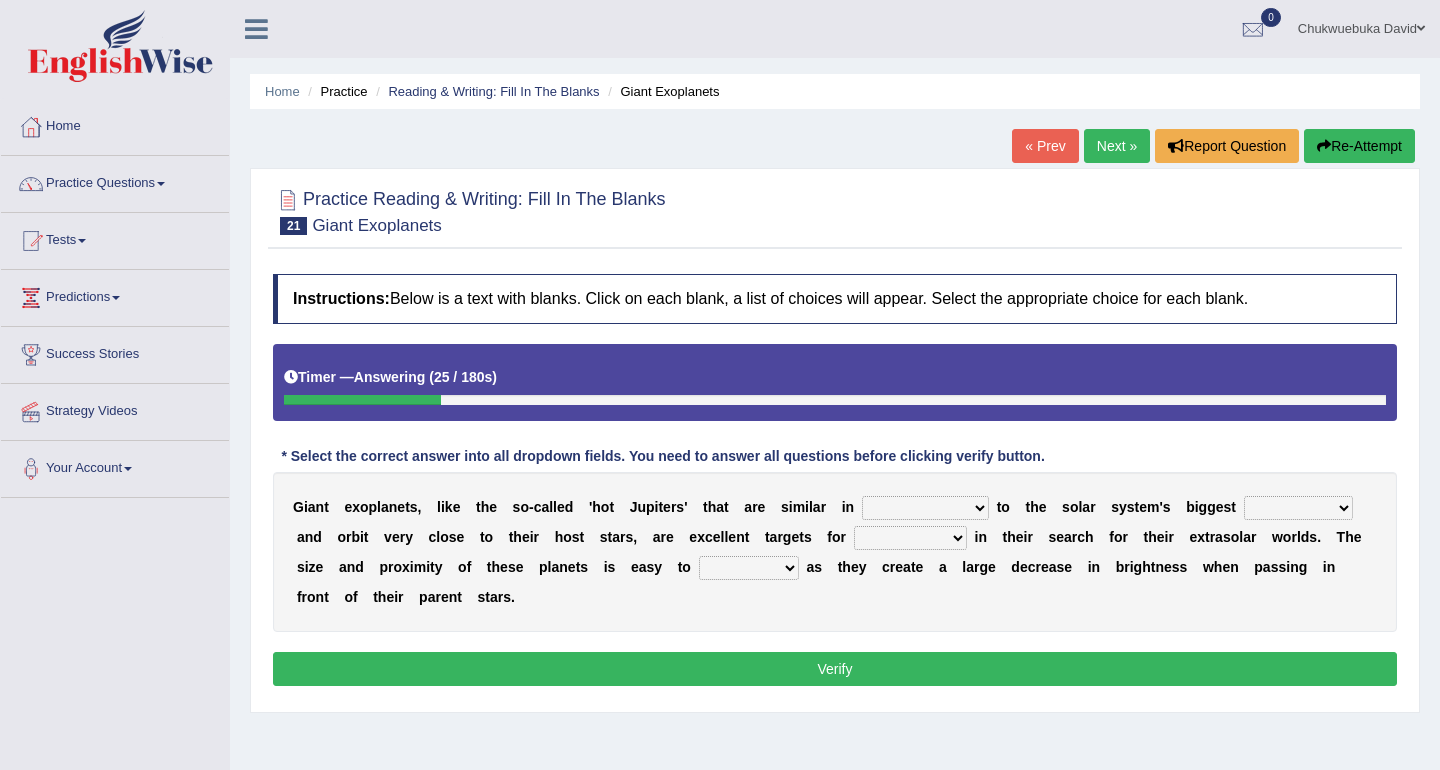 select on "shapes" 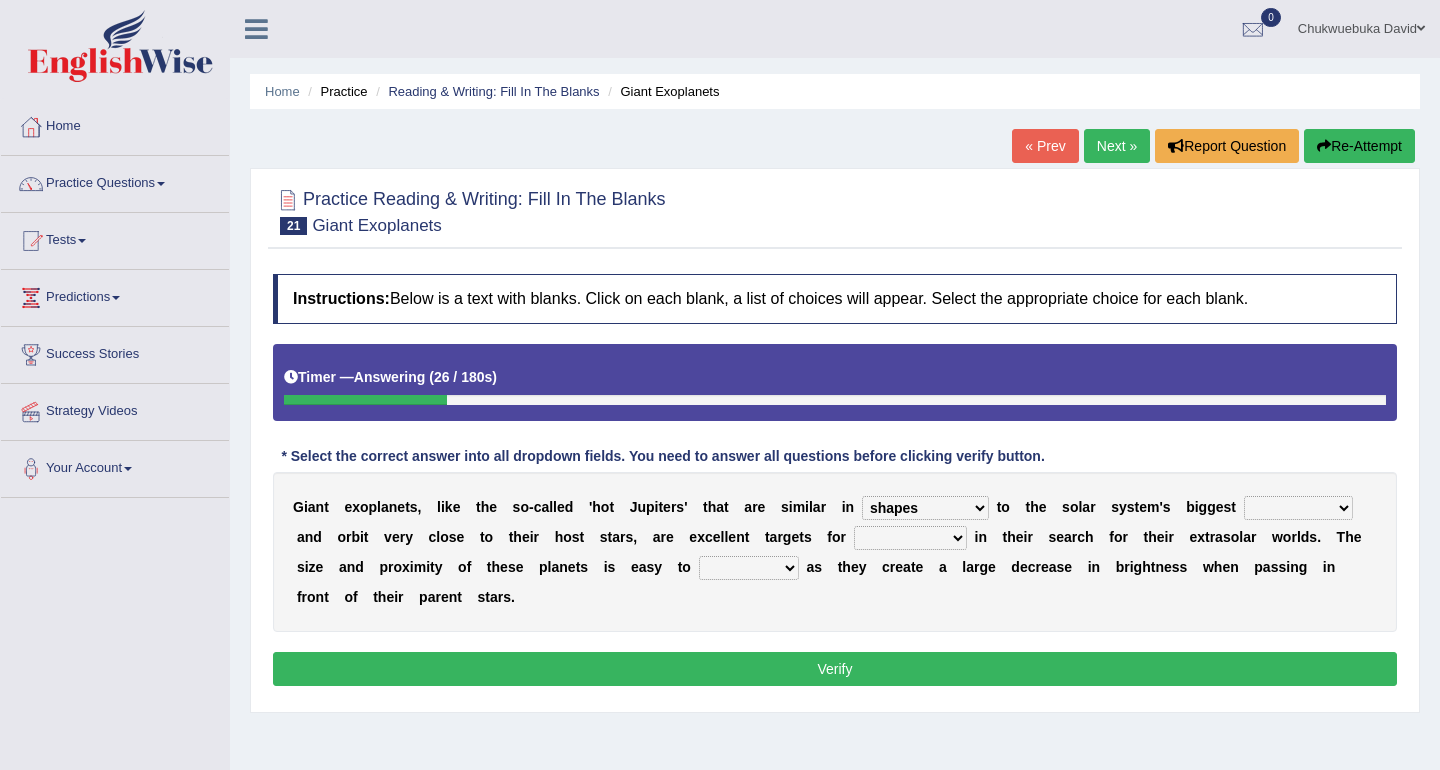 click on "borders expressions shapes characteristics" at bounding box center (925, 508) 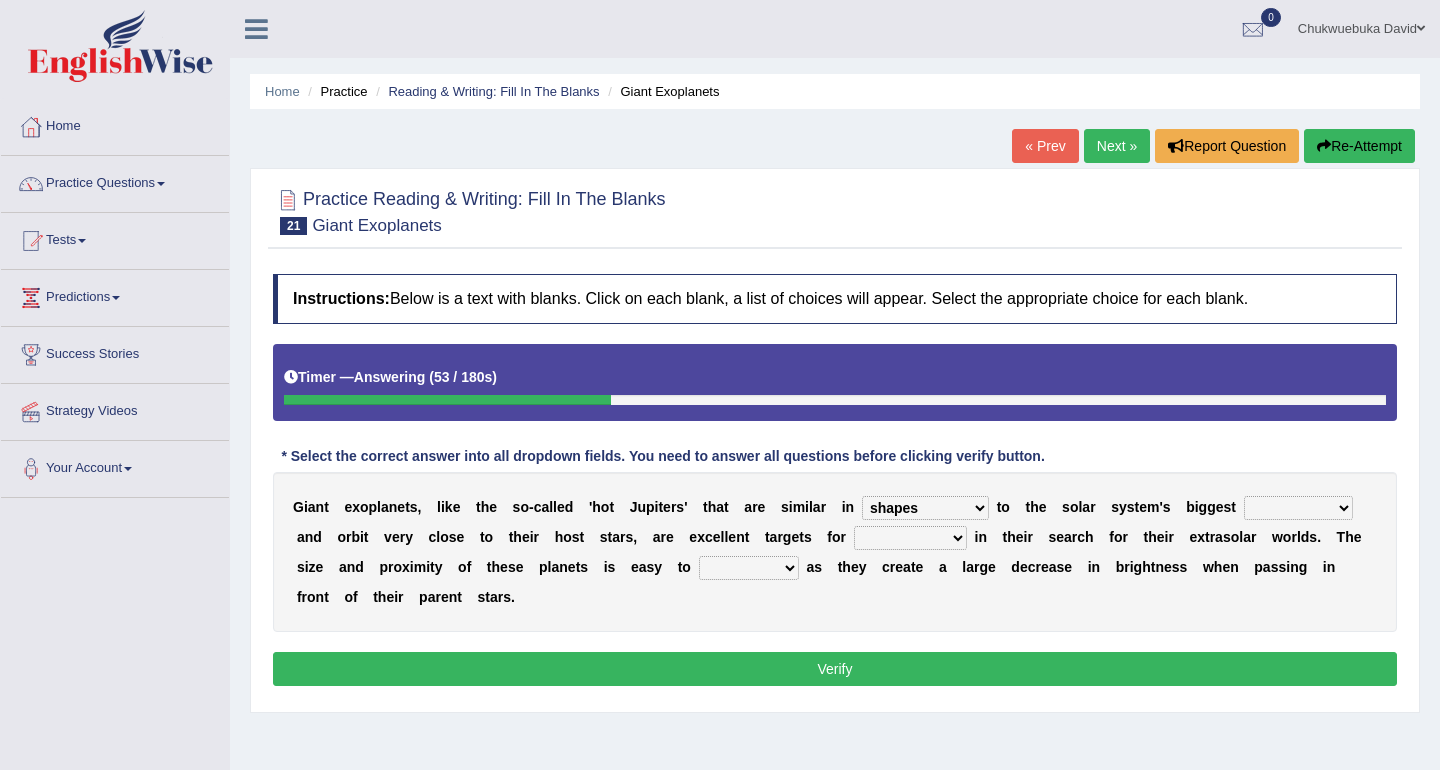 click on "borders expressions shapes characteristics" at bounding box center (925, 508) 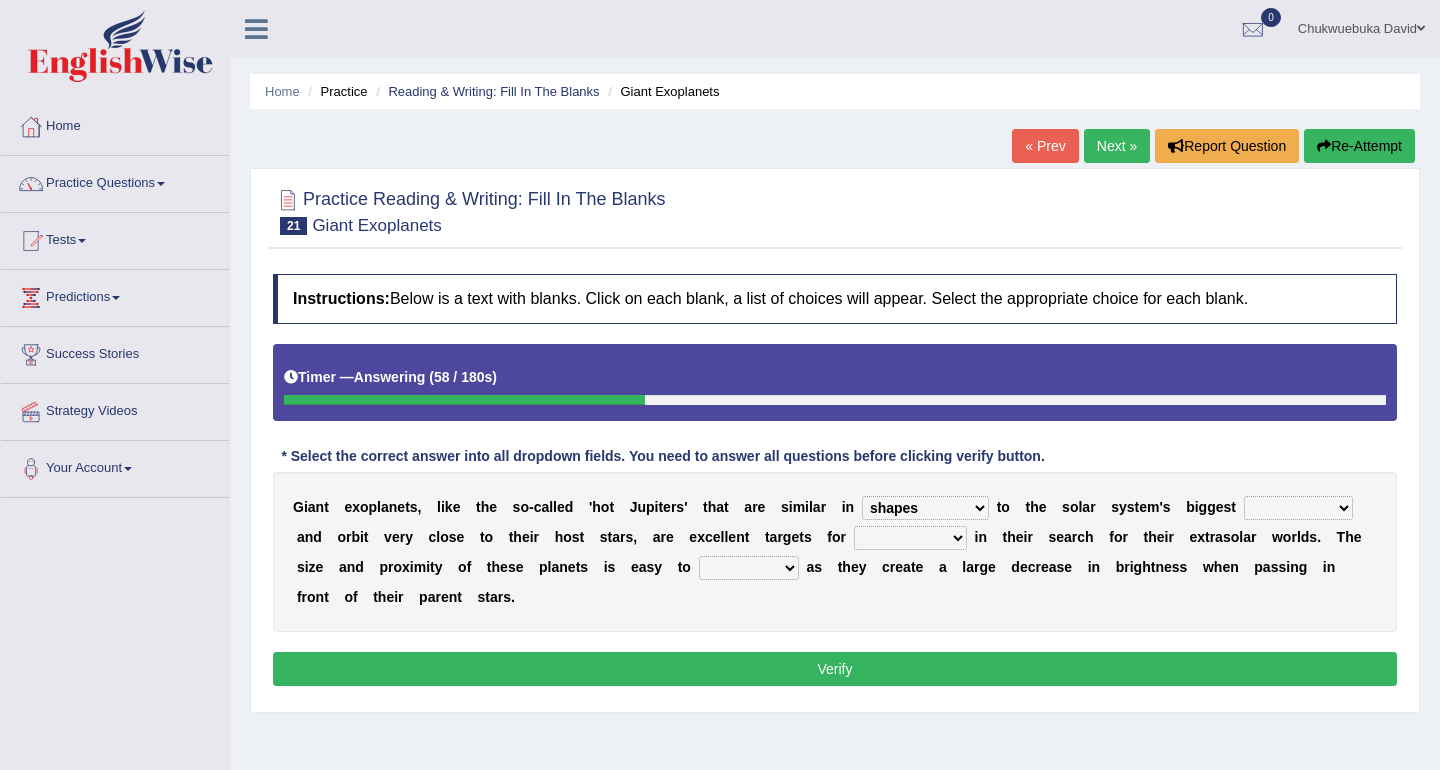 click on "Giant exoplanets, like the so-called 'hot Jupiters' that are similar in borders expressions shapes characteristics to the solar system's biggest frame subordinate planet comet and orbit very close to their host stars, are excellent targets for members astronomers parties makers in their search for their extrasolar worlds. The size and proximity of these planets is easy to detect denounce deflect direct as they create a large dec" at bounding box center [835, 552] 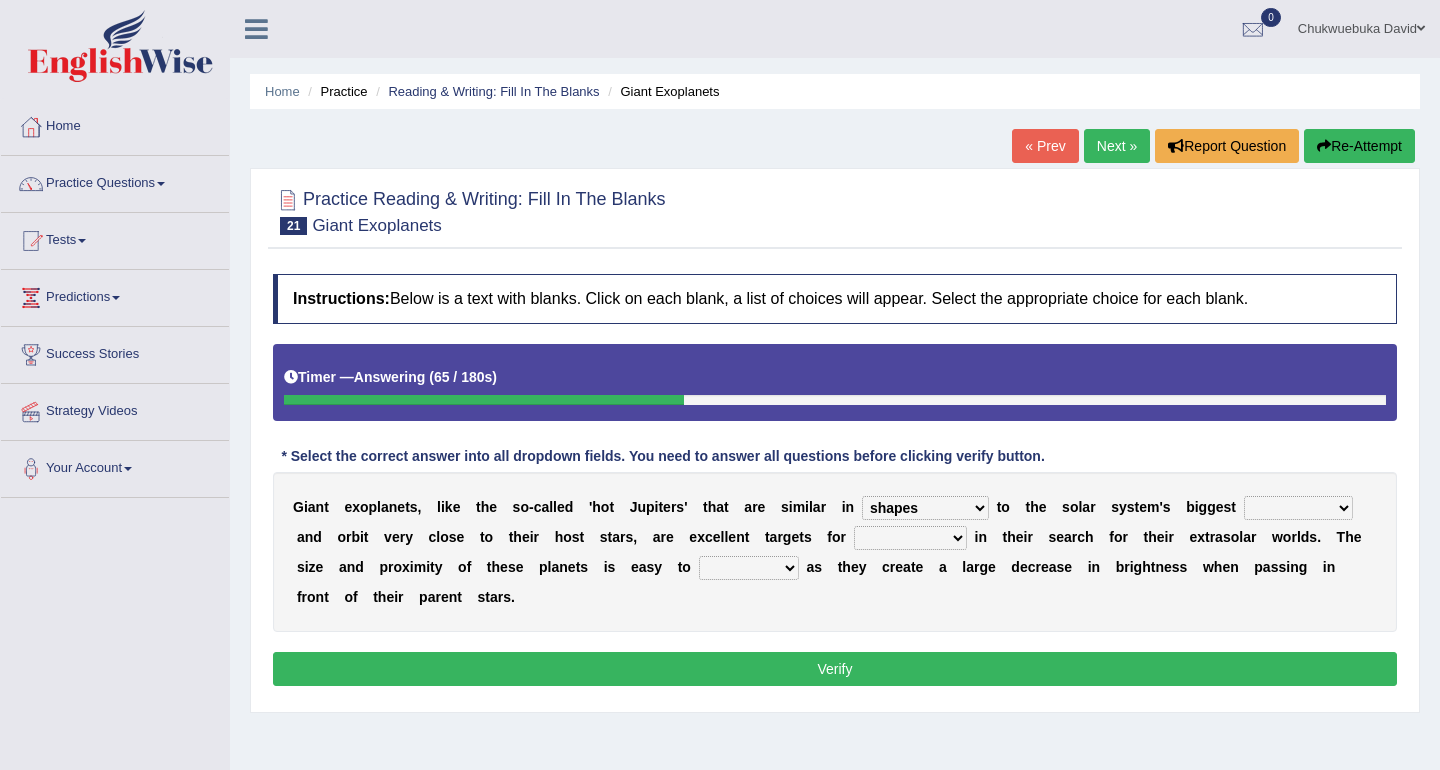 click on "frame subordinate planet comet" at bounding box center (1298, 508) 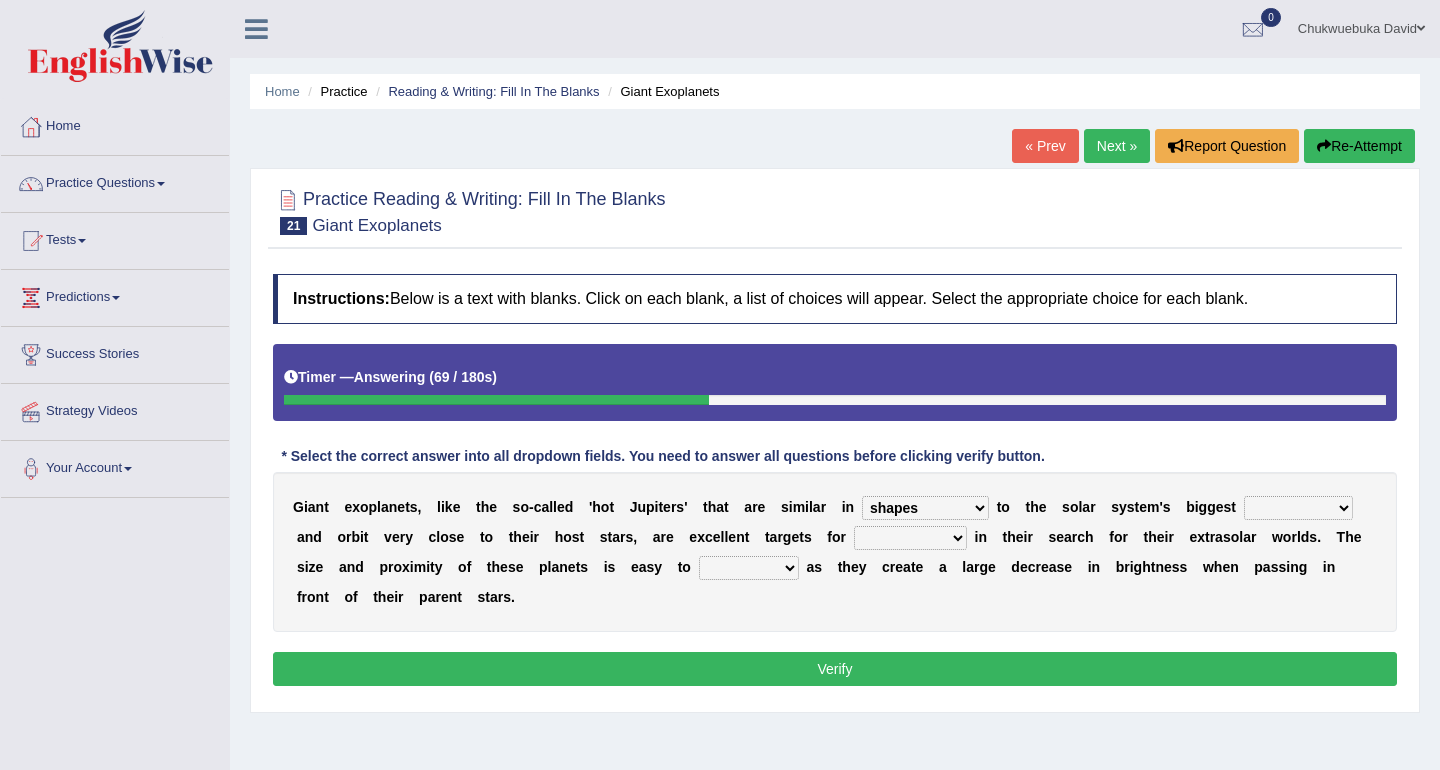 select on "planet" 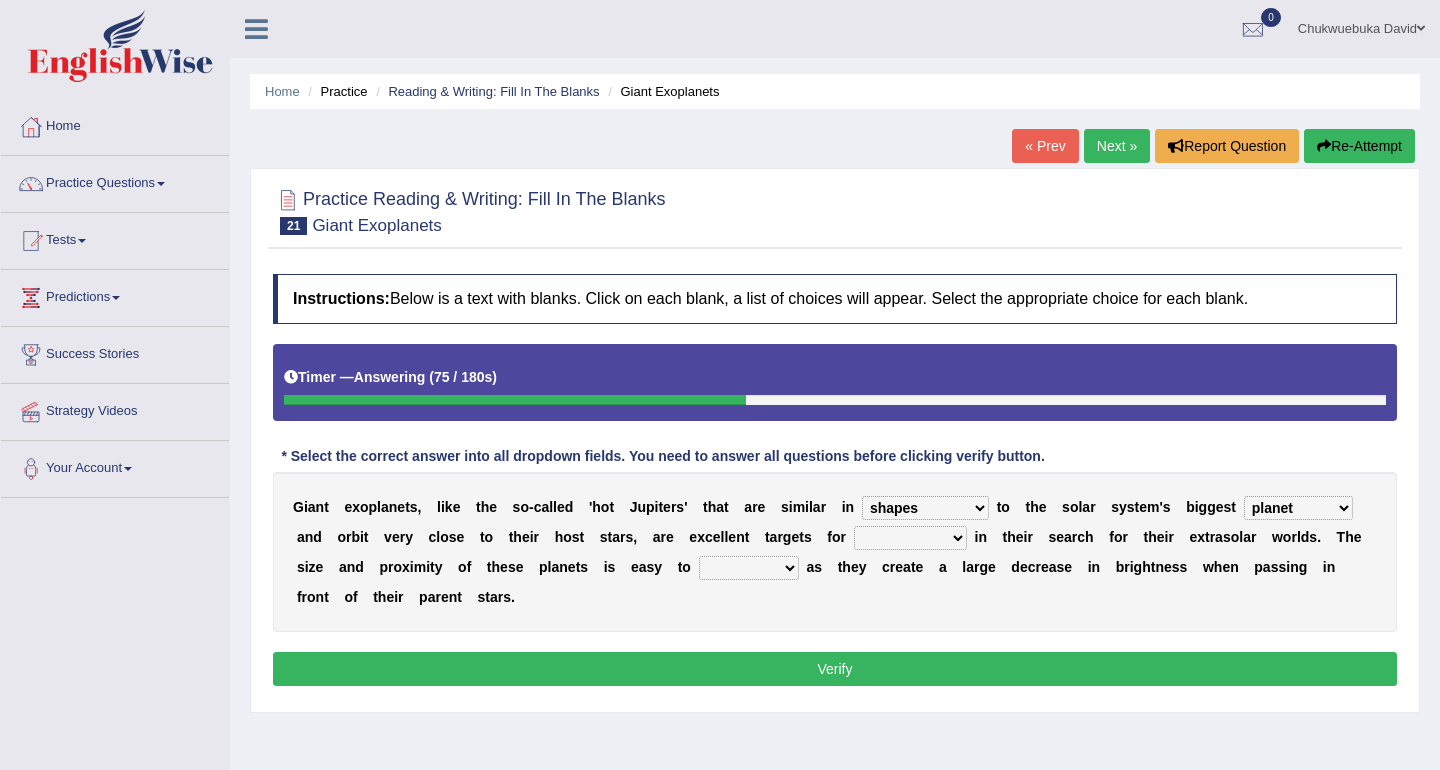 click on "members astronomers parties makers" at bounding box center (910, 538) 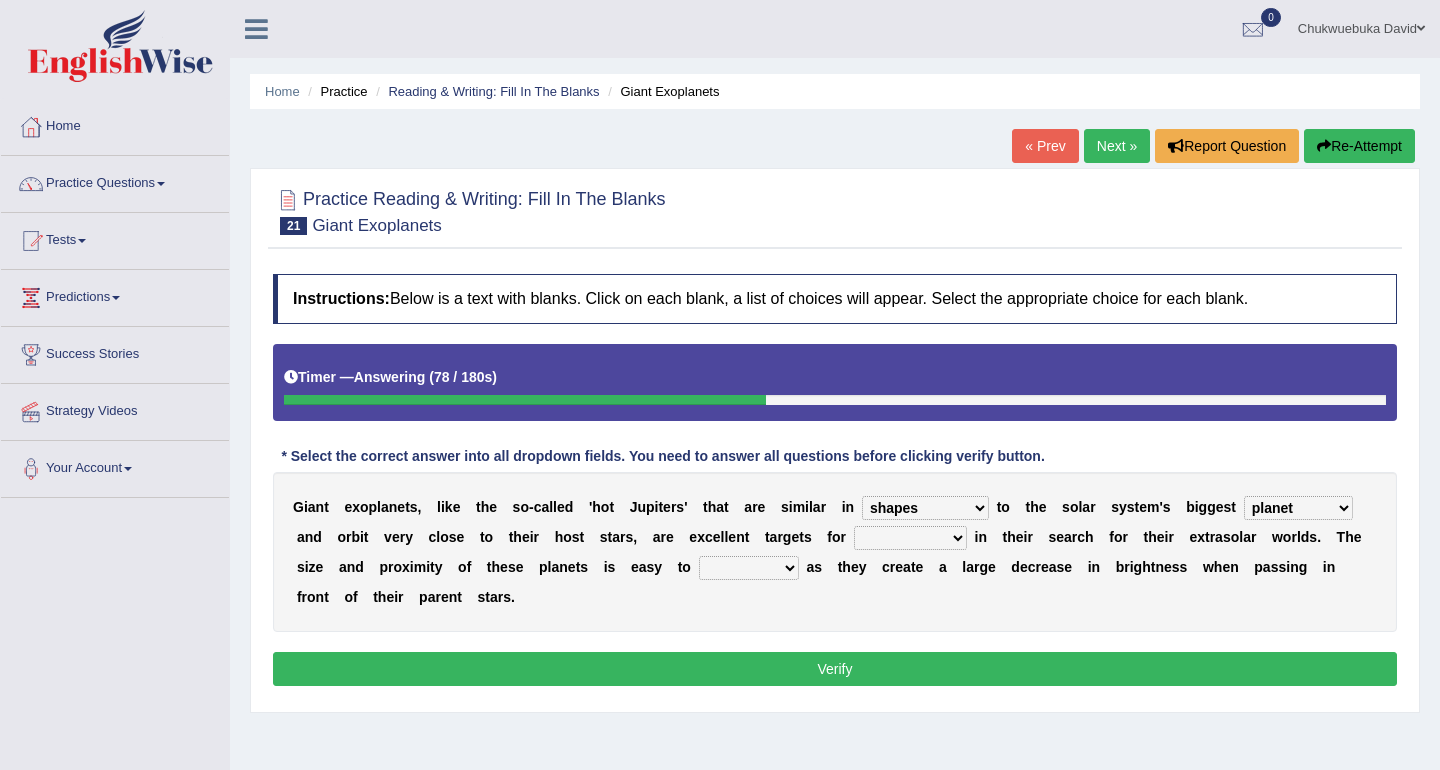 select on "astronomers" 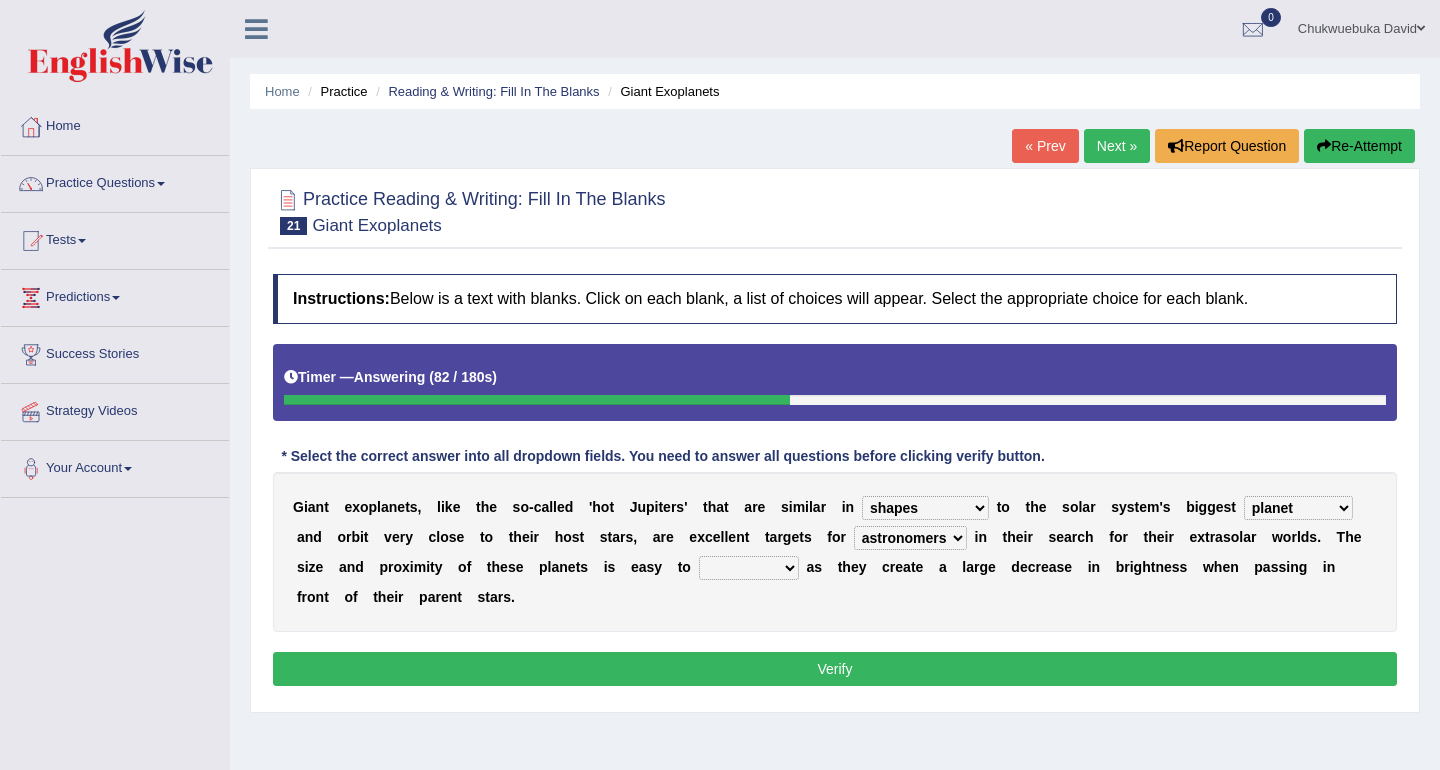 click on "detect denounce deflect direct" at bounding box center (749, 568) 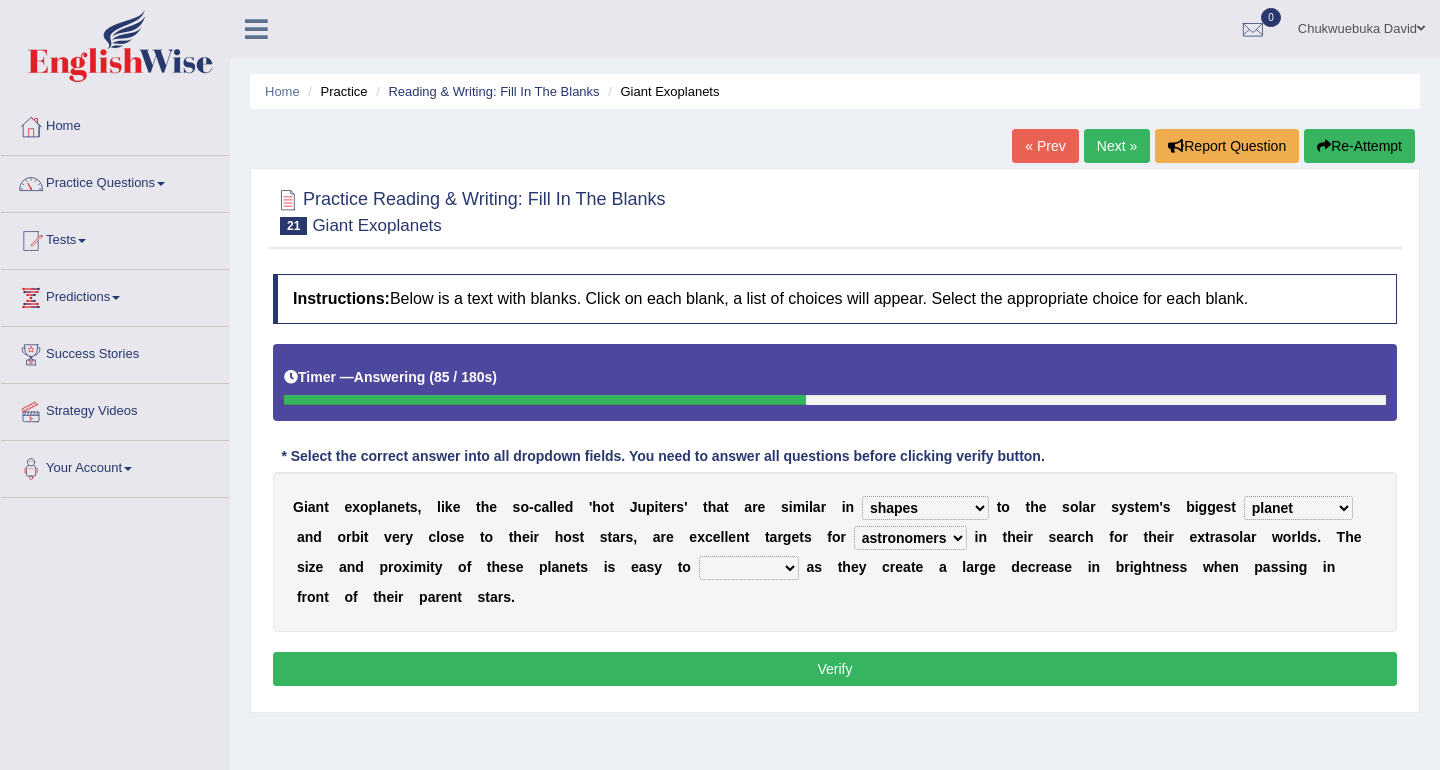 select on "detect" 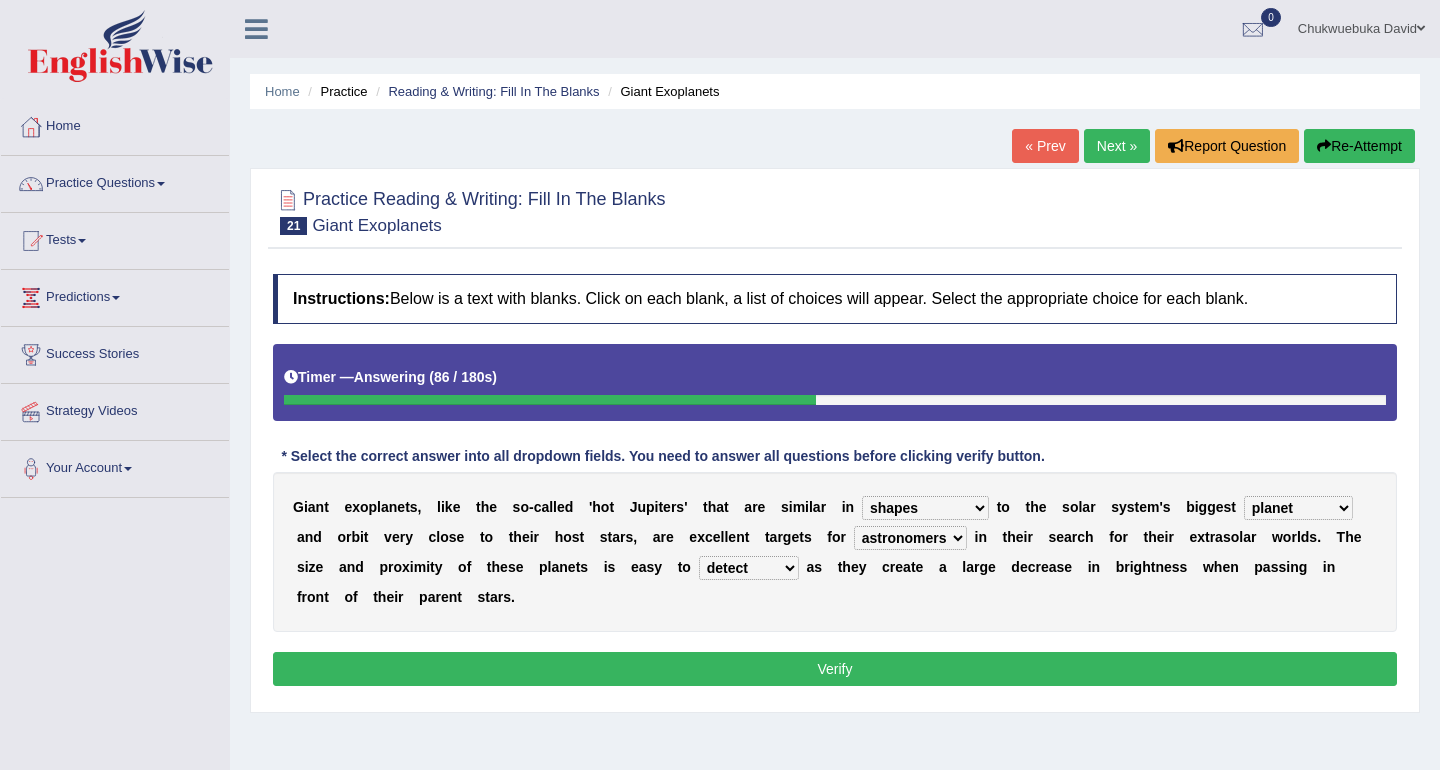 click on "t" at bounding box center (611, 507) 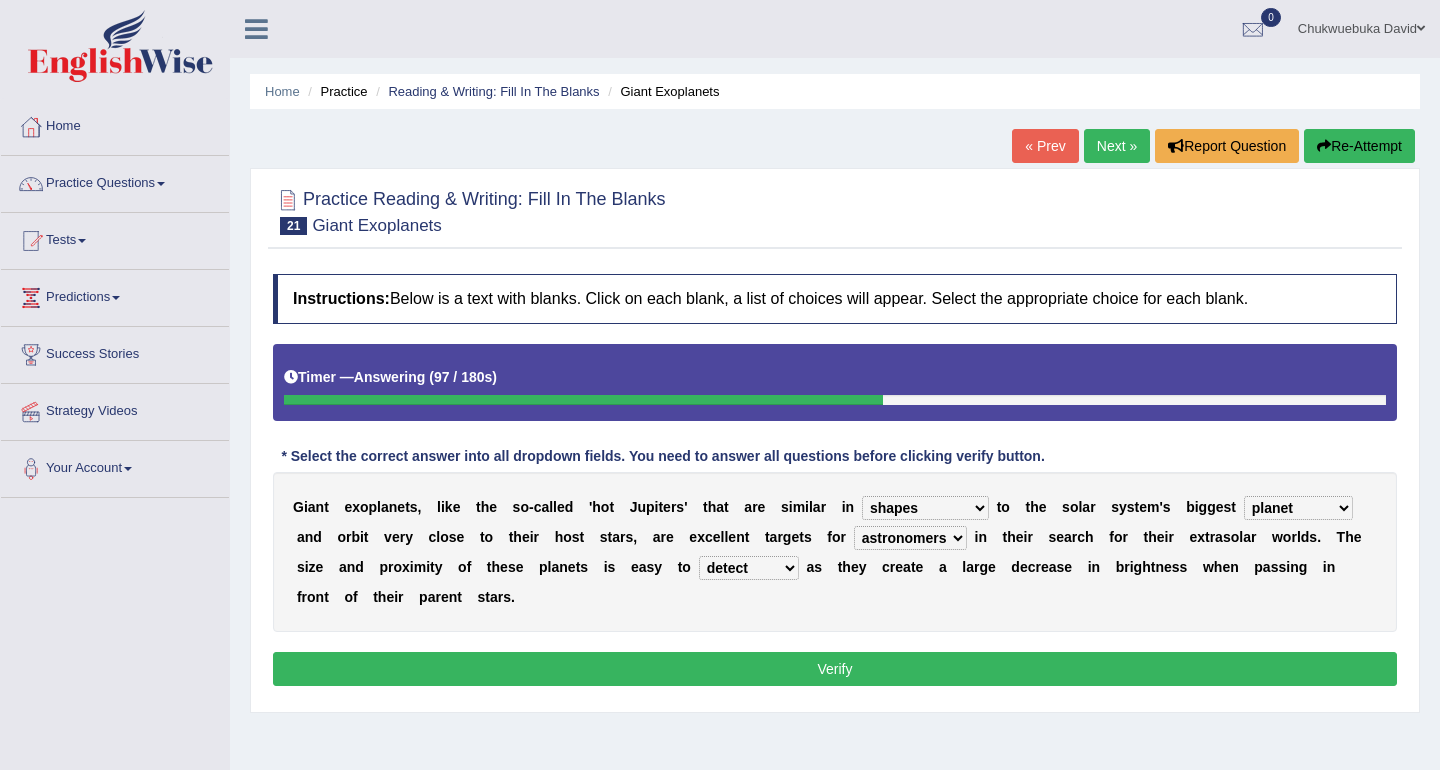 click on "borders expressions shapes characteristics" at bounding box center [925, 508] 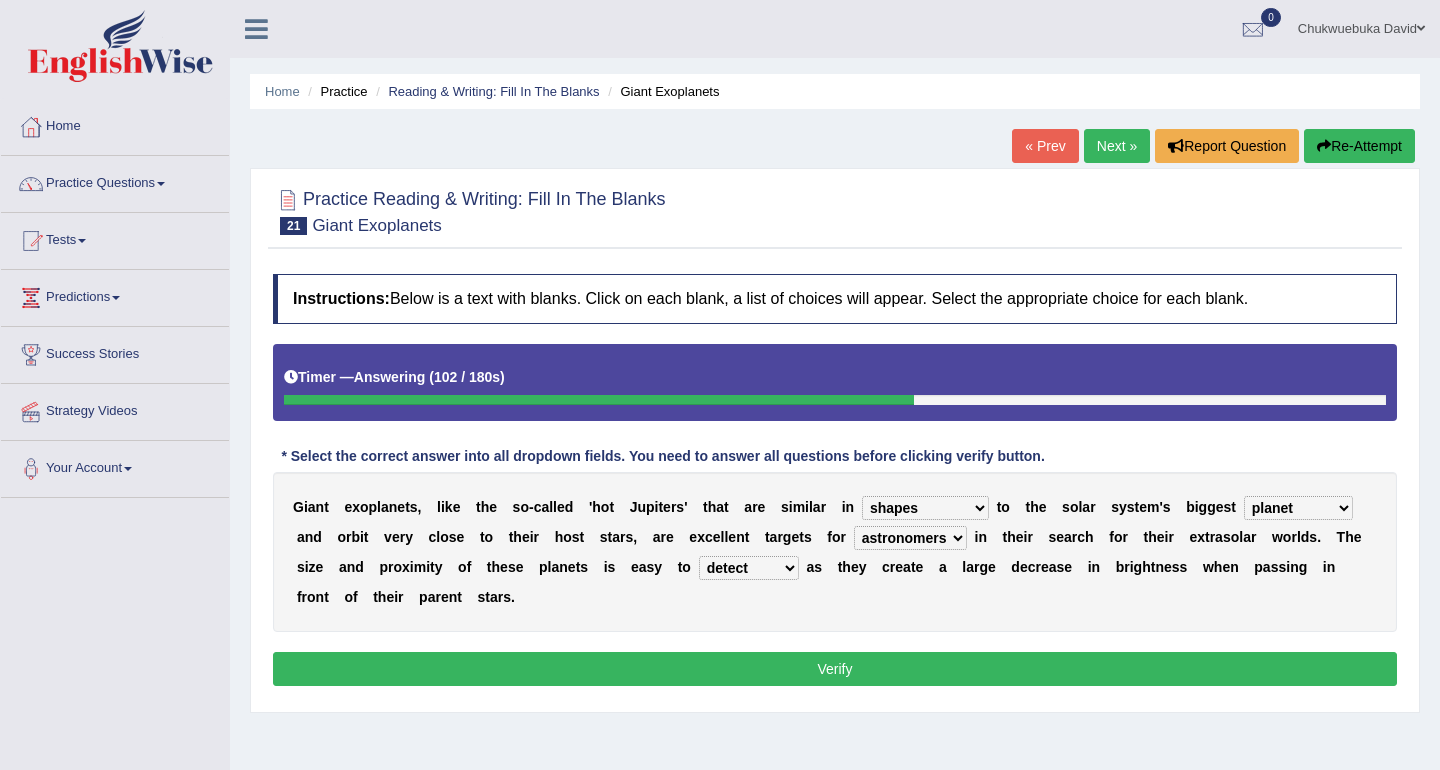 click on "G i a n t       e x o p l a n e t s ,       l i k e       t h e       s o - c a l l e d       ' h o t       J u p i t e r s '       t h a t       a r e       s i m i l a r       i n    borders expressions shapes characteristics    t o       t h e       s o l a r       s y s t e m ' s       b i g g e s t    frame subordinate planet comet    a n d       o r b i t       v e r y       c l o s e       t o       t h e i r       h o s t       s t a r s ,       a r e       e x c e l l e n t       t a r g e t s       f o r    members astronomers parties makers    i n       t h e i r       s e a r c h       f o r       t h e i r       e x t r a s o l a r       w o r l d s .       T h e       s i z e       a n d       p r o x i m i t y       o f       t h e s e       p l a n e t s       i s       e a s y       t o    detect denounce deflect direct    a s       t h e y       c r e a t e       a       l a r g e       d e c" at bounding box center [835, 552] 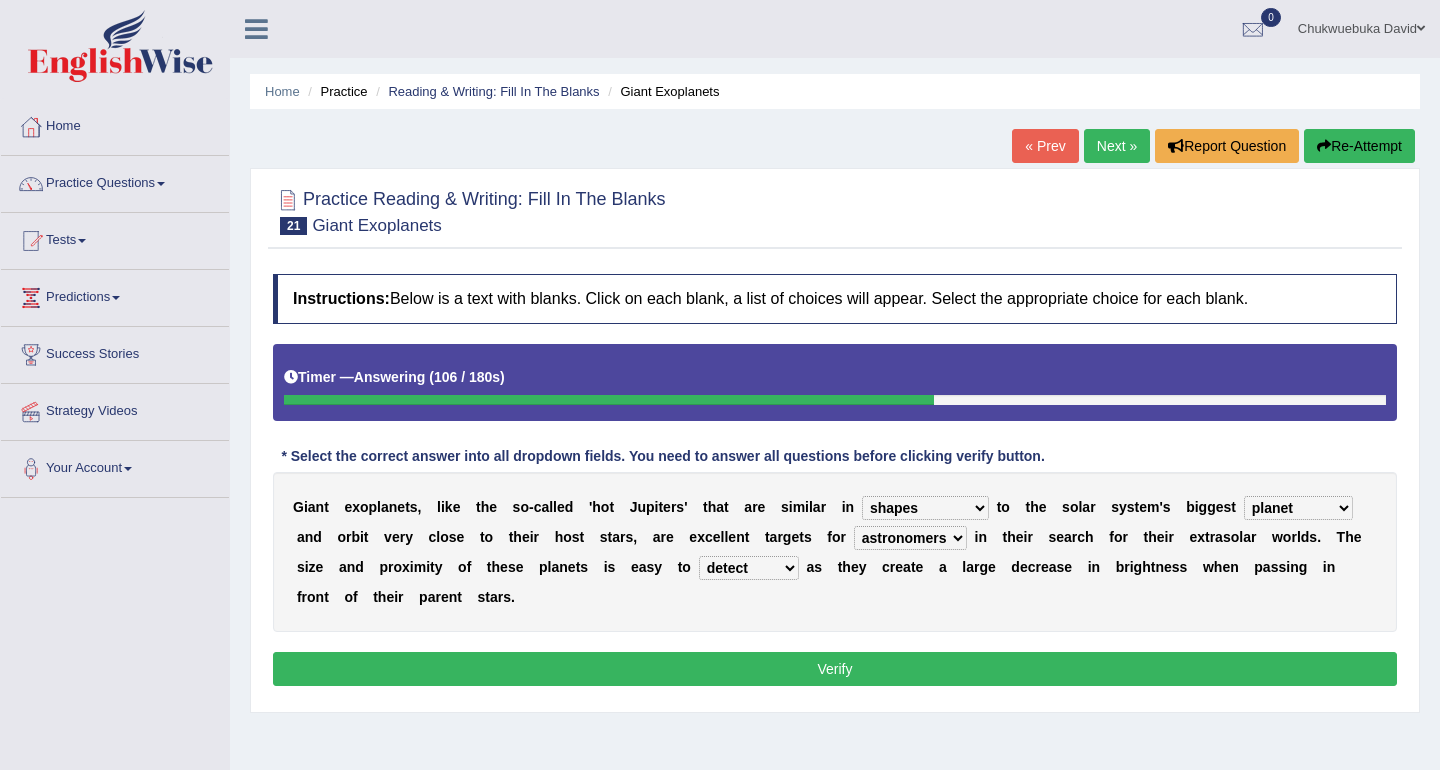 click on "frame subordinate planet comet" at bounding box center (1298, 508) 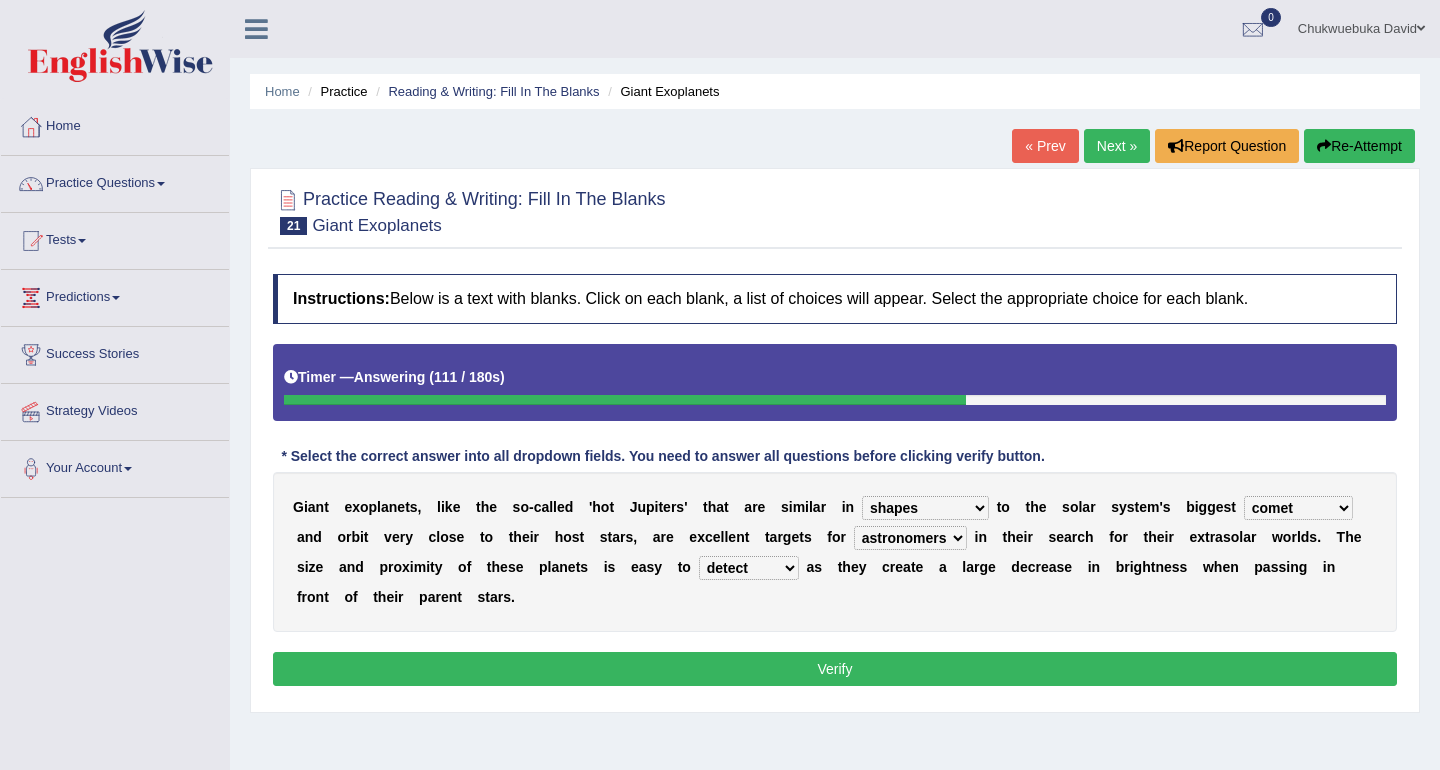 click on "frame subordinate planet comet" at bounding box center [1298, 508] 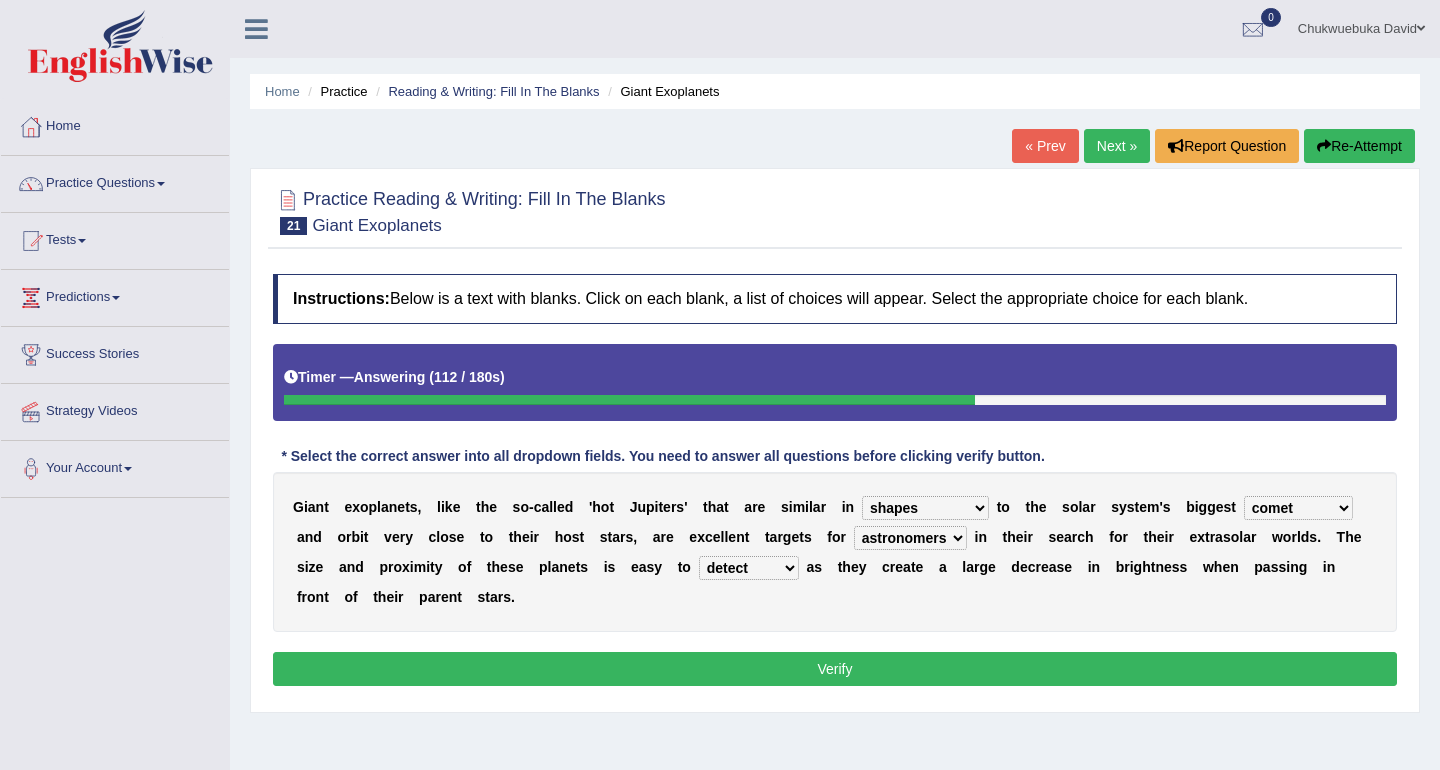 select on "planet" 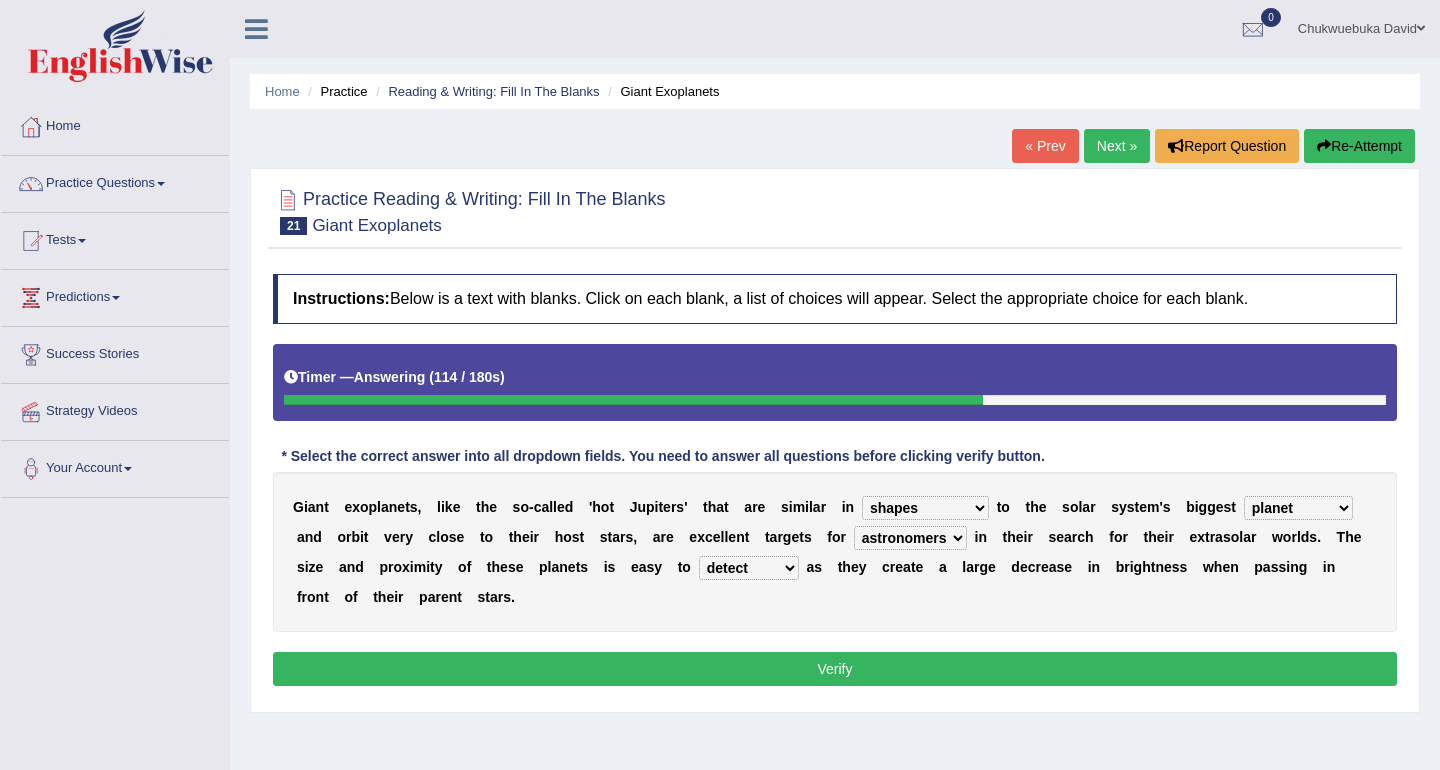 click on "G i a n t       e x o p l a n e t s ,       l i k e       t h e       s o - c a l l e d       ' h o t       J u p i t e r s '       t h a t       a r e       s i m i l a r       i n    borders expressions shapes characteristics    t o       t h e       s o l a r       s y s t e m ' s       b i g g e s t    frame subordinate planet comet    a n d       o r b i t       v e r y       c l o s e       t o       t h e i r       h o s t       s t a r s ,       a r e       e x c e l l e n t       t a r g e t s       f o r    members astronomers parties makers    i n       t h e i r       s e a r c h       f o r       t h e i r       e x t r a s o l a r       w o r l d s .       T h e       s i z e       a n d       p r o x i m i t y       o f       t h e s e       p l a n e t s       i s       e a s y       t o    detect denounce deflect direct    a s       t h e y       c r e a t e       a       l a r g e       d e c" at bounding box center (835, 552) 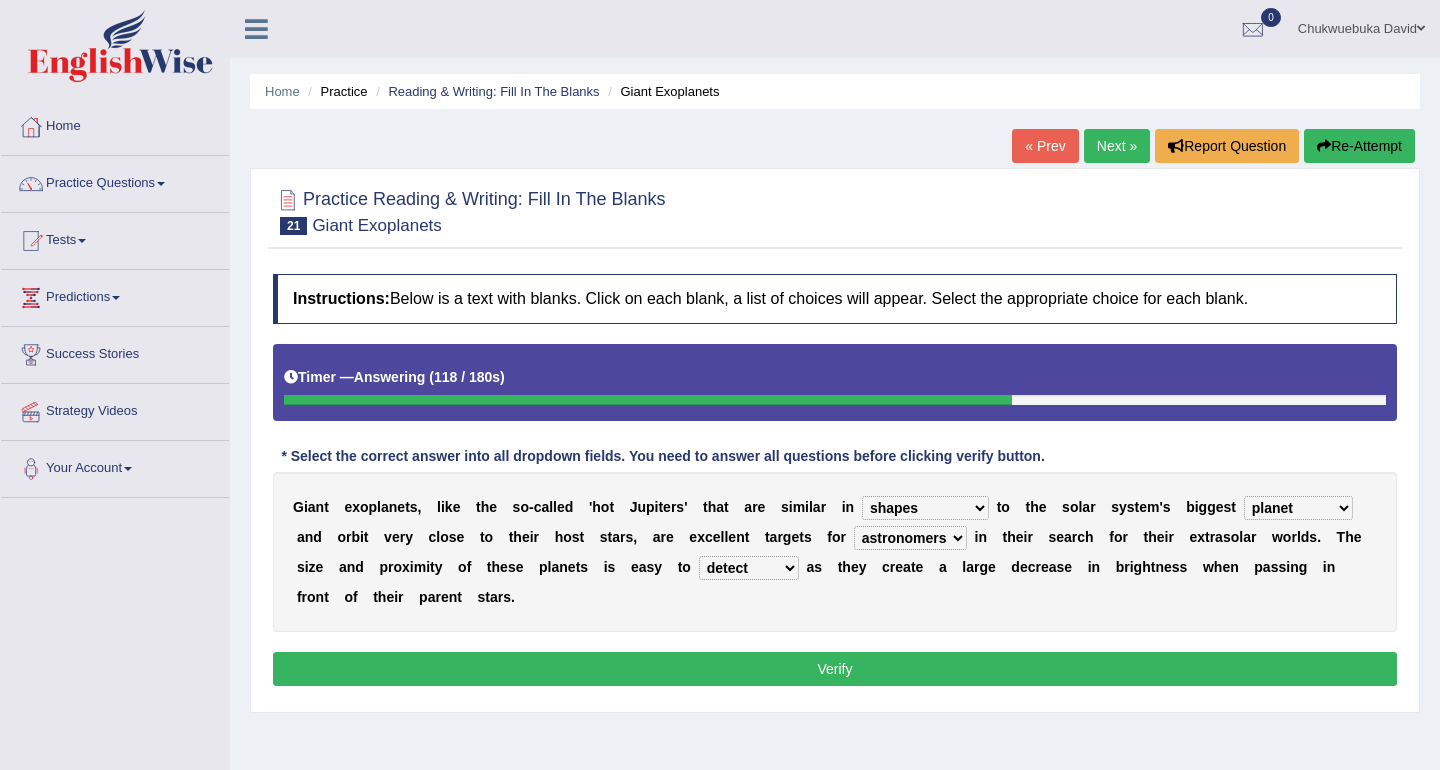 click on "borders expressions shapes characteristics" at bounding box center [925, 508] 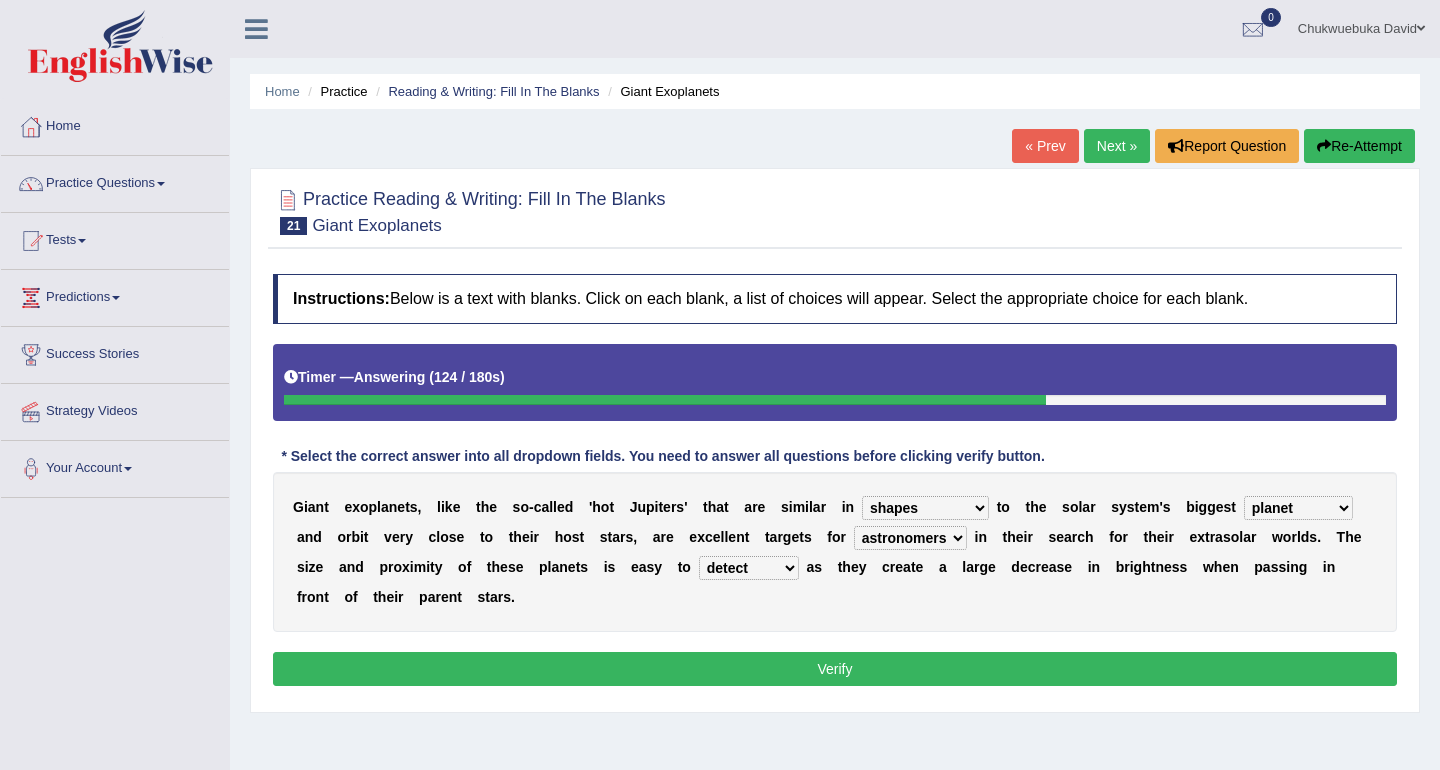 click on "Verify" at bounding box center (835, 669) 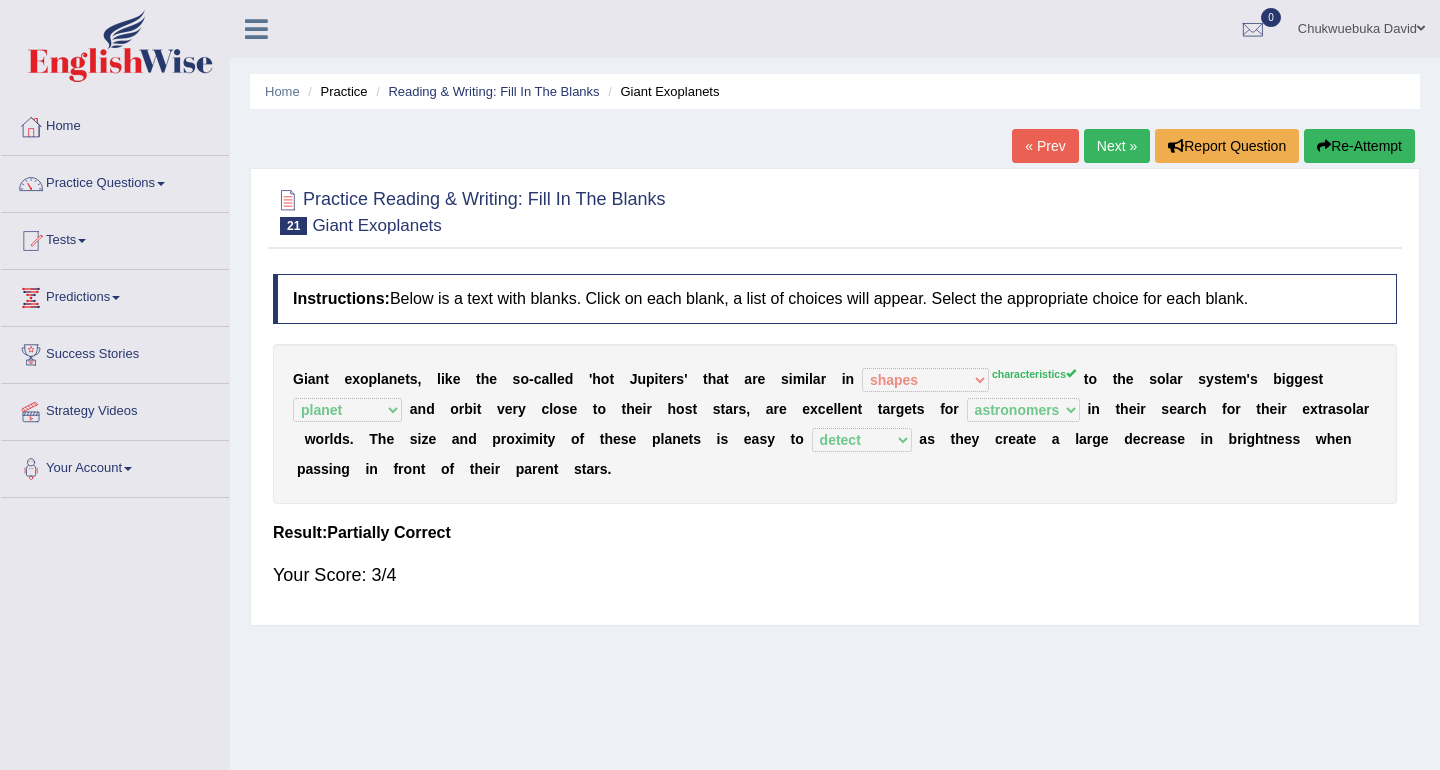 click on "Next »" at bounding box center [1117, 146] 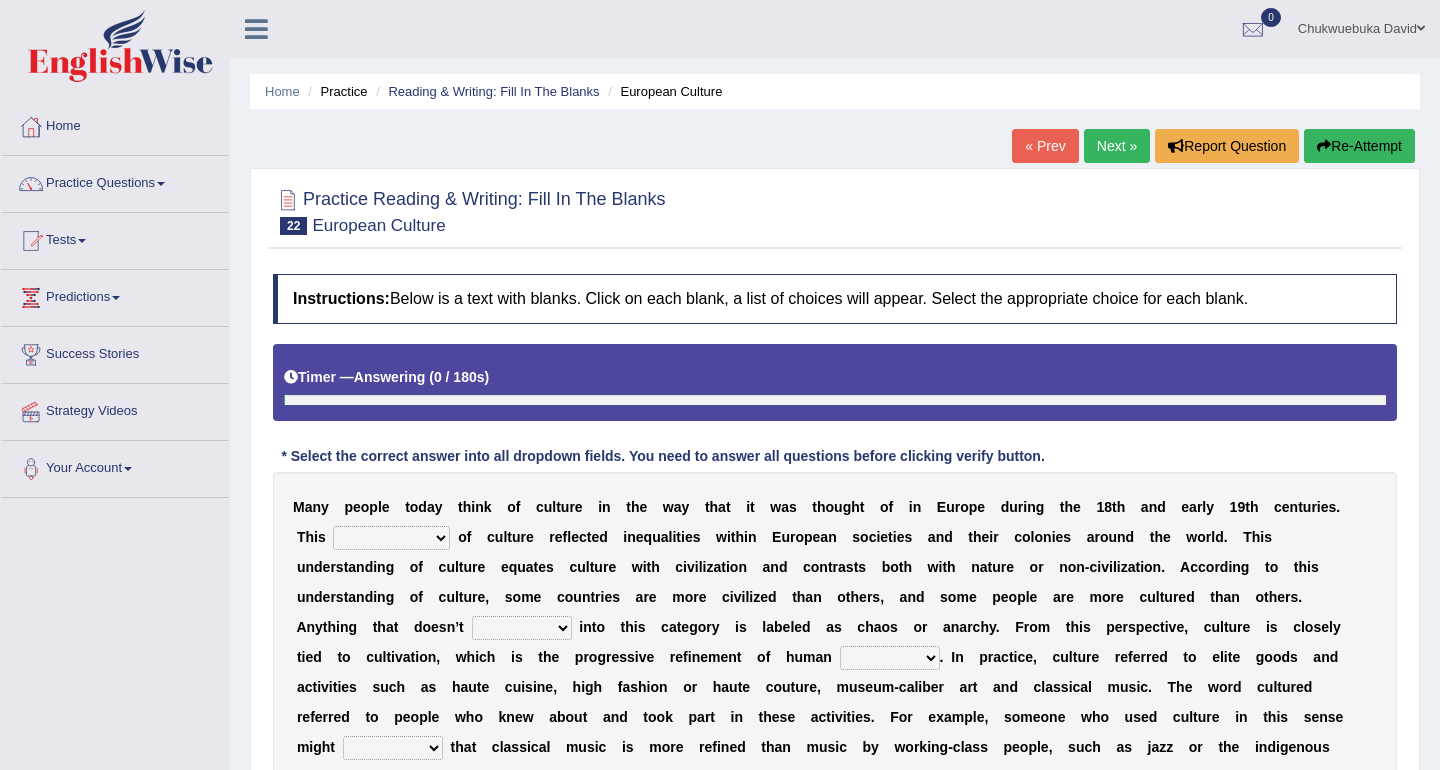 scroll, scrollTop: 0, scrollLeft: 0, axis: both 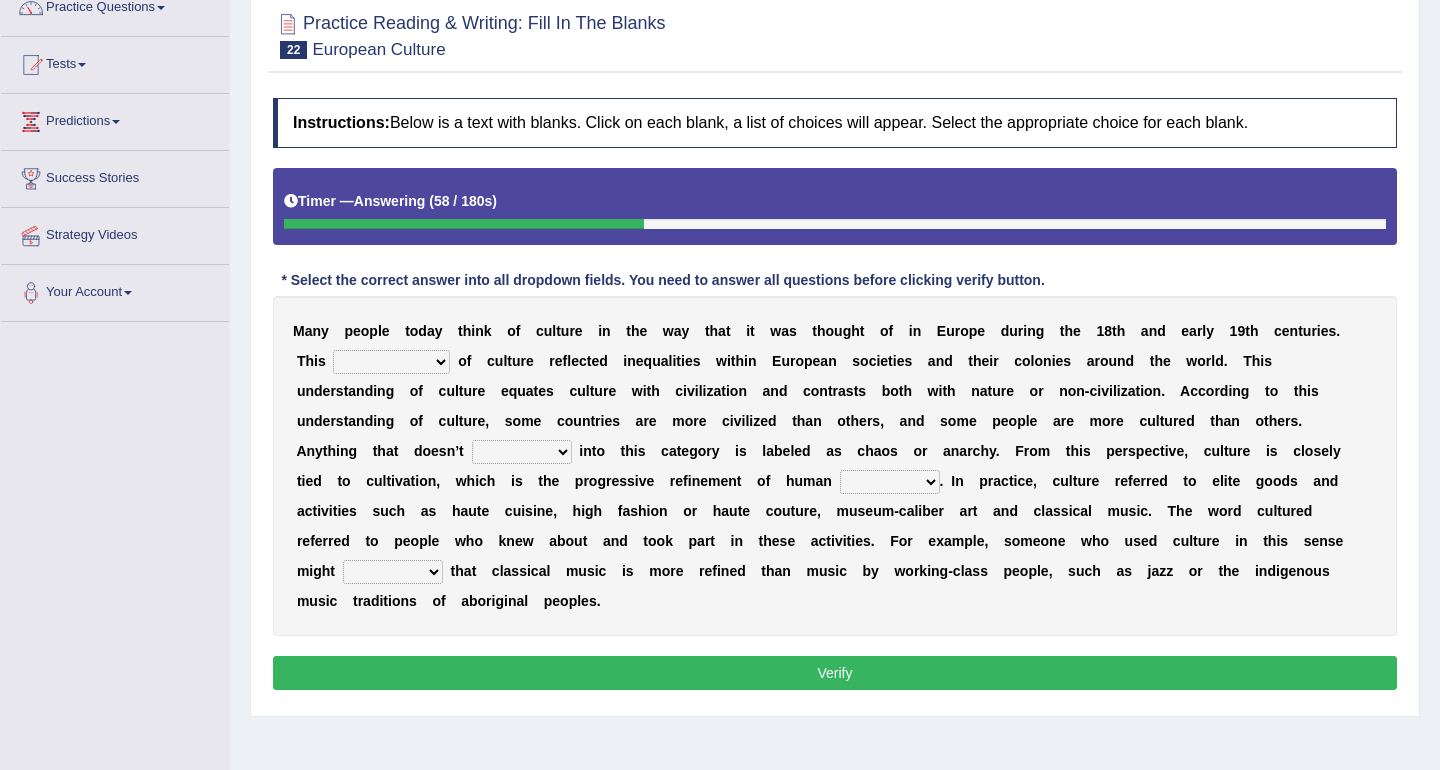 click on "classification concept renovation identity" at bounding box center (391, 362) 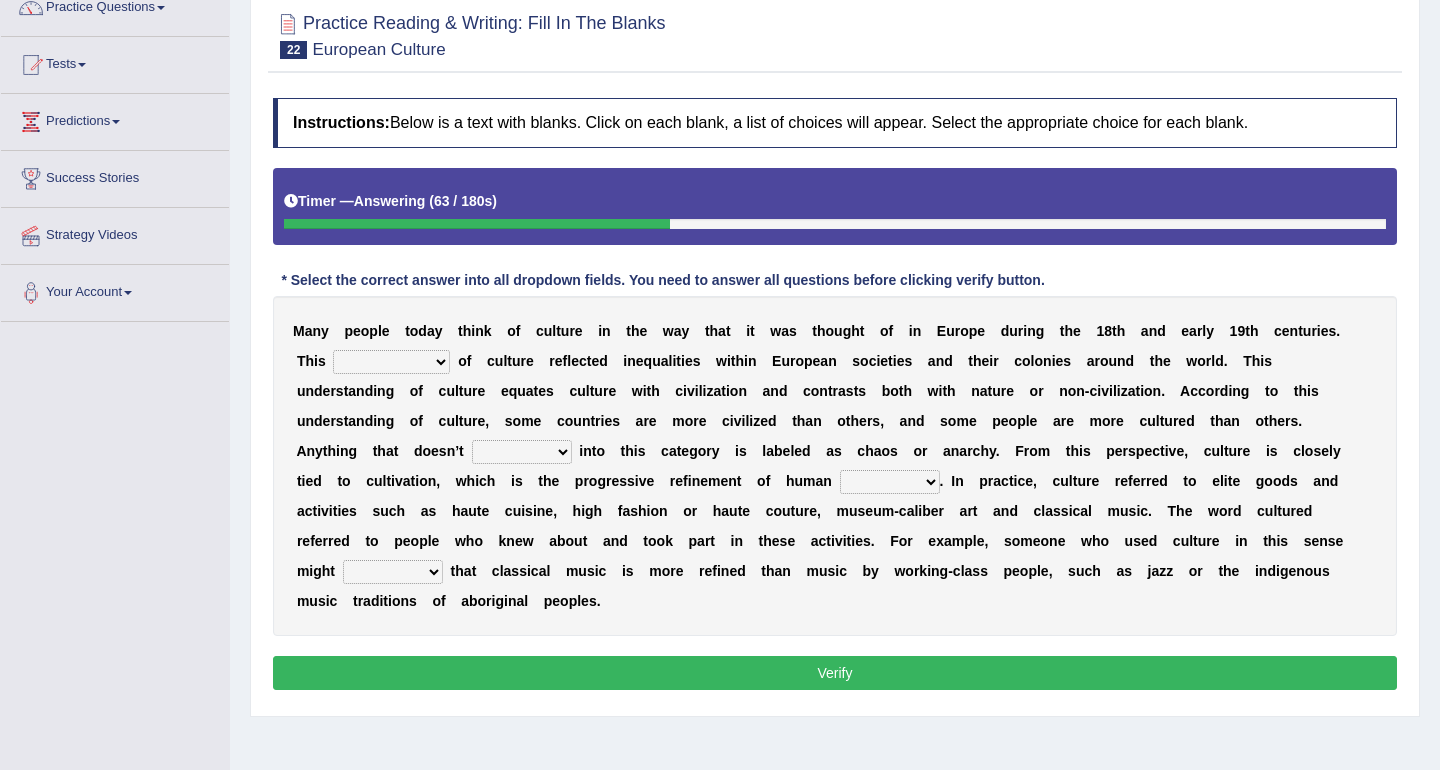 select on "classification" 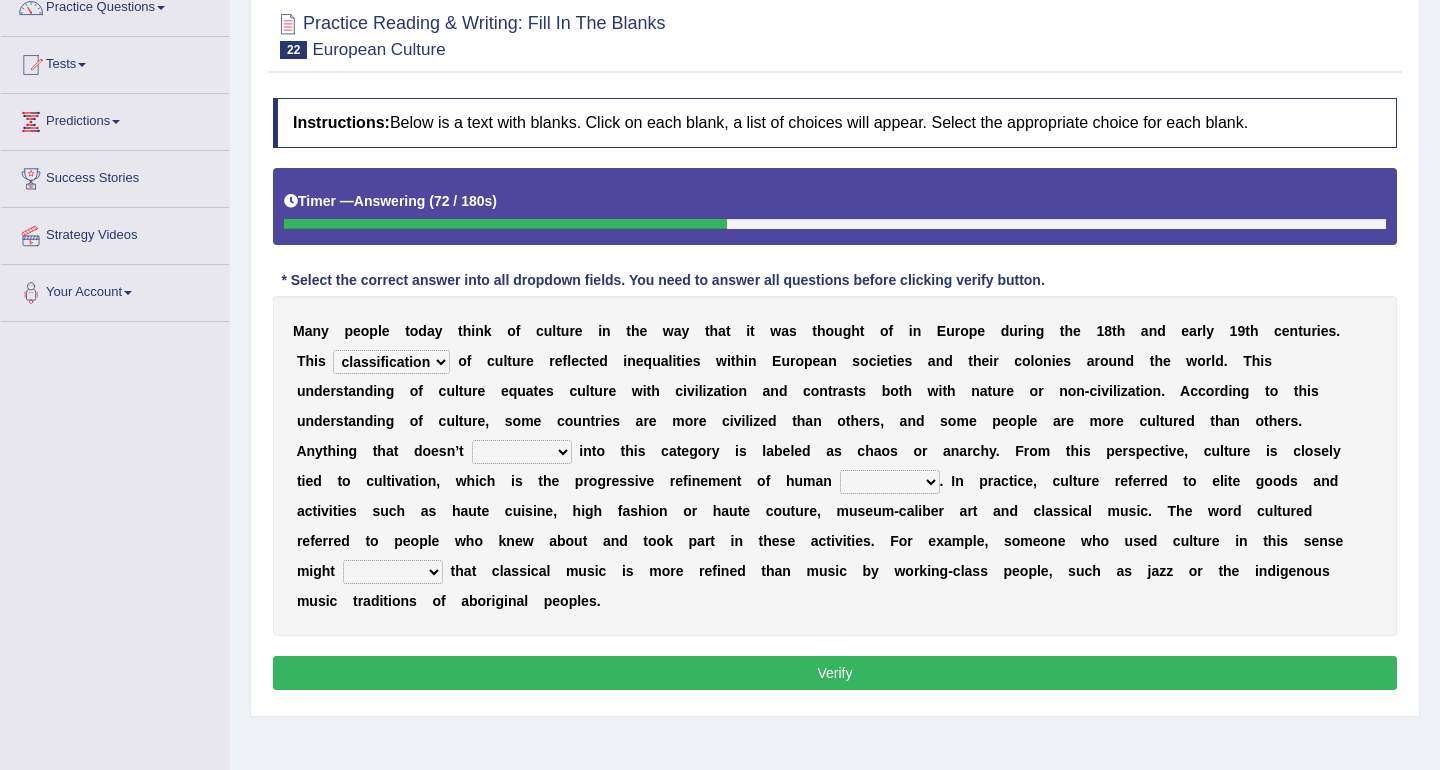 click on "z" at bounding box center [709, 391] 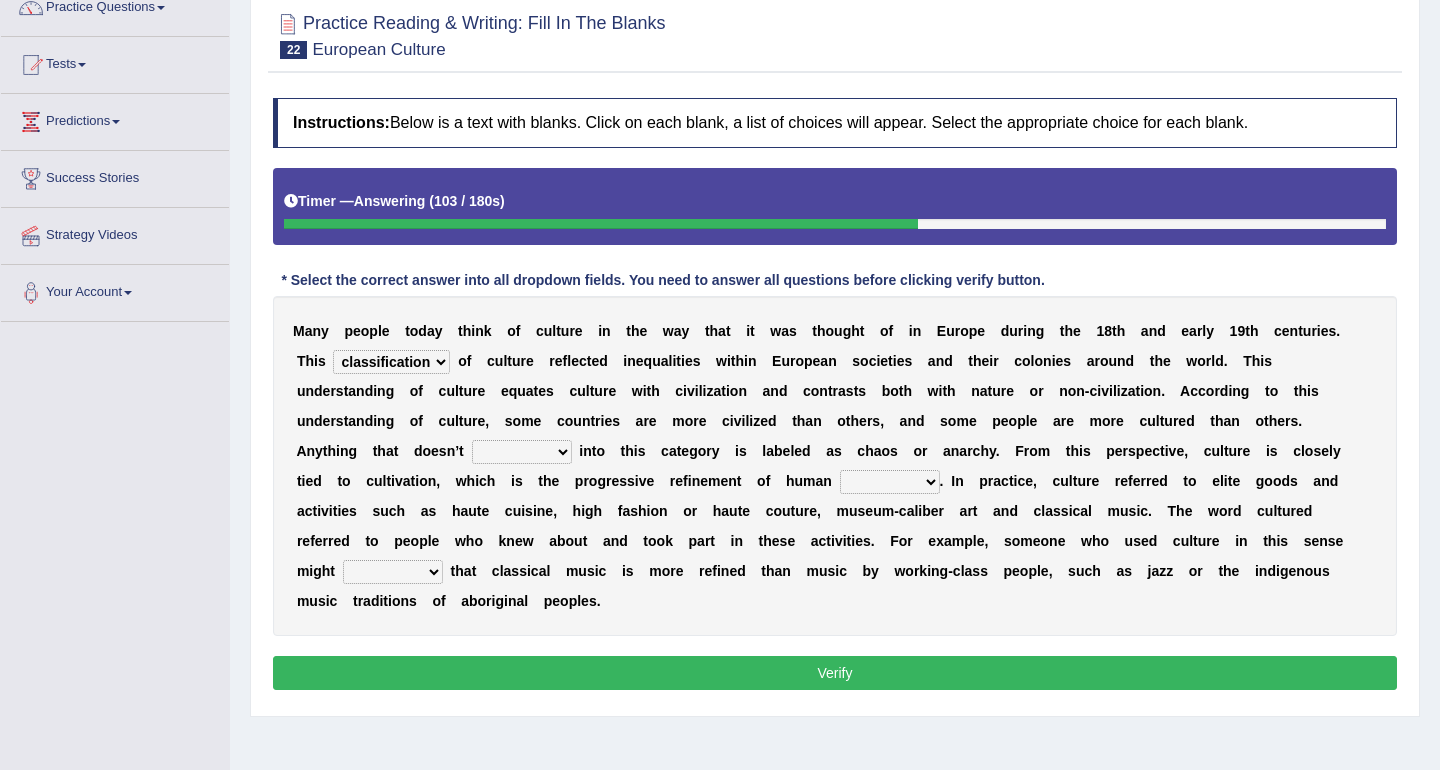 click on "cut dismiss fit solve" at bounding box center [522, 452] 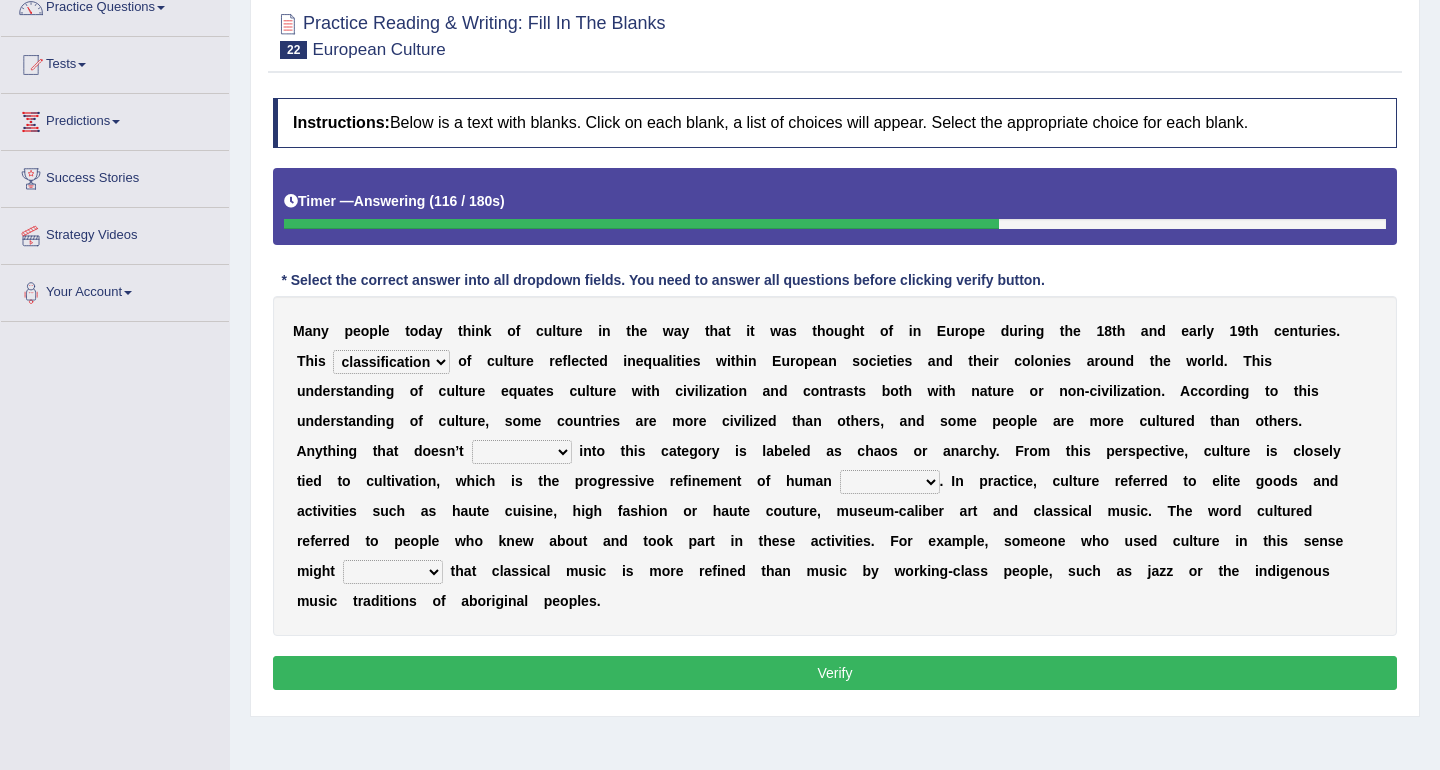 select on "fit" 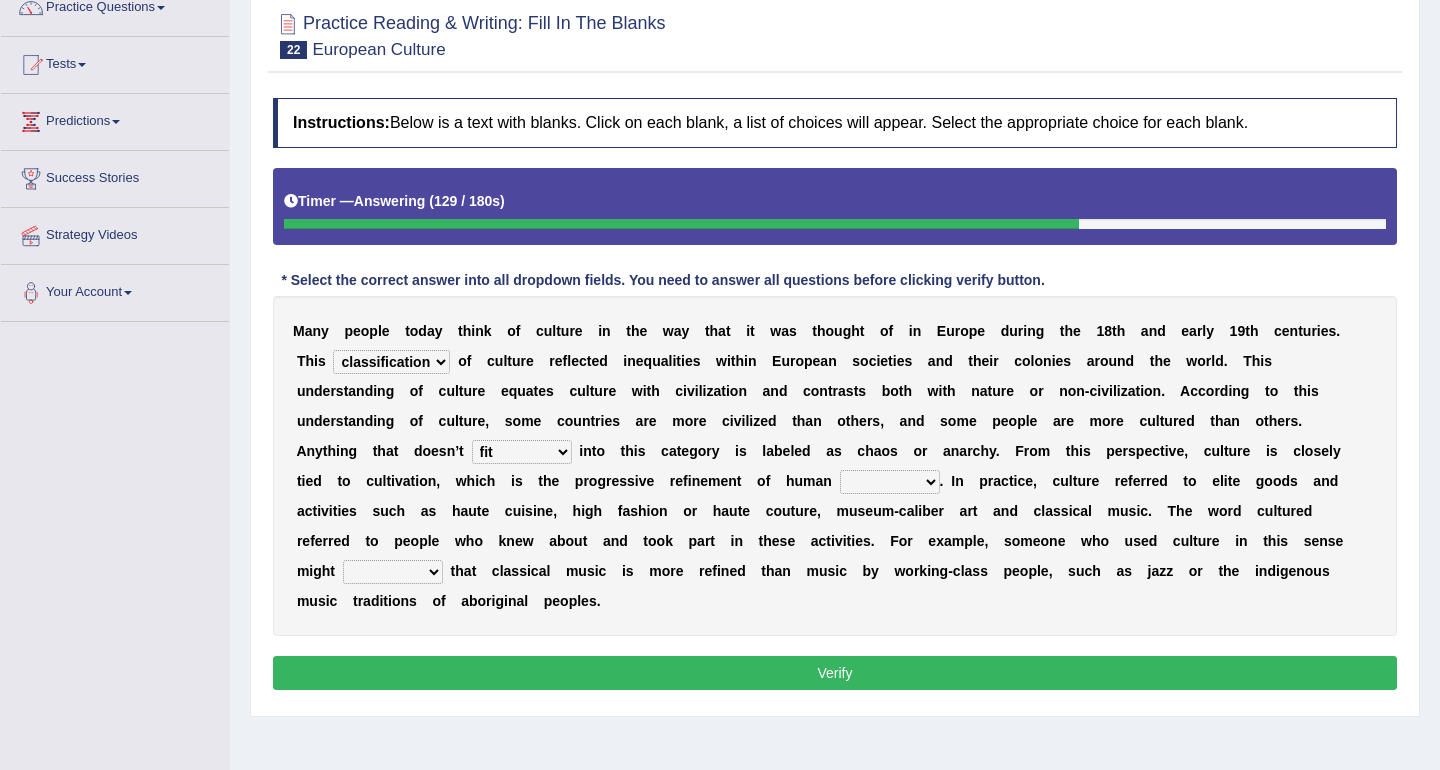 click on "blessing curse habit behaviour" at bounding box center (890, 482) 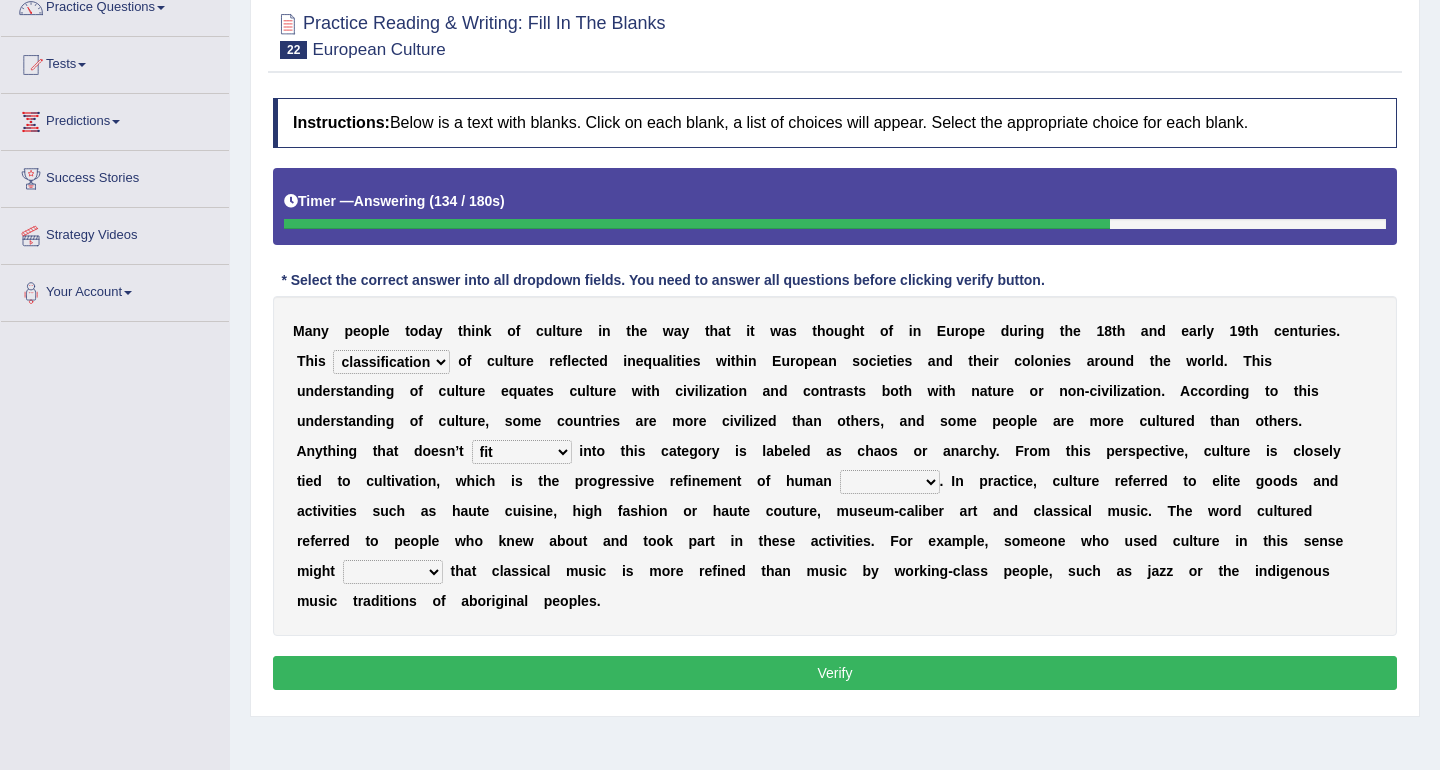 click on "blessing curse habit behaviour" at bounding box center (890, 482) 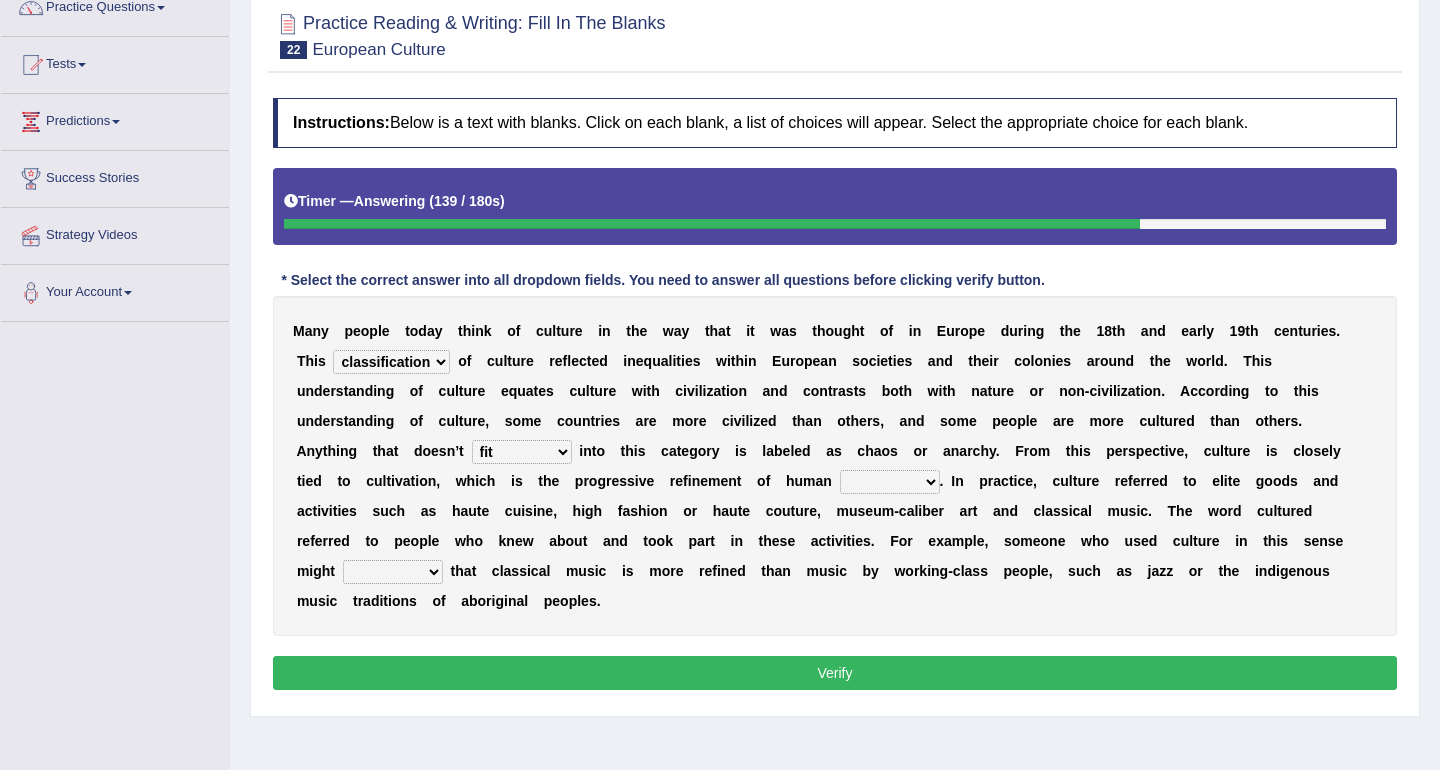 select on "habit" 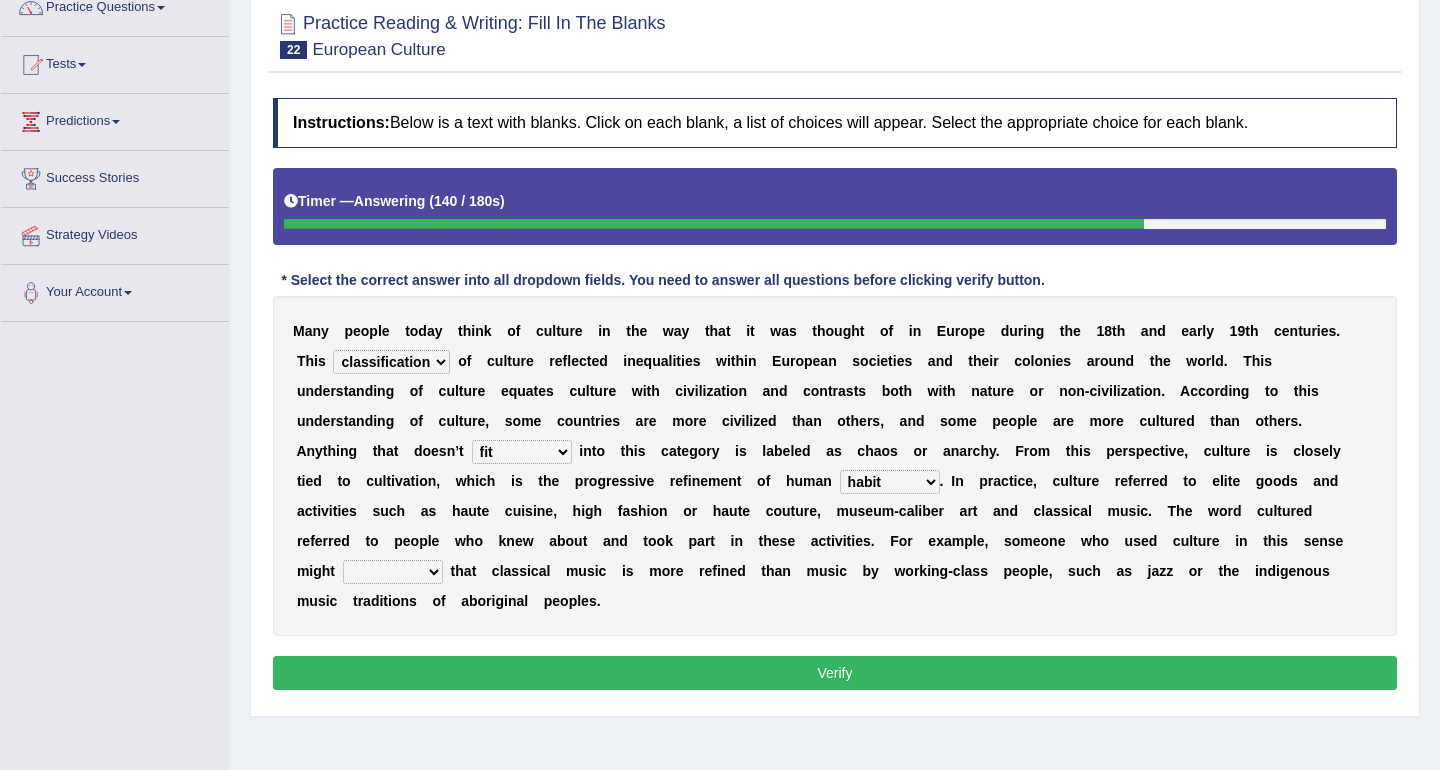 click on "M a n y       p e o p l e       t o d a y       t h i n k       o f       c u l t u r e       i n       t h e       w a y       t h a t       i t       w a s       t h o u g h t       o f       i n       E u r o p e       d u r i n g       t h e       1 8 t h       a n d       e a r l y       1 9 t h       c e n t u r i e s .       T h i s    classification concept renovation identity    o f       c u l t u r e       r e f l e c t e d       i n e q u a l i t i e s       w i t h i n       E u r o p e a n       s o c i e t i e s       a n d       t h e i r       c o l o n i e s       a r o u n d       t h e       w o r l d .       T h i s       u n d e r s t a n d i n g       o f       c u l t u r e       e q u a t e s       c u l t u r e       w i t h       c i v i l i z a t i o n       a n d       c o n t r a s t s       b o t h       w i t h       n a t u r e       o r       n o n - c i v i l i z a t i o n ." at bounding box center (835, 466) 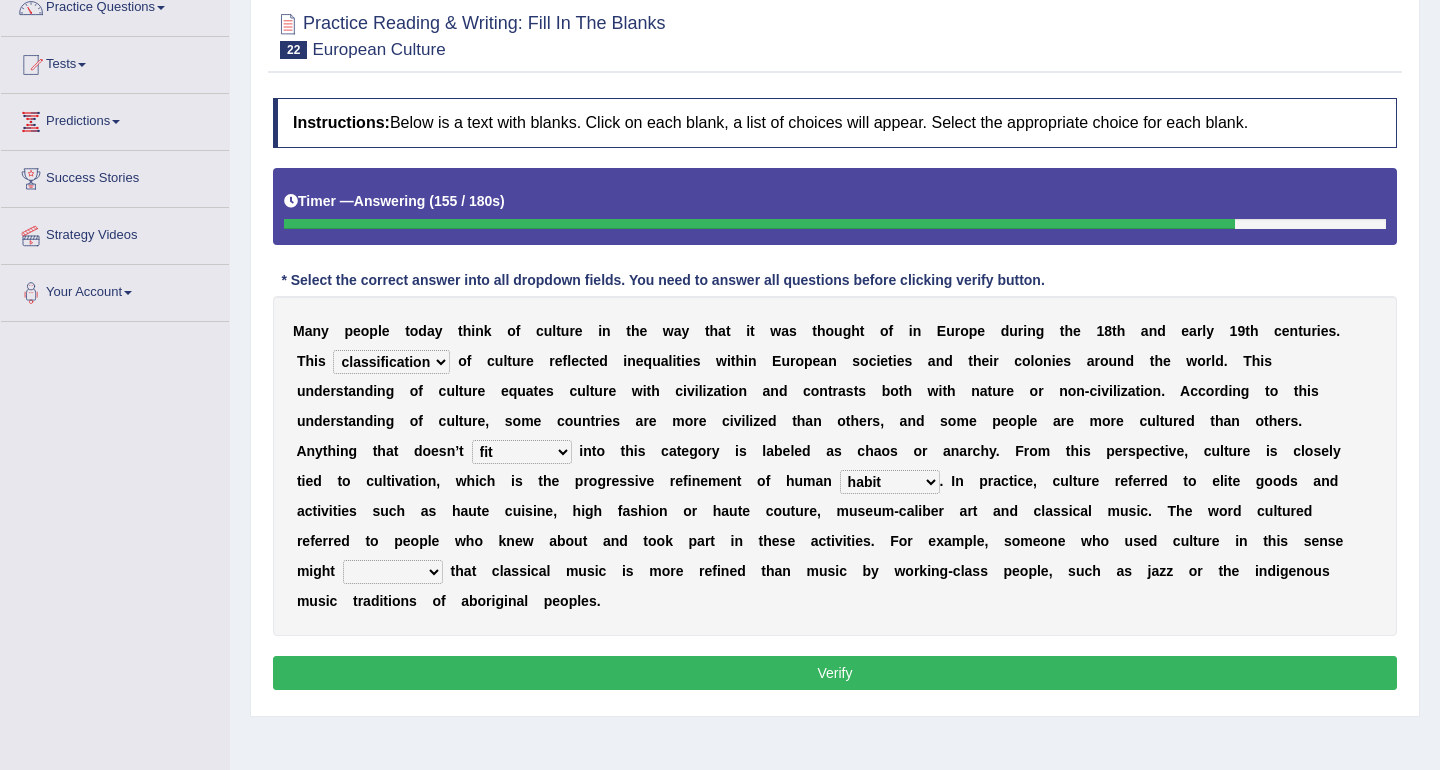 click on "argue pretend doubt reveal" at bounding box center [393, 572] 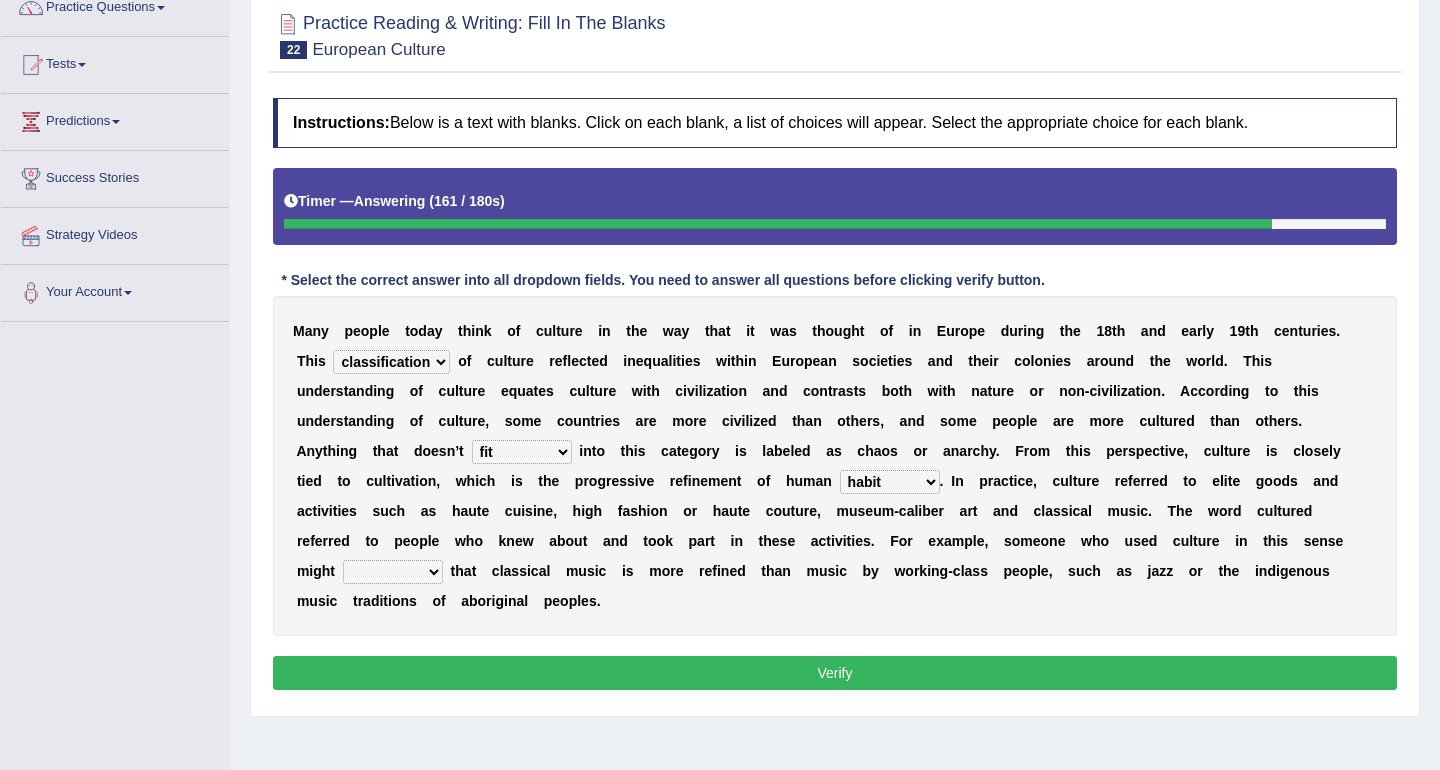 select on "argue" 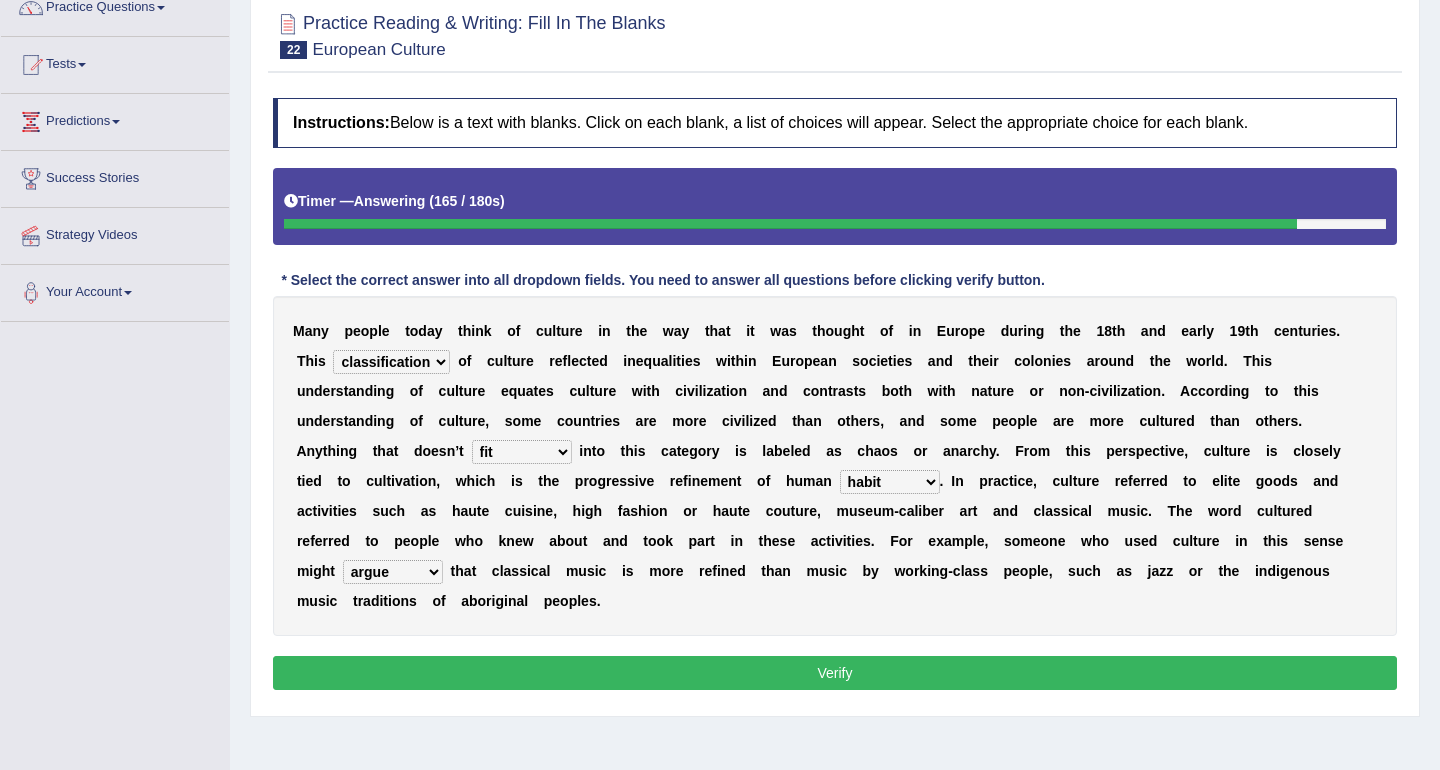 click on "classification concept renovation identity" at bounding box center [391, 362] 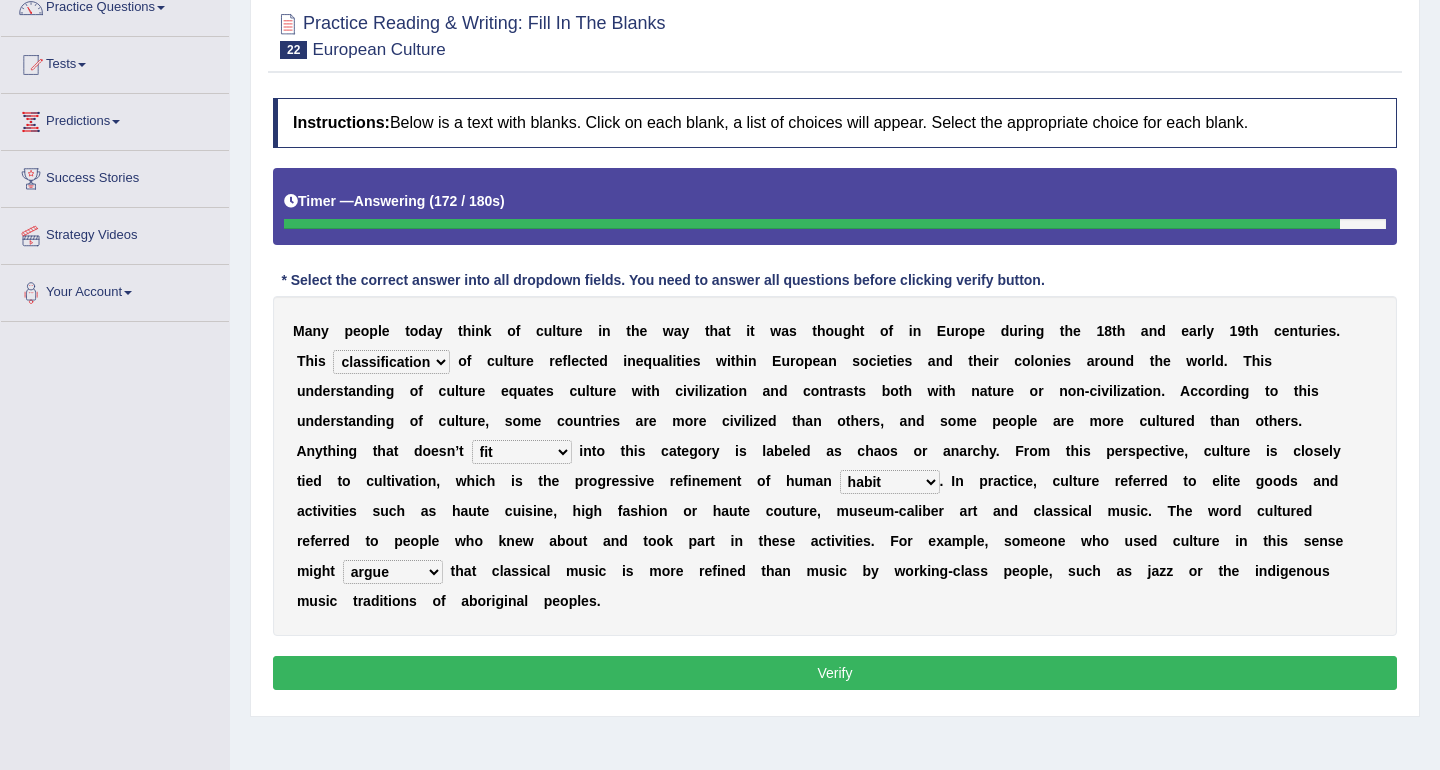 select on "concept" 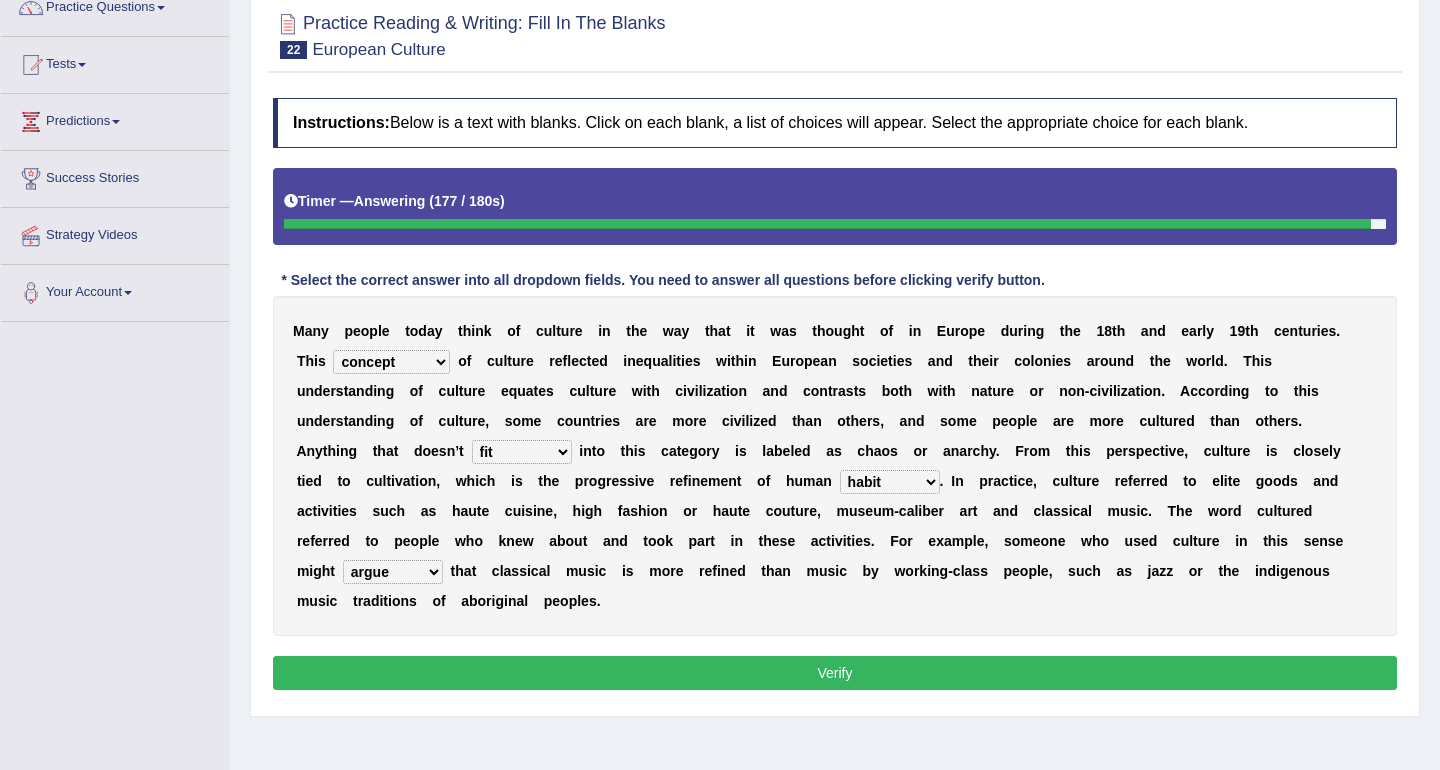 click on "Verify" at bounding box center (835, 673) 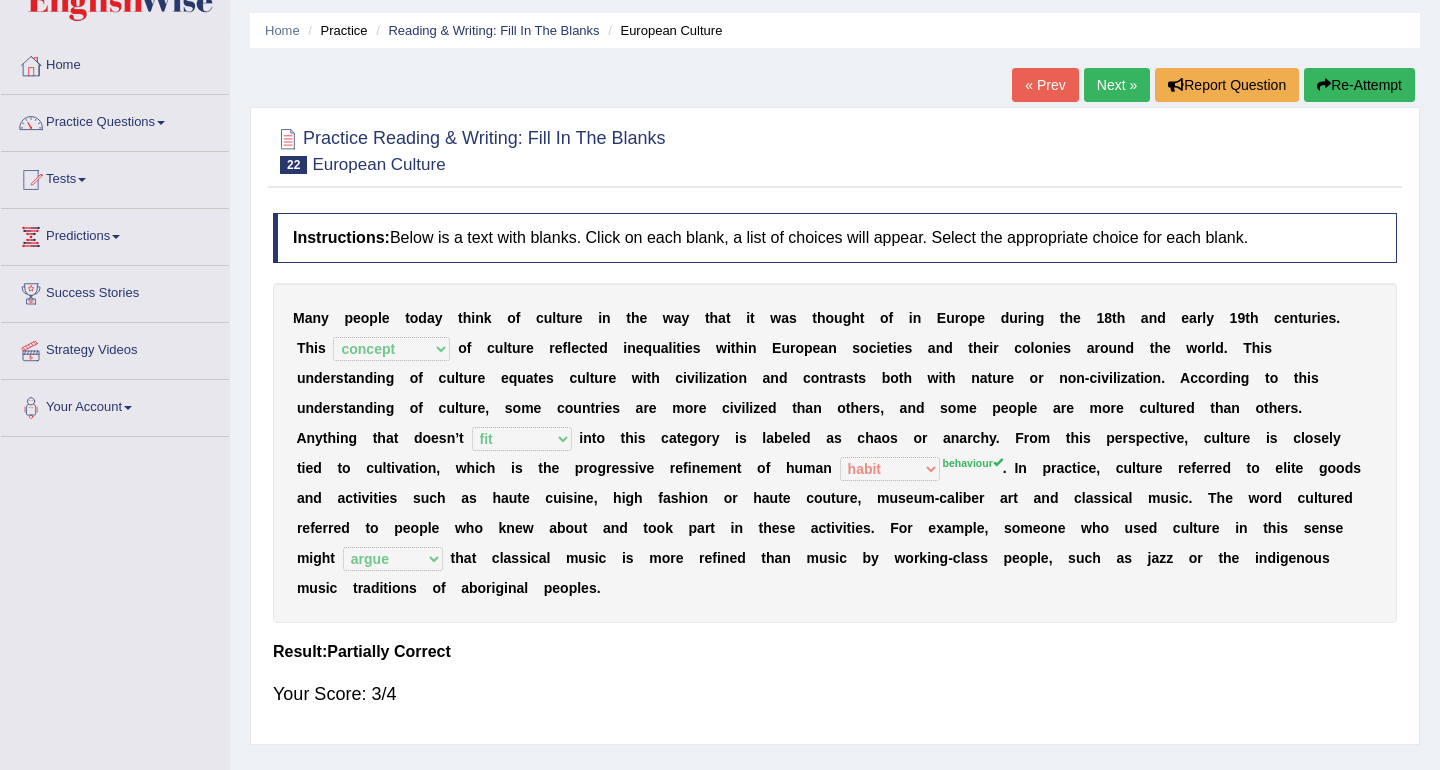 scroll, scrollTop: 60, scrollLeft: 0, axis: vertical 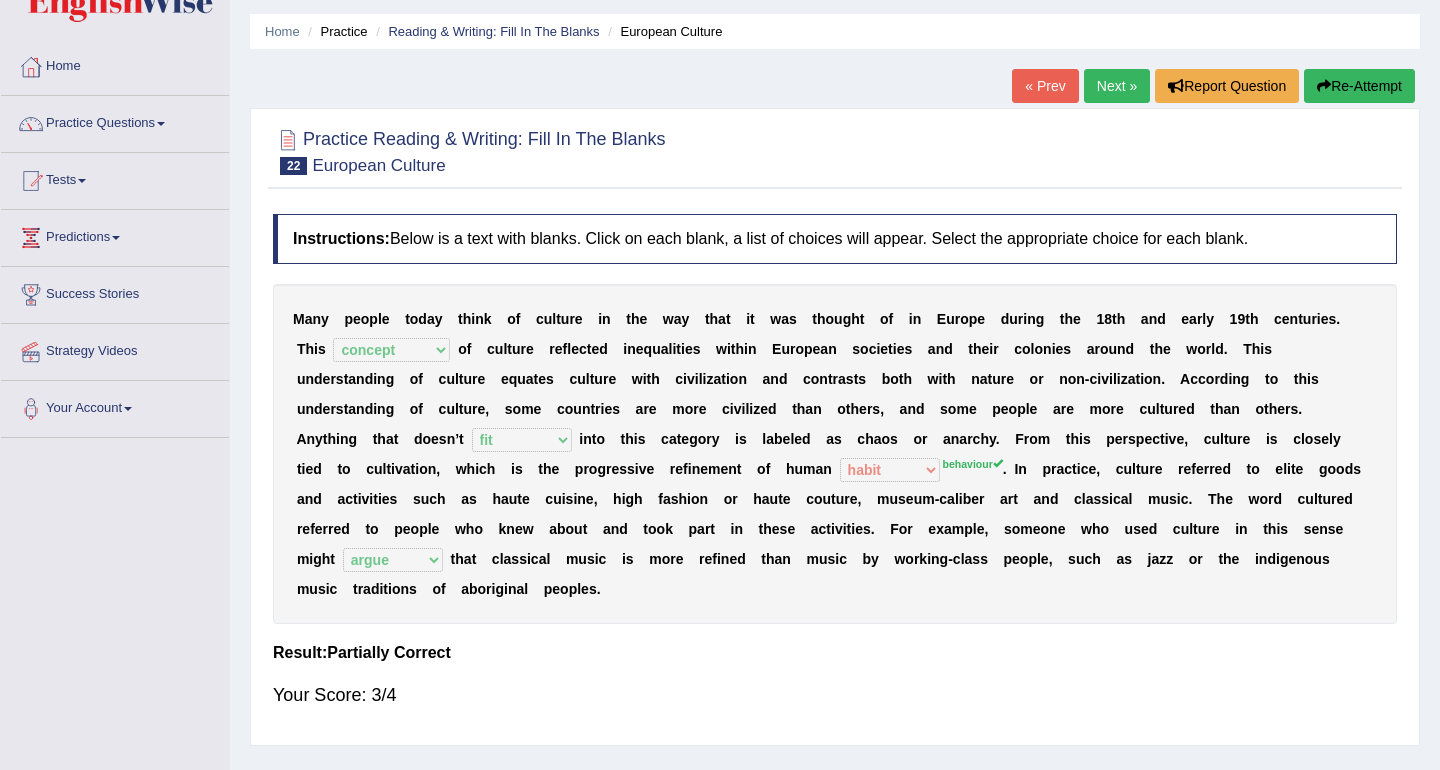 click on "Next »" at bounding box center [1117, 86] 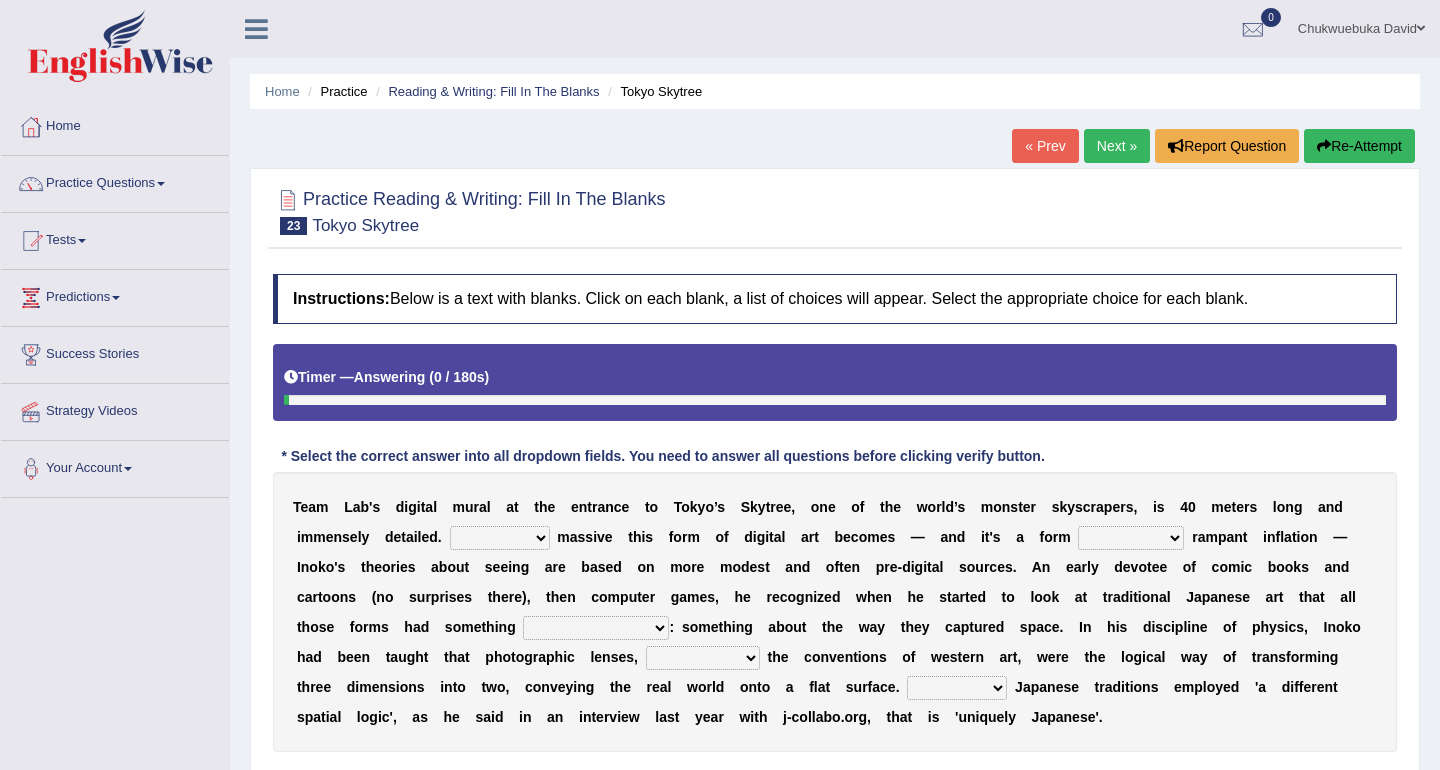 scroll, scrollTop: 0, scrollLeft: 0, axis: both 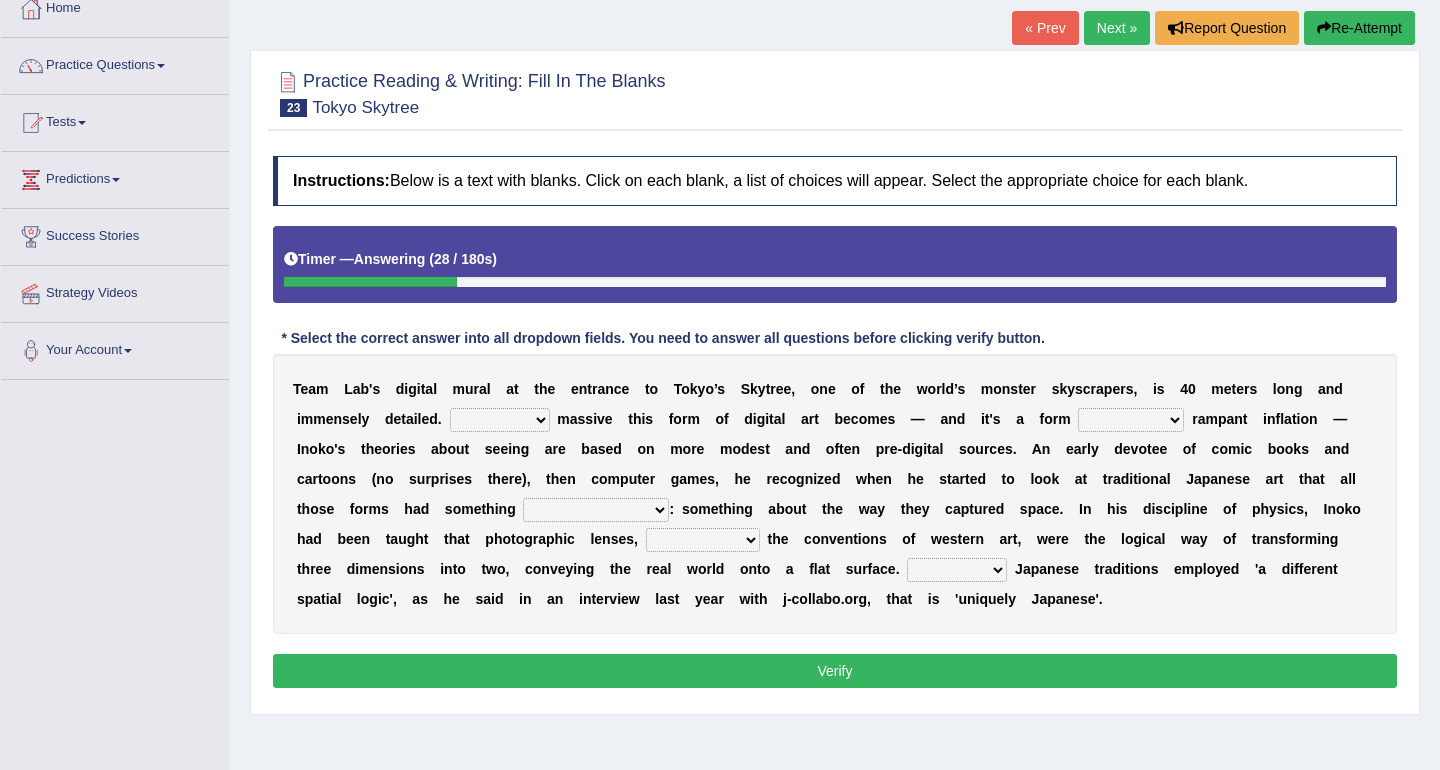 click on "However Whereas Whichever Wherever" at bounding box center (500, 420) 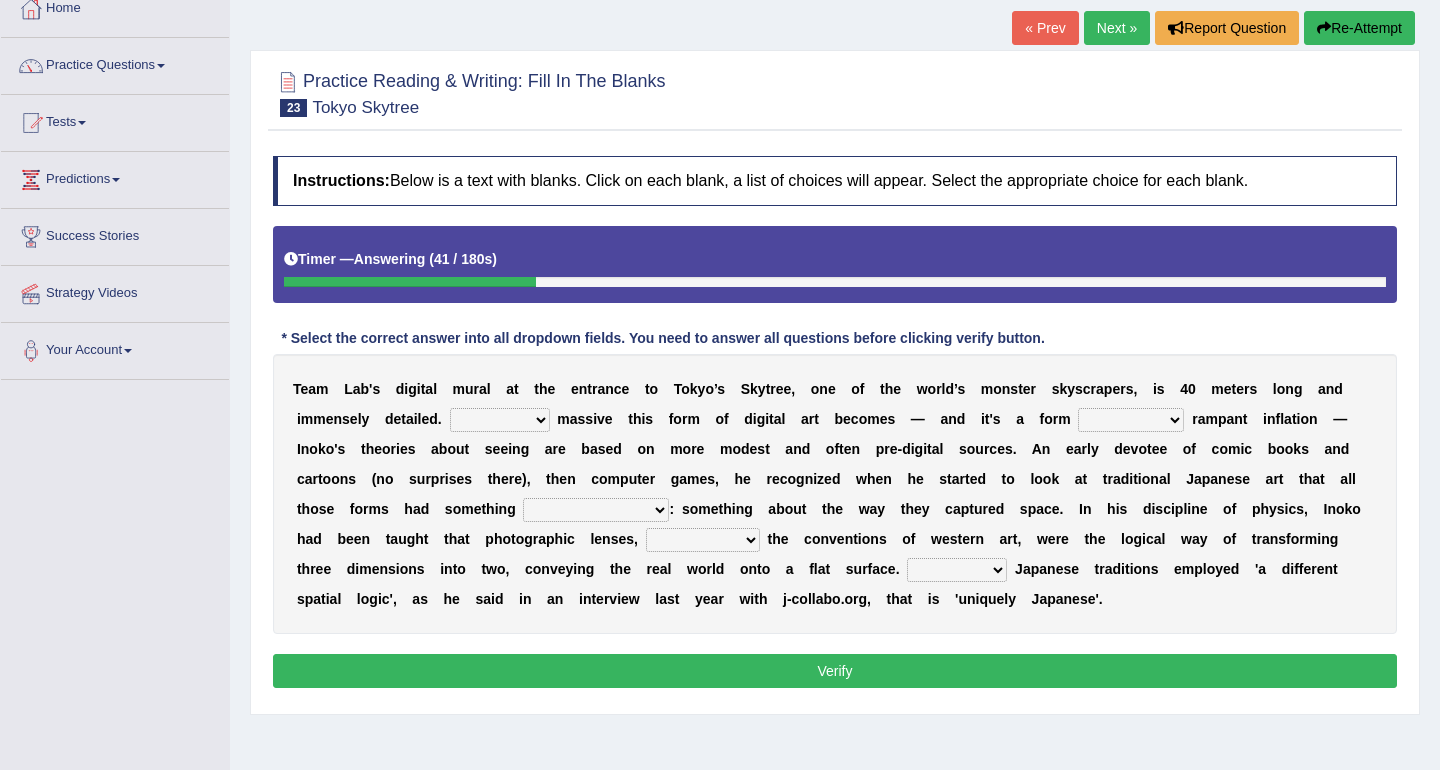 select on "However" 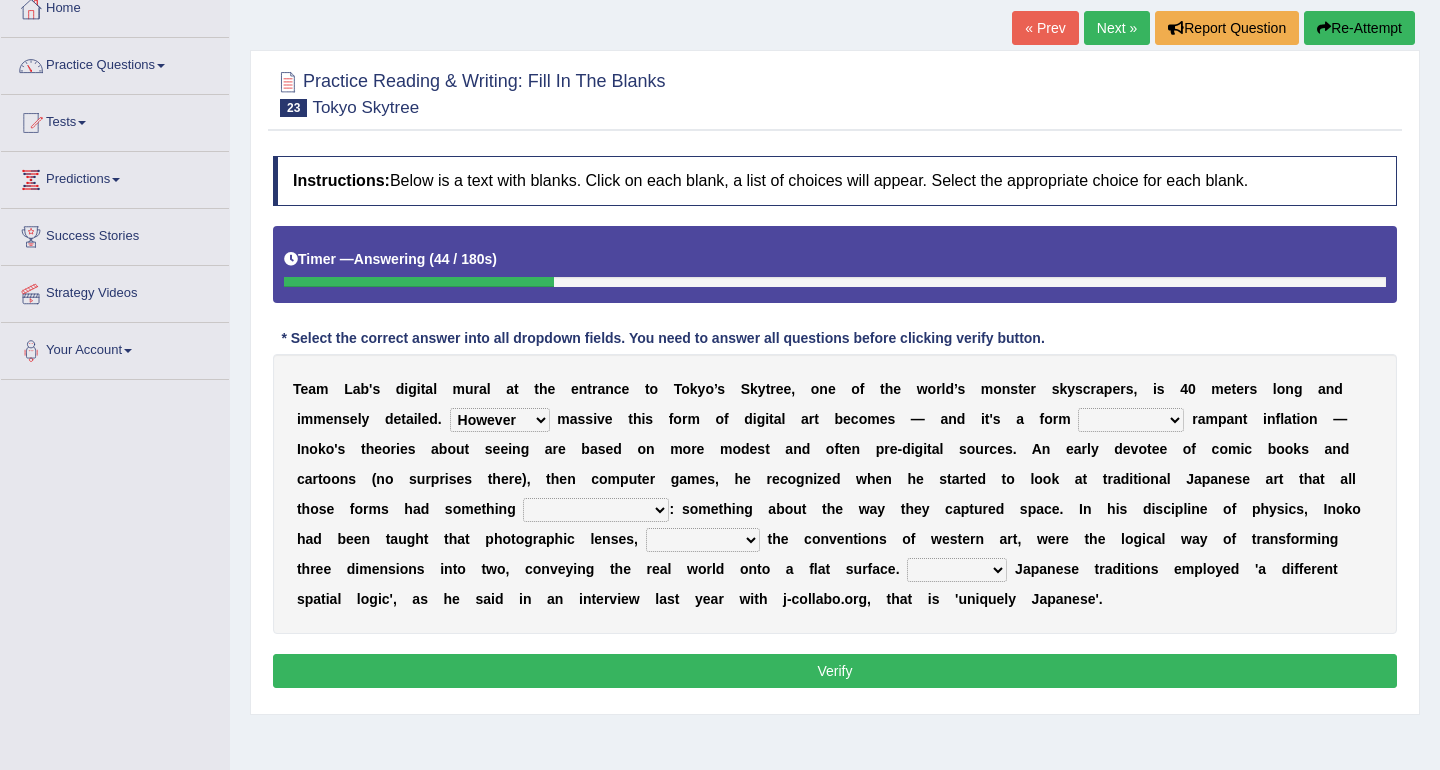 click on "subject to related with apart from based on" at bounding box center [1131, 420] 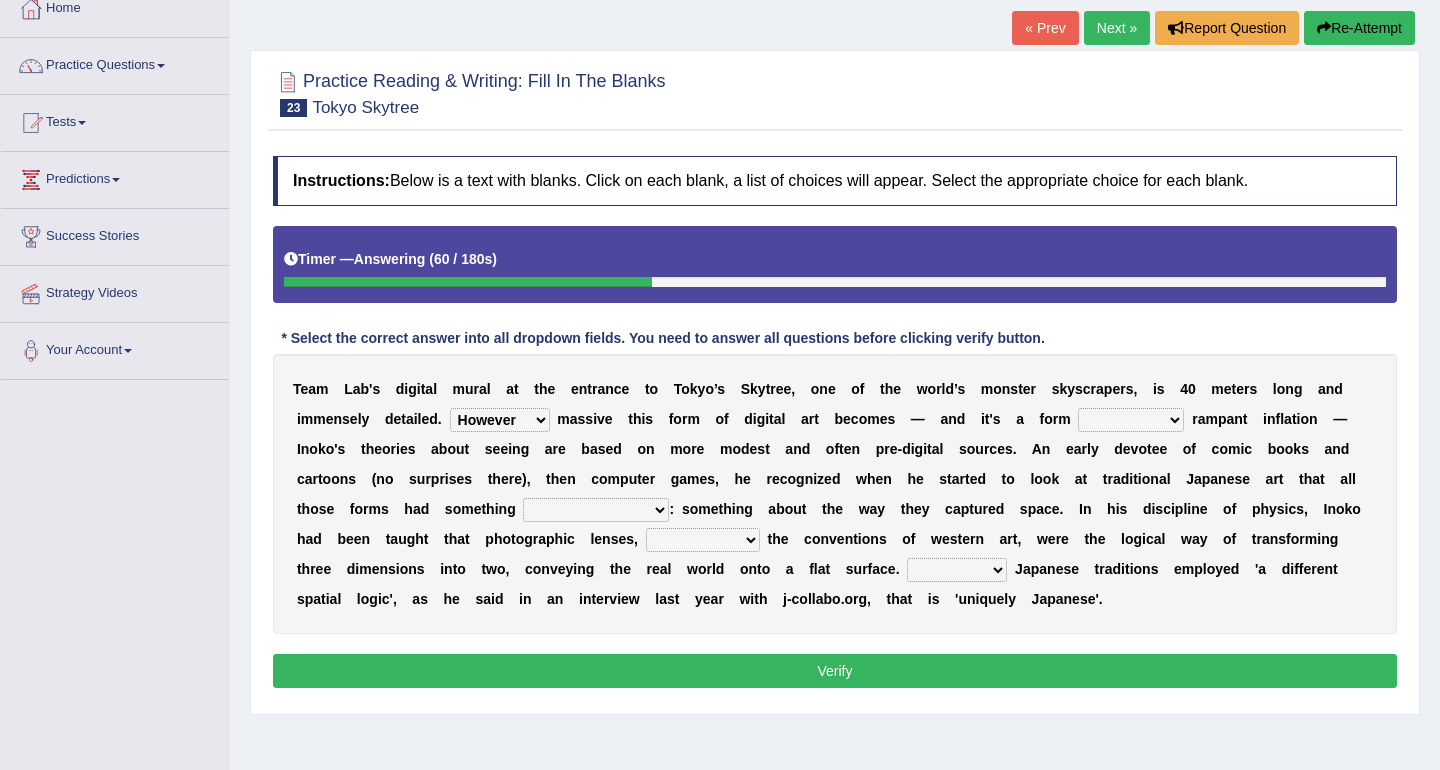 select on "subject to" 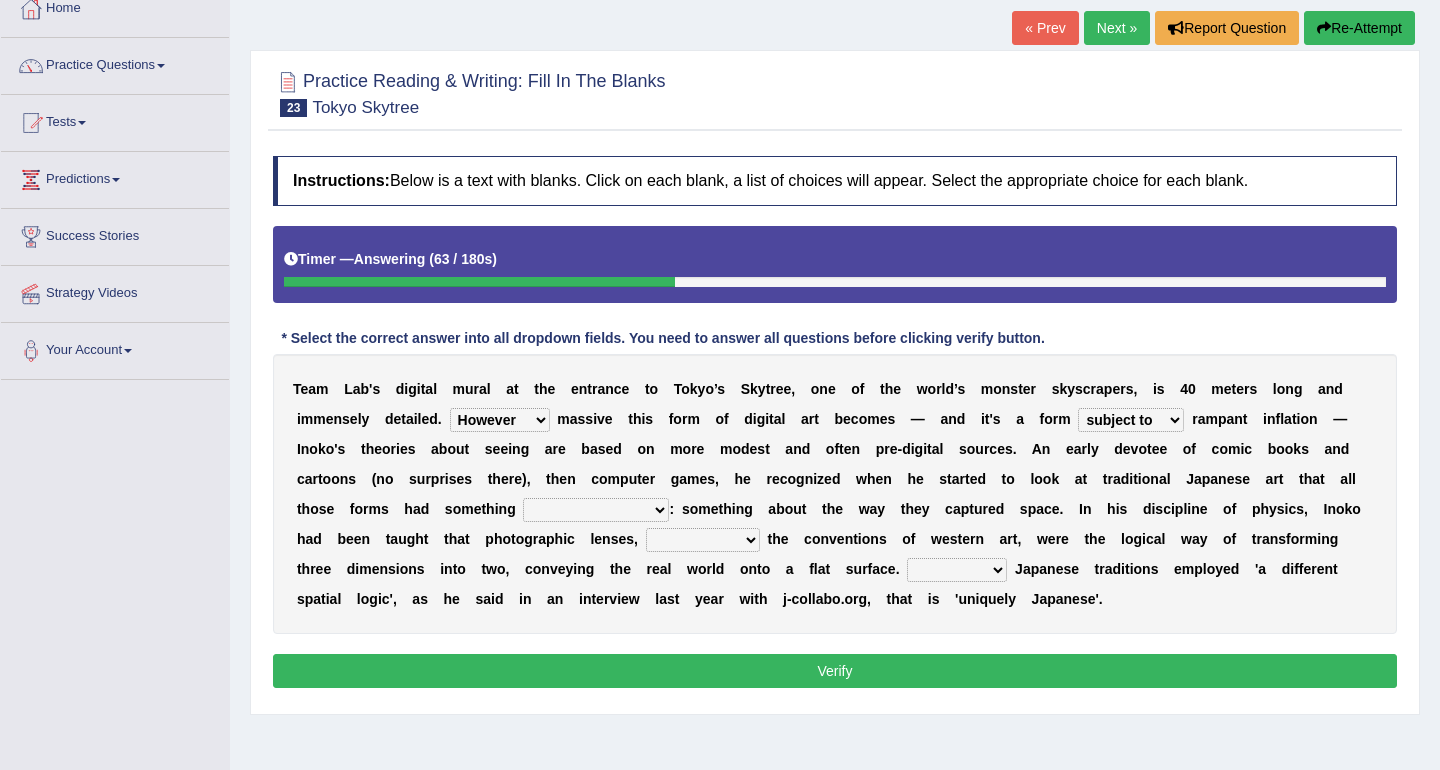 click on "p" at bounding box center [880, 449] 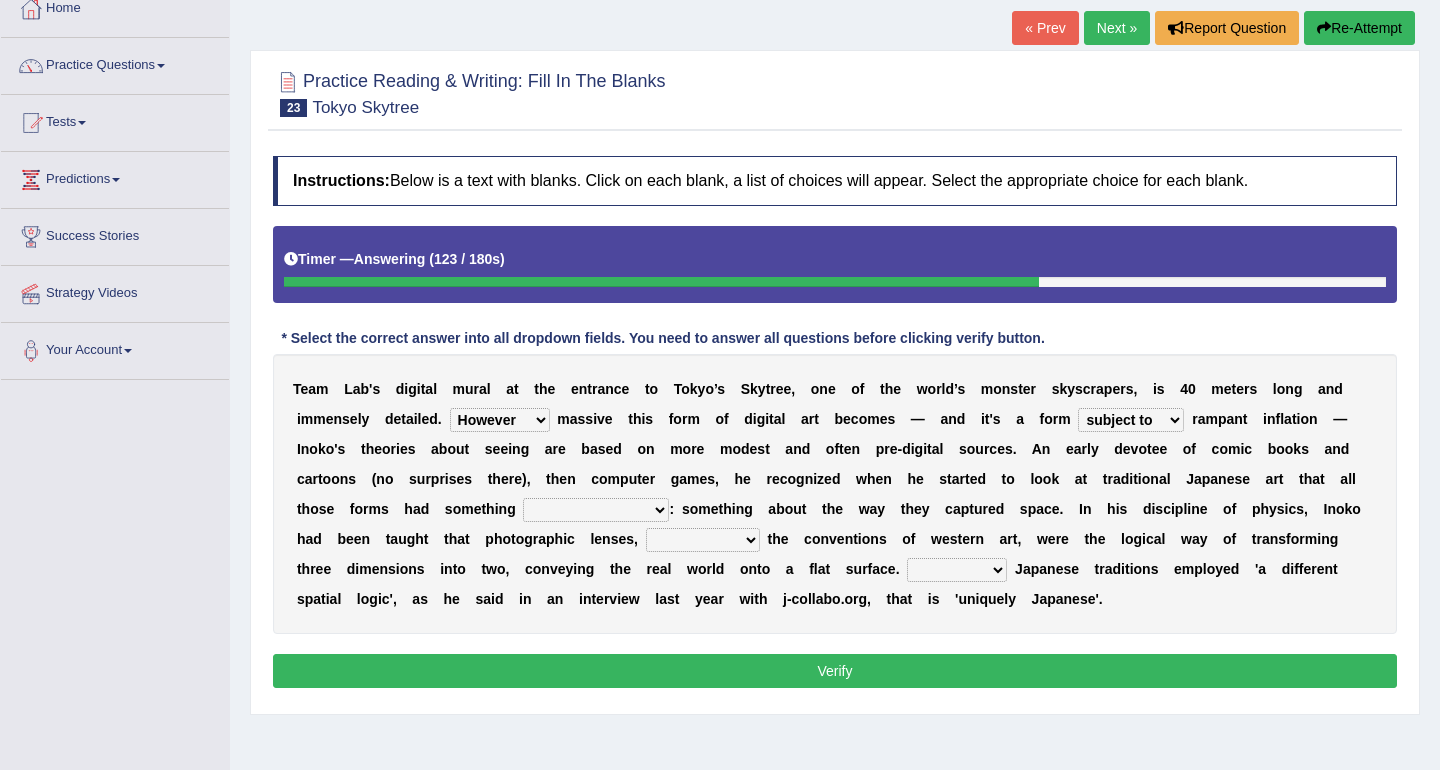 click on "in fact as whole in common in the same times" at bounding box center (596, 510) 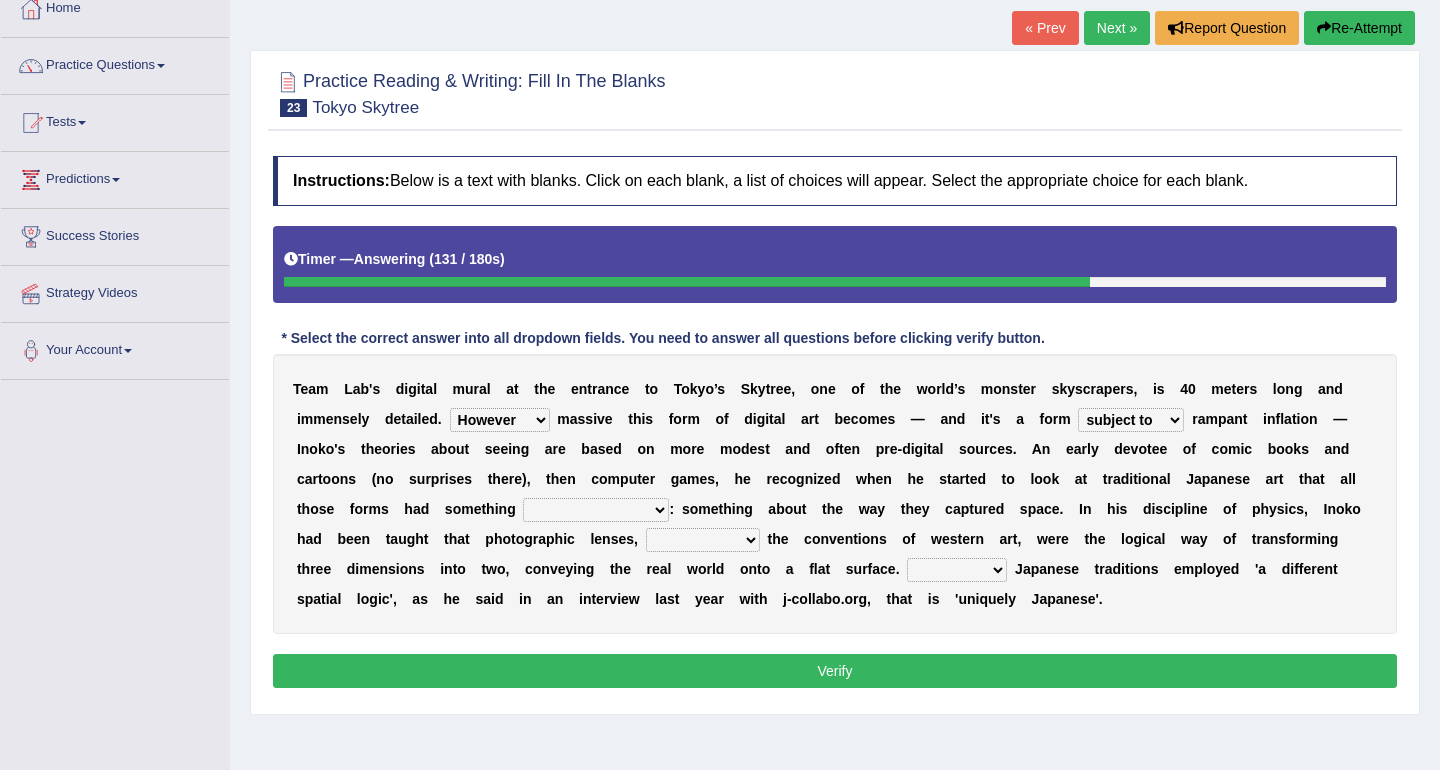 select on "as whole" 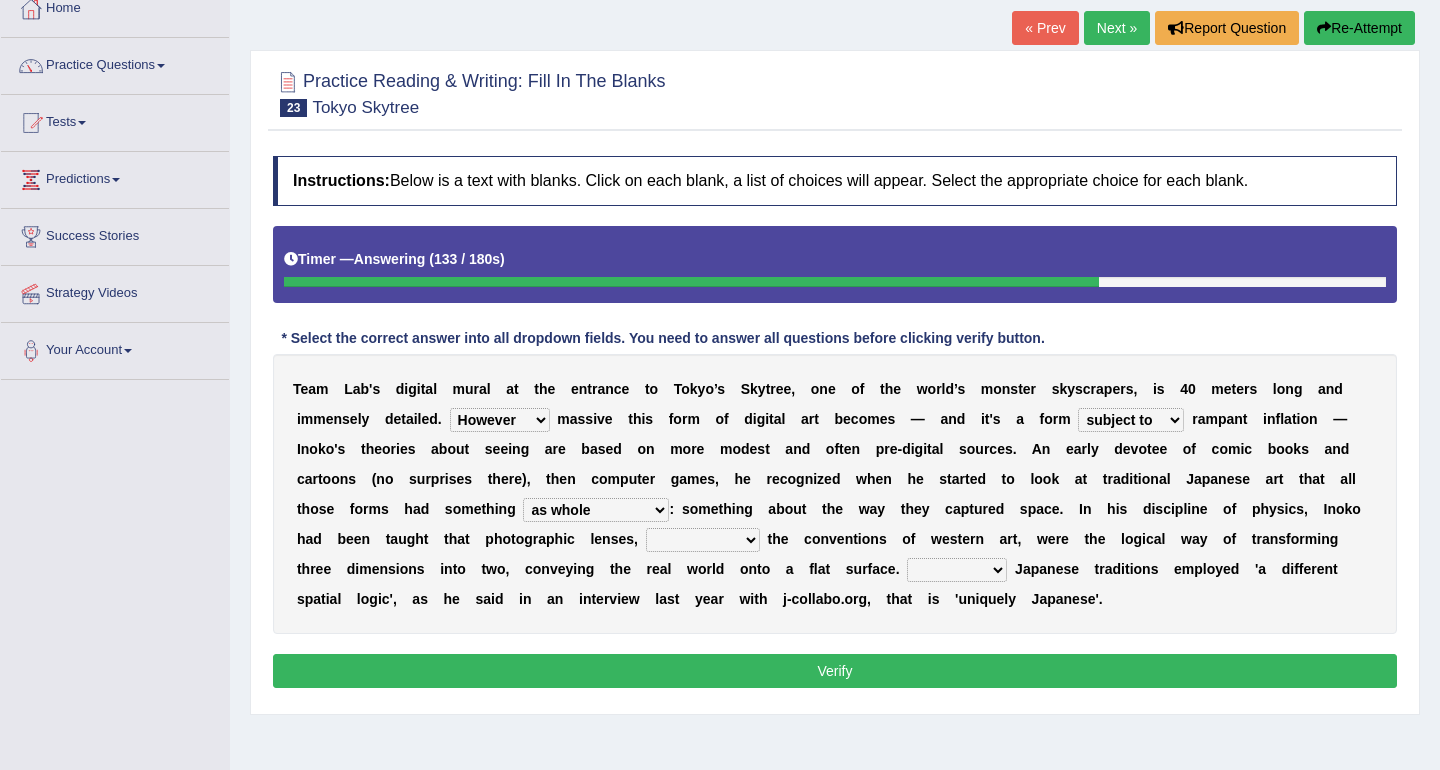 click on "t" at bounding box center (721, 509) 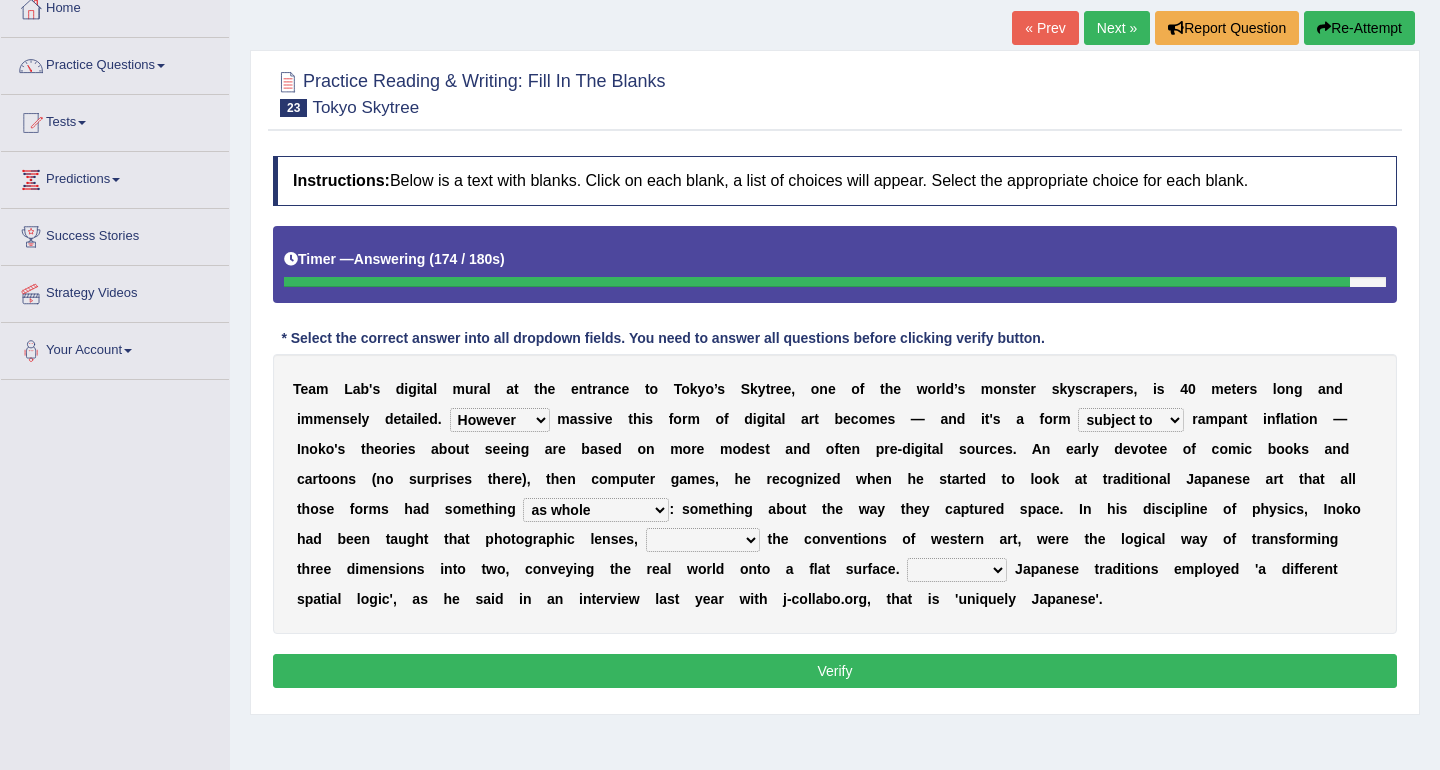 click on "along with out of apart with furhter afield" at bounding box center (703, 540) 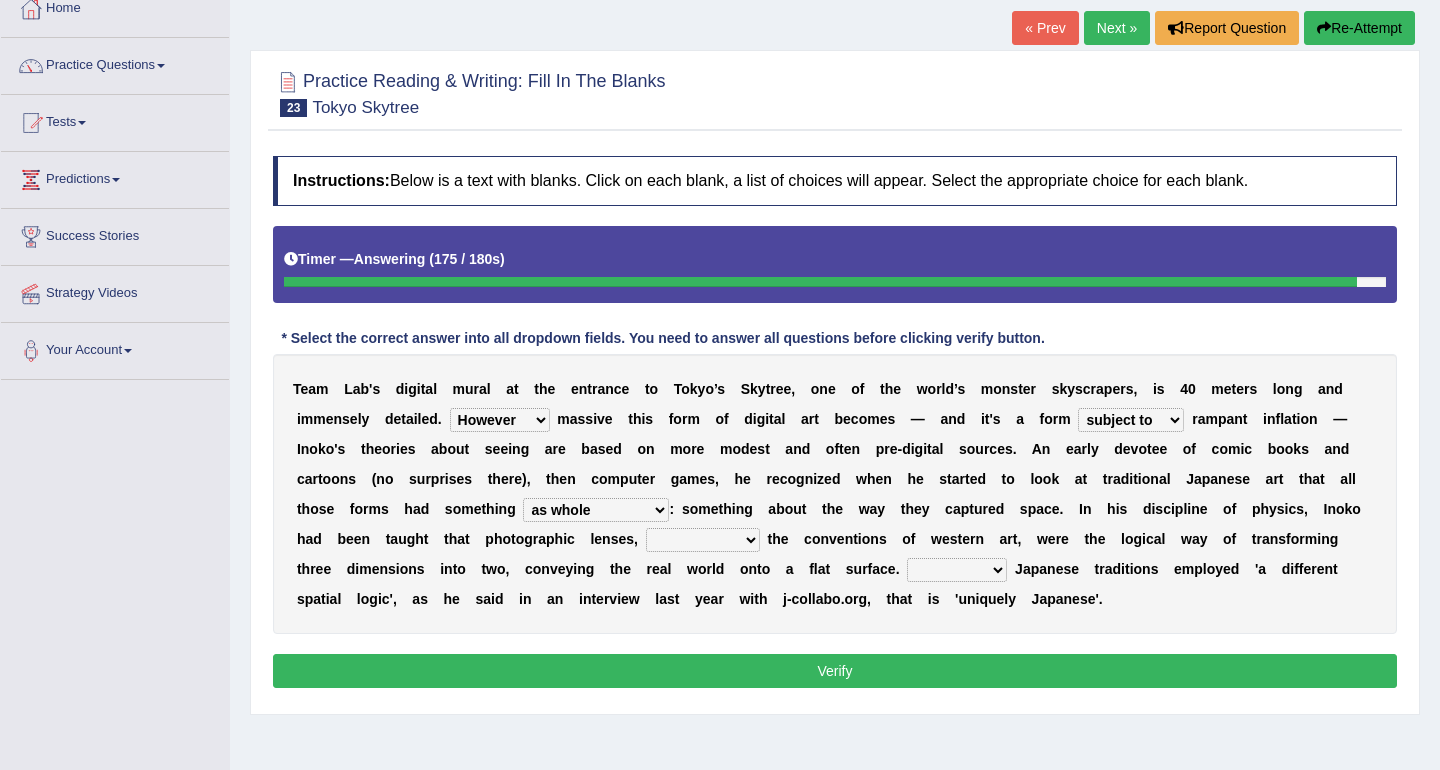 select on "along with" 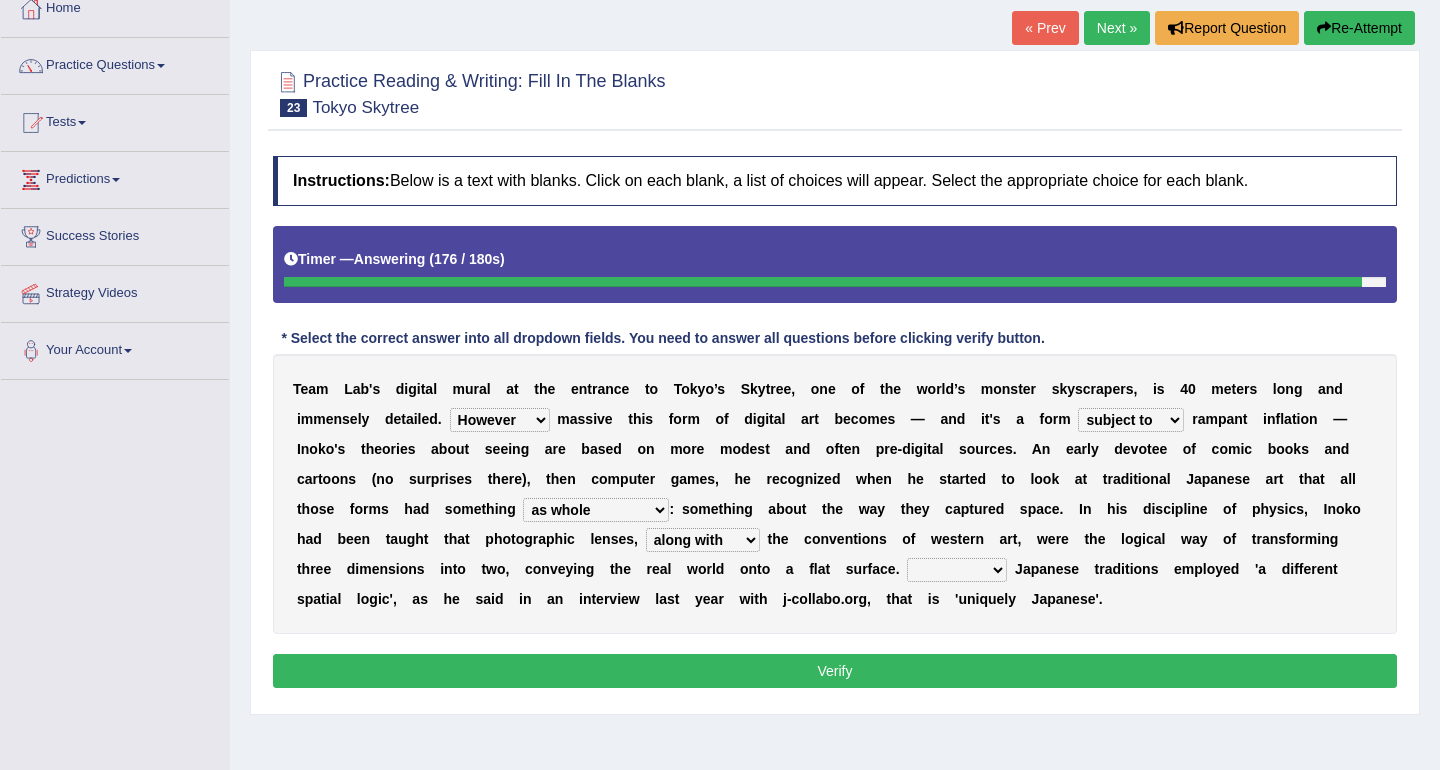 click on "Thus But So Therefore" at bounding box center (957, 570) 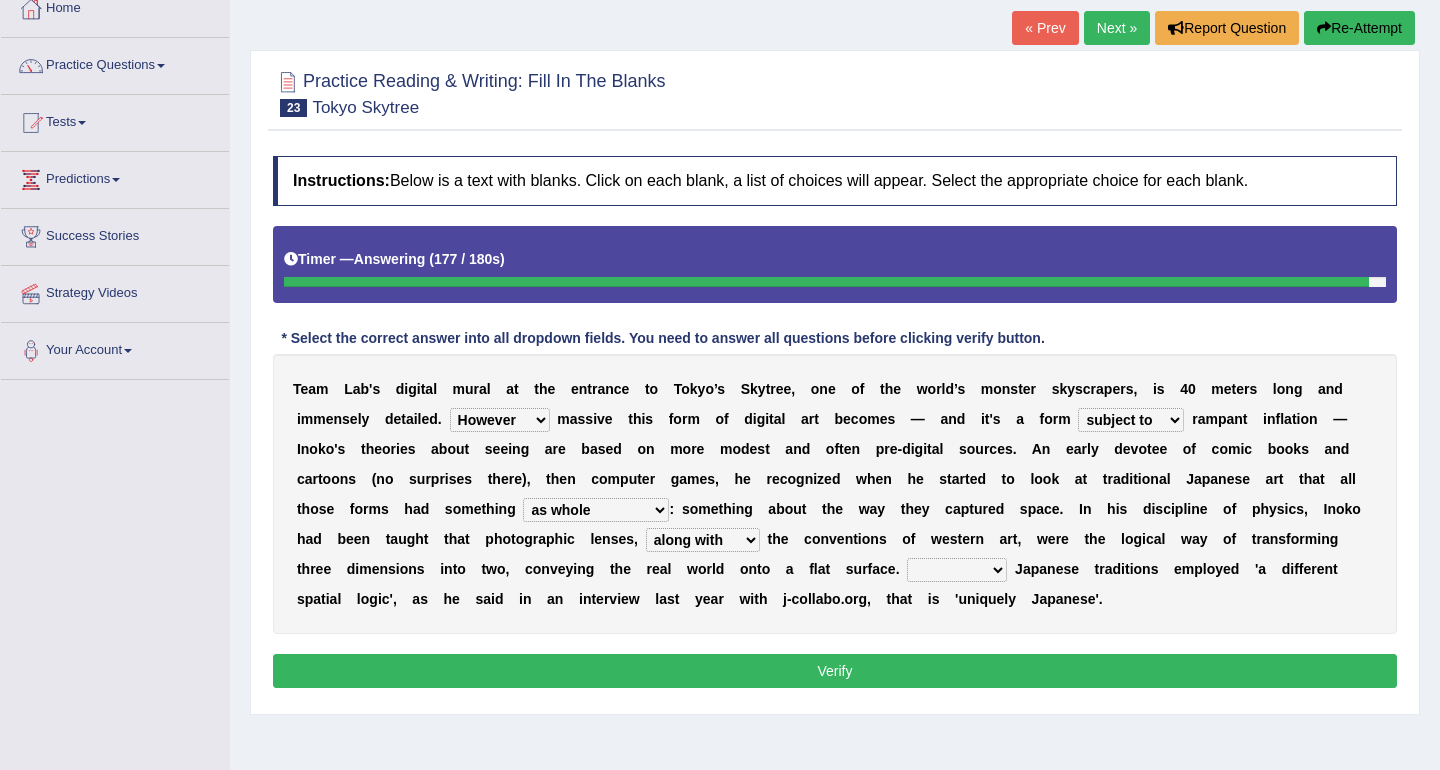 select on "Thus" 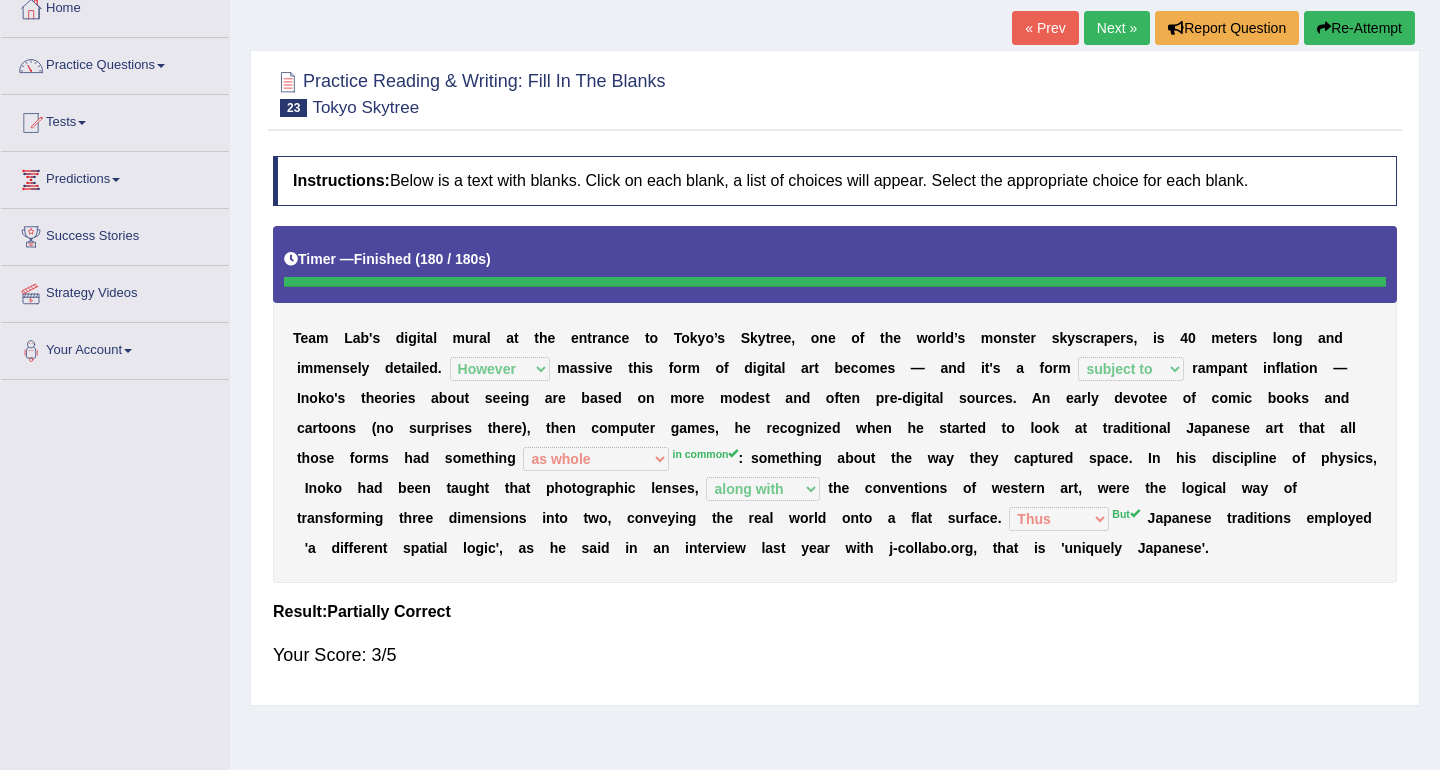 click on "Next »" at bounding box center (1117, 28) 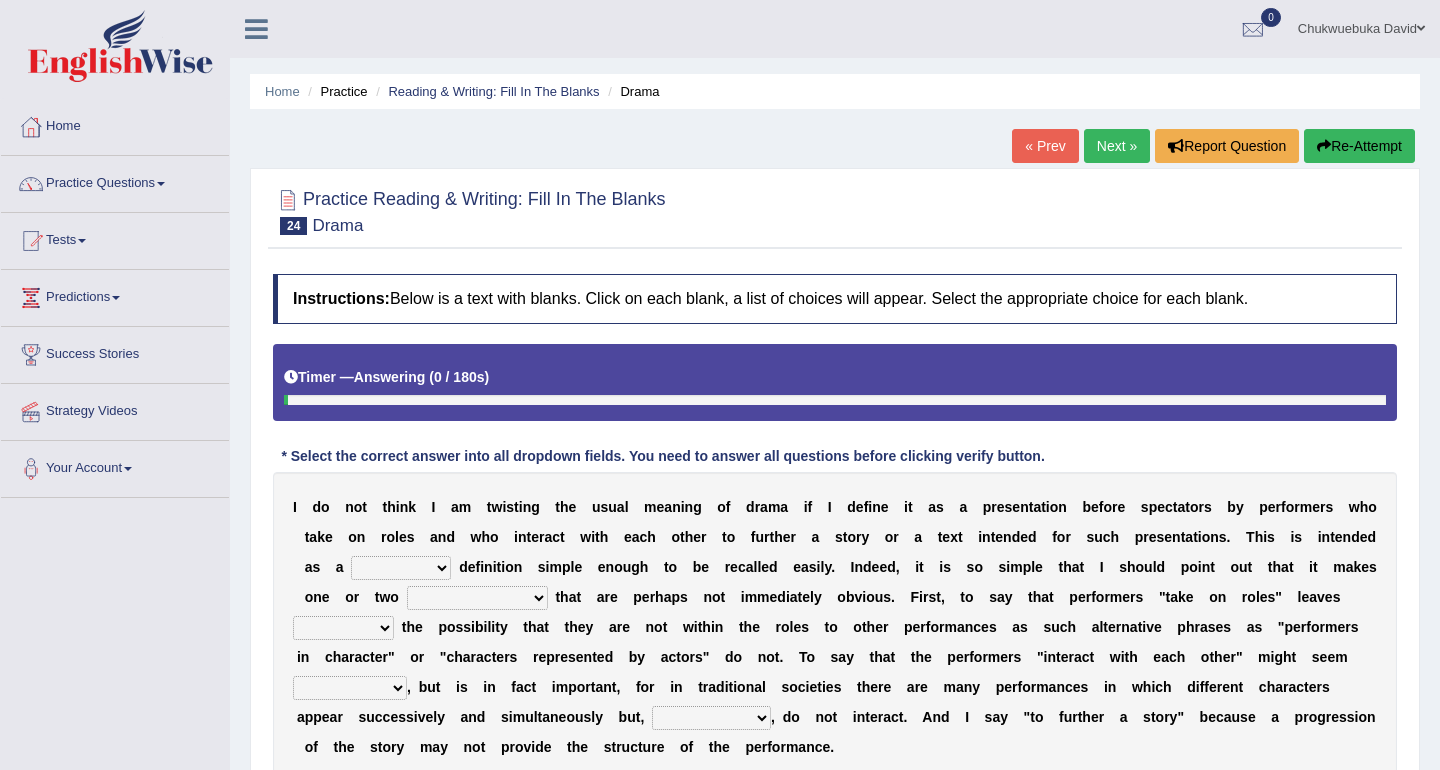 scroll, scrollTop: 0, scrollLeft: 0, axis: both 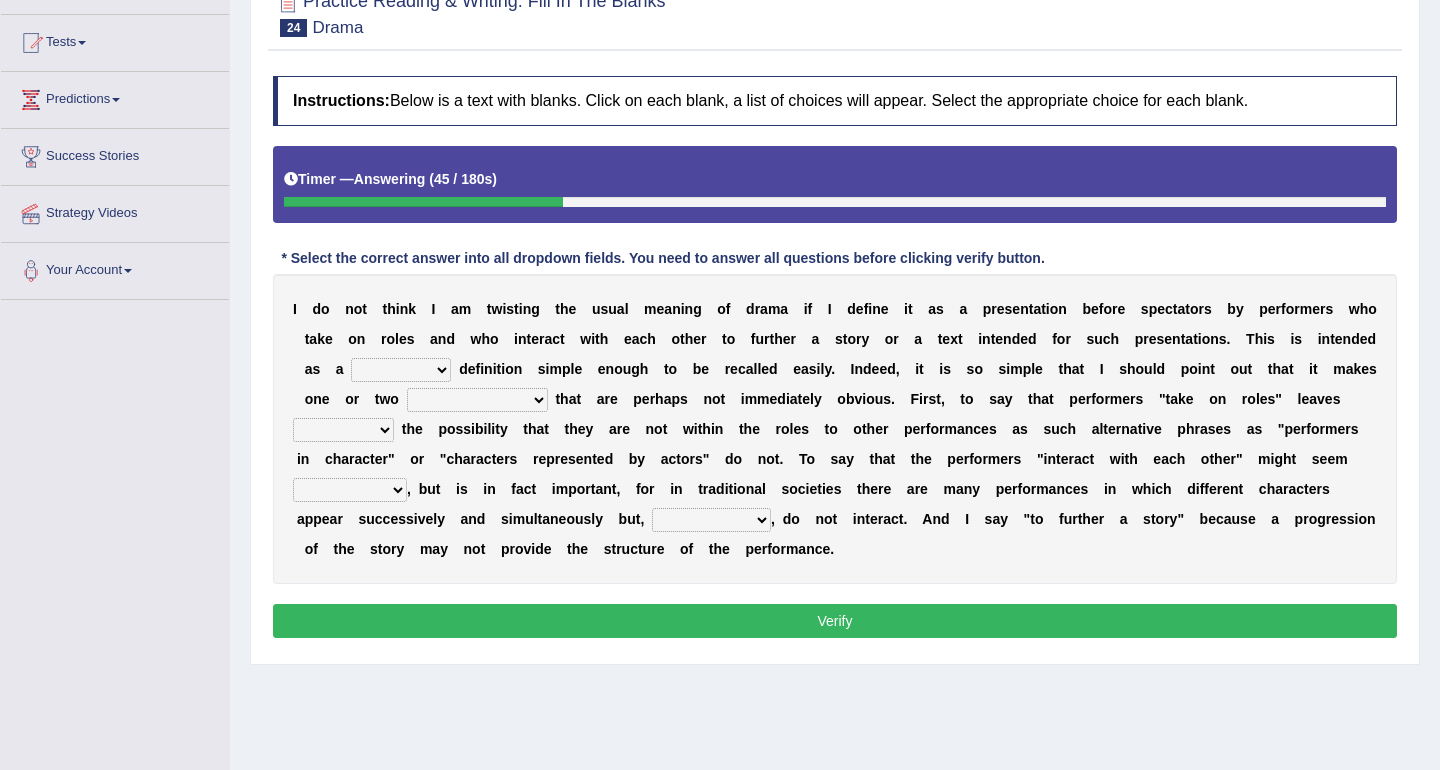 click on "handing working using applying" at bounding box center (401, 370) 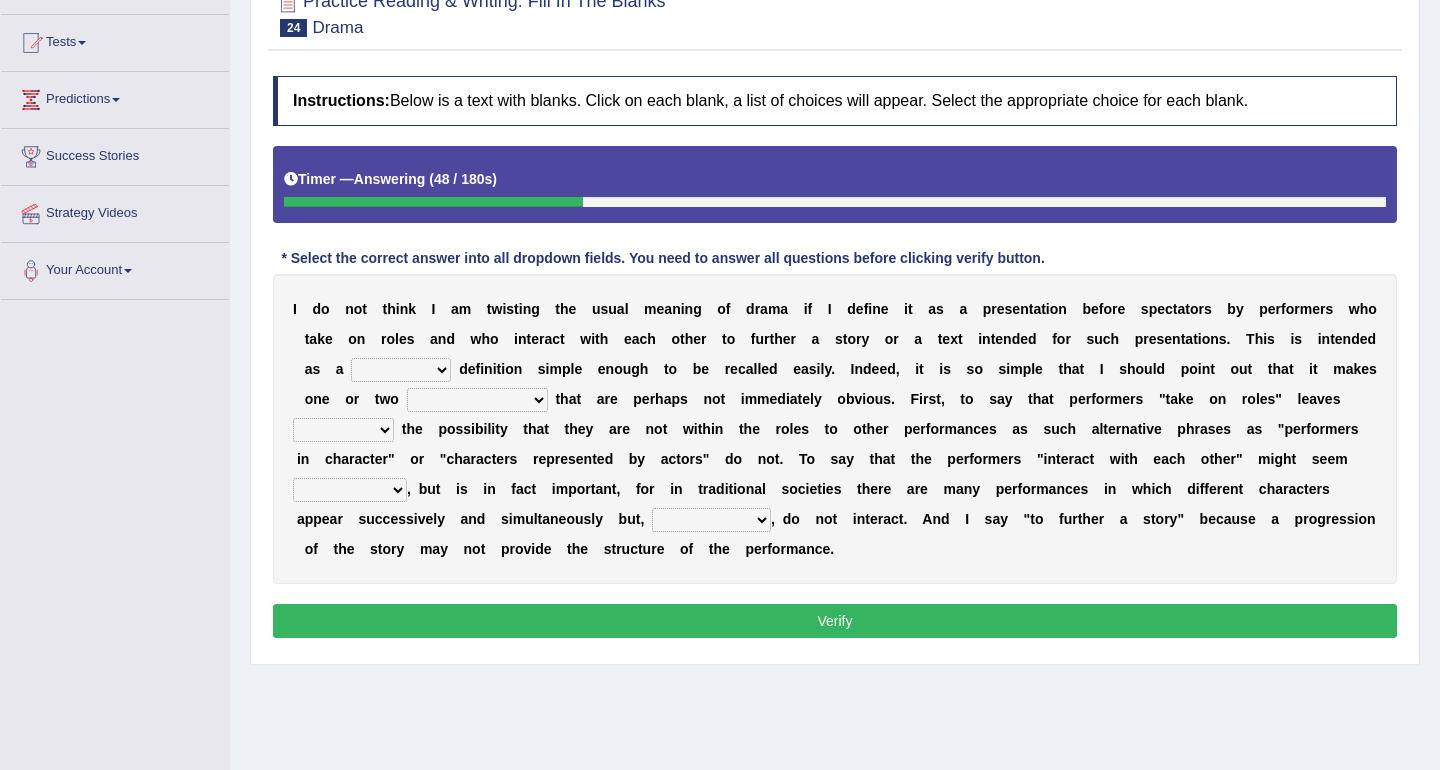 select on "working" 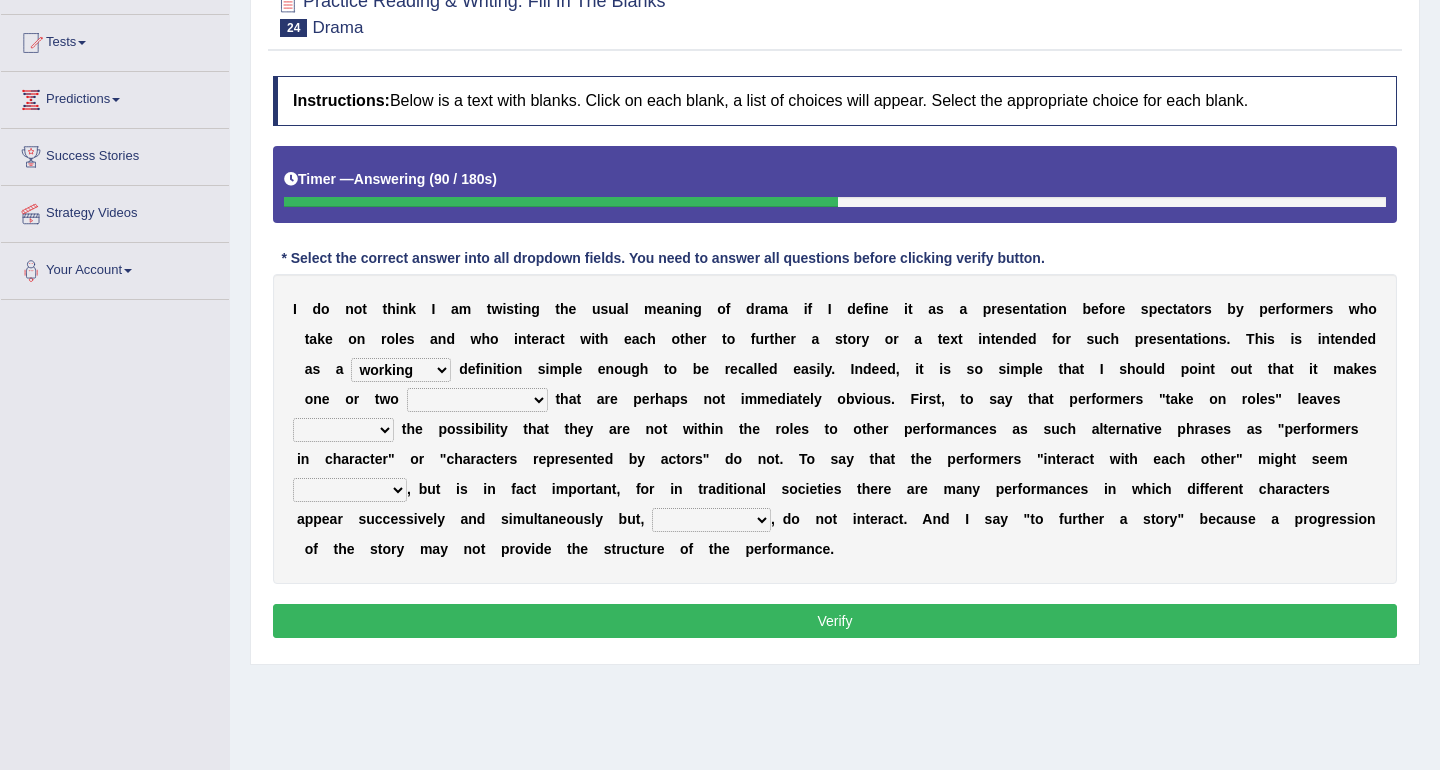 click on "implementations distributions distinctions comprehensions" at bounding box center [477, 400] 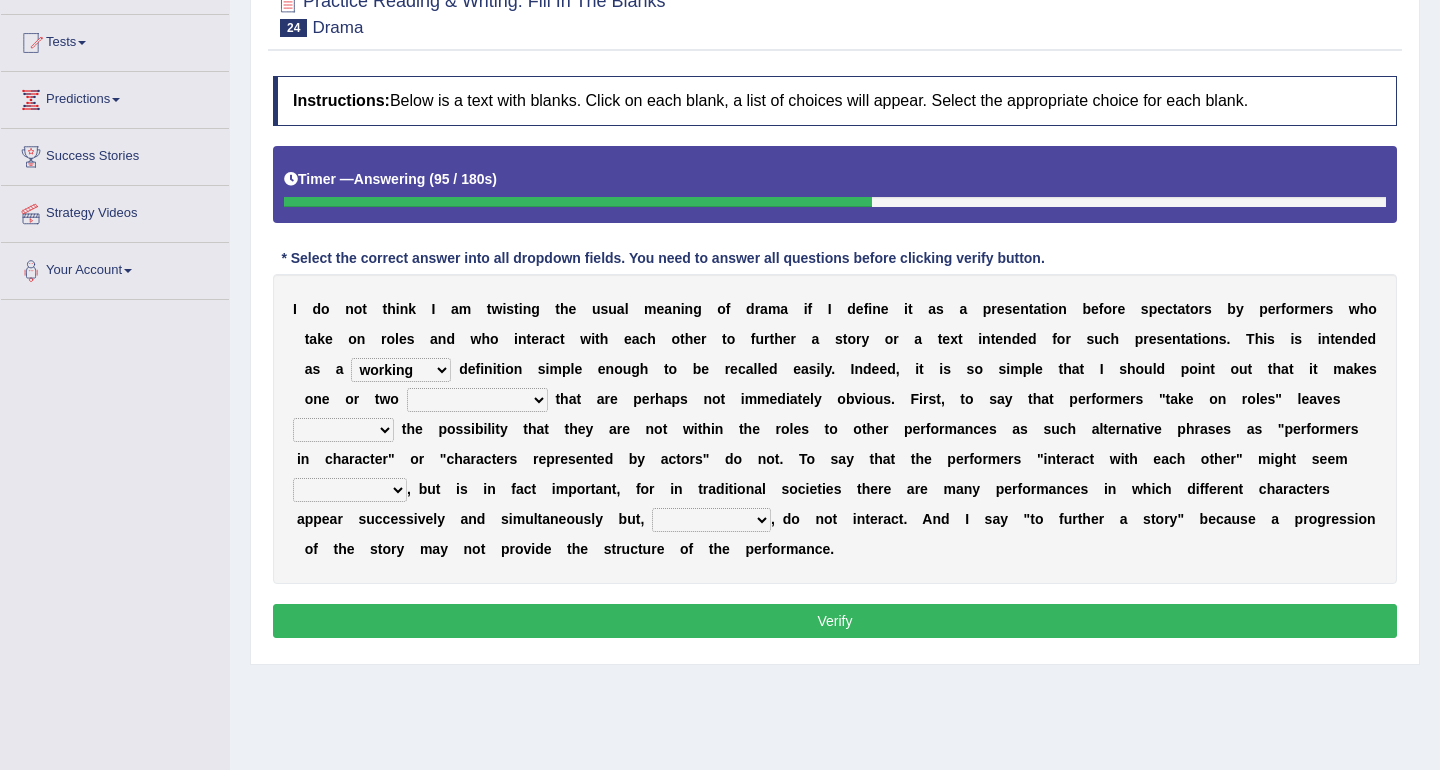 select on "distinctions" 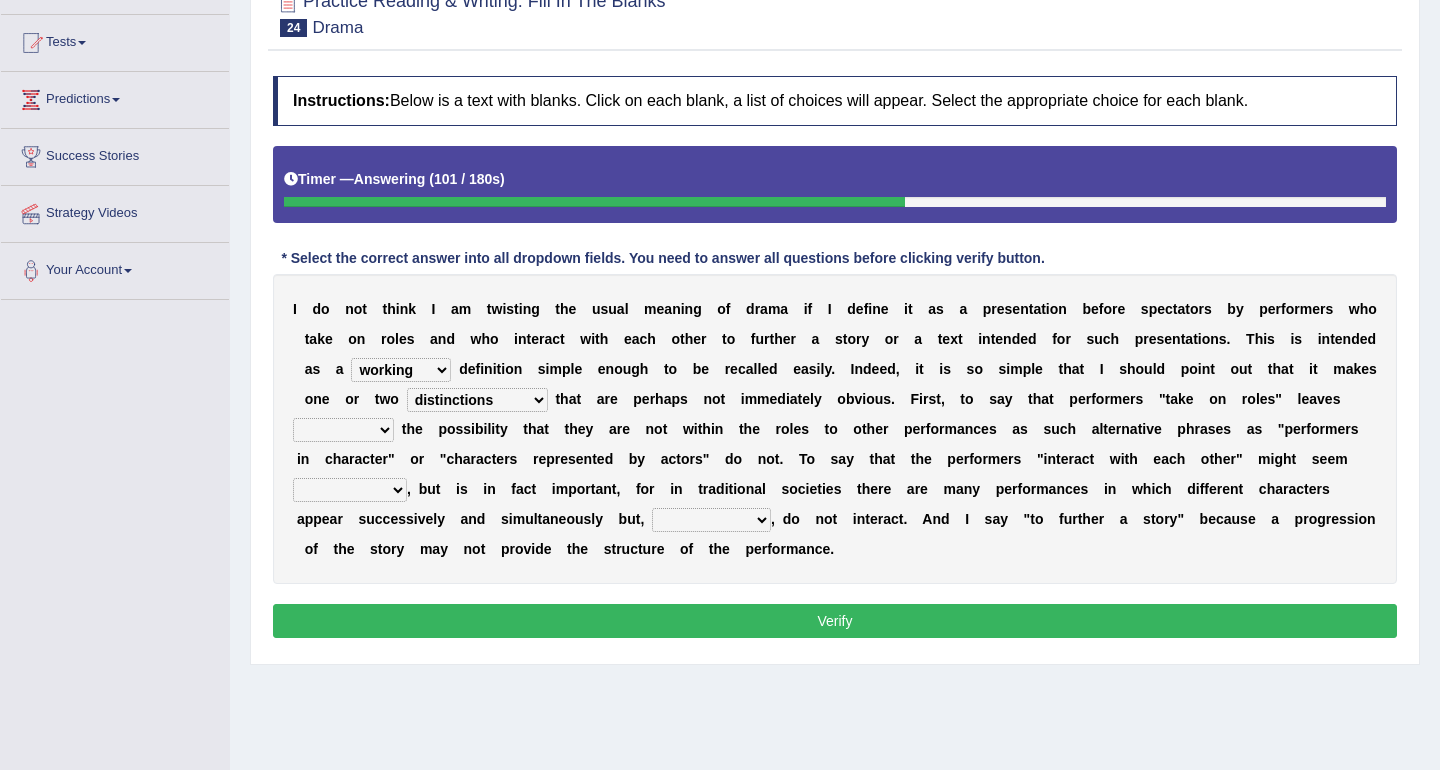 click on "go covered undoubted open" at bounding box center [343, 430] 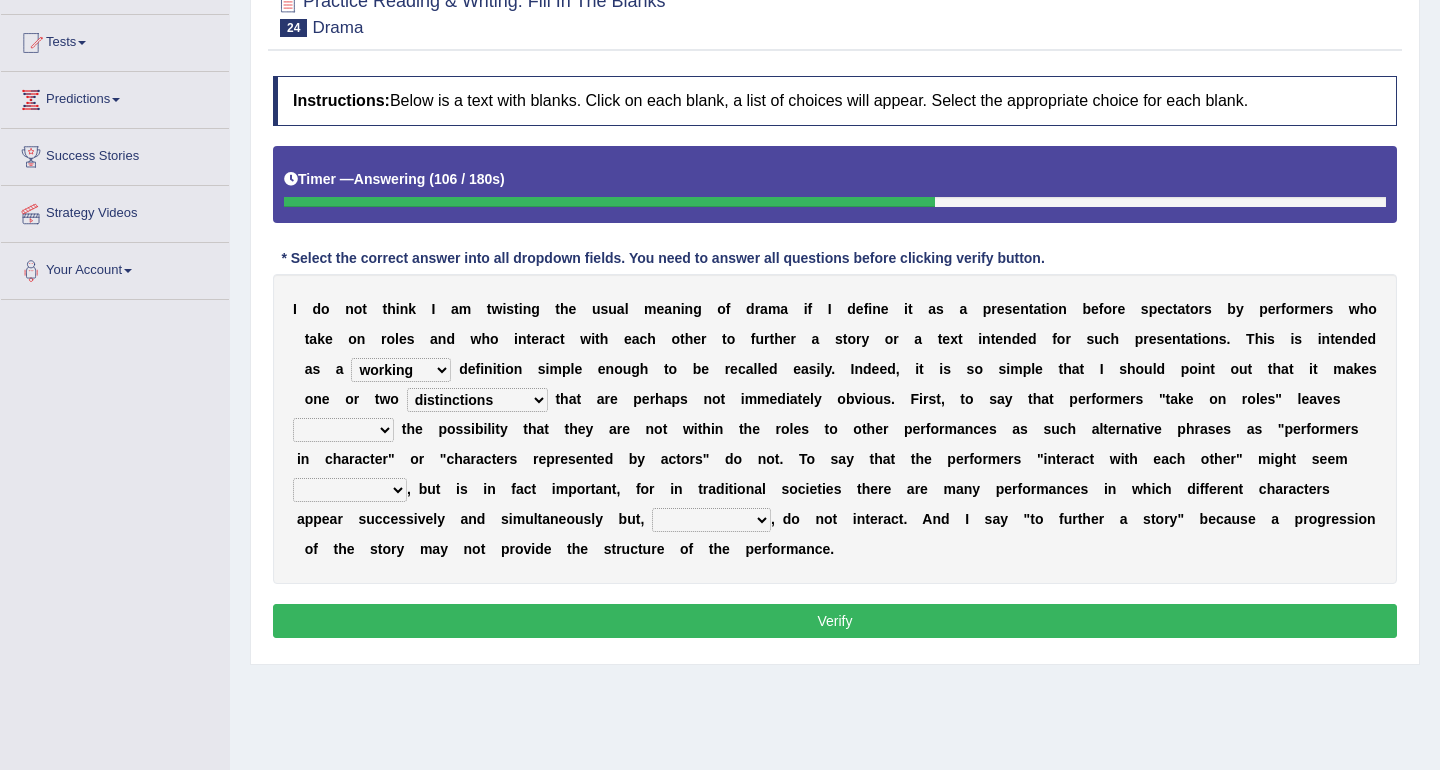 select on "open" 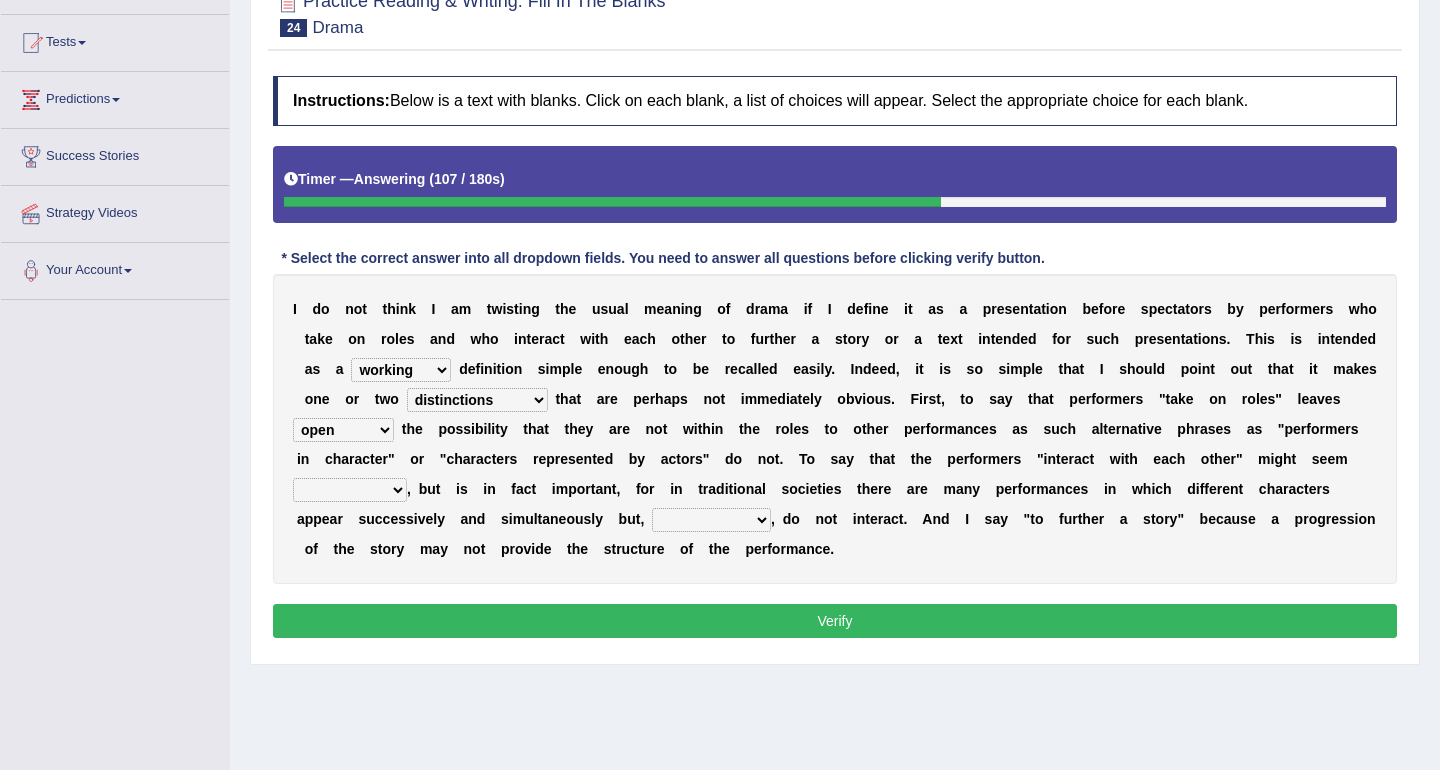click on "I       d o       n o t       t h i n k       I       a m       t w i s t i n g       t h e       u s u a l       m e a n i n g       o f       d r a m a       i f       I       d e f i n e       i t       a s       a       p r e s e n t a t i o n       b e f o r e       s p e c t a t o r s       b y       p e r f o r m e r s       w h o       t a k e       o n       r o l e s       a n d       w h o       i n t e r a c t       w i t h       e a c h       o t h e r       t o       f u r t h e r       a       s t o r y       o r       a       t e x t       i n t e n d e d       f o r       s u c h       p r e s e n t a t i o n s .       T h i s       i s       i n t e n d e d       a s       a    handing working using applying    d e f i n i t i o n       s i m p l e       e n o u g h       t o       b e       r e c a l l e d       e a s i l y .       I n d e e d ,       i t       i s       s o" at bounding box center [835, 429] 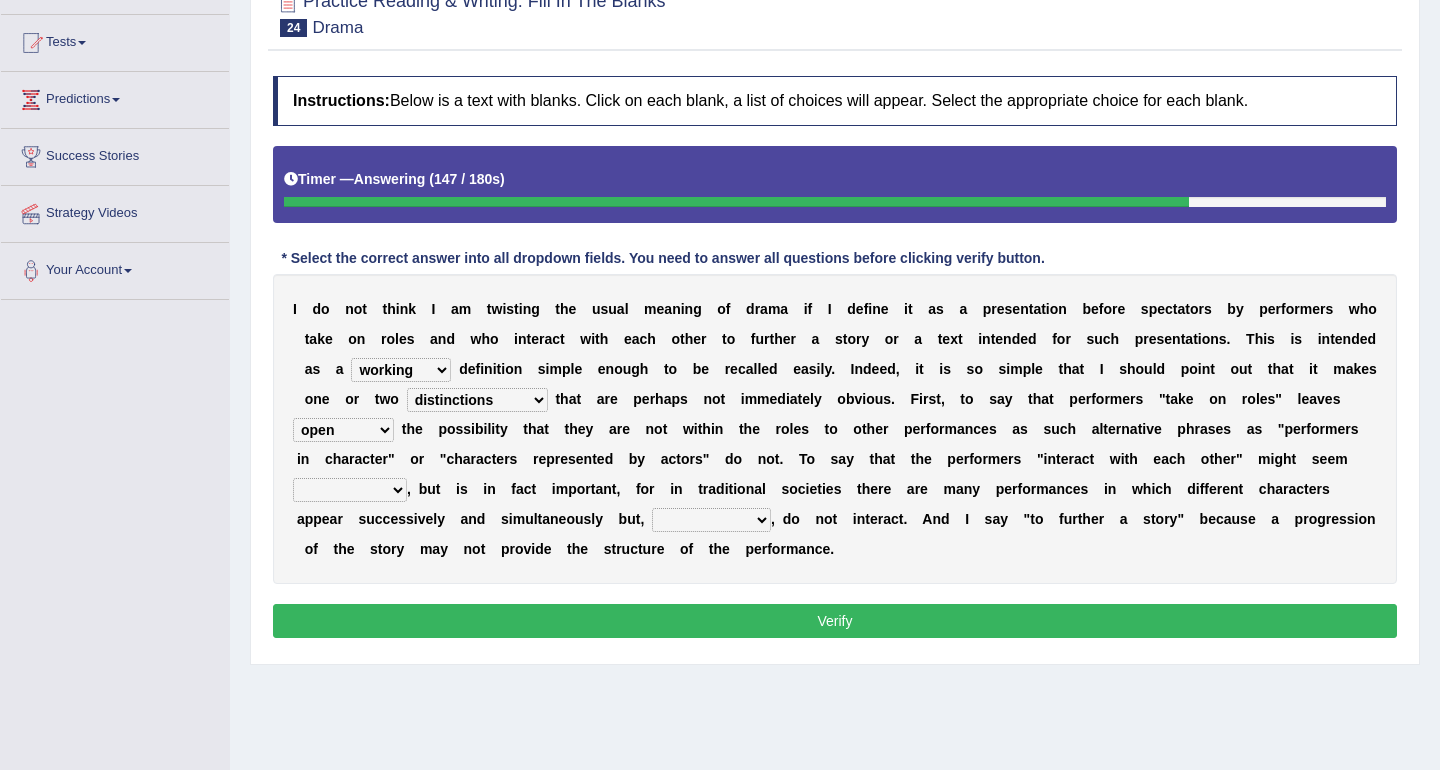 click on "uneven unnecessary unabated uncaring" at bounding box center [350, 490] 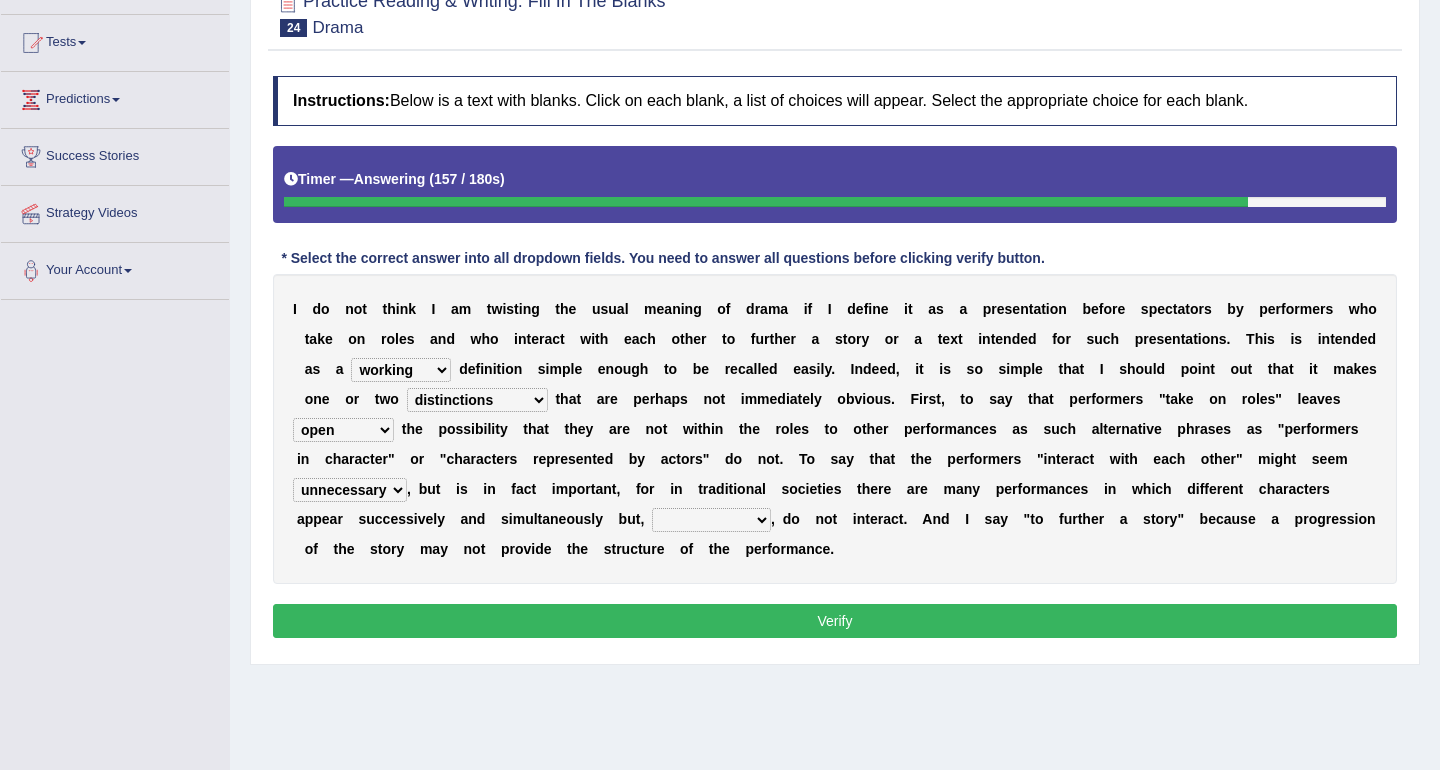 click on "uneven unnecessary unabated uncaring" at bounding box center [350, 490] 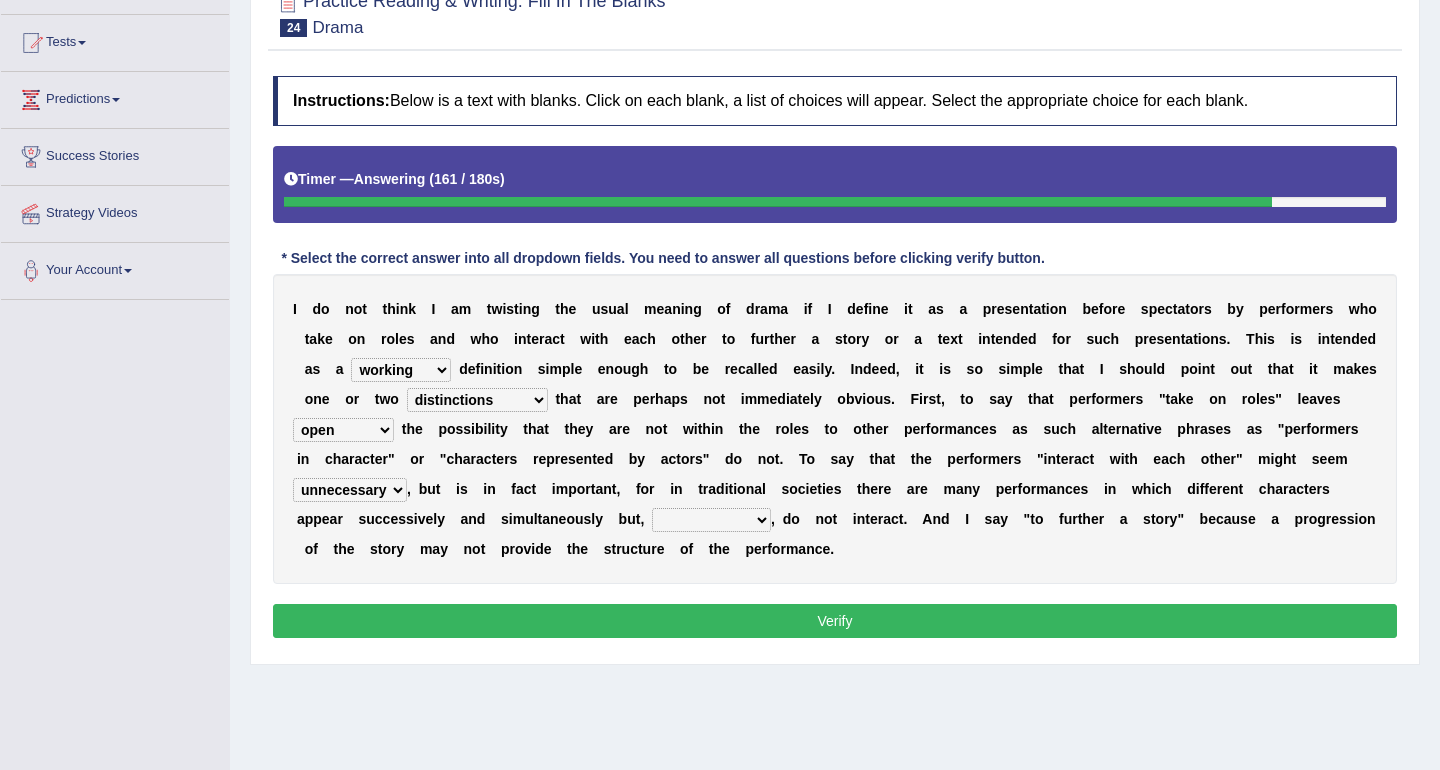 select on "uncaring" 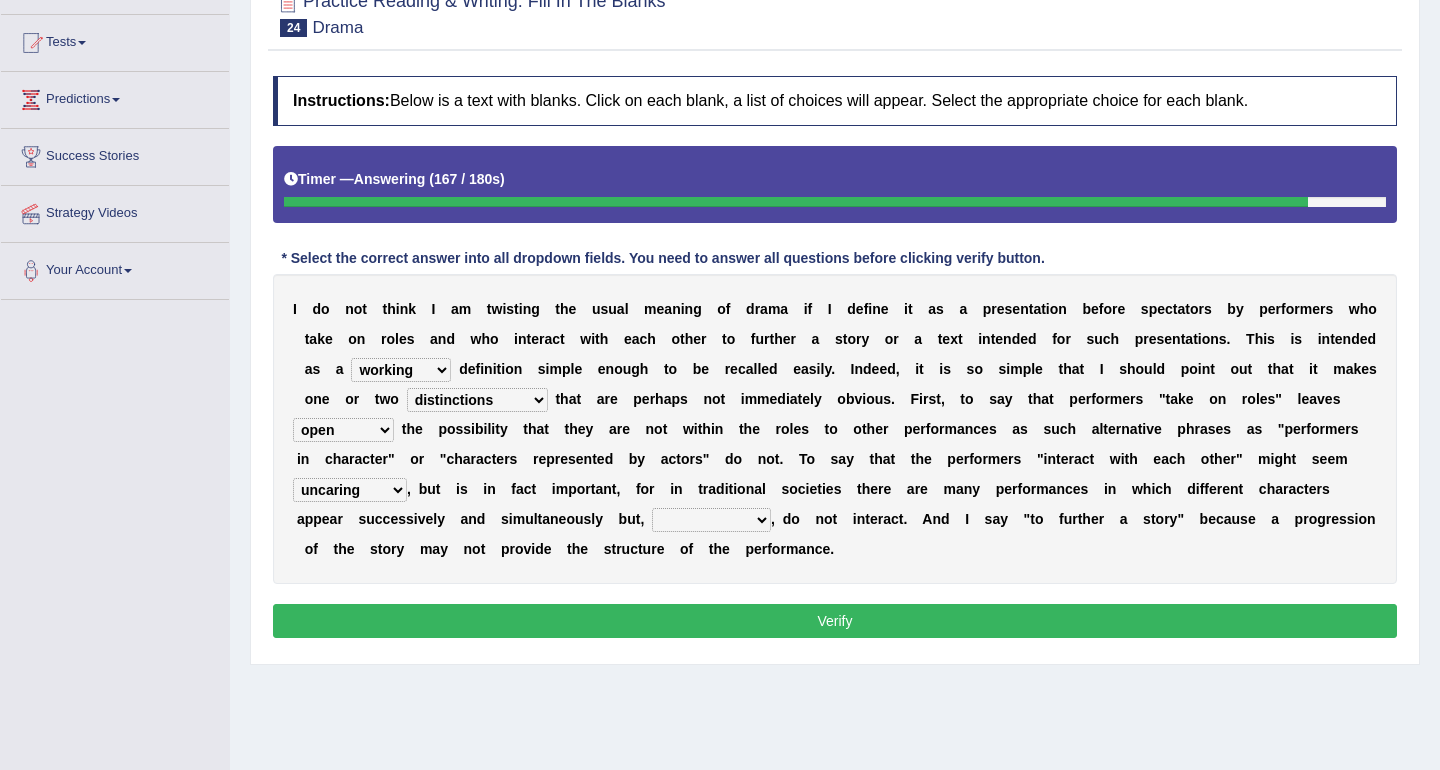 click on "accordingly timely nevertheless subsequently" at bounding box center (711, 520) 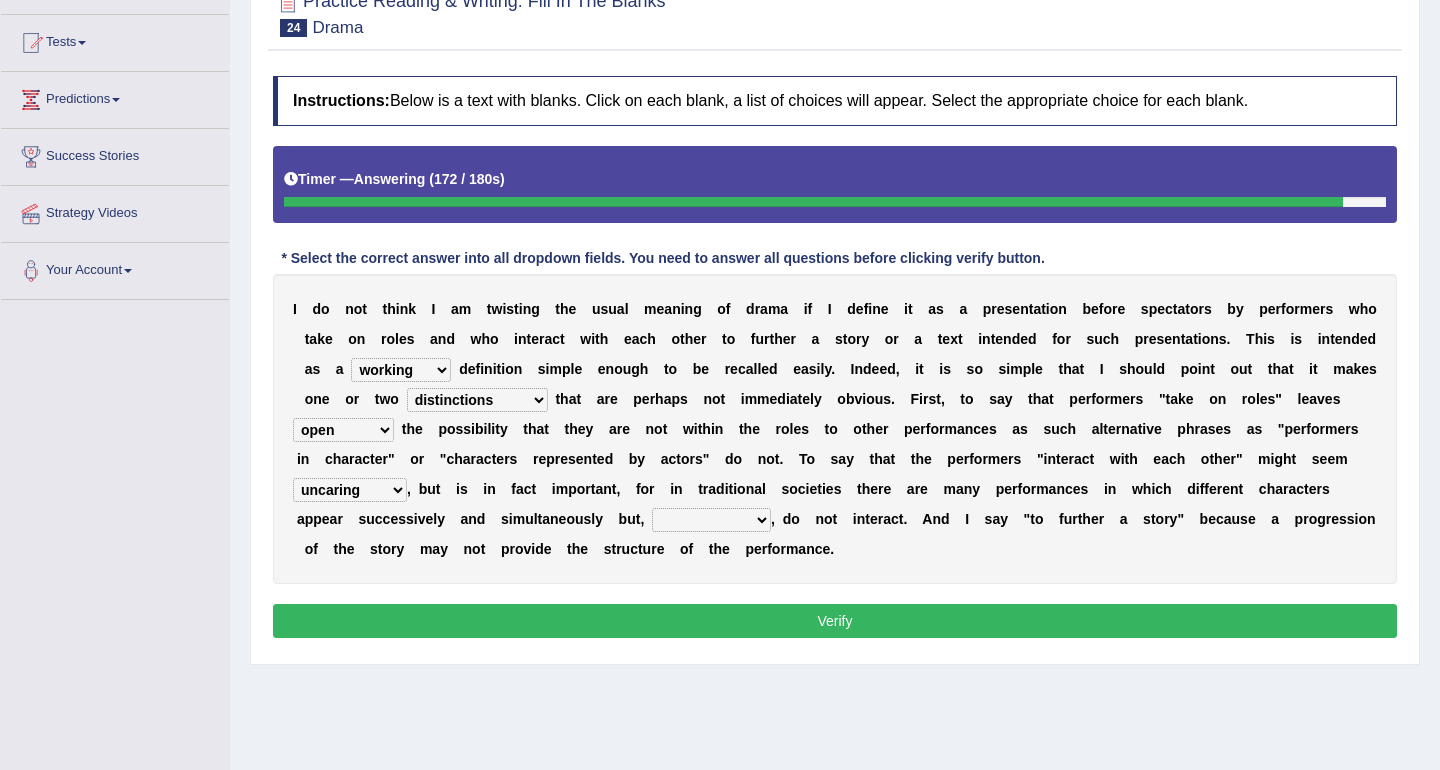 select on "subsequently" 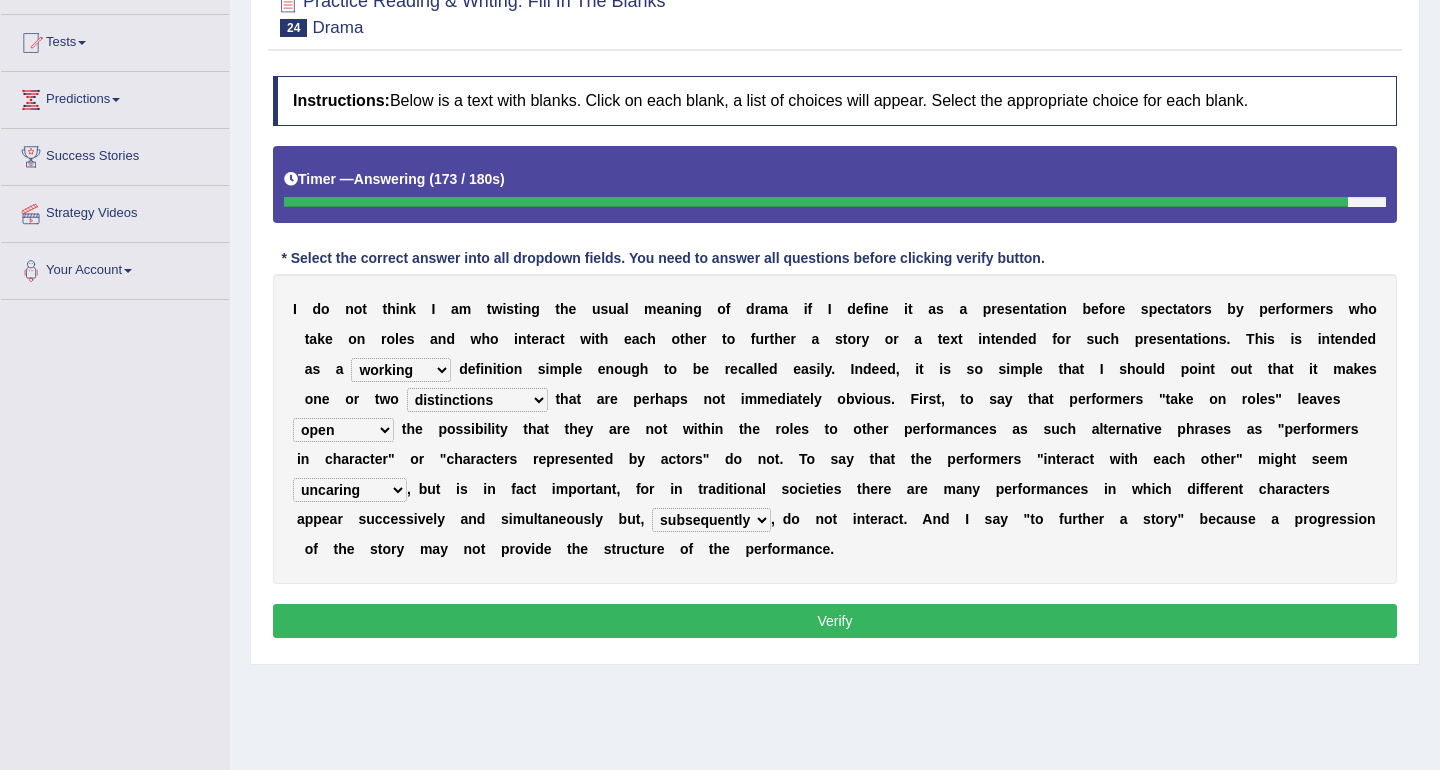 click at bounding box center [734, 549] 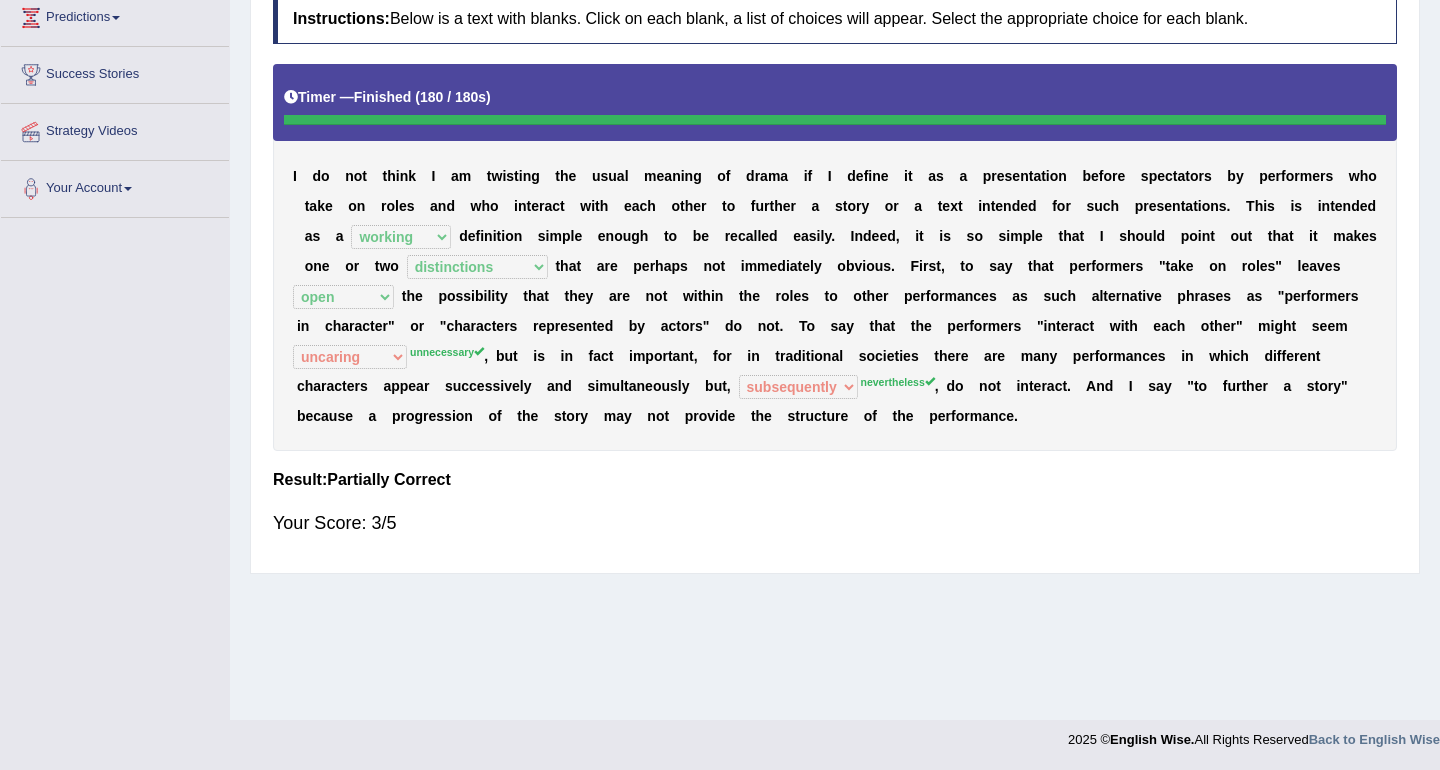 scroll, scrollTop: 0, scrollLeft: 0, axis: both 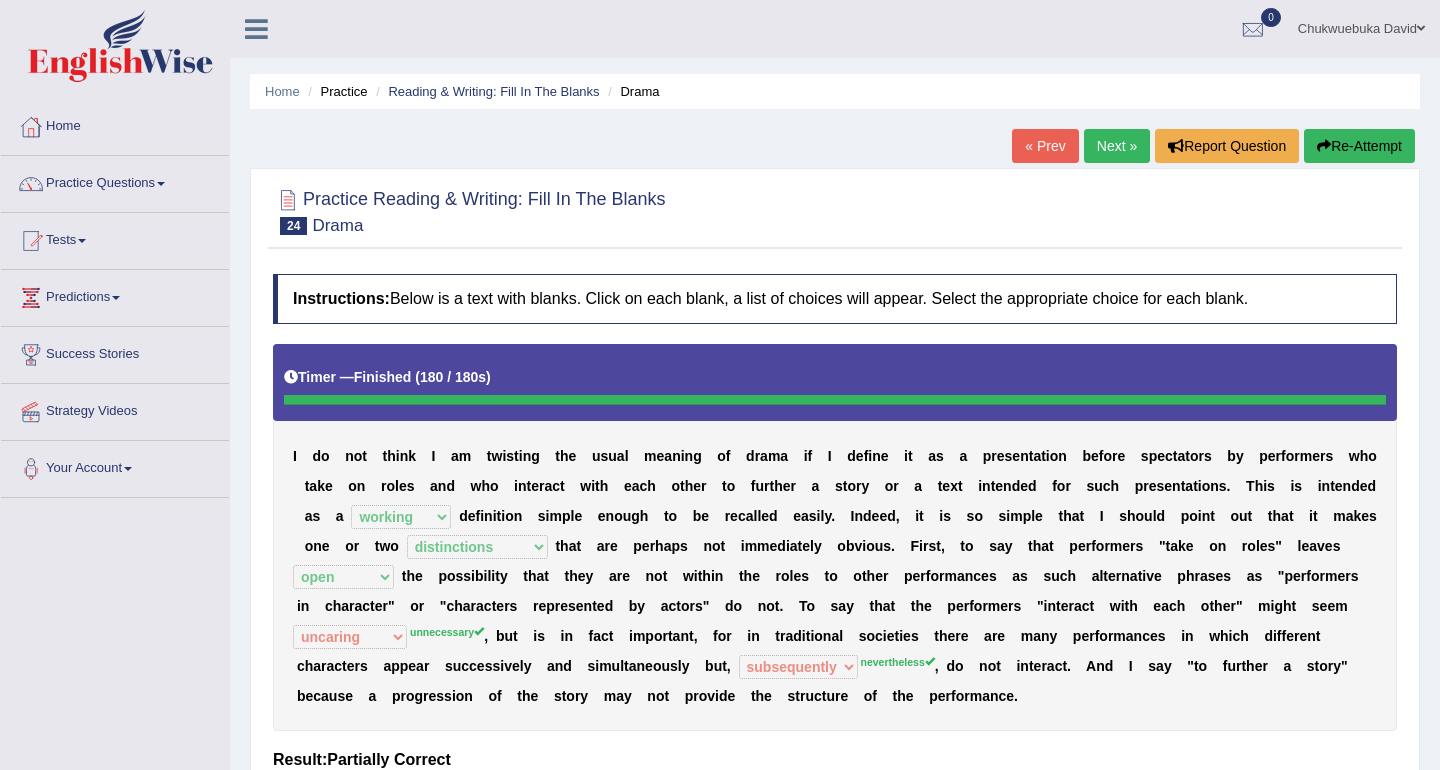 click on "Next »" at bounding box center [1117, 146] 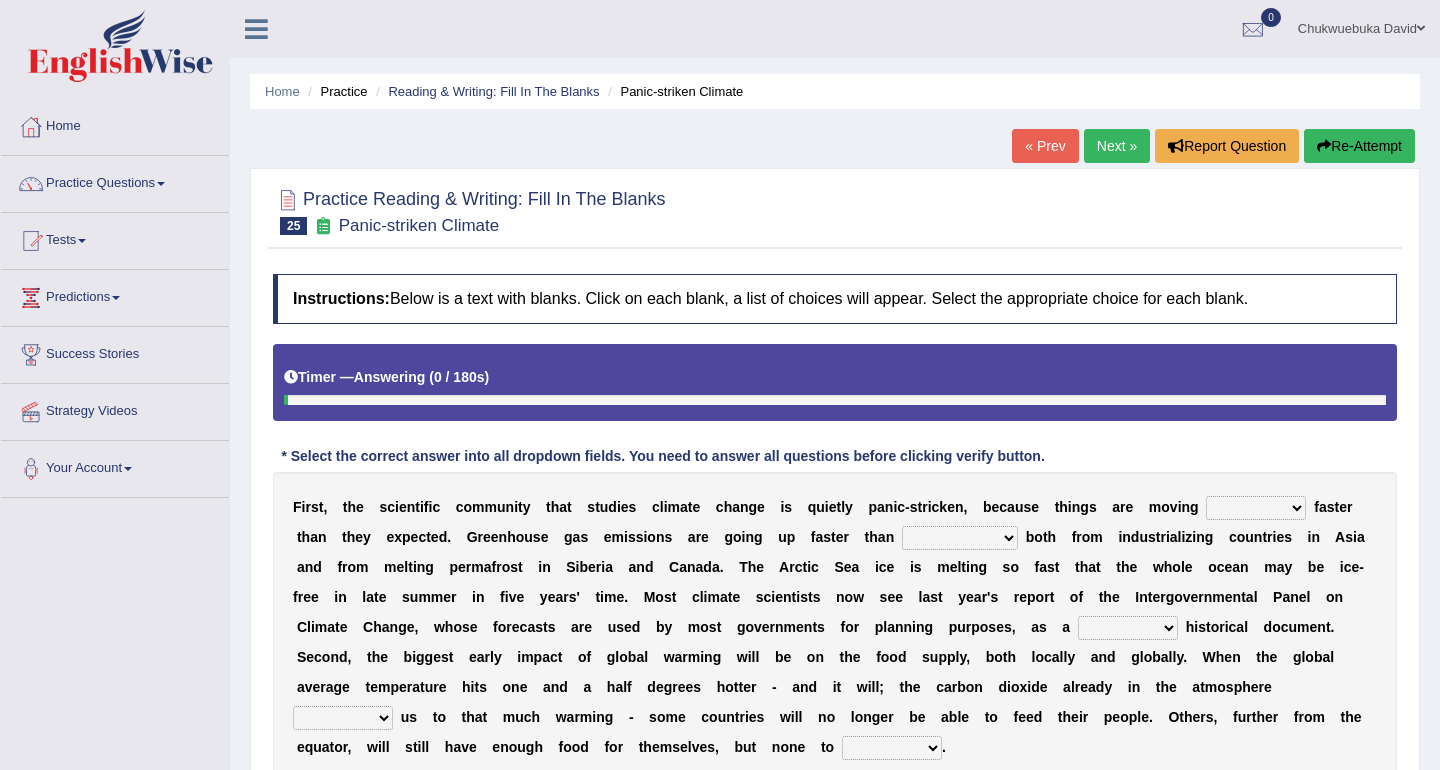 scroll, scrollTop: 0, scrollLeft: 0, axis: both 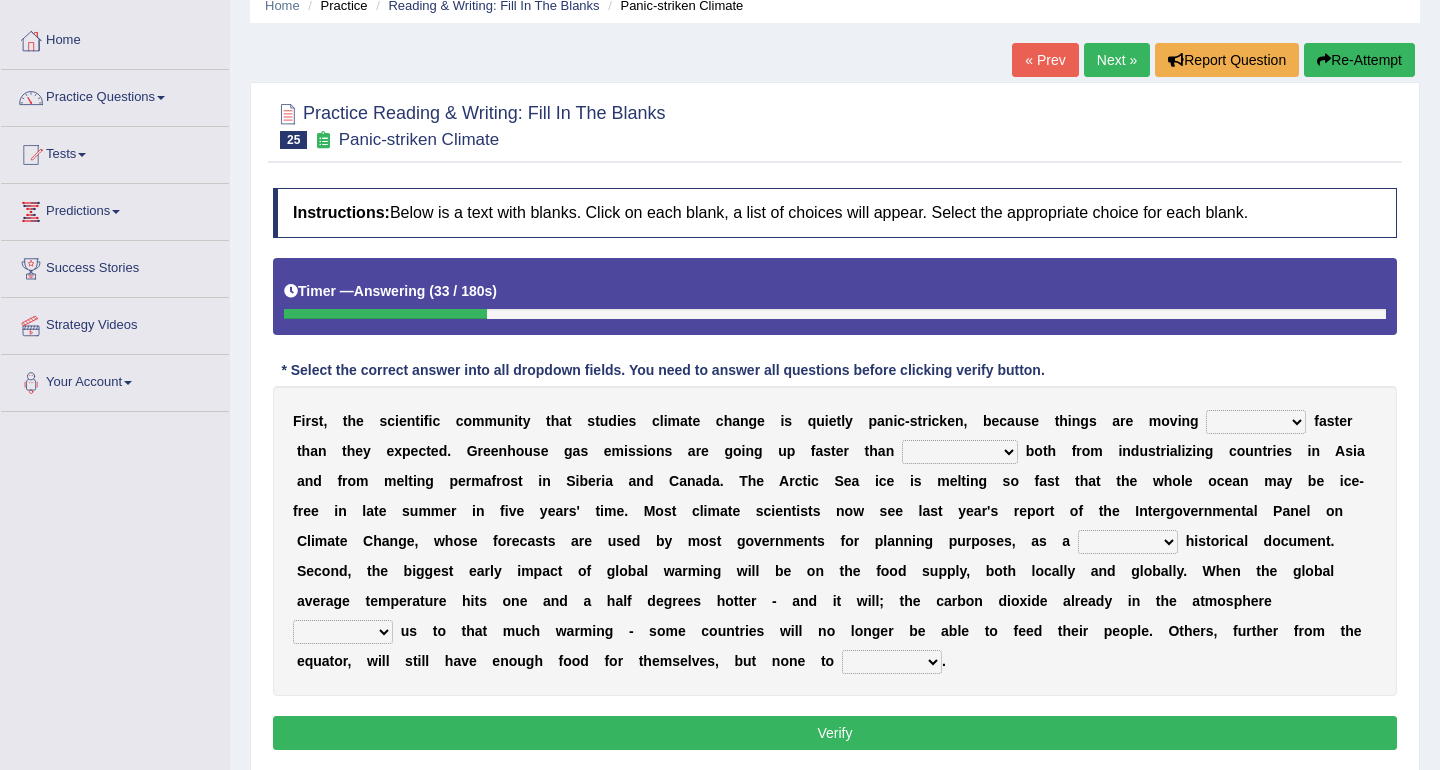 click on "few same musch most" at bounding box center [1256, 422] 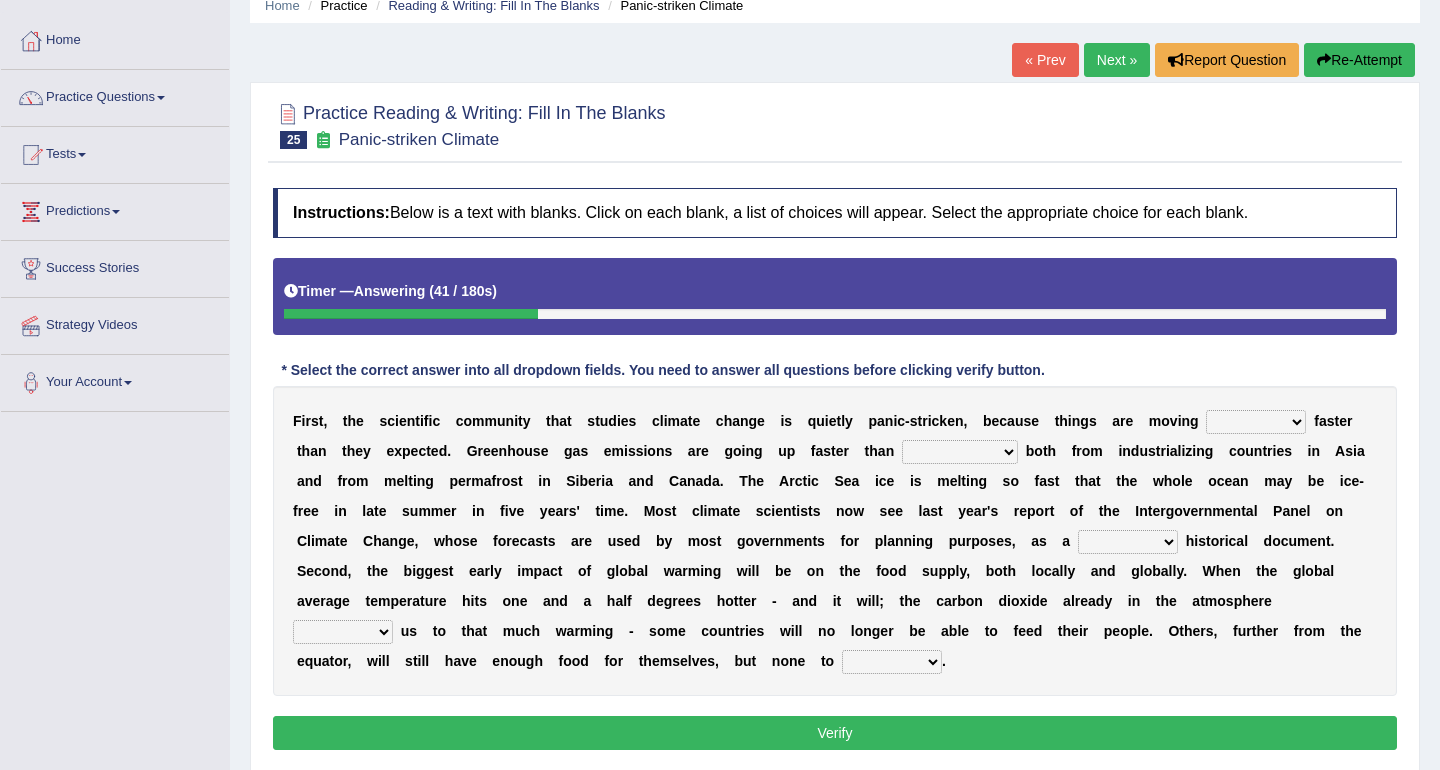 select on "musch" 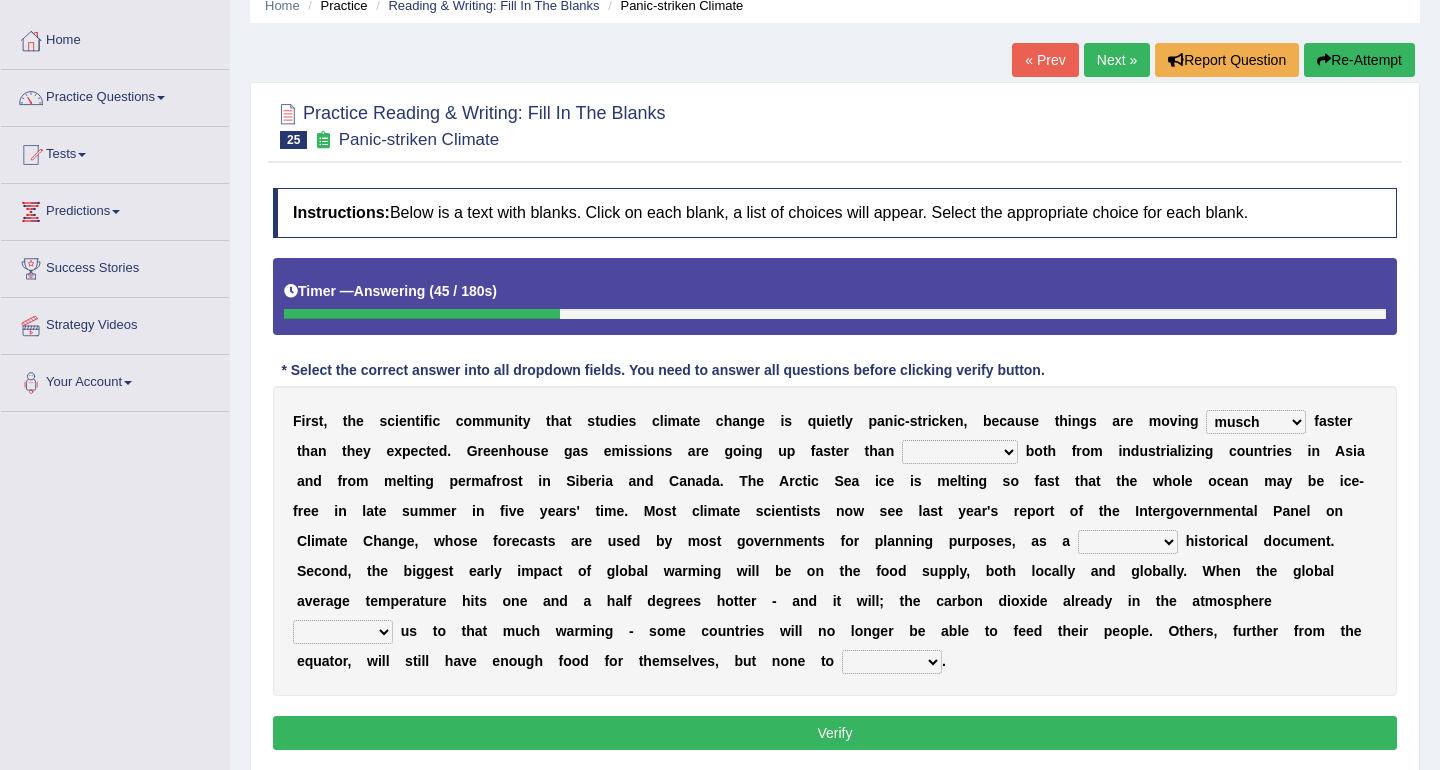 click on "anticipation predictability ptredicts predicted" at bounding box center (960, 452) 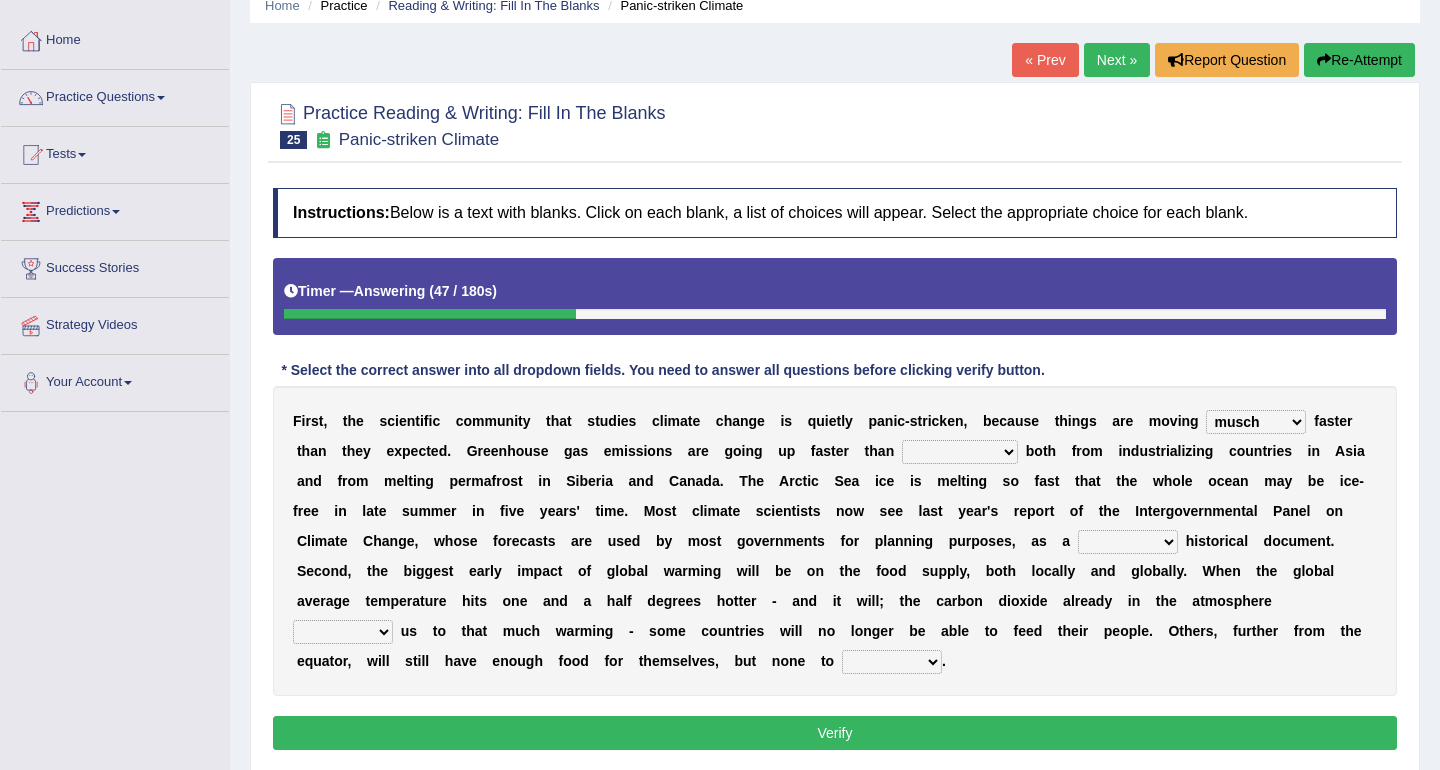 select on "predicted" 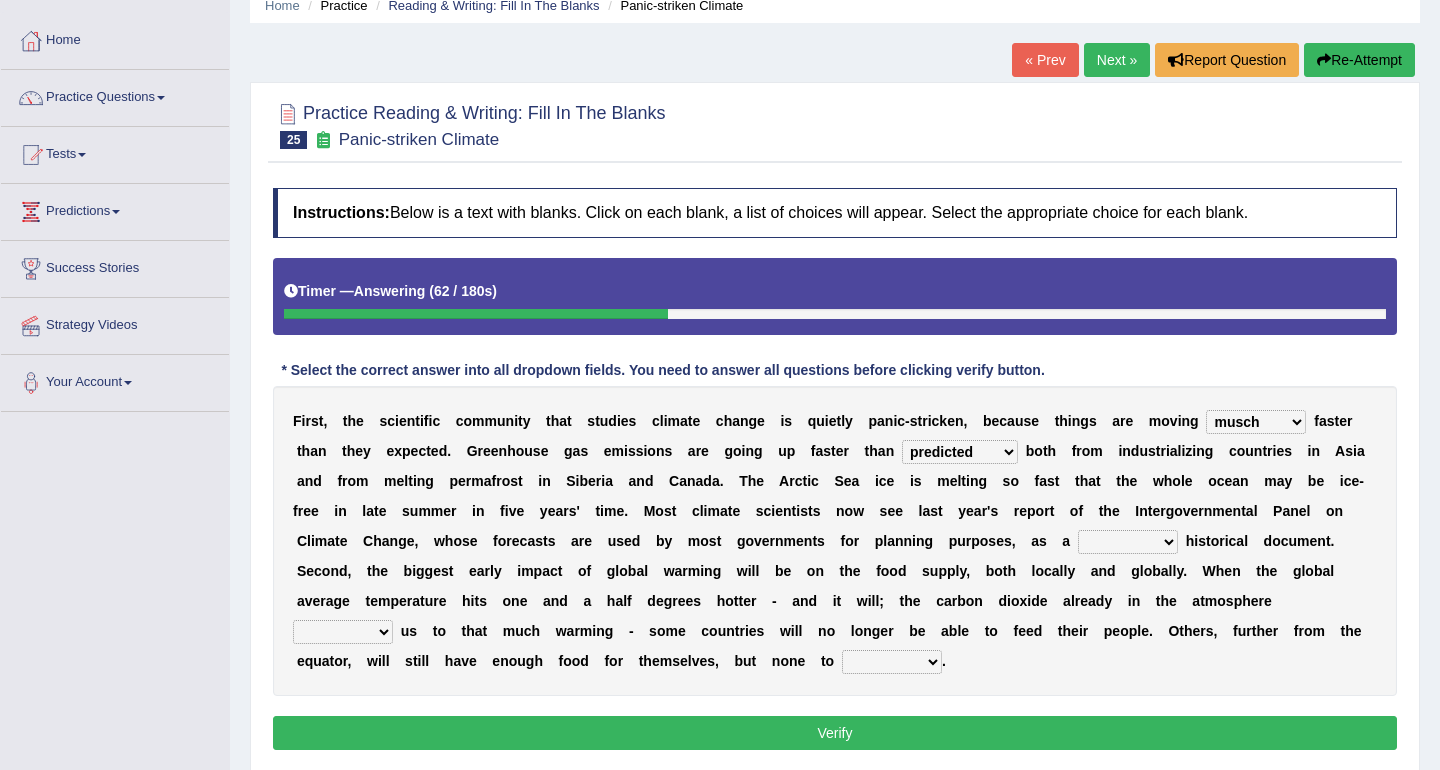 click on "purely evenly firmly actively" at bounding box center (1128, 542) 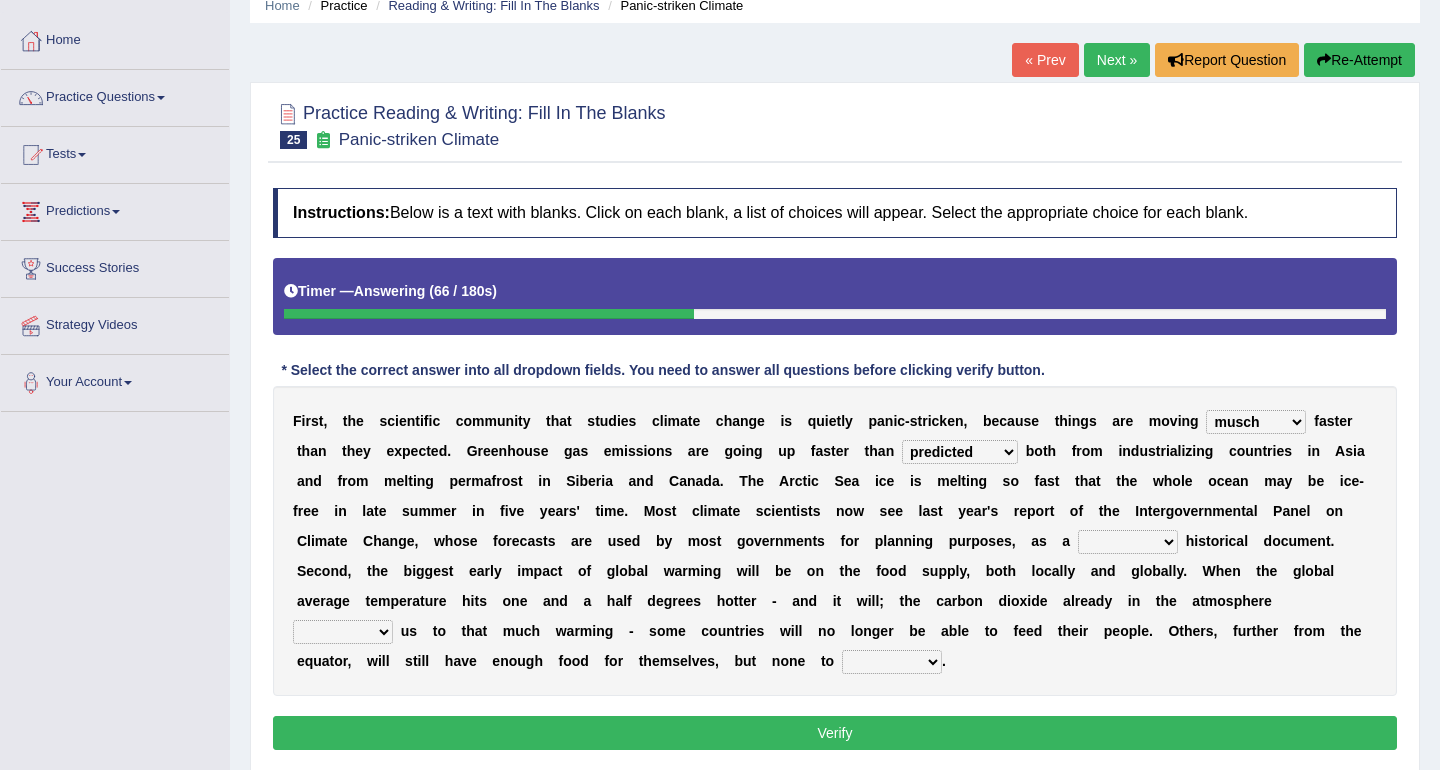 click on "purely evenly firmly actively" at bounding box center [1128, 542] 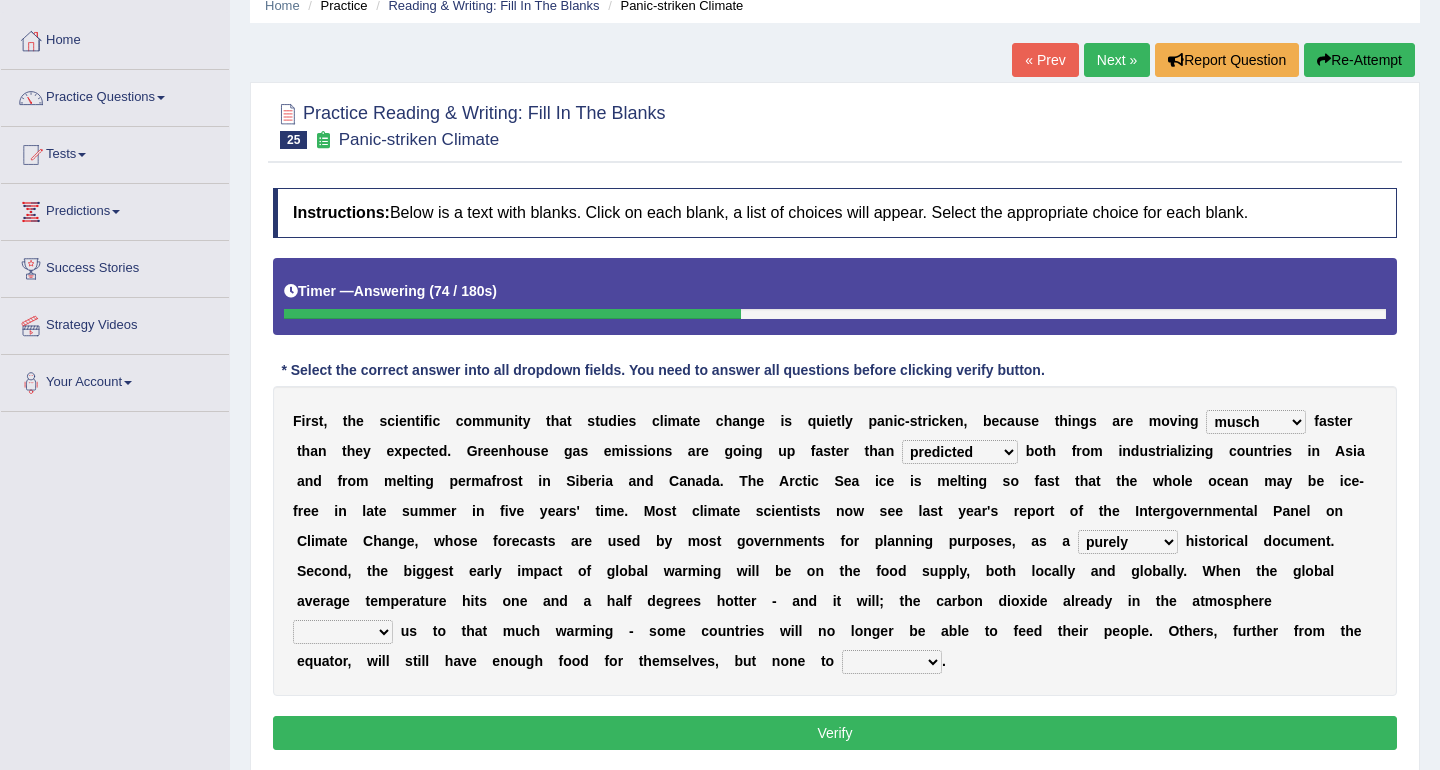 click on "purely evenly firmly actively" at bounding box center [1128, 542] 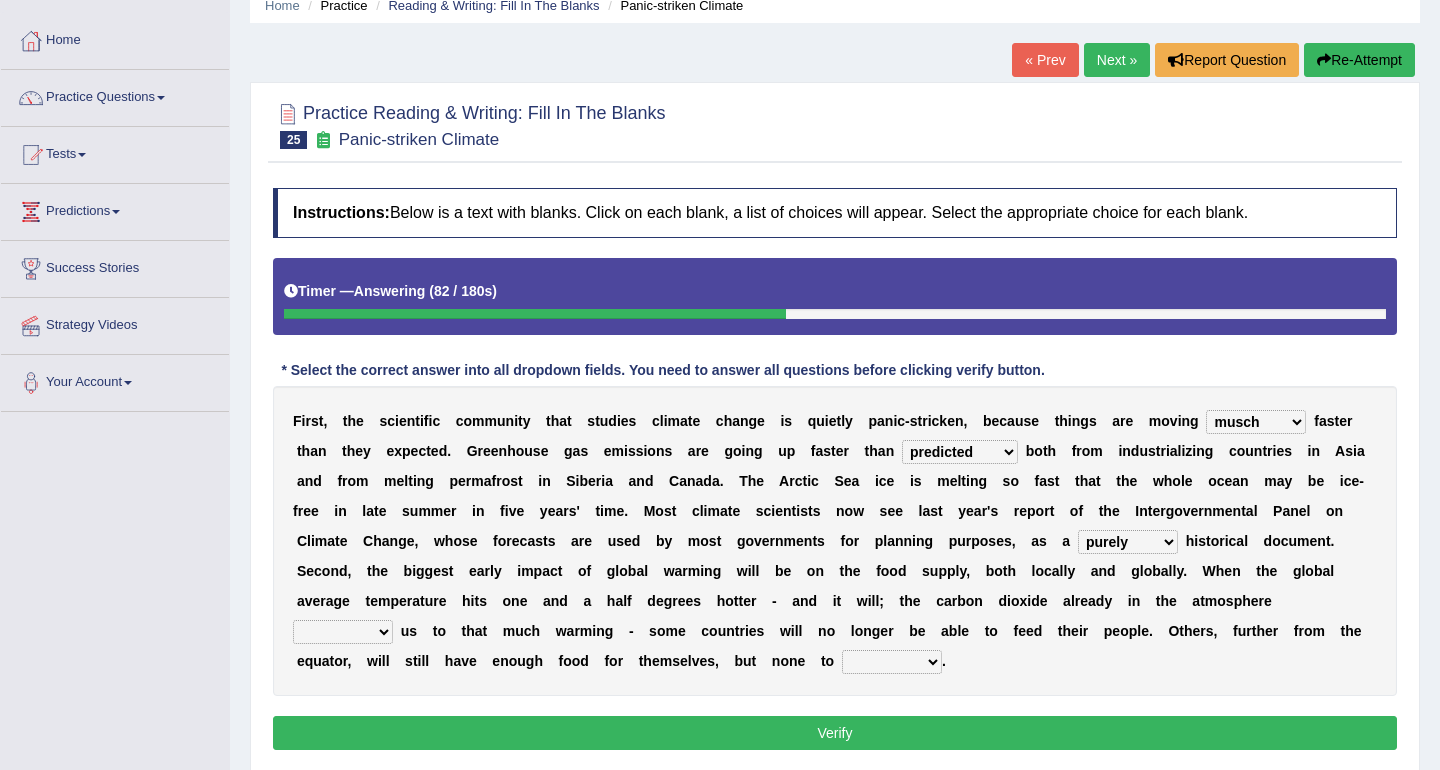 select on "firmly" 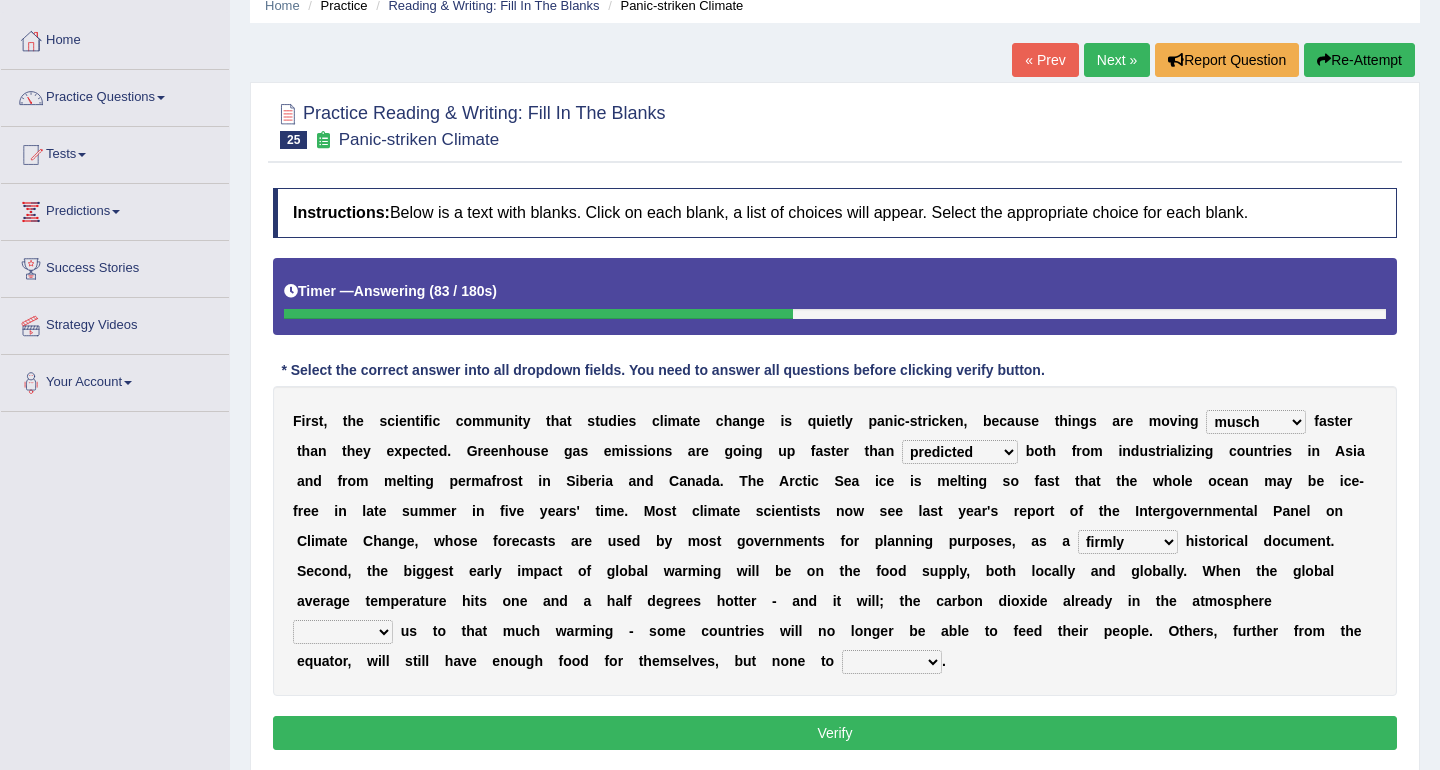 click on "n" at bounding box center (1103, 571) 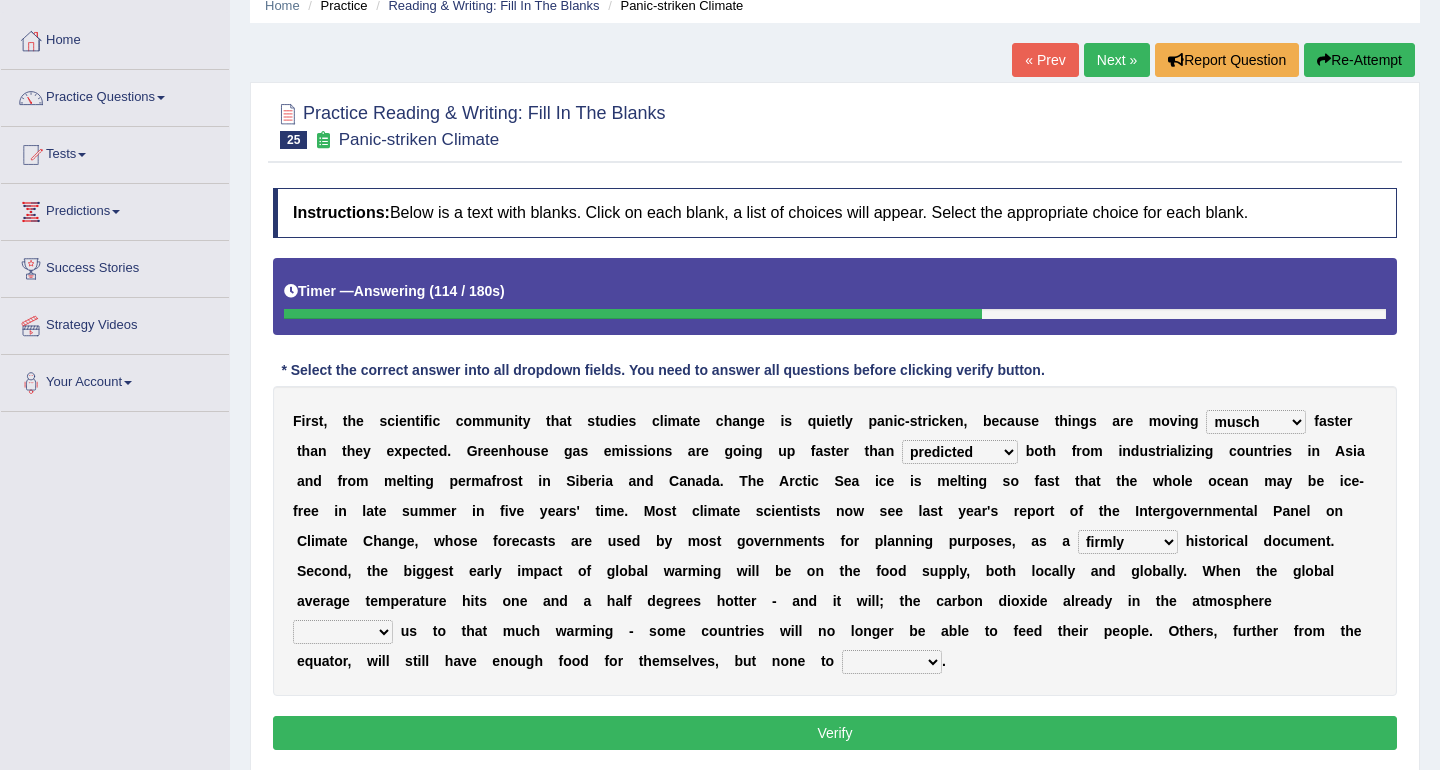 click on "commits directs allows addresses" at bounding box center [343, 632] 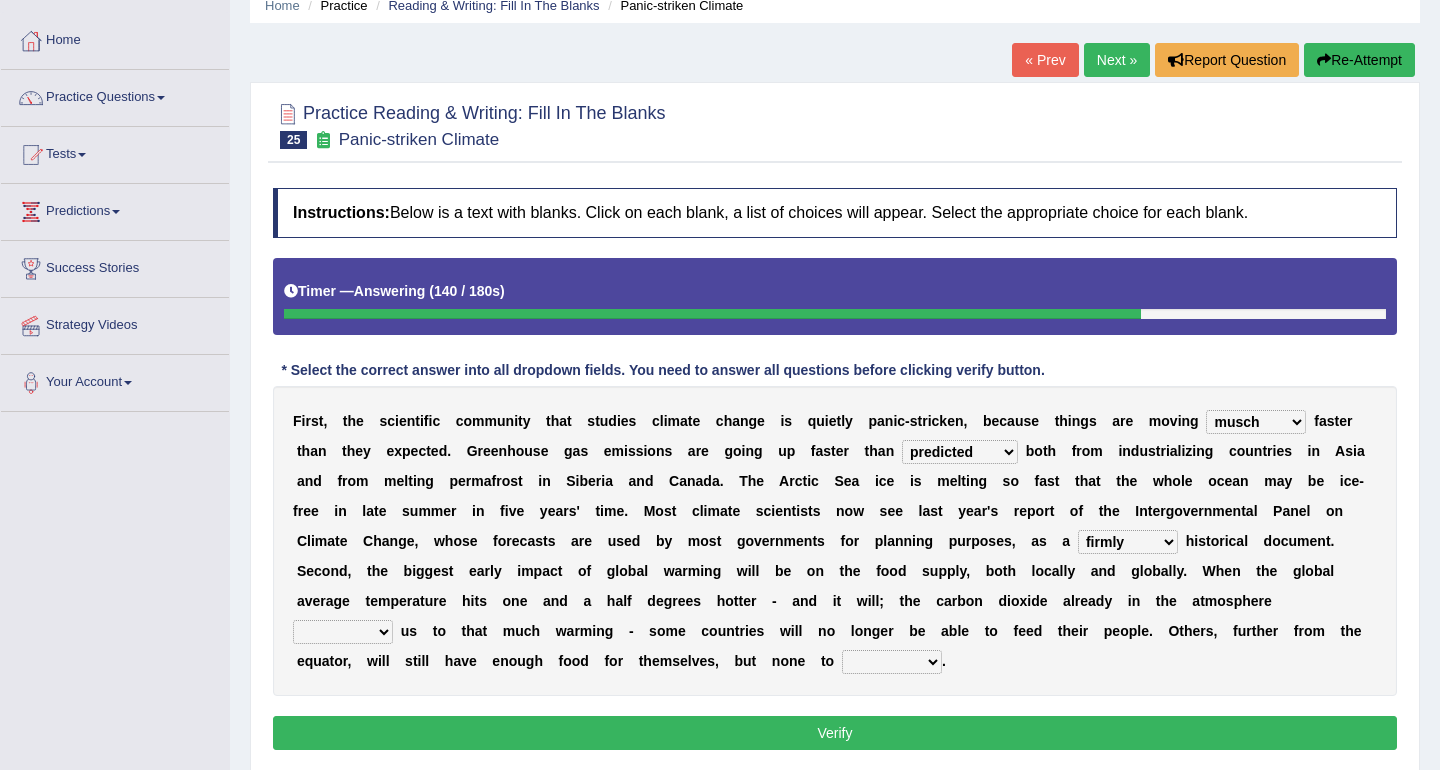 select on "commits" 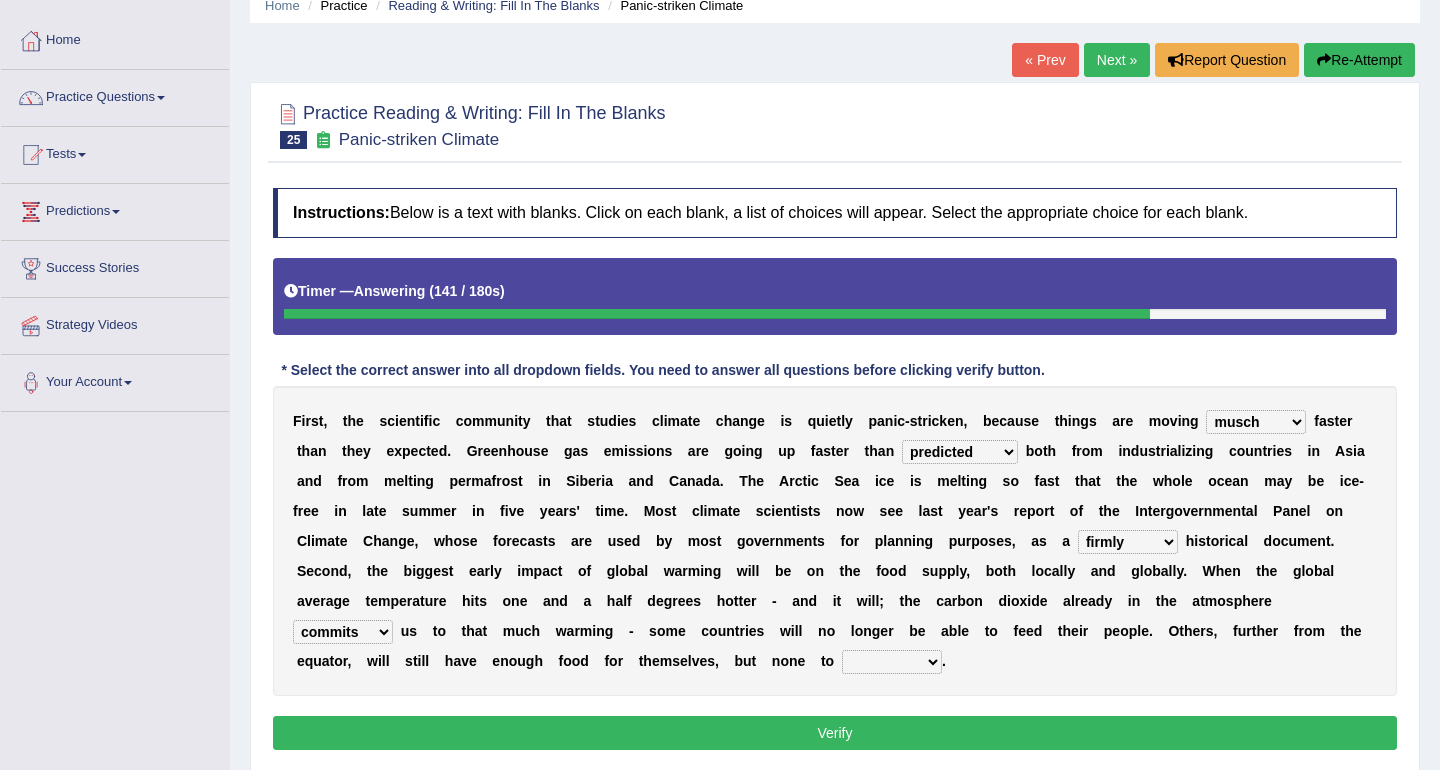 click on "f" at bounding box center [606, 661] 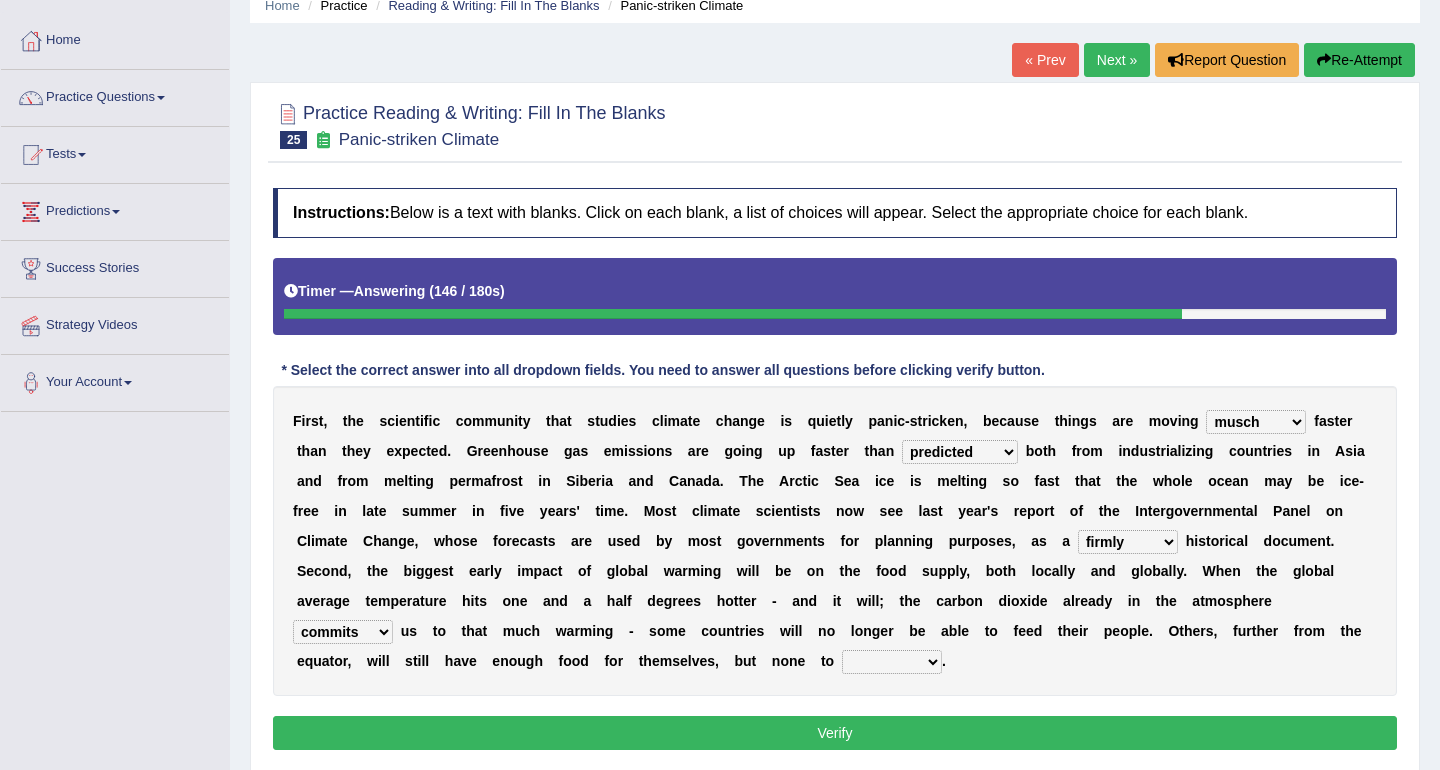 click on "spare apply dispense consume" at bounding box center [892, 662] 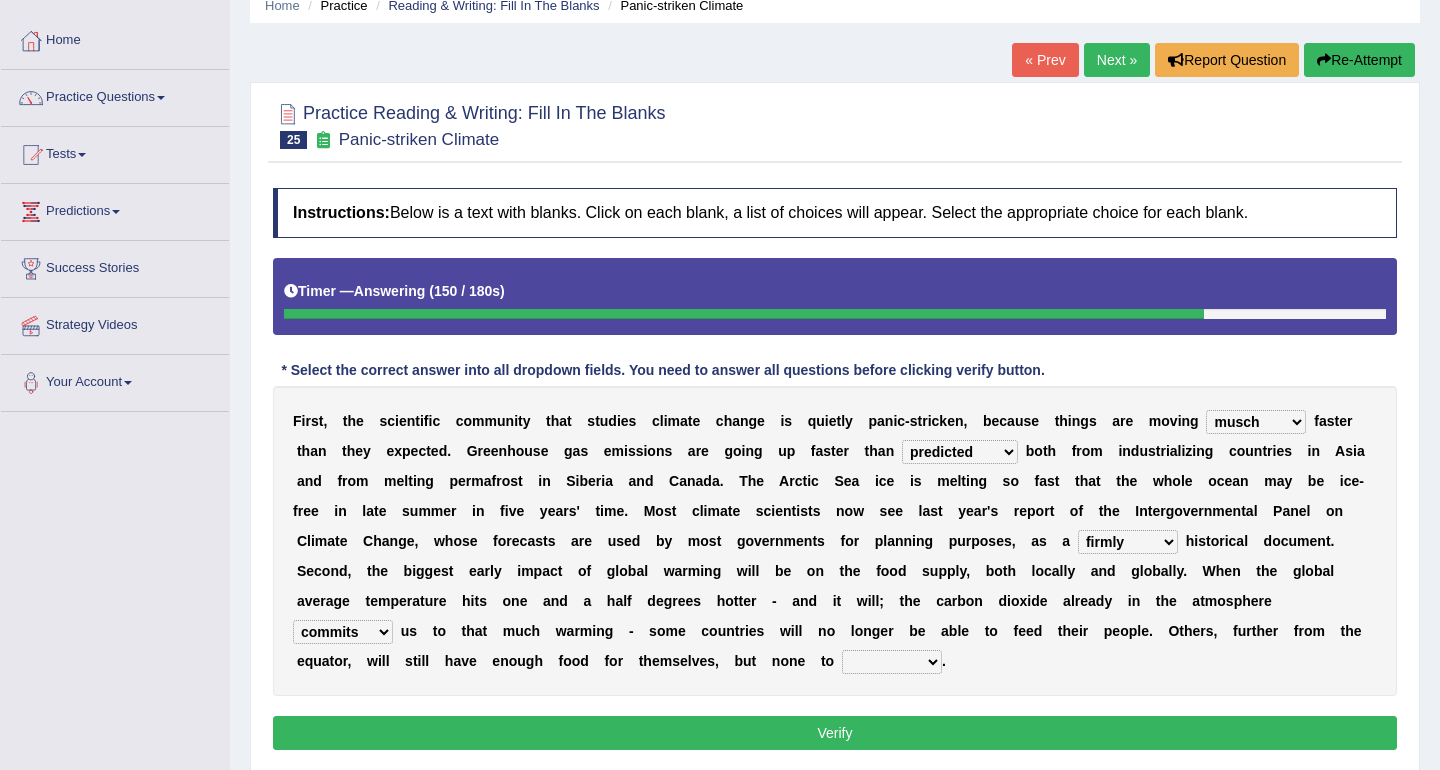 select on "spare" 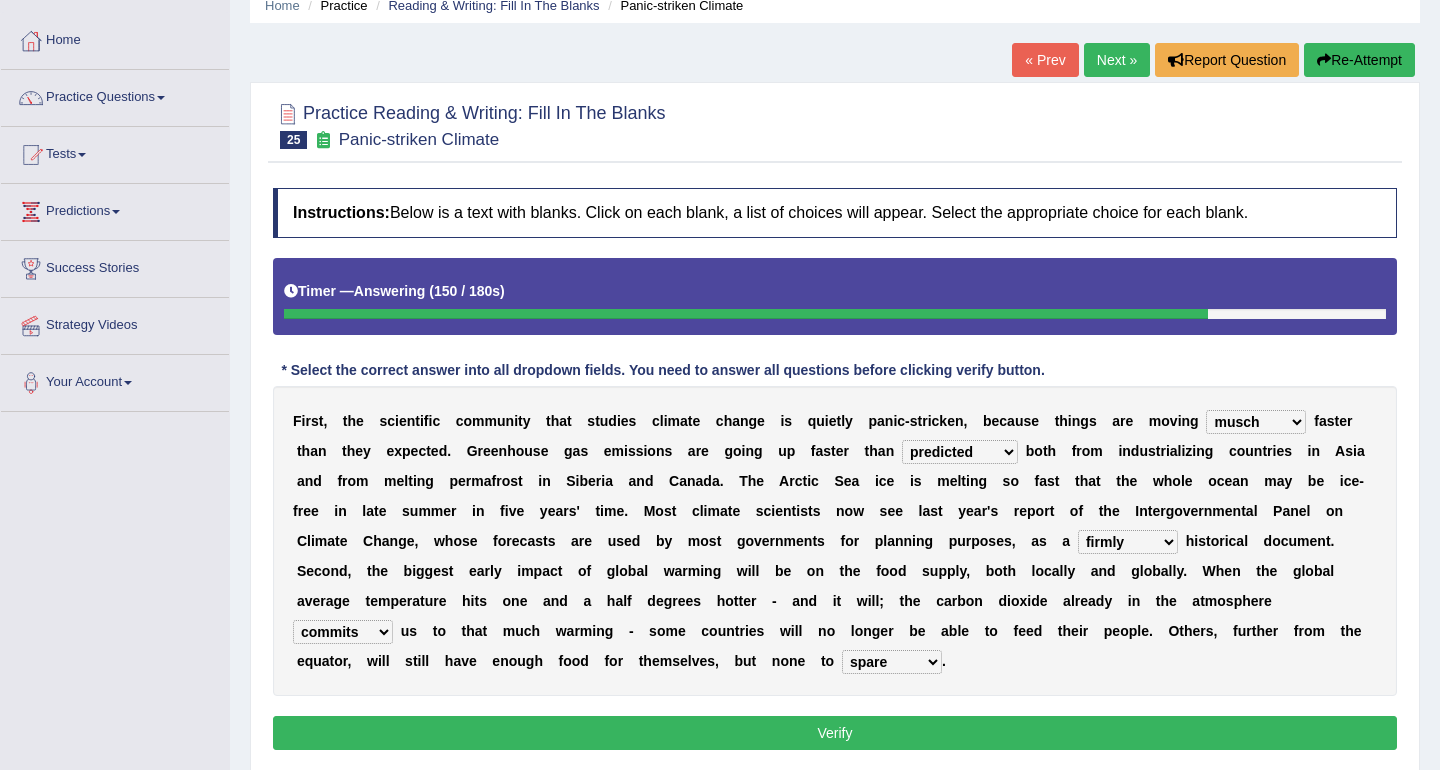 click on "F i r s t ,       t h e       s c i e n t i f i c       c o m m u n i t y       t h a t       s t u d i e s       c l i m a t e       c h a n g e       i s       q u i e t l y       p a n i c - s t r i c k e n ,       b e c a u s e       t h i n g s       a r e       m o v i n g    few same musch most    f a s t e r       t h a n       t h e y       e x p e c t e d .       G r e e n h o u s e       g a s       e m i s s i o n s       a r e       g o i n g       u p       f a s t e r       t h a n    anticipation predictability ptredicts predicted    b o t h       f r o m       i n d u s t r i a l i z i n g       c o u n t r i e s       i n       A s i a       a n d       f r o m       m e l t i n g       p e r m a f r o s t       i n       S i b e r i a       a n d       C a n a d a .       T h e       A r c t i c       S e a       i c e       i s       m e l t i n g       s o       f a s t       t h a t" at bounding box center [835, 541] 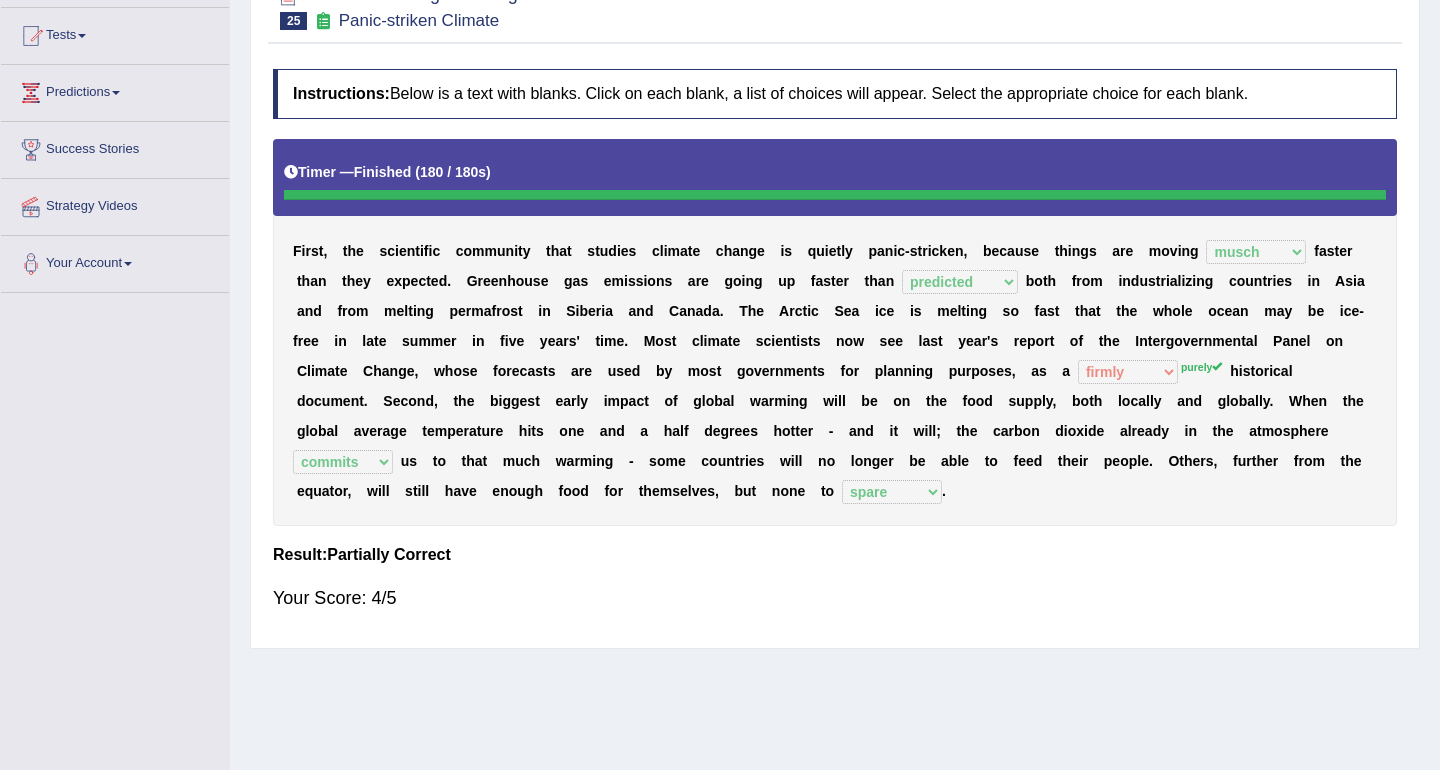 scroll, scrollTop: 0, scrollLeft: 0, axis: both 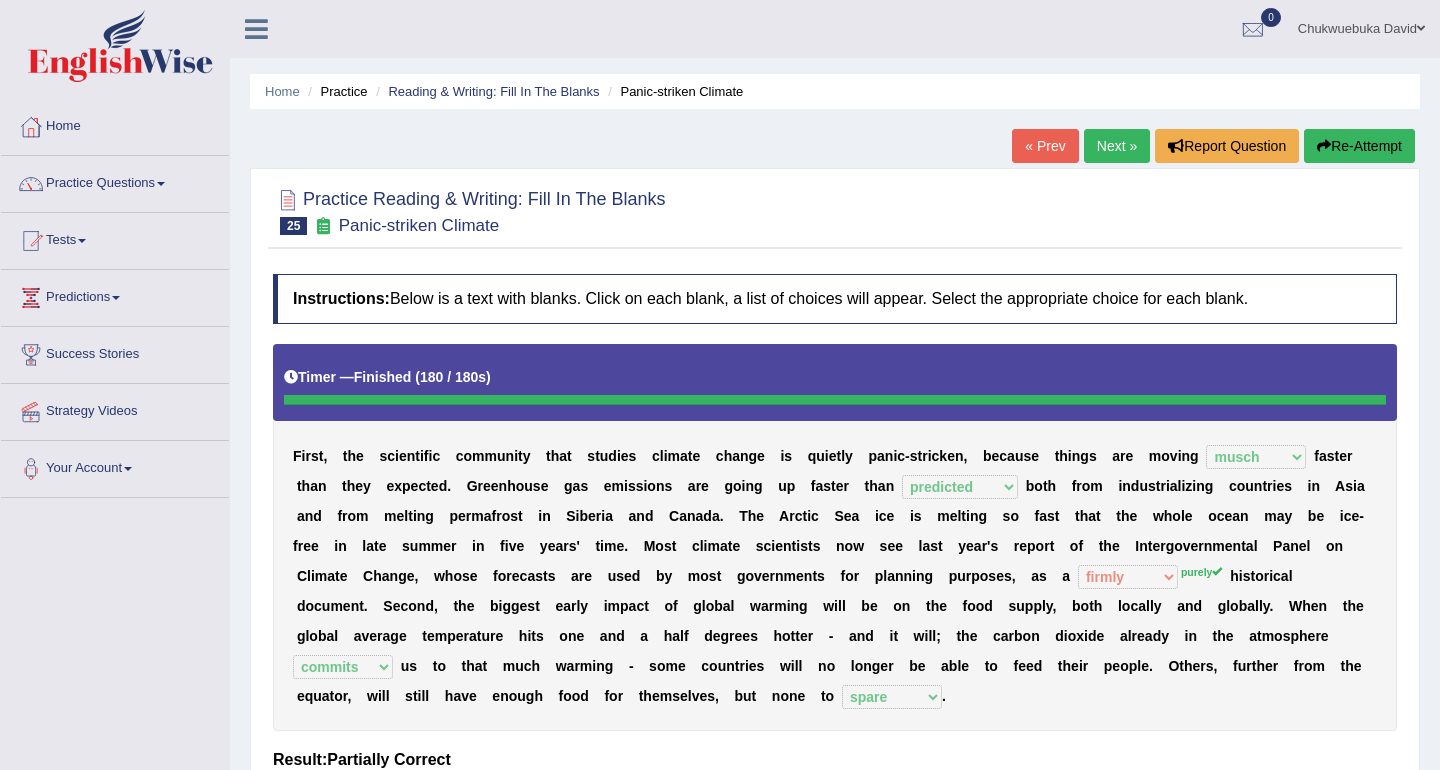 click on "Next »" at bounding box center (1117, 146) 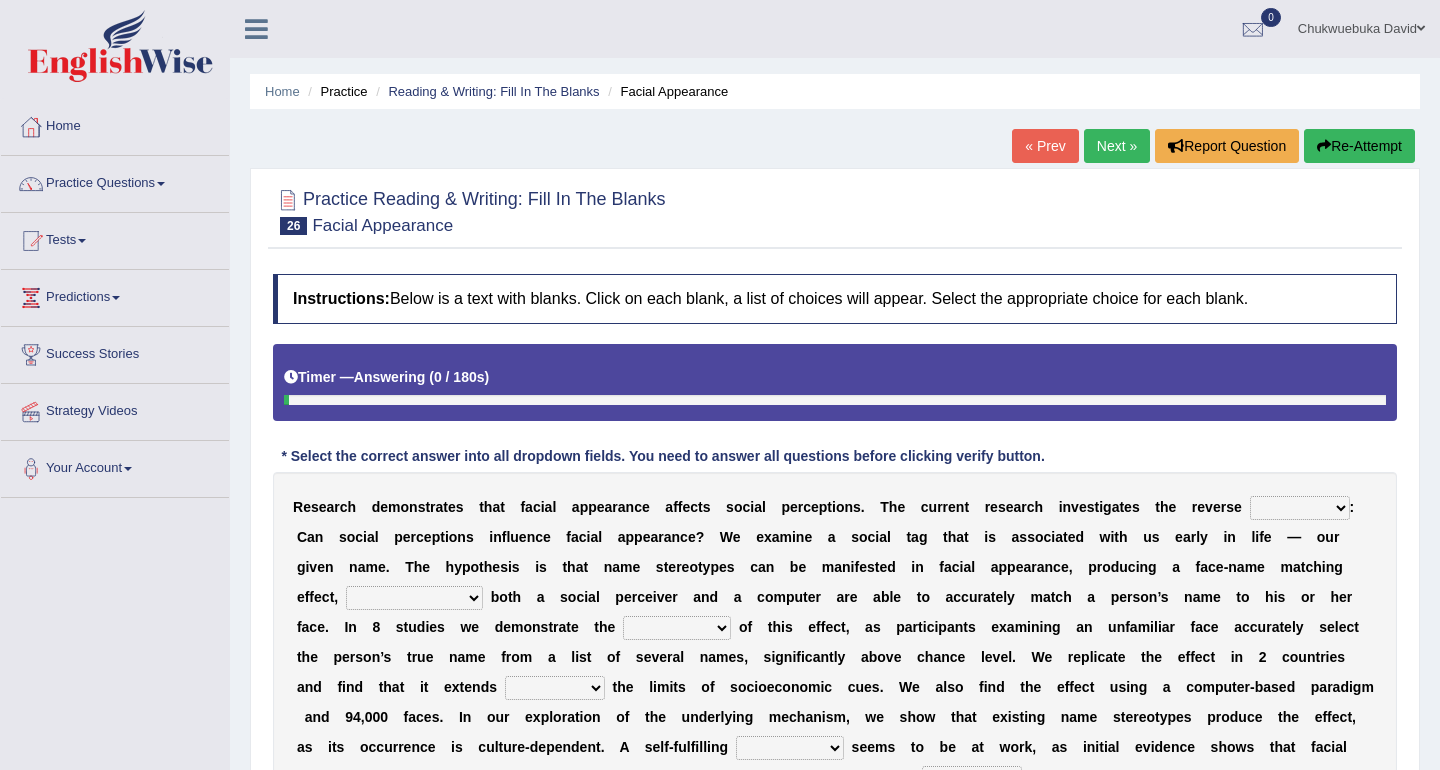 scroll, scrollTop: 0, scrollLeft: 0, axis: both 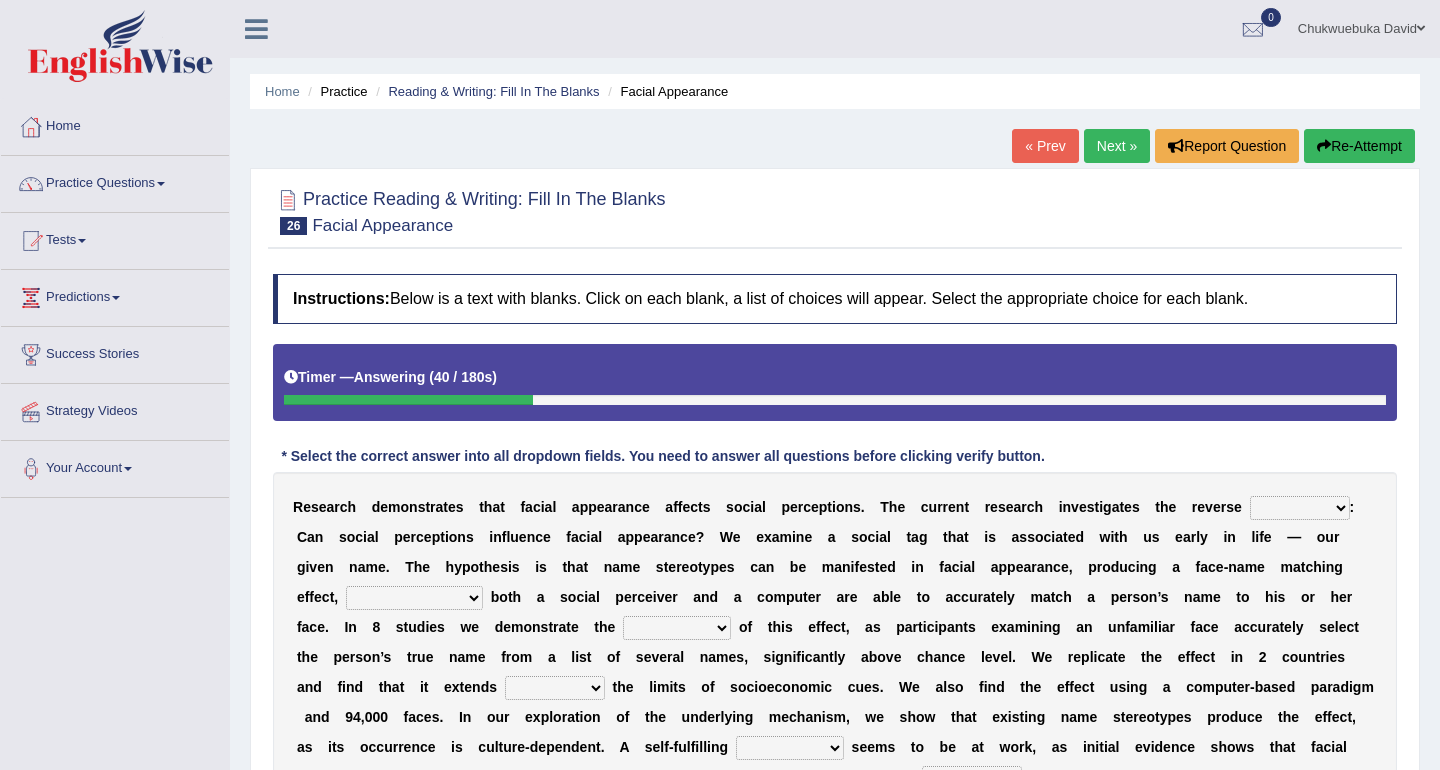 click on "link possiblity oddness polarity" at bounding box center (1300, 508) 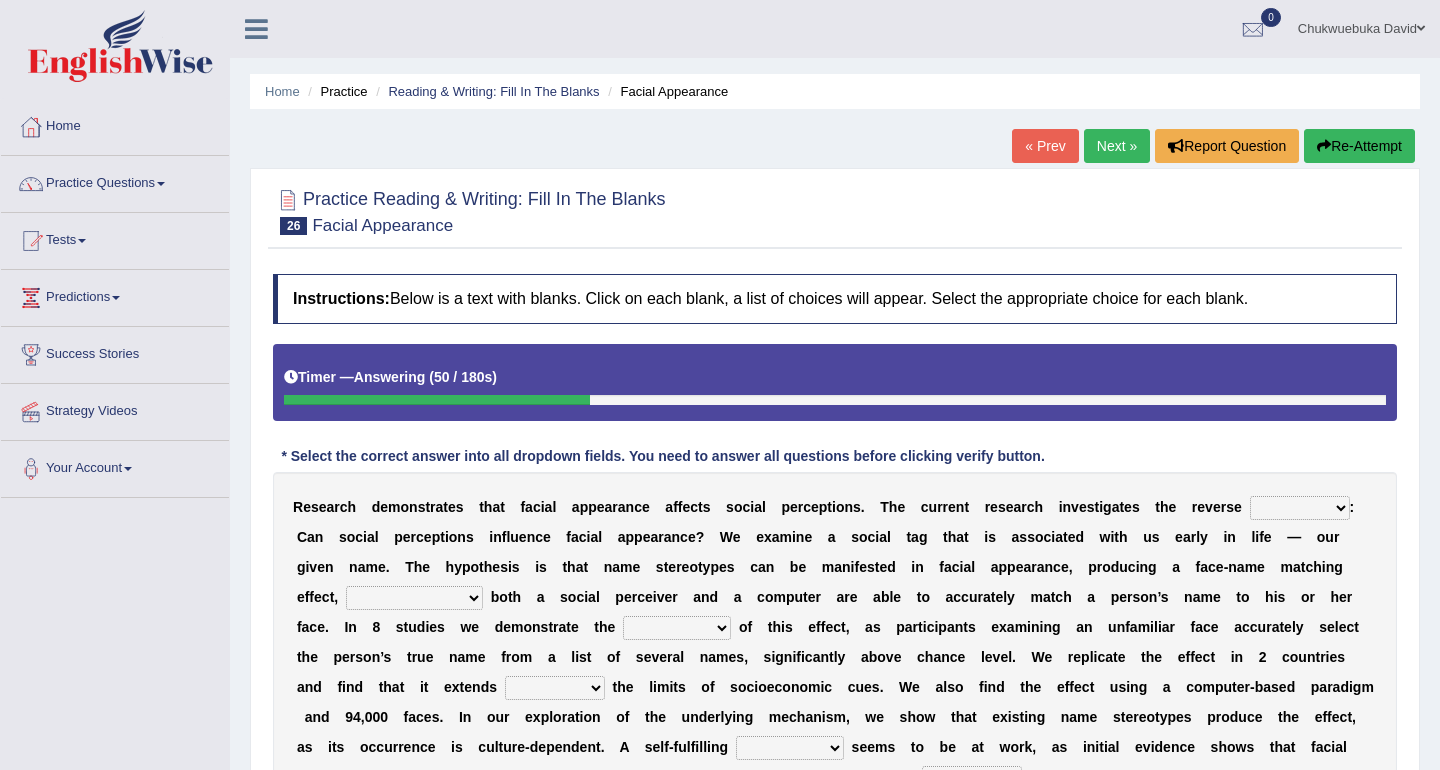 select on "link" 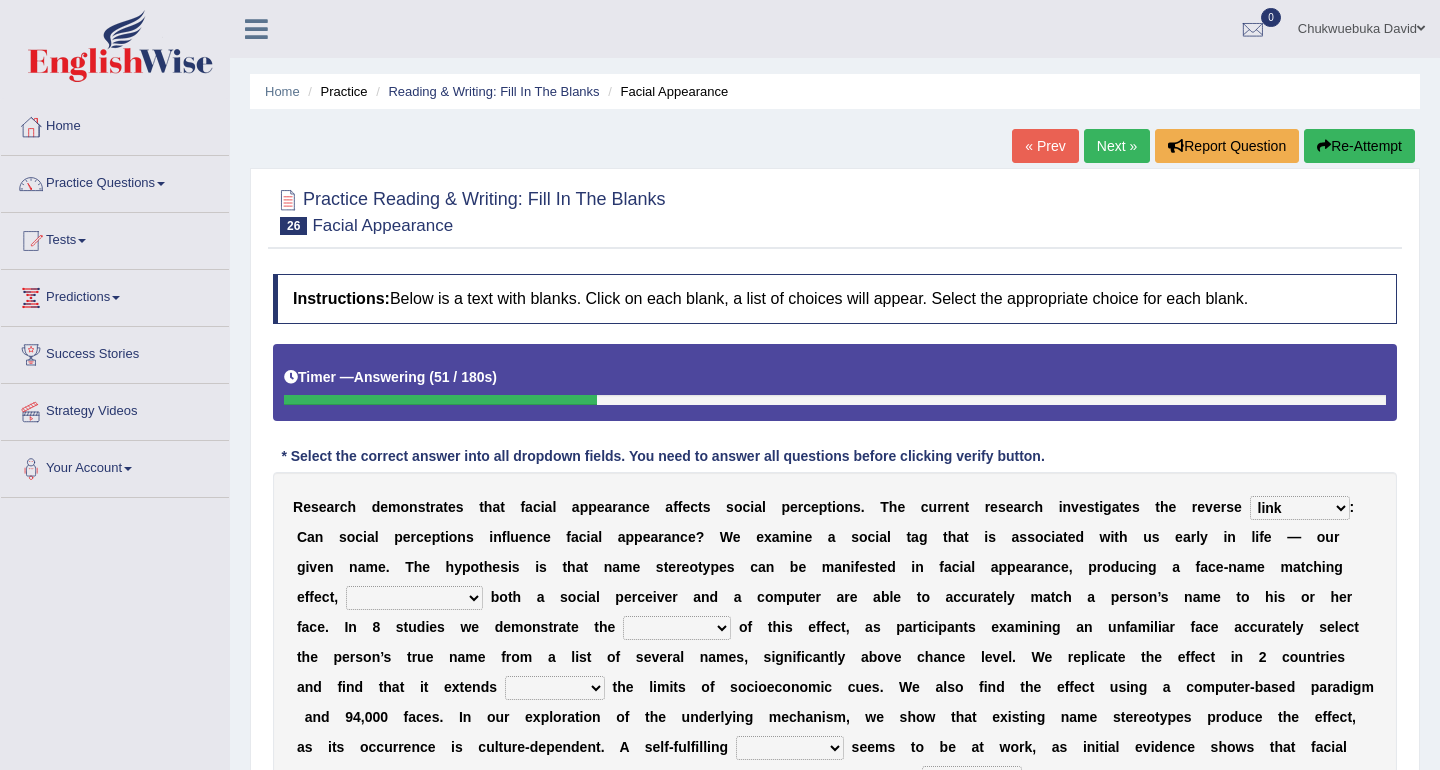 click at bounding box center (1212, 537) 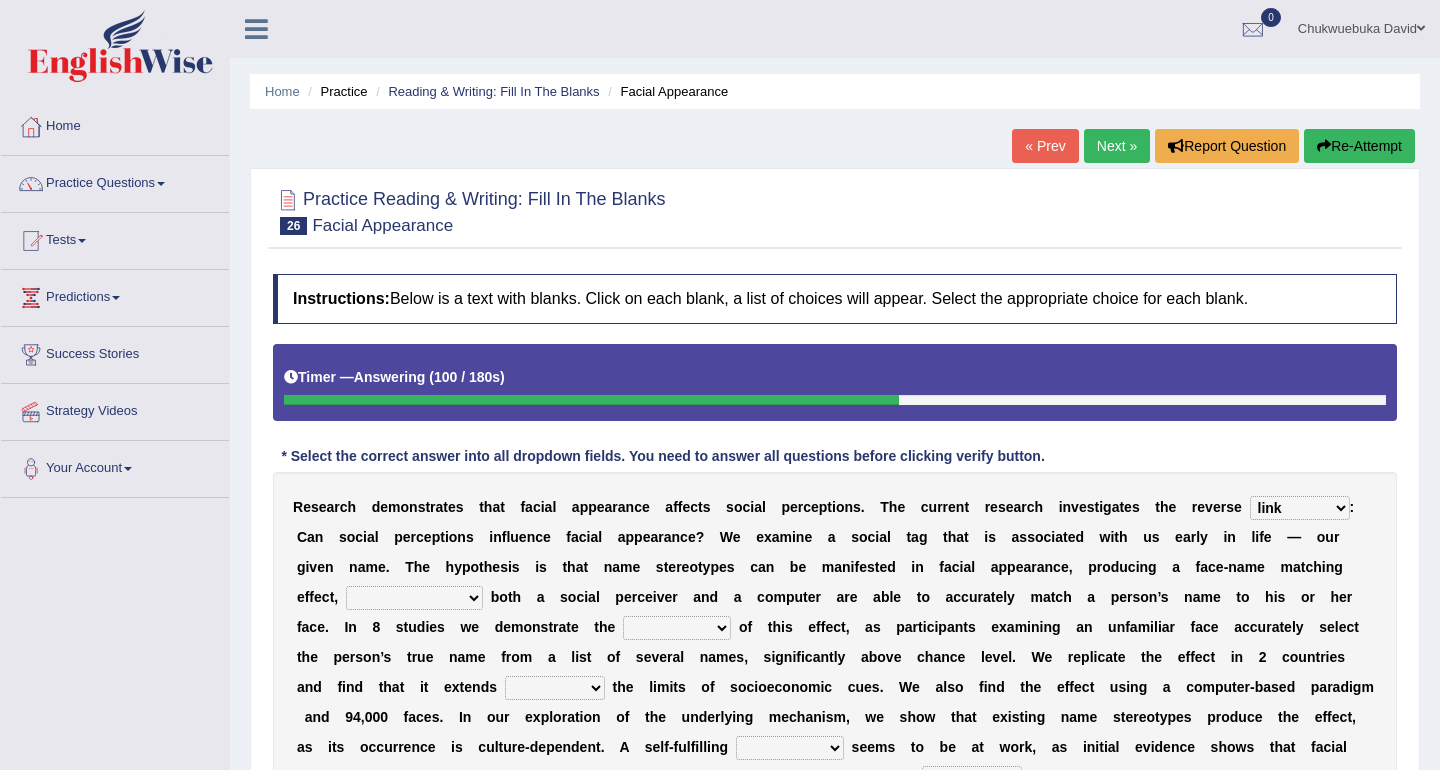 click on "notwithstanding ever whereby despite" at bounding box center (414, 598) 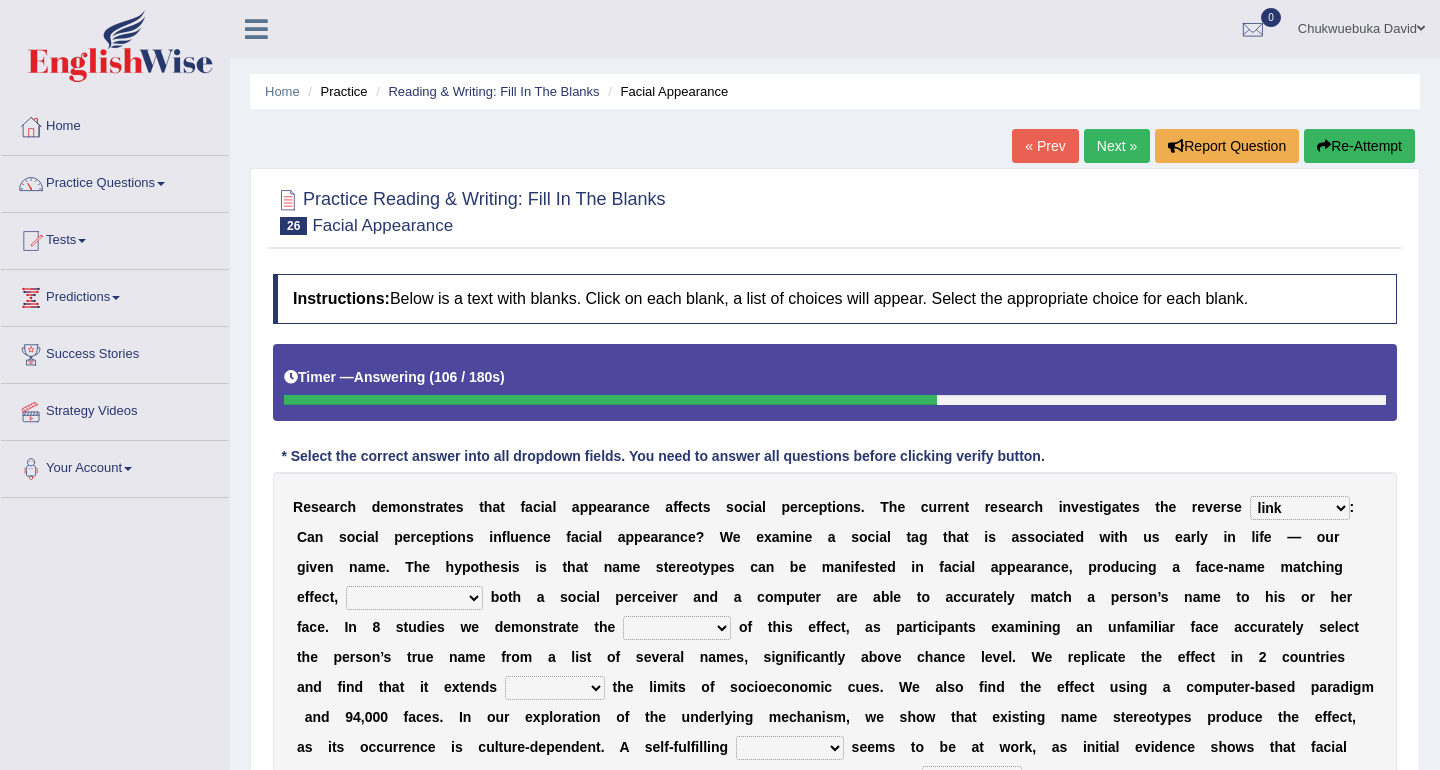 select on "notwithstanding" 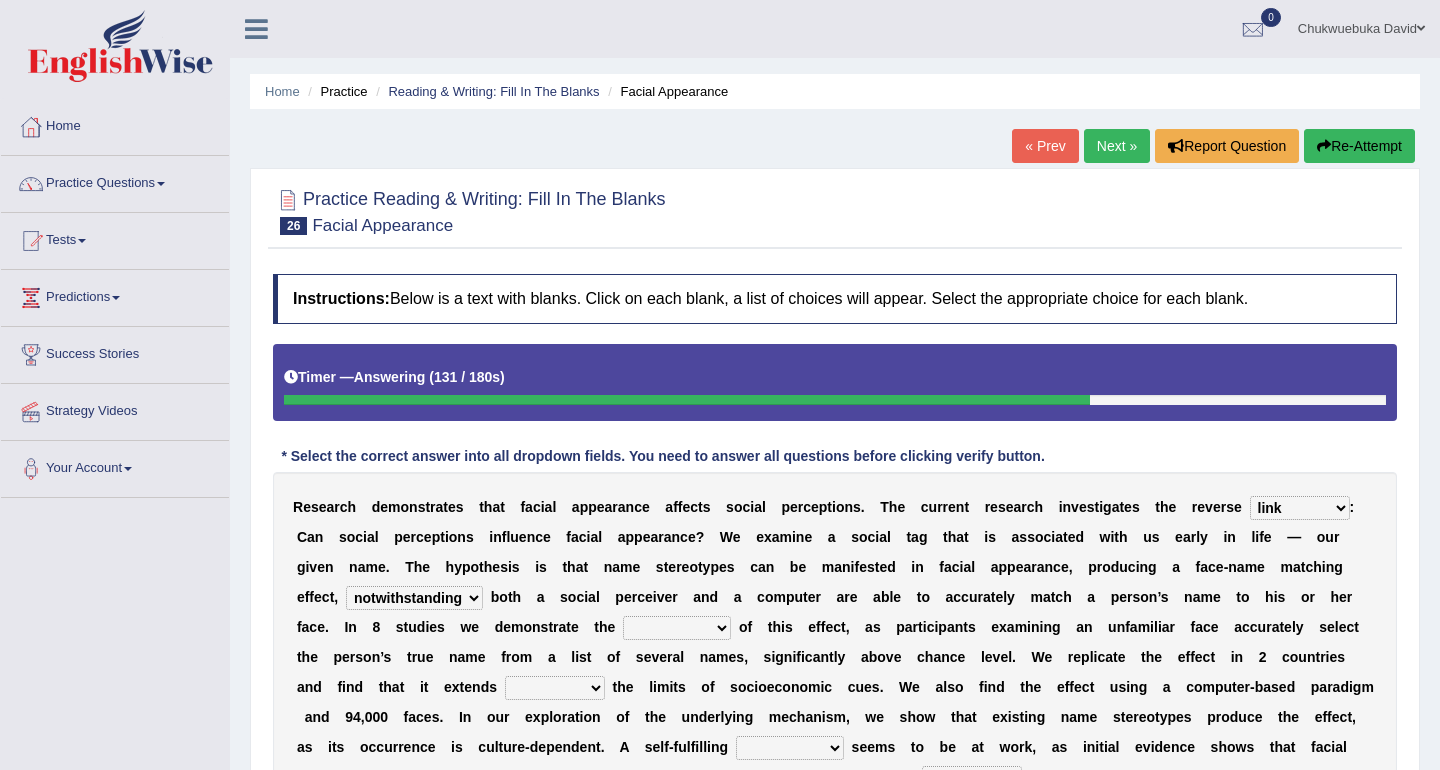 click on "indolence evanescene existence transact" at bounding box center [677, 628] 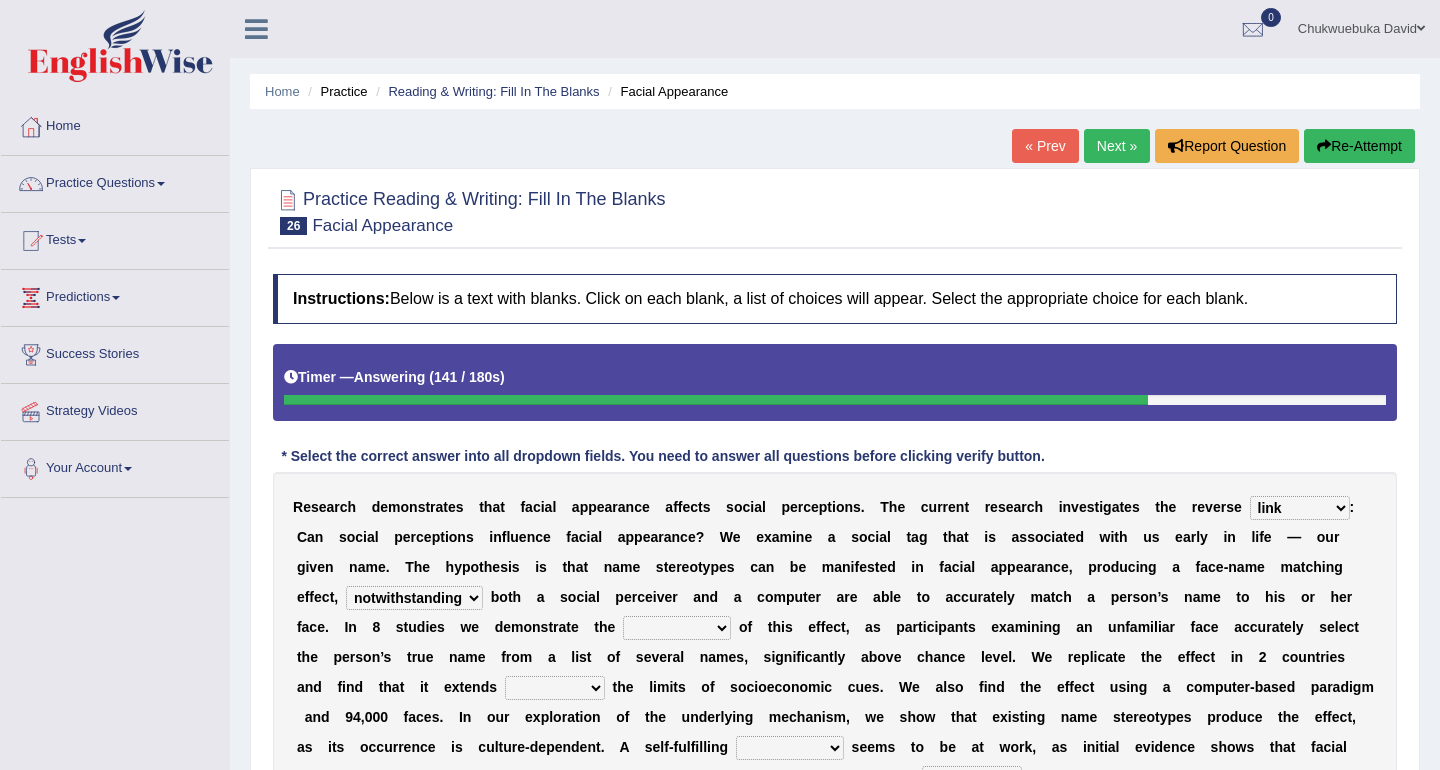 select on "existence" 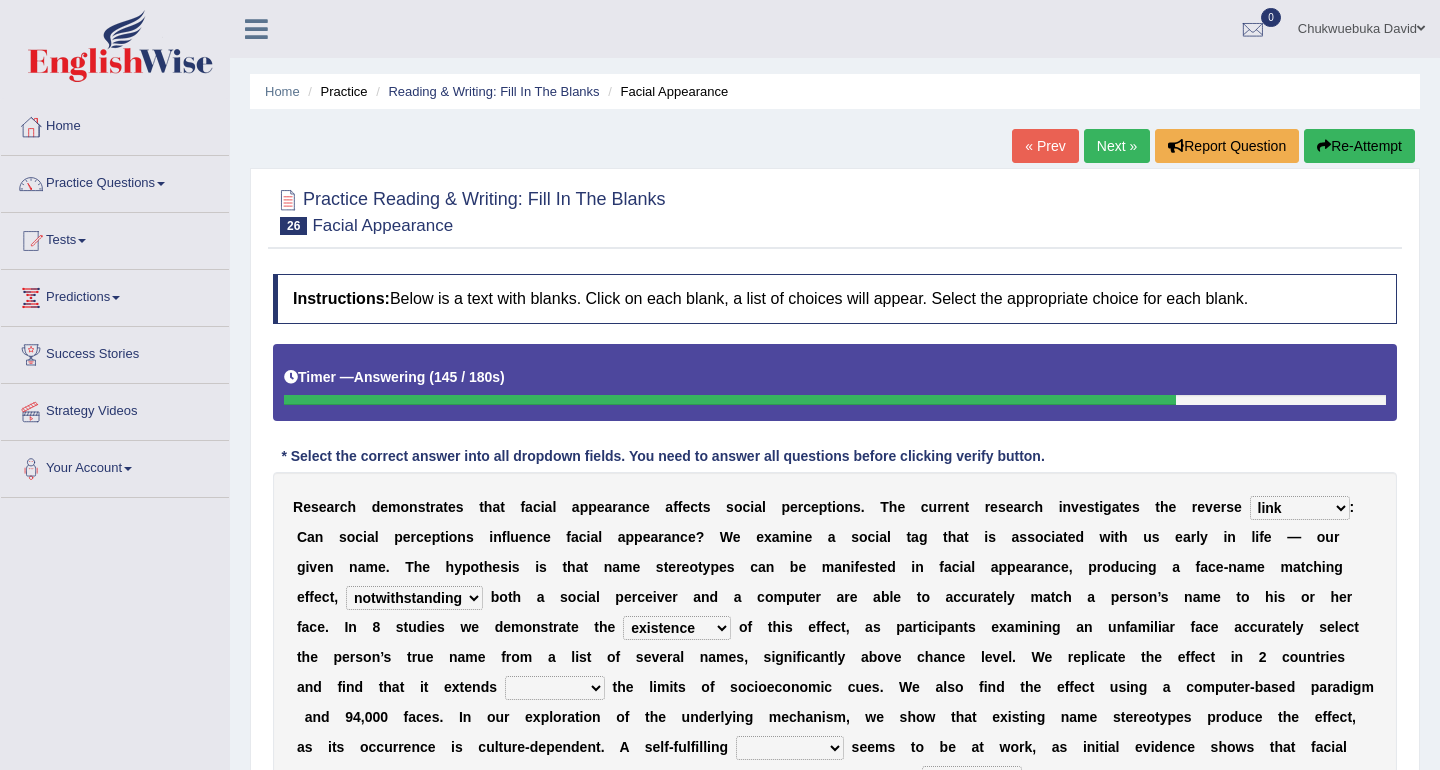click on "indolence evanescene existence transact" at bounding box center [677, 628] 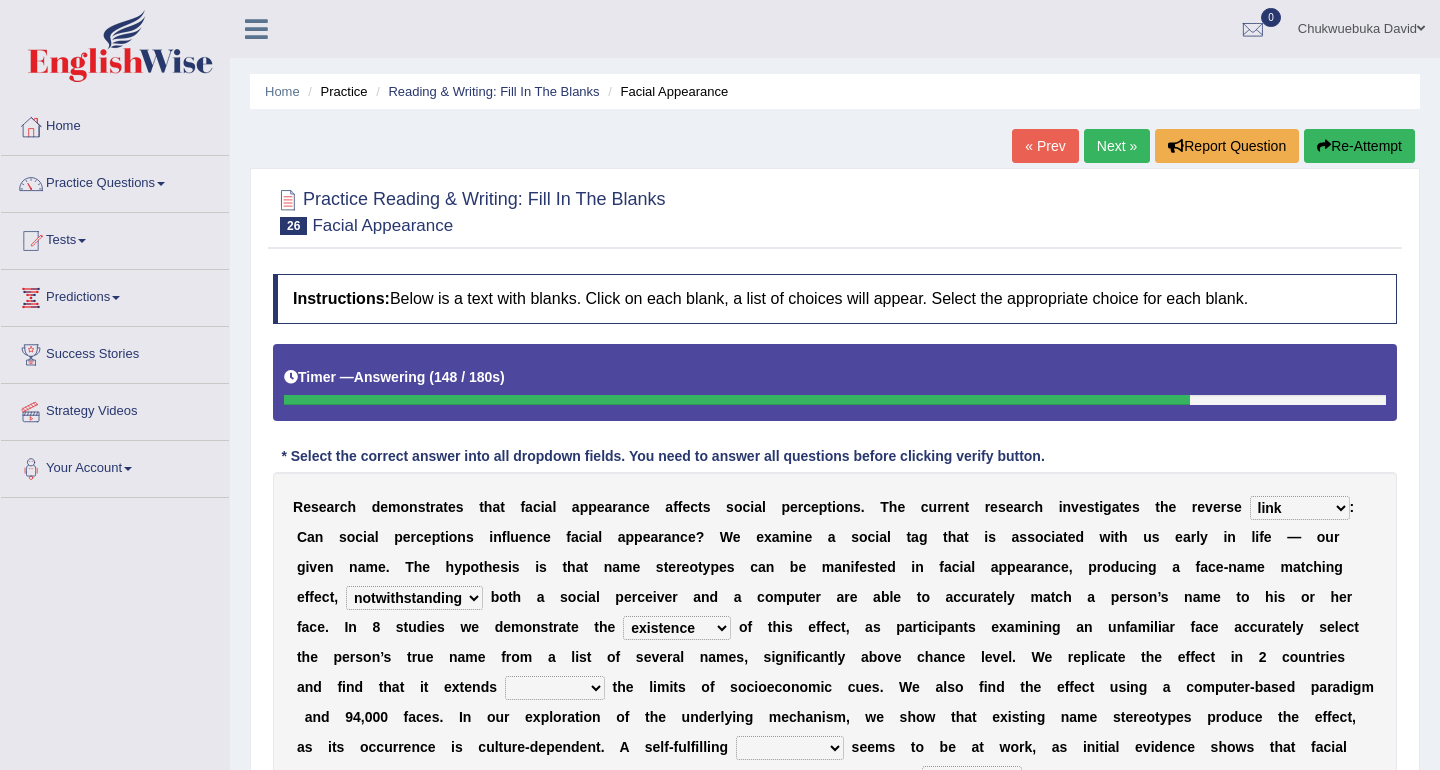 click on "R e s e a r c h       d e m o n s t r a t e s       t h a t       f a c i a l       a p p e a r a n c e       a f f e c t s       s o c i a l       p e r c e p t i o n s .       T h e       c u r r e n t       r e s e a r c h       i n v e s t i g a t e s       t h e       r e v e r s e    link possiblity oddness polarity :    C a n       s o c i a l       p e r c e p t i o n s       i n f l u e n c e       f a c i a l       a p p e a r a n c e ?       W e       e x a m i n e       a       s o c i a l       t a g       t h a t       i s       a s s o c i a t e d       w i t h       u s       e a r l y       i n       l i f e       —       o u r       g i v e n       n a m e .       T h e       h y p o t h e s i s       i s       t h a t       n a m e       s t e r e o t y p e s       c a n       b e       m a n i f e s t e d       i n       f a c i a l       a p p e a r a n c e ,       p r o d u c i n g" at bounding box center [835, 687] 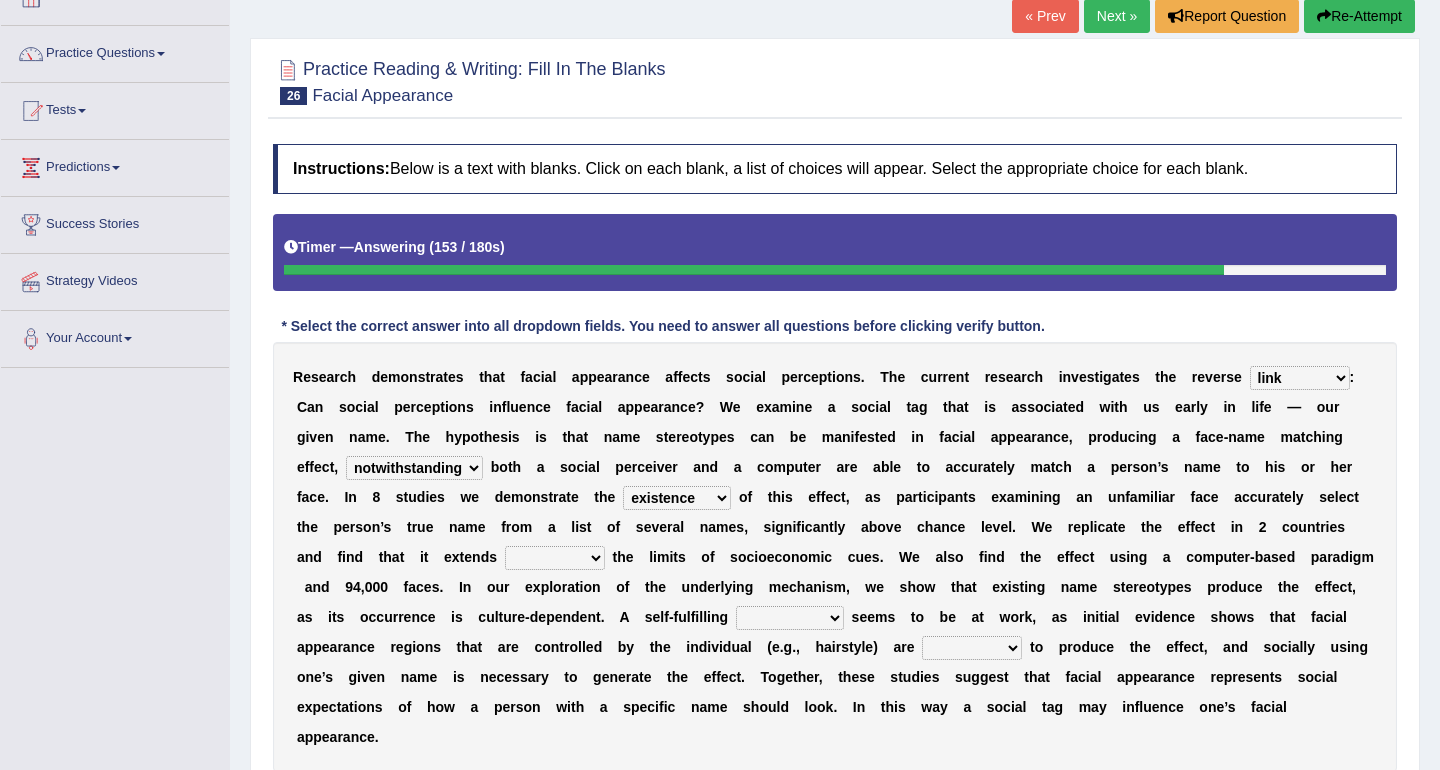 scroll, scrollTop: 138, scrollLeft: 0, axis: vertical 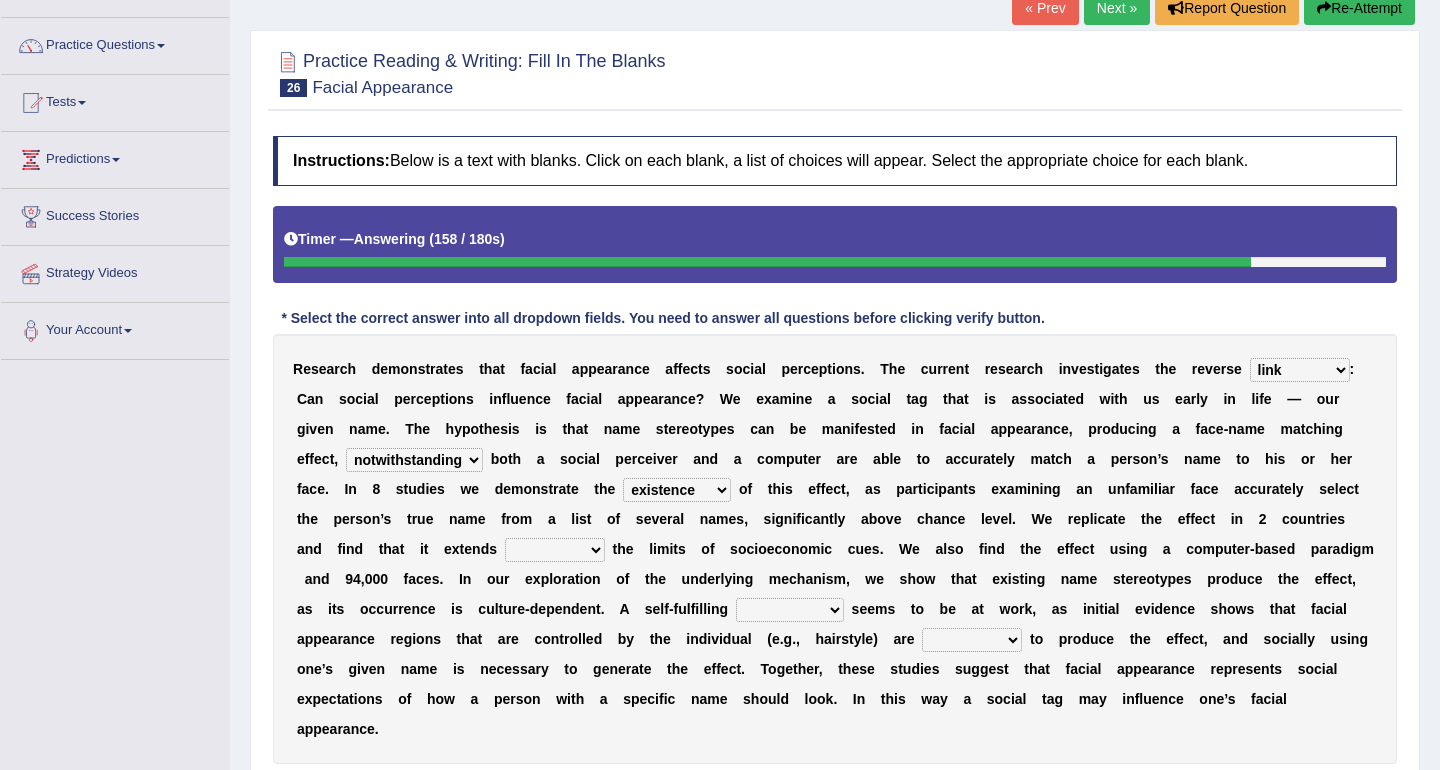 click on "within into beyond by" at bounding box center [555, 550] 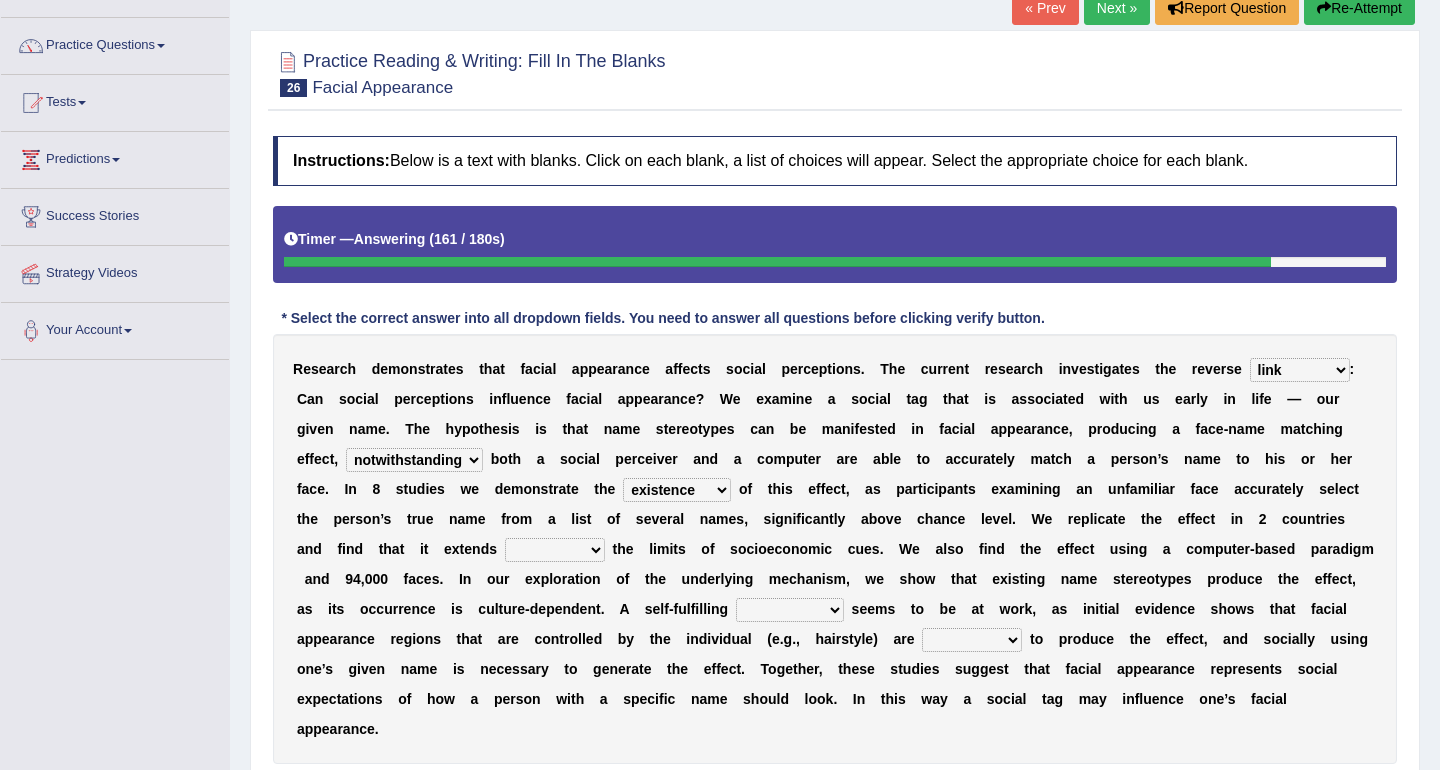 select on "beyond" 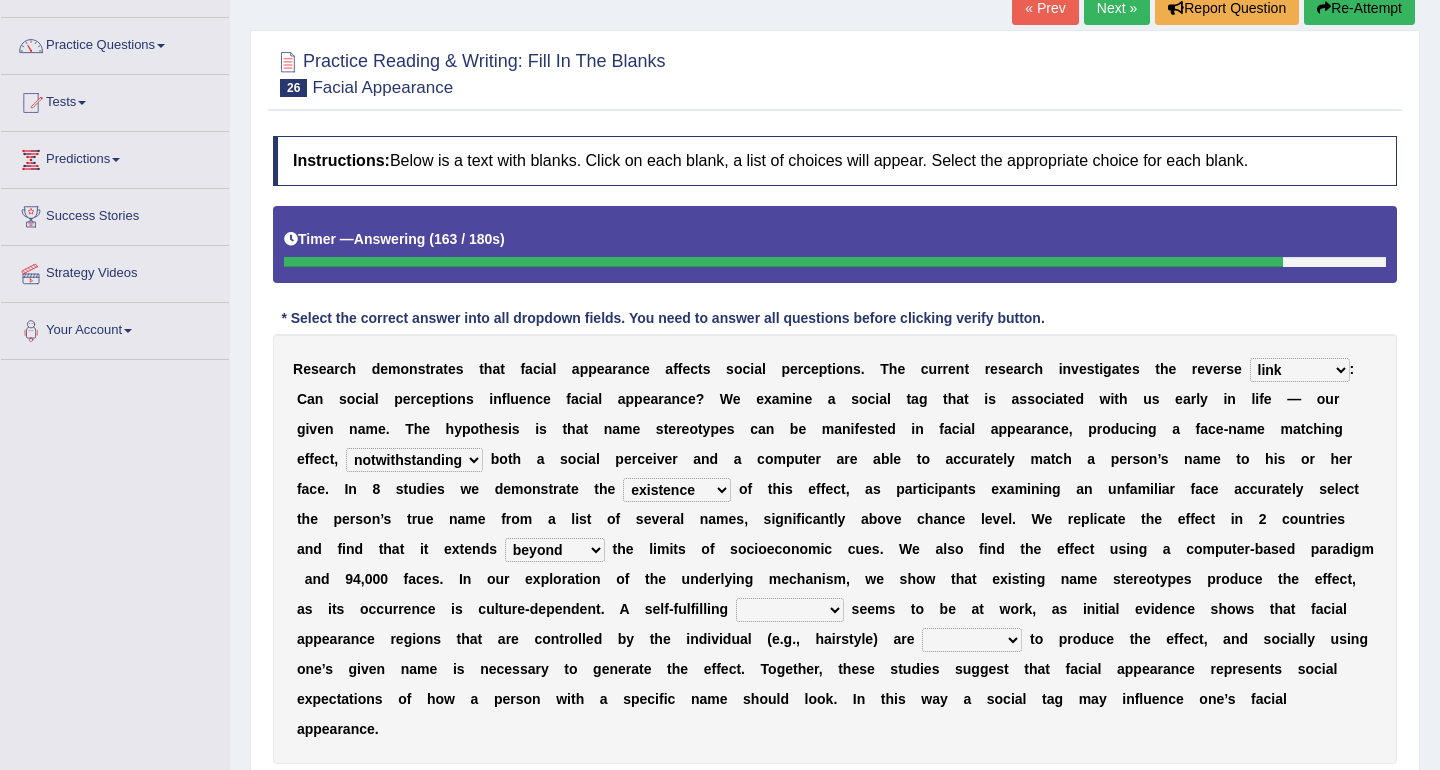 click on "prophecy observation preference stipulation" at bounding box center [790, 610] 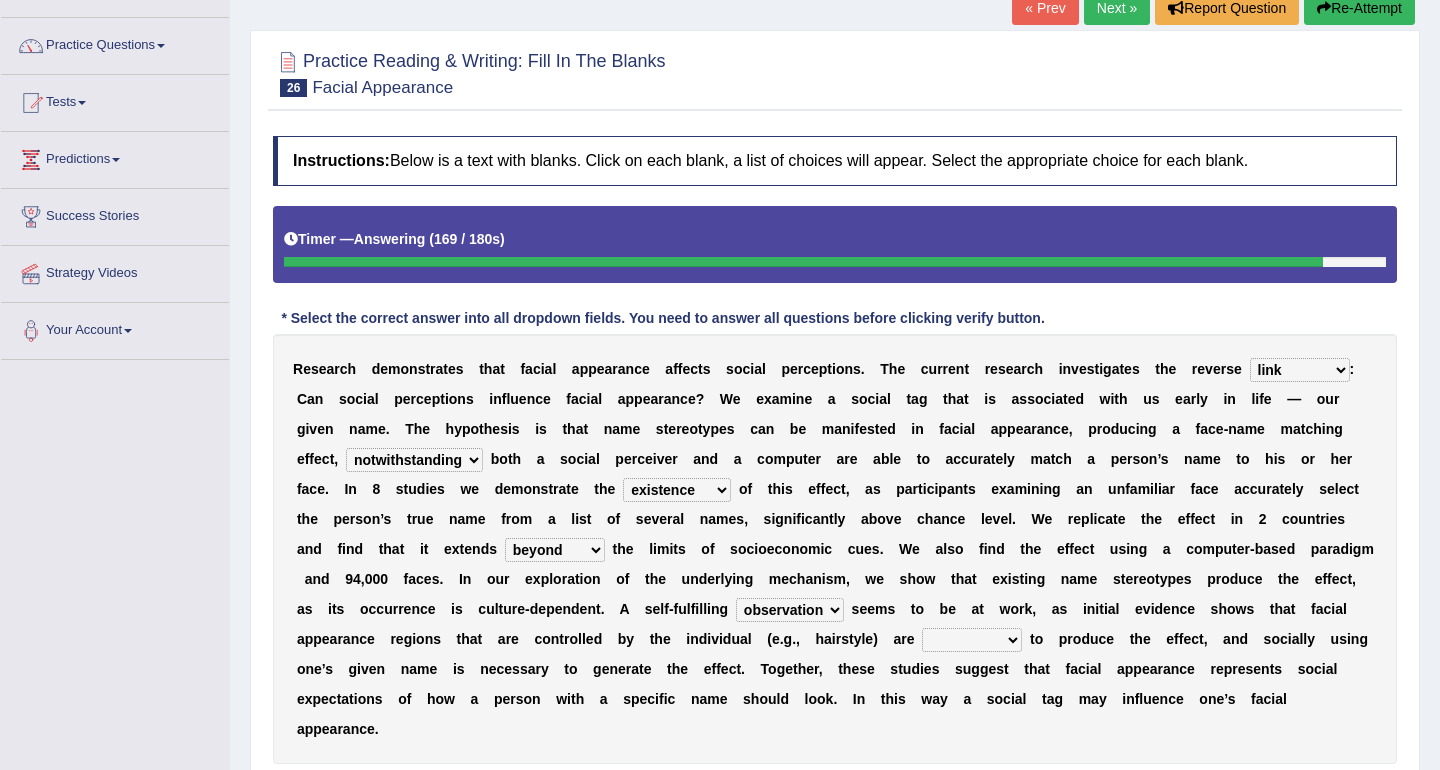 click on "prophecy observation preference stipulation" at bounding box center [790, 610] 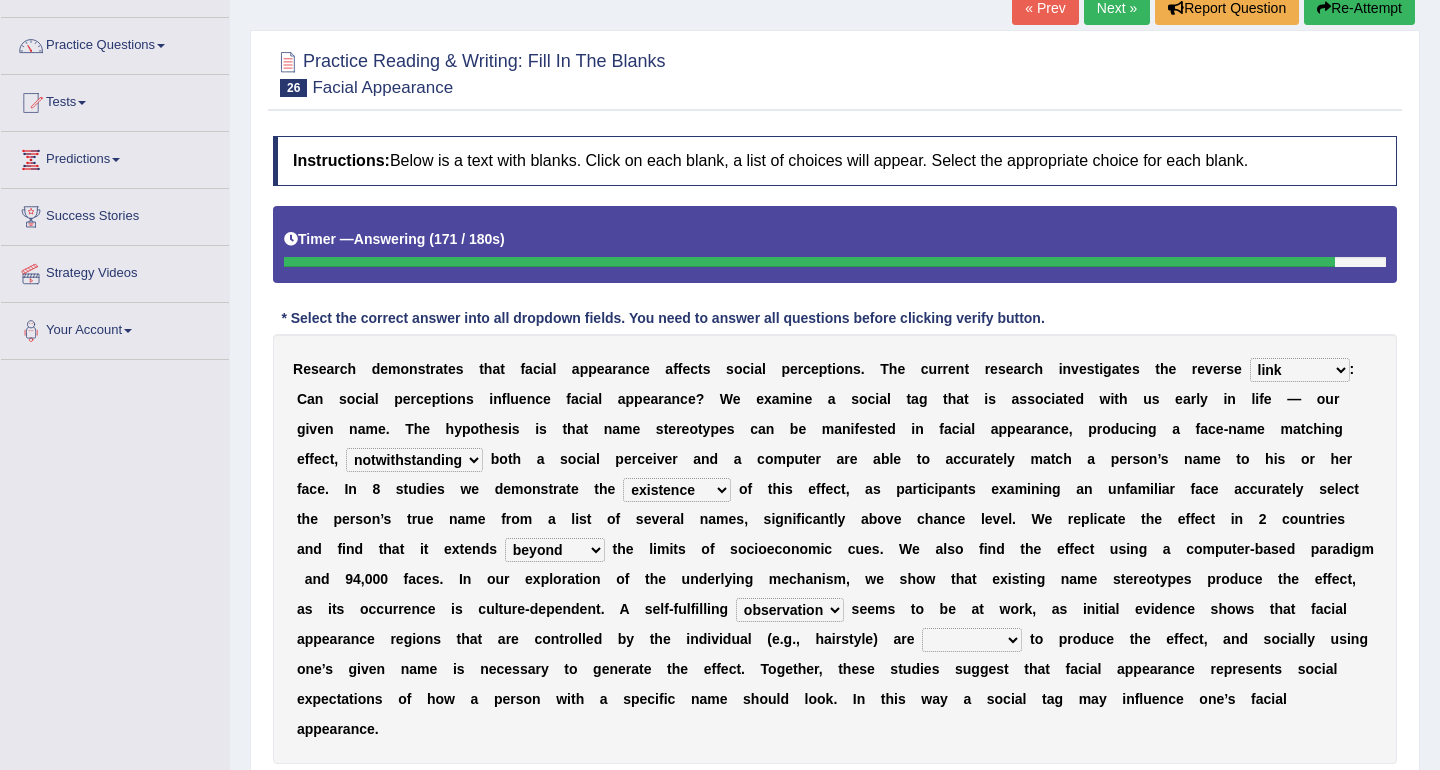click on "prophecy observation preference stipulation" at bounding box center [790, 610] 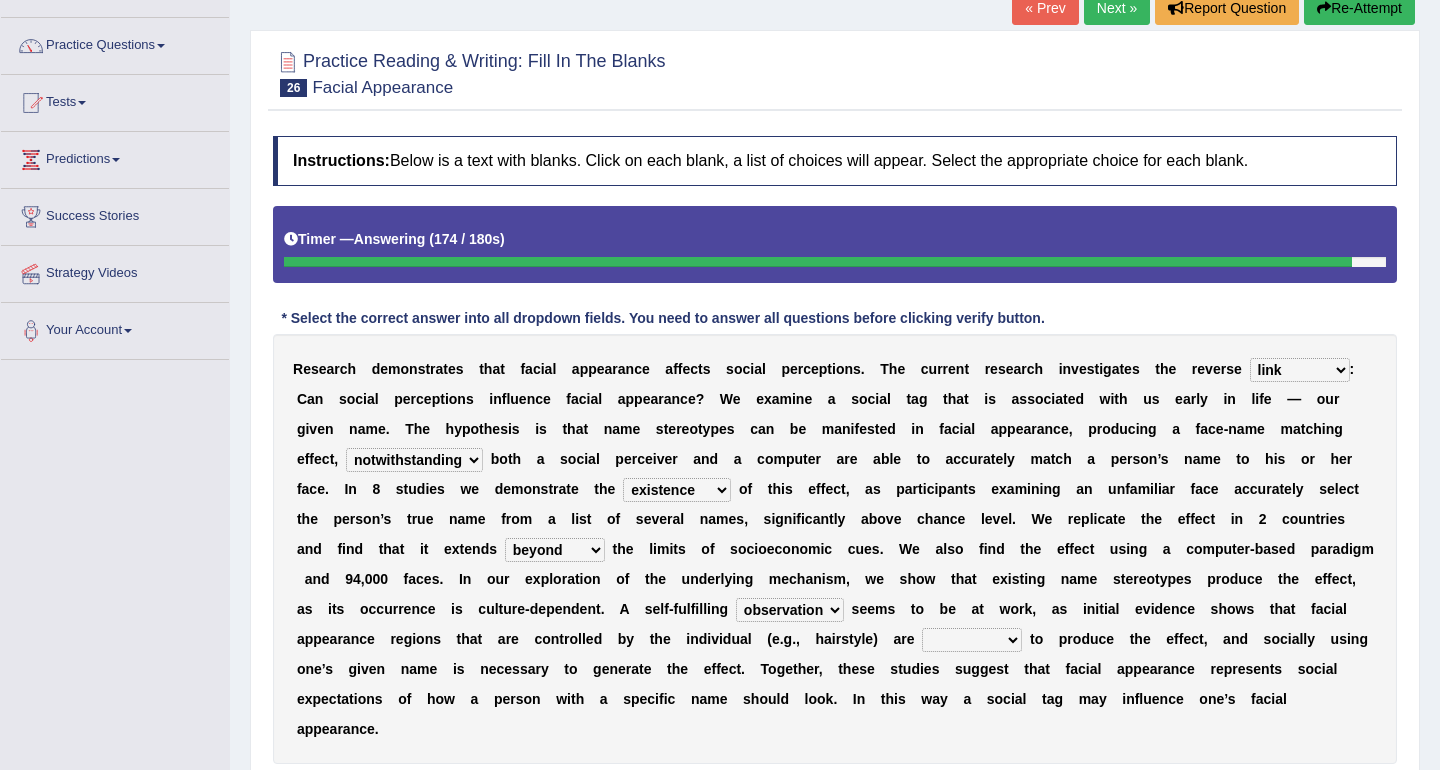 select on "prophecy" 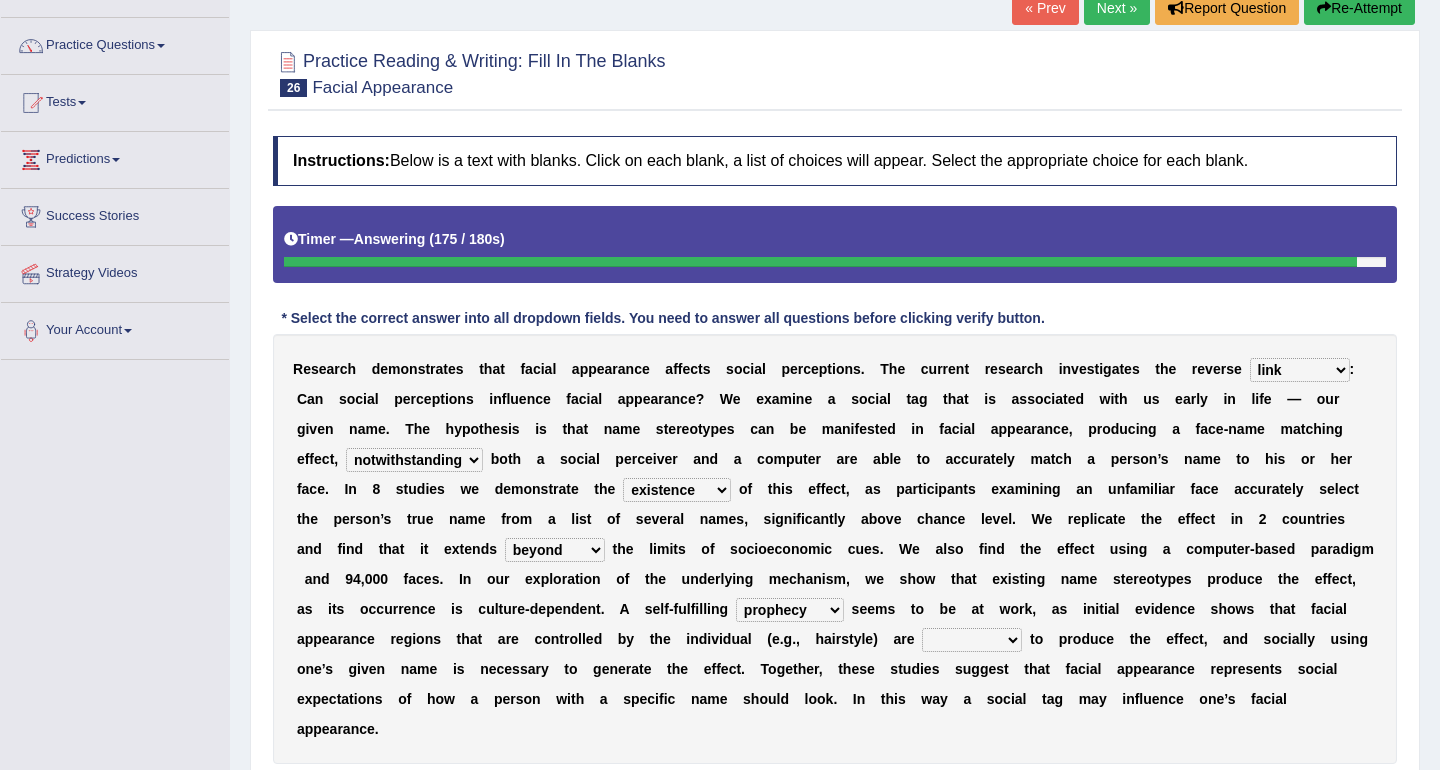 click on "R e s e a r c h       d e m o n s t r a t e s       t h a t       f a c i a l       a p p e a r a n c e       a f f e c t s       s o c i a l       p e r c e p t i o n s .       T h e       c u r r e n t       r e s e a r c h       i n v e s t i g a t e s       t h e       r e v e r s e    link possiblity oddness polarity :    C a n       s o c i a l       p e r c e p t i o n s       i n f l u e n c e       f a c i a l       a p p e a r a n c e ?       W e       e x a m i n e       a       s o c i a l       t a g       t h a t       i s       a s s o c i a t e d       w i t h       u s       e a r l y       i n       l i f e       —       o u r       g i v e n       n a m e .       T h e       h y p o t h e s i s       i s       t h a t       n a m e       s t e r e o t y p e s       c a n       b e       m a n i f e s t e d       i n       f a c i a l       a p p e a r a n c e ,       p r o d u c i n g" at bounding box center [835, 549] 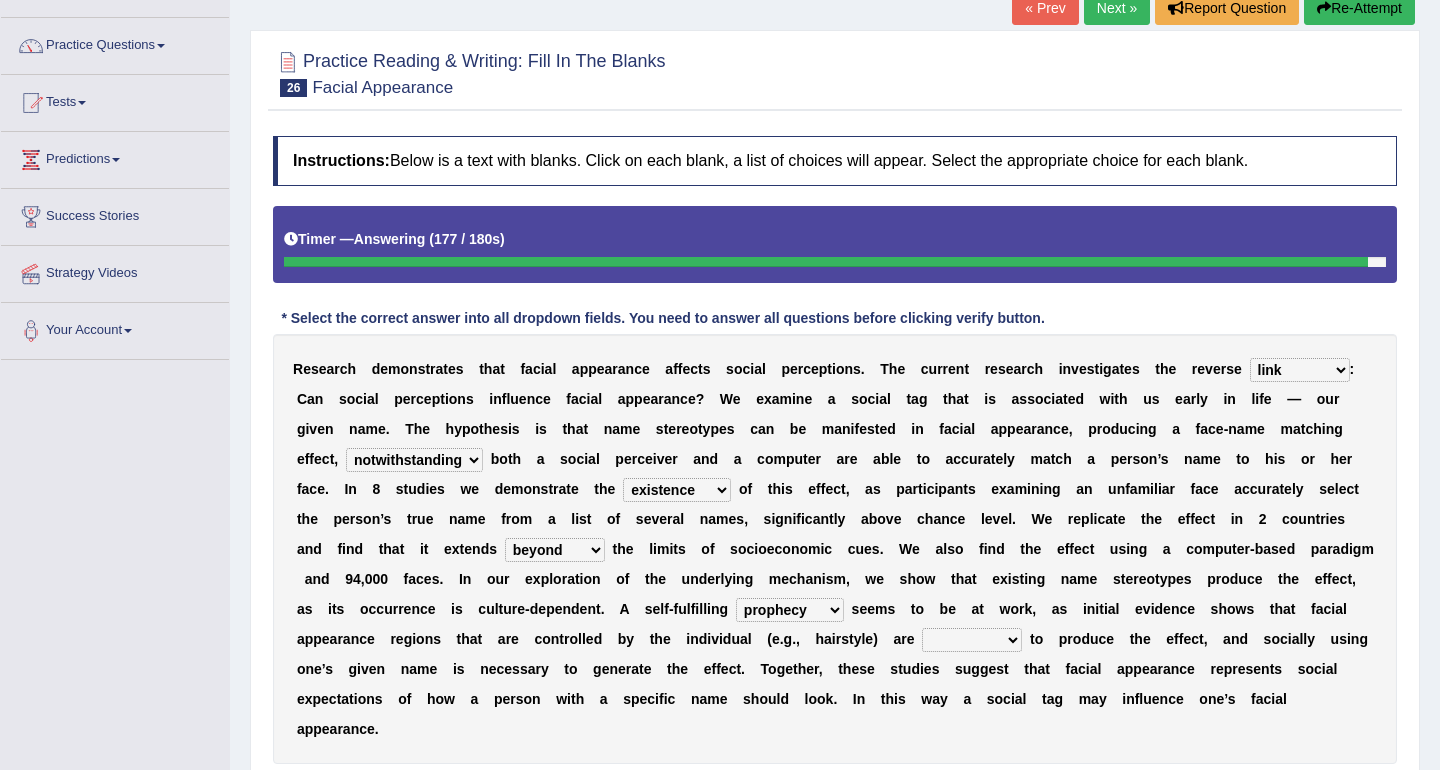 click on "sufficient proficient scant efficient" at bounding box center [972, 640] 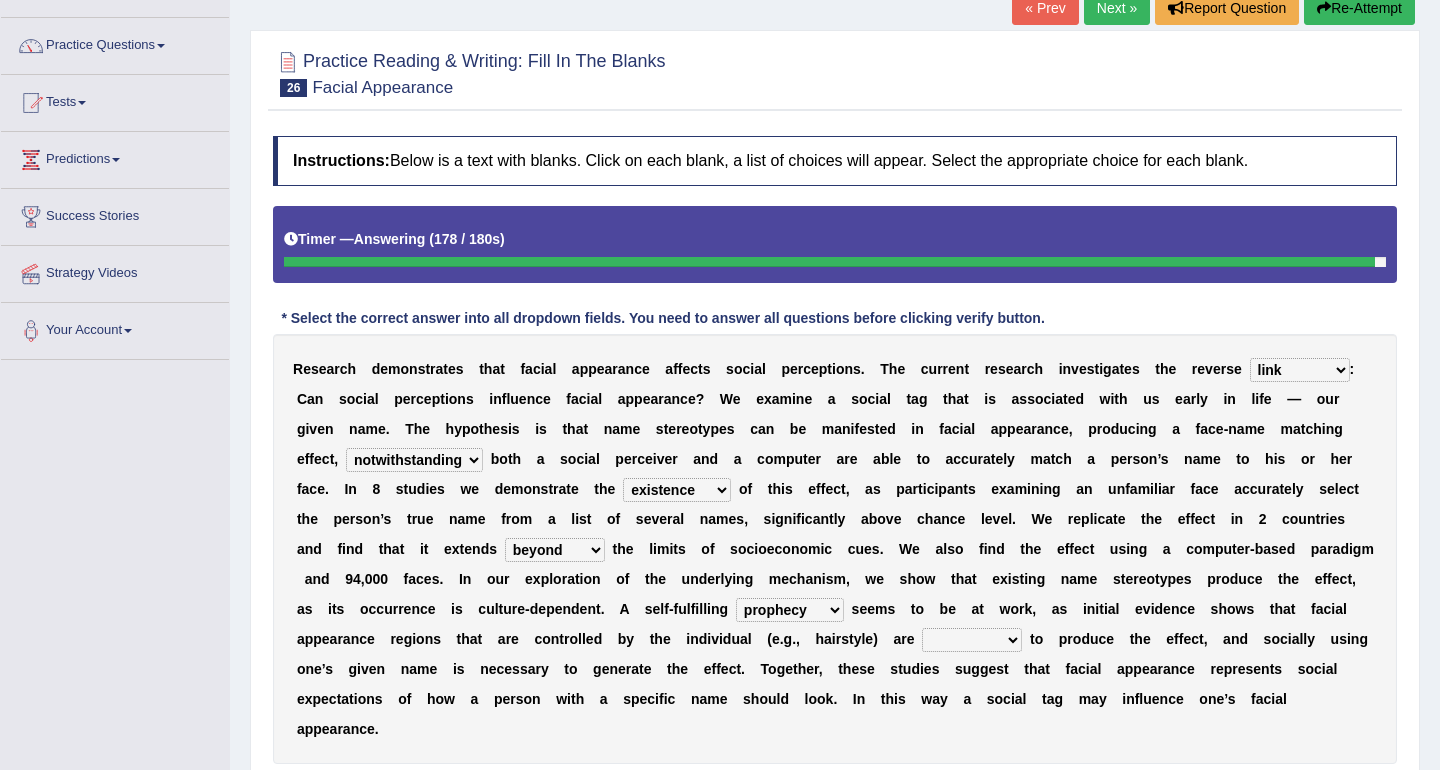select on "sufficient" 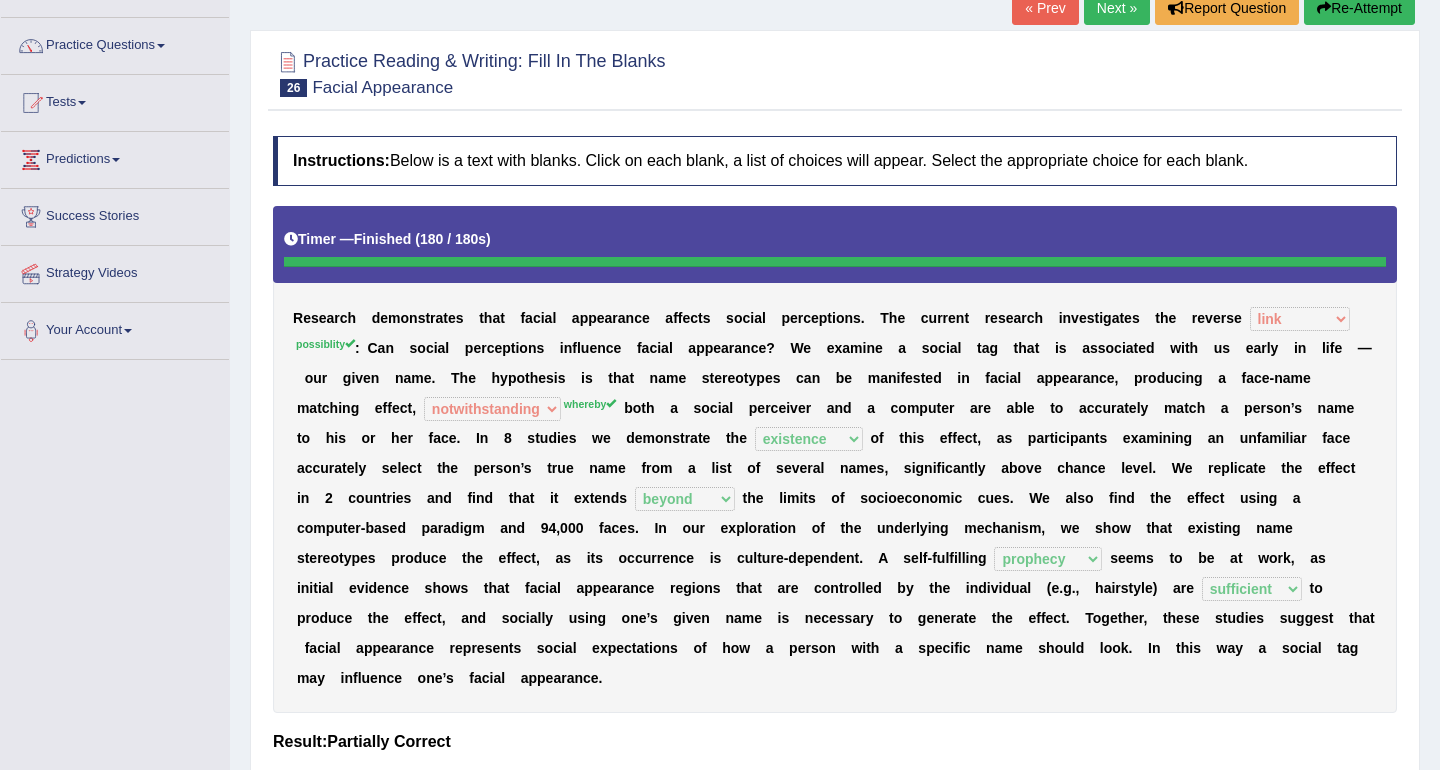 scroll, scrollTop: 280, scrollLeft: 0, axis: vertical 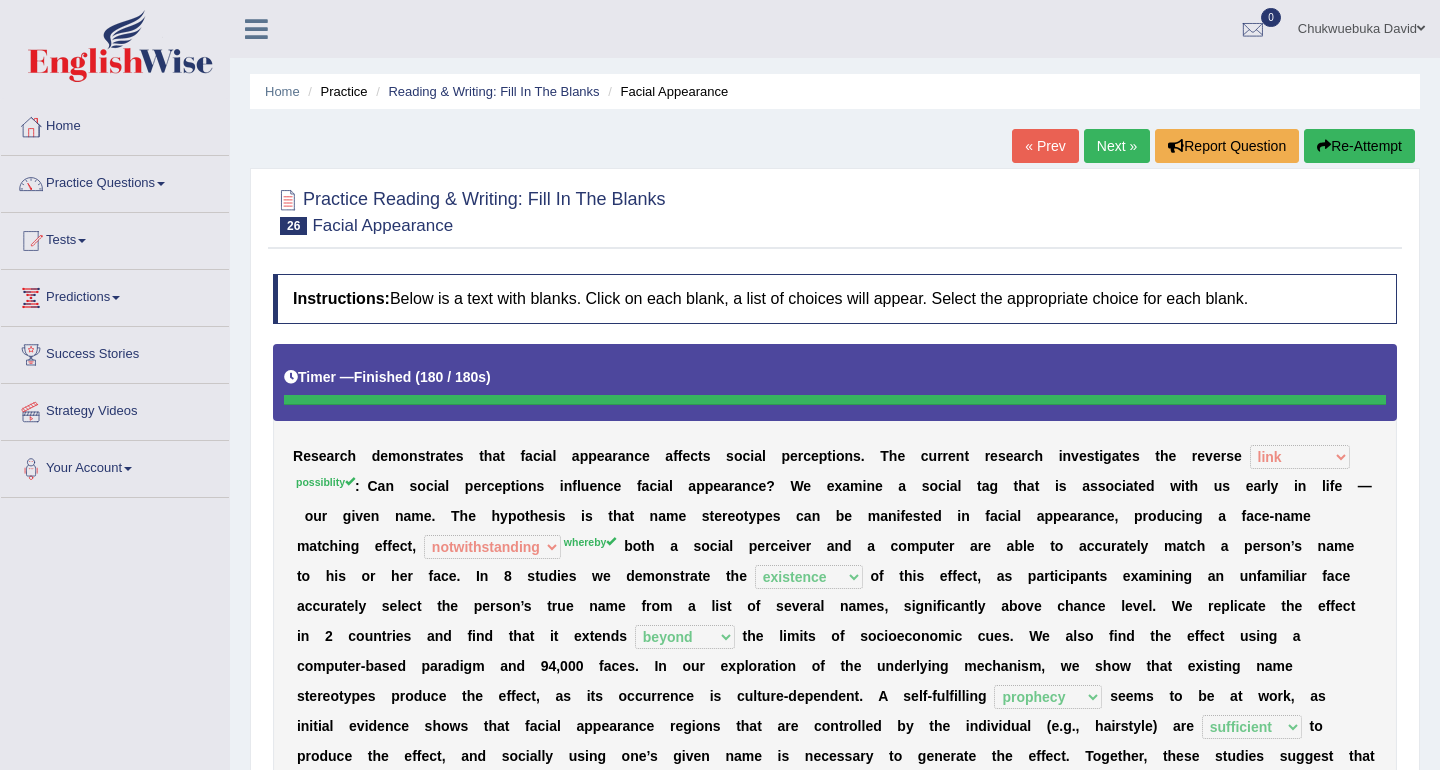 click on "Next »" at bounding box center (1117, 146) 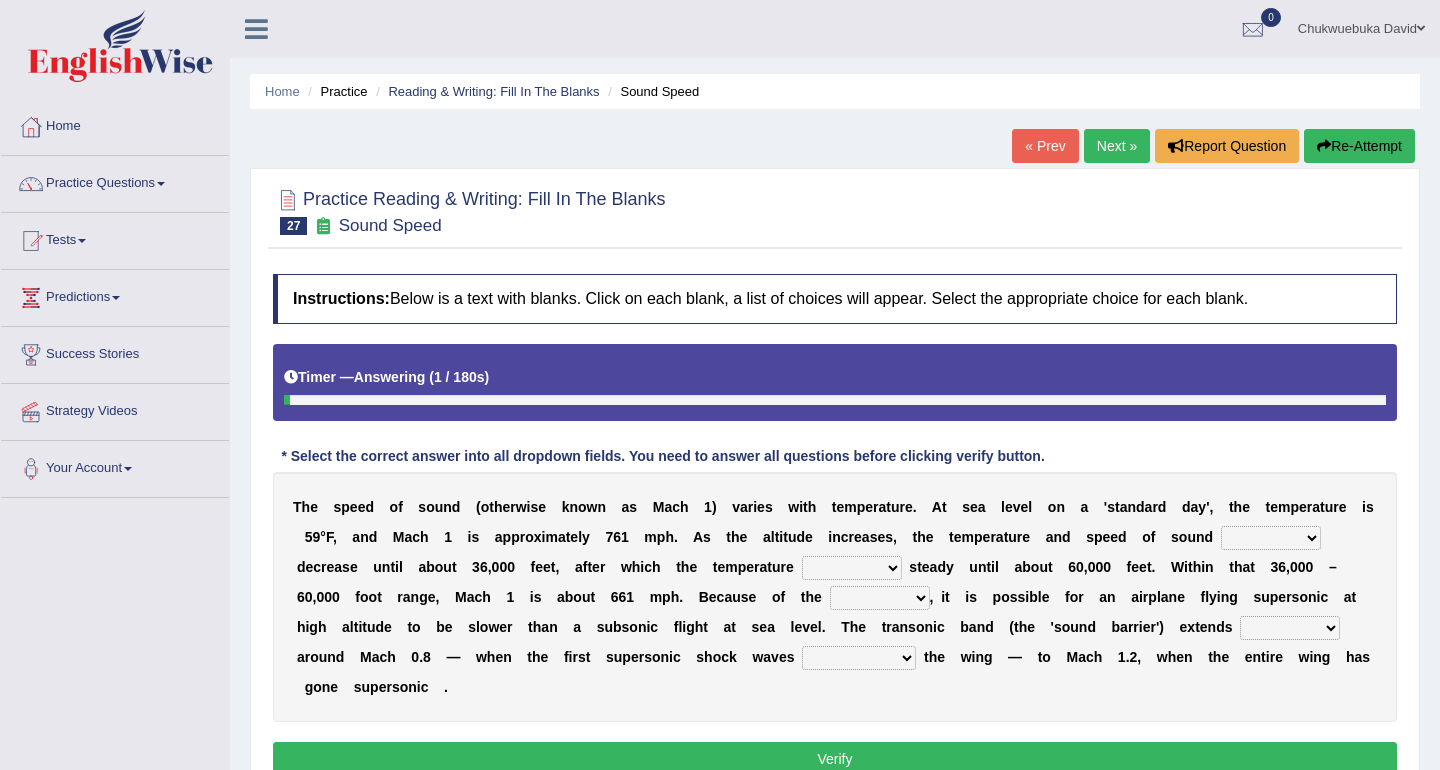 scroll, scrollTop: 0, scrollLeft: 0, axis: both 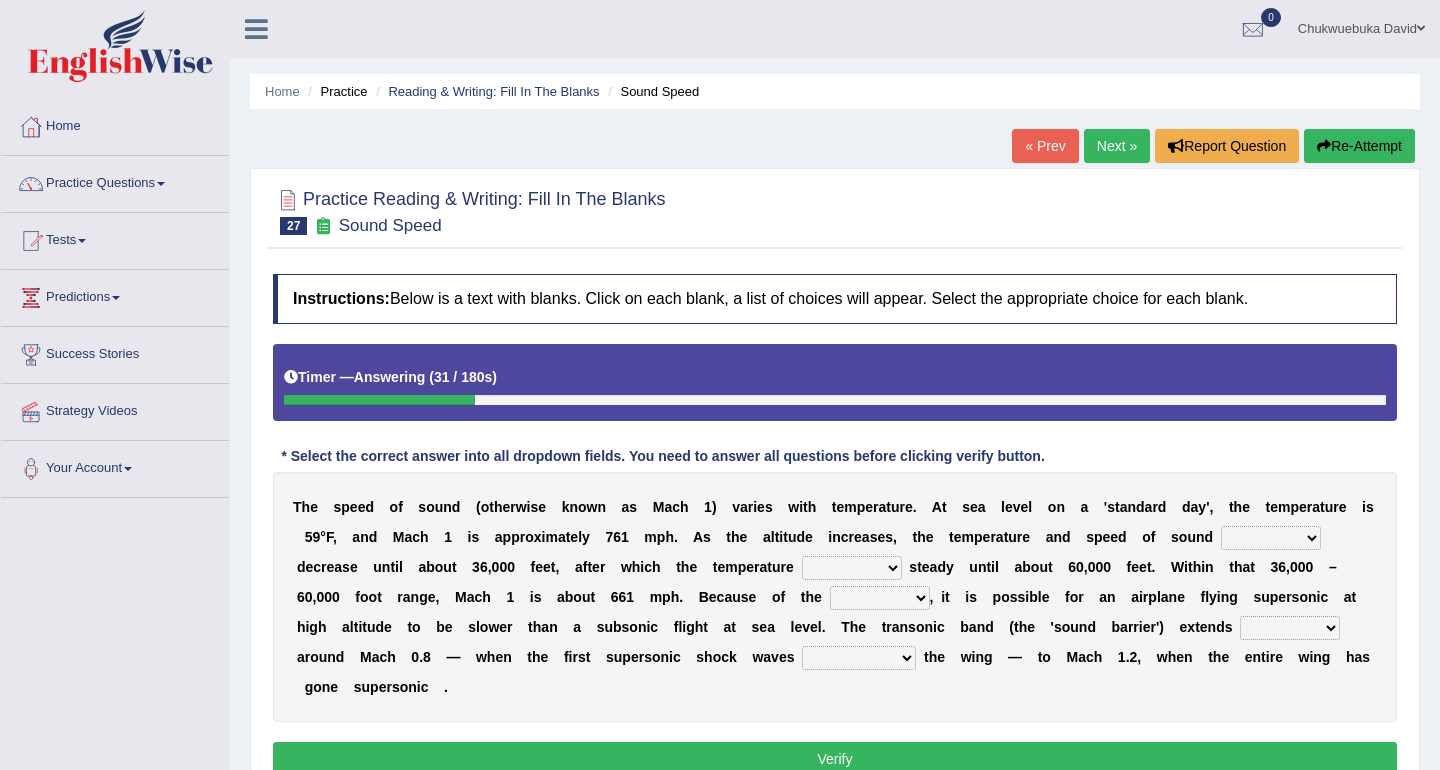 click on "not yet none both" at bounding box center [1271, 538] 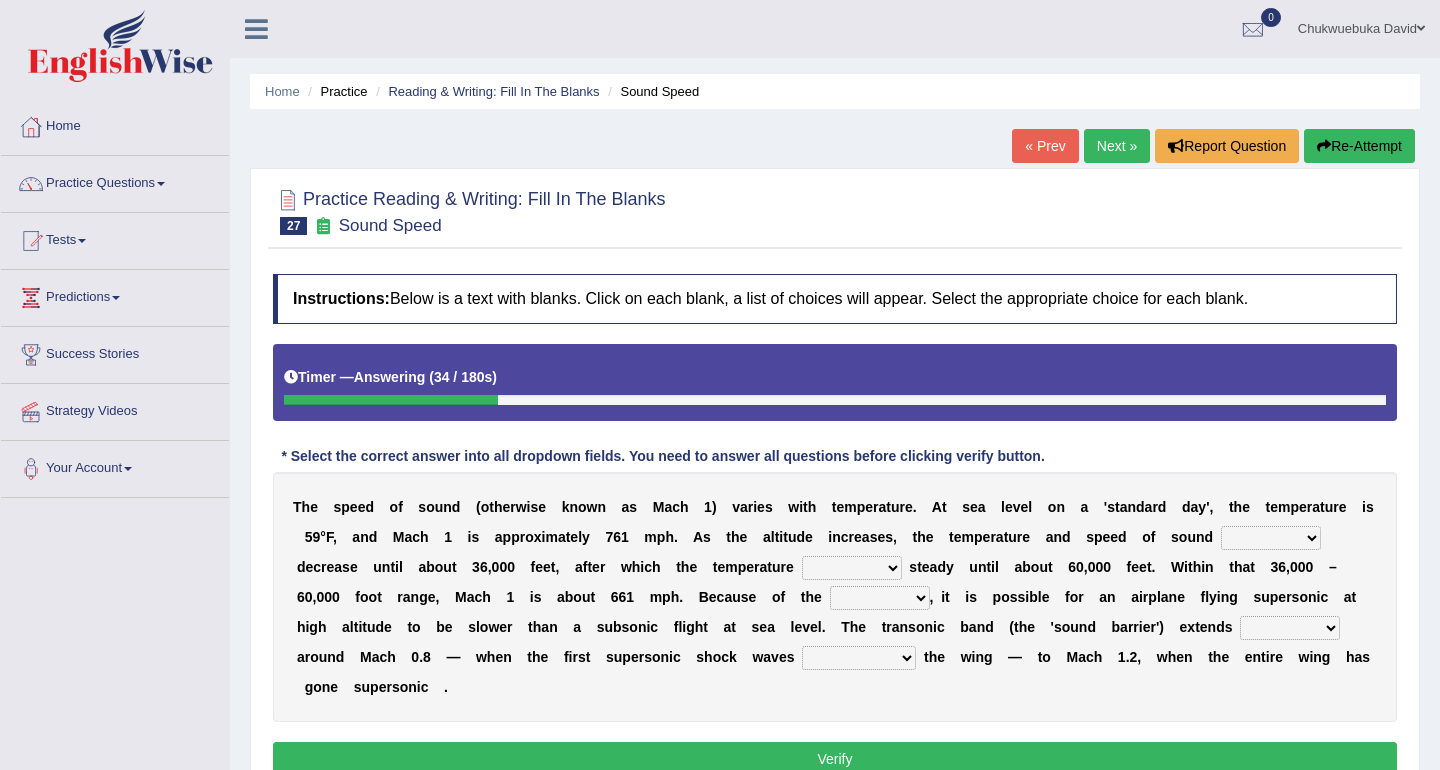 click on "not yet none both" at bounding box center [1271, 538] 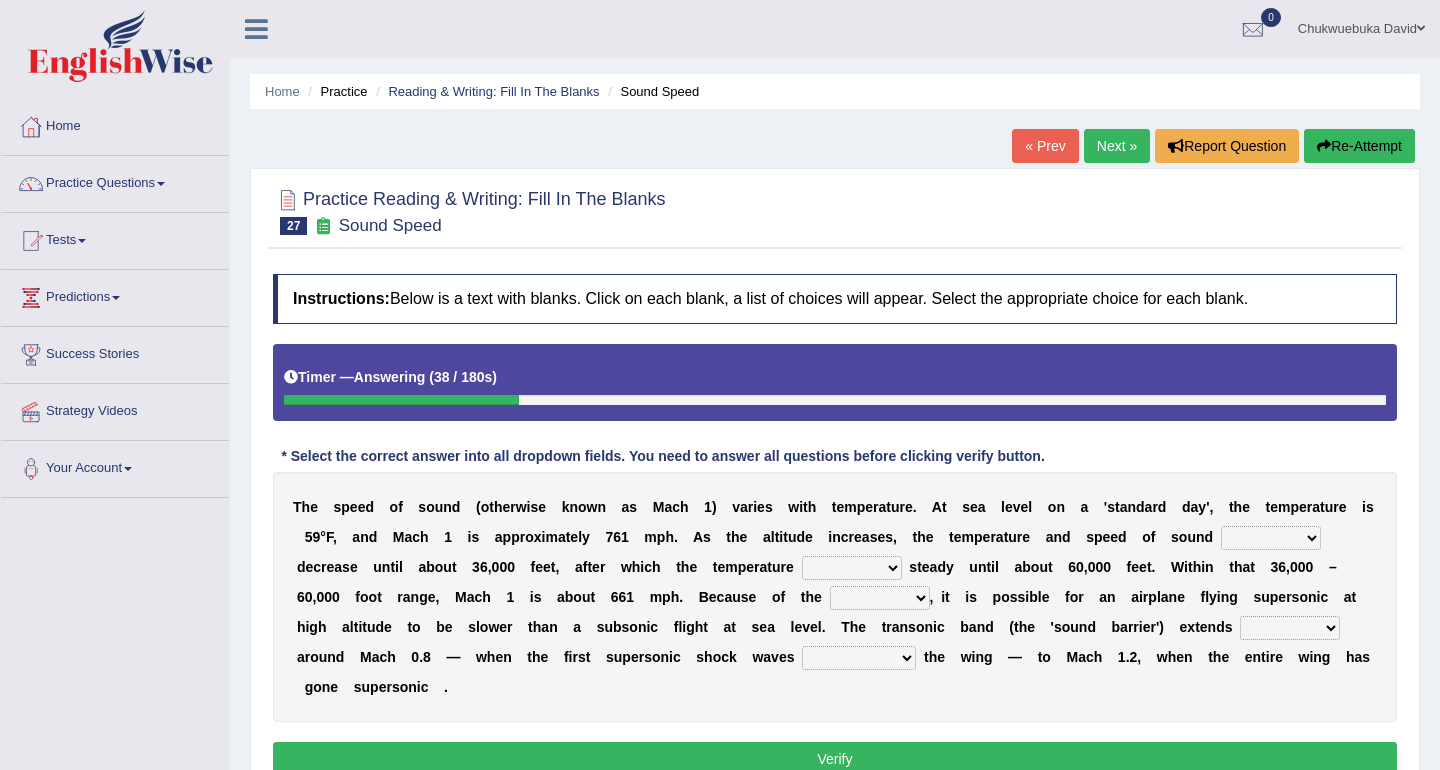 click on "not yet none both" at bounding box center (1271, 538) 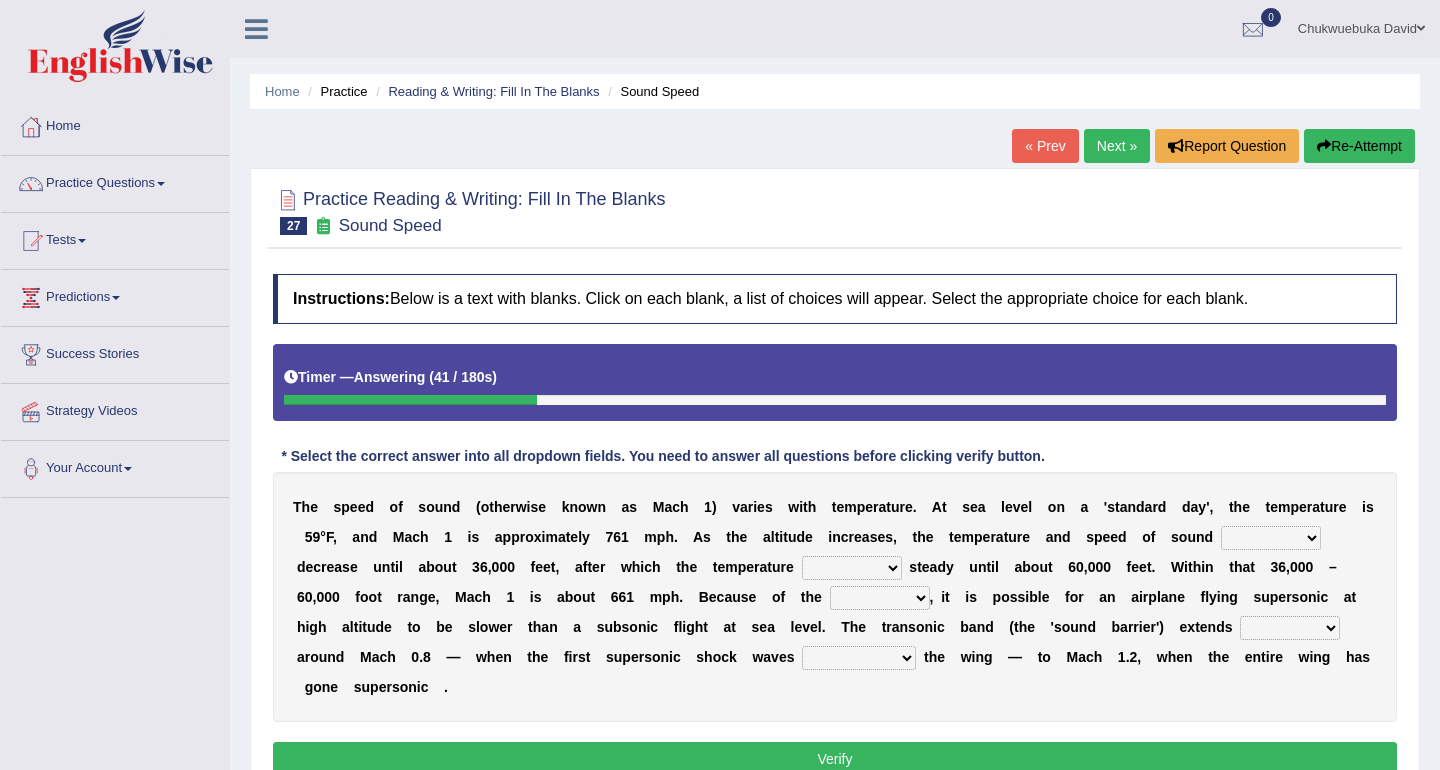 select on "both" 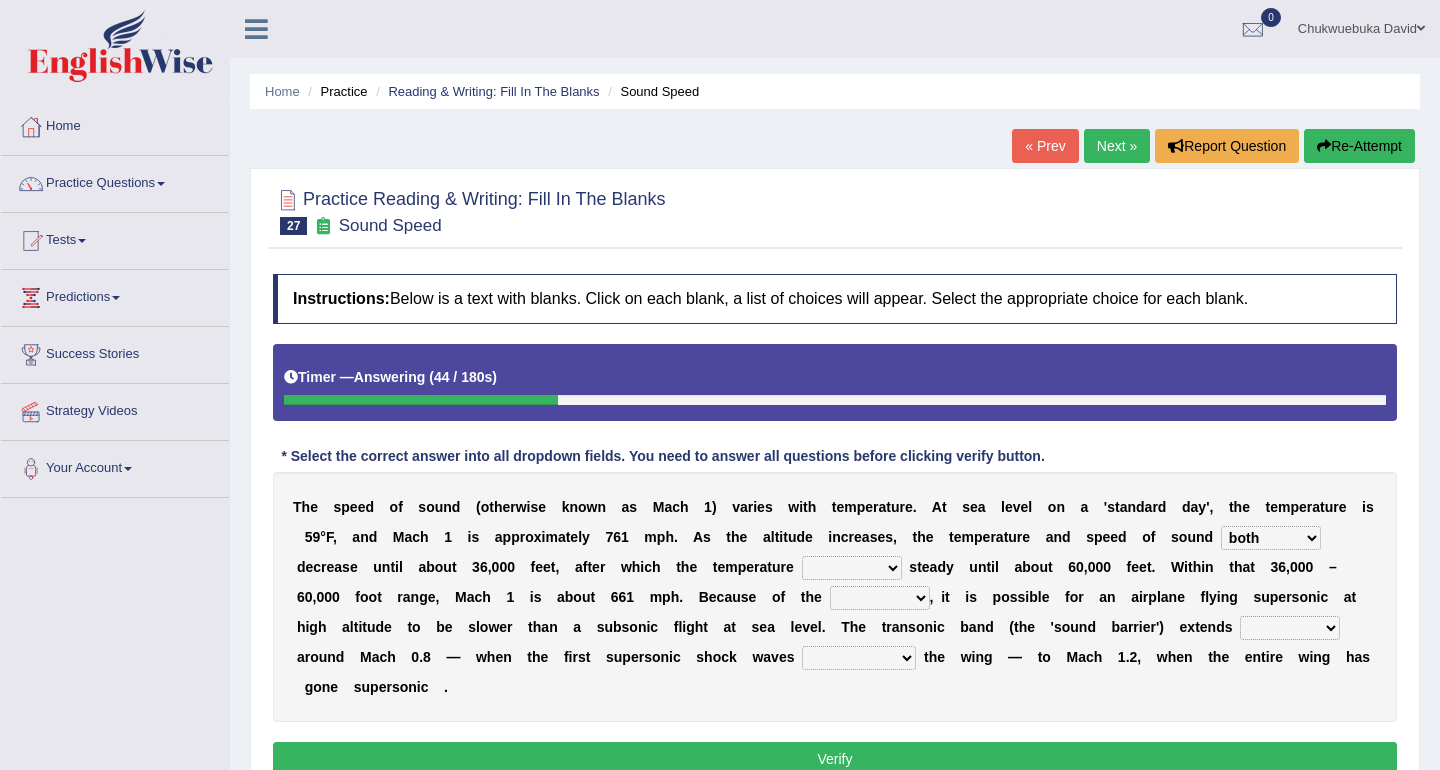 click on "opposes remains plots mutates" at bounding box center (852, 568) 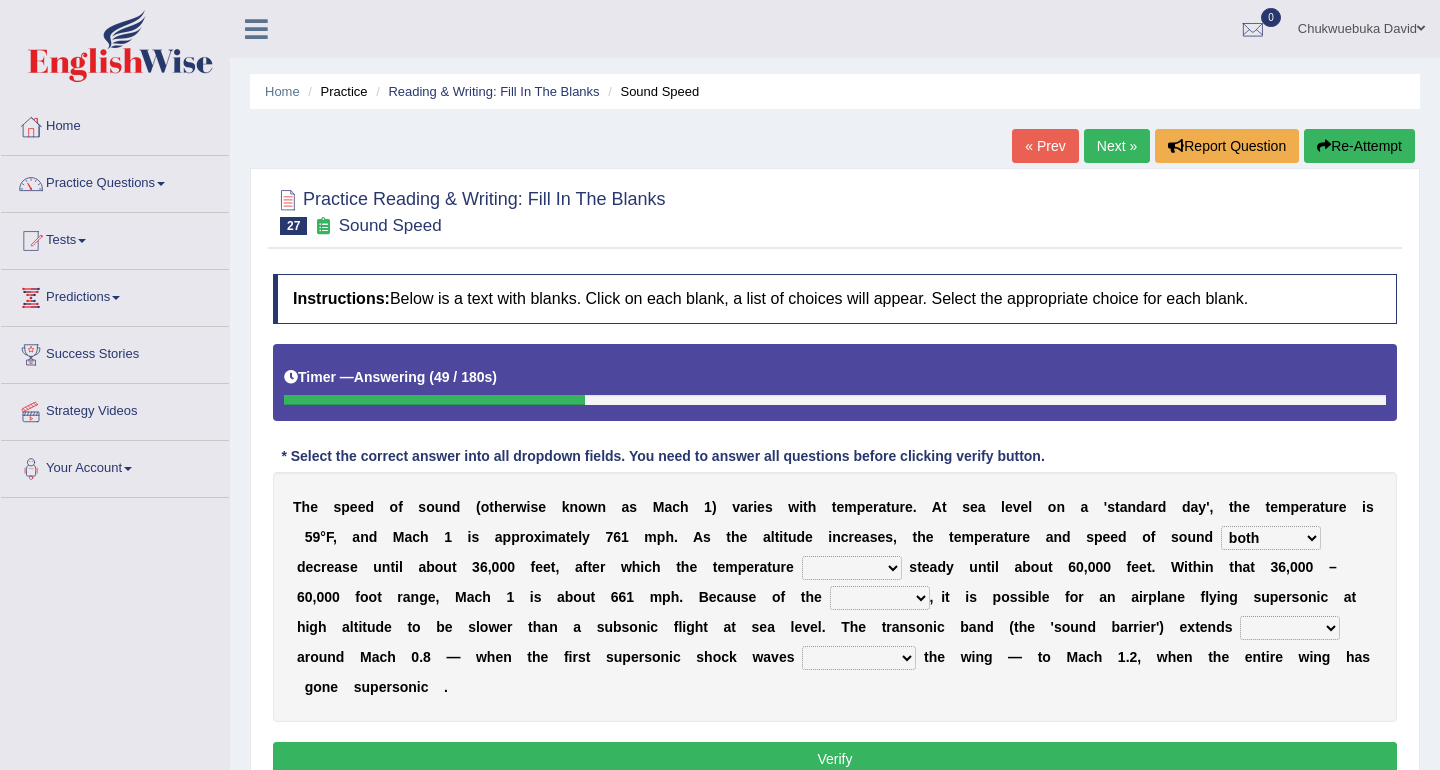 select on "remains" 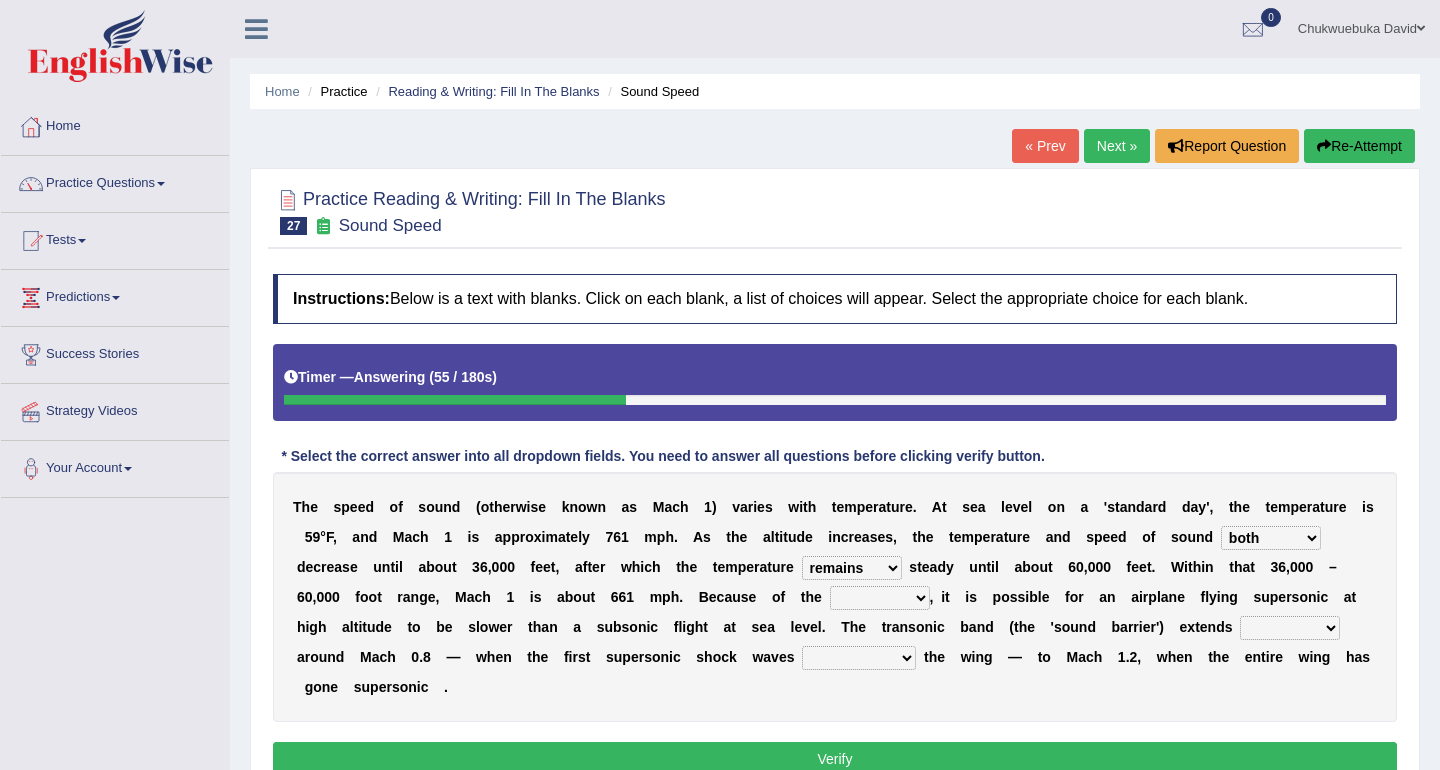 click on "veriety variation ventilation similarity" at bounding box center [880, 598] 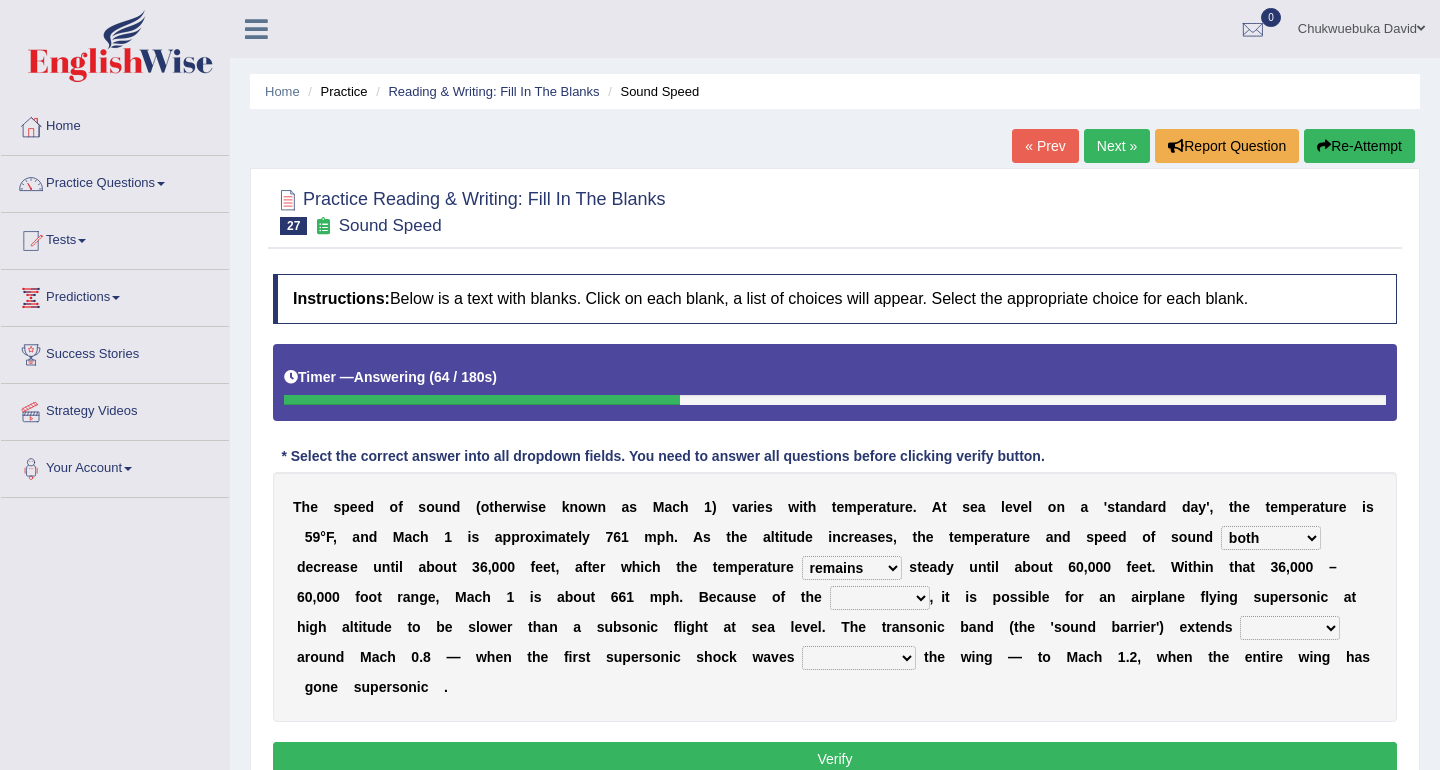 select on "variation" 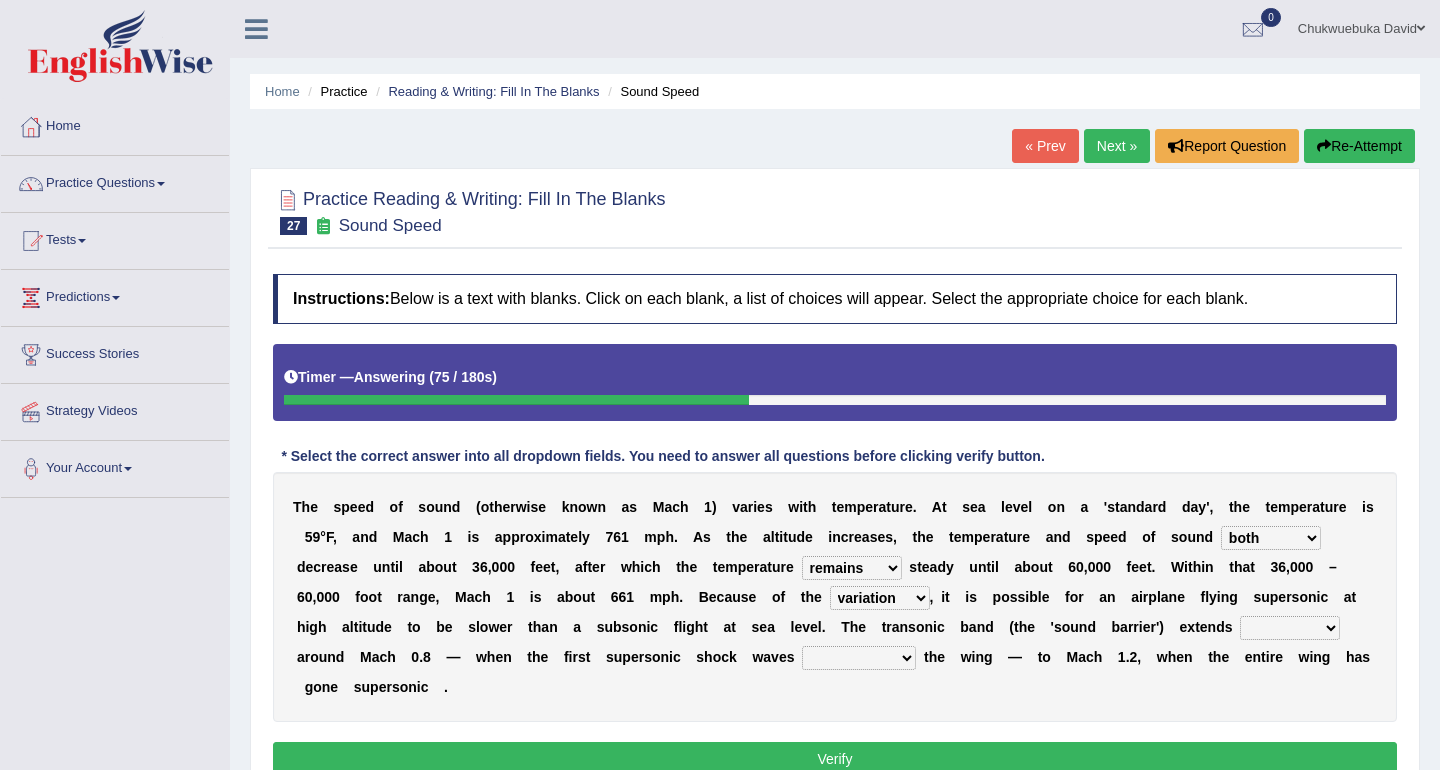 click on "near from with in" at bounding box center [1290, 628] 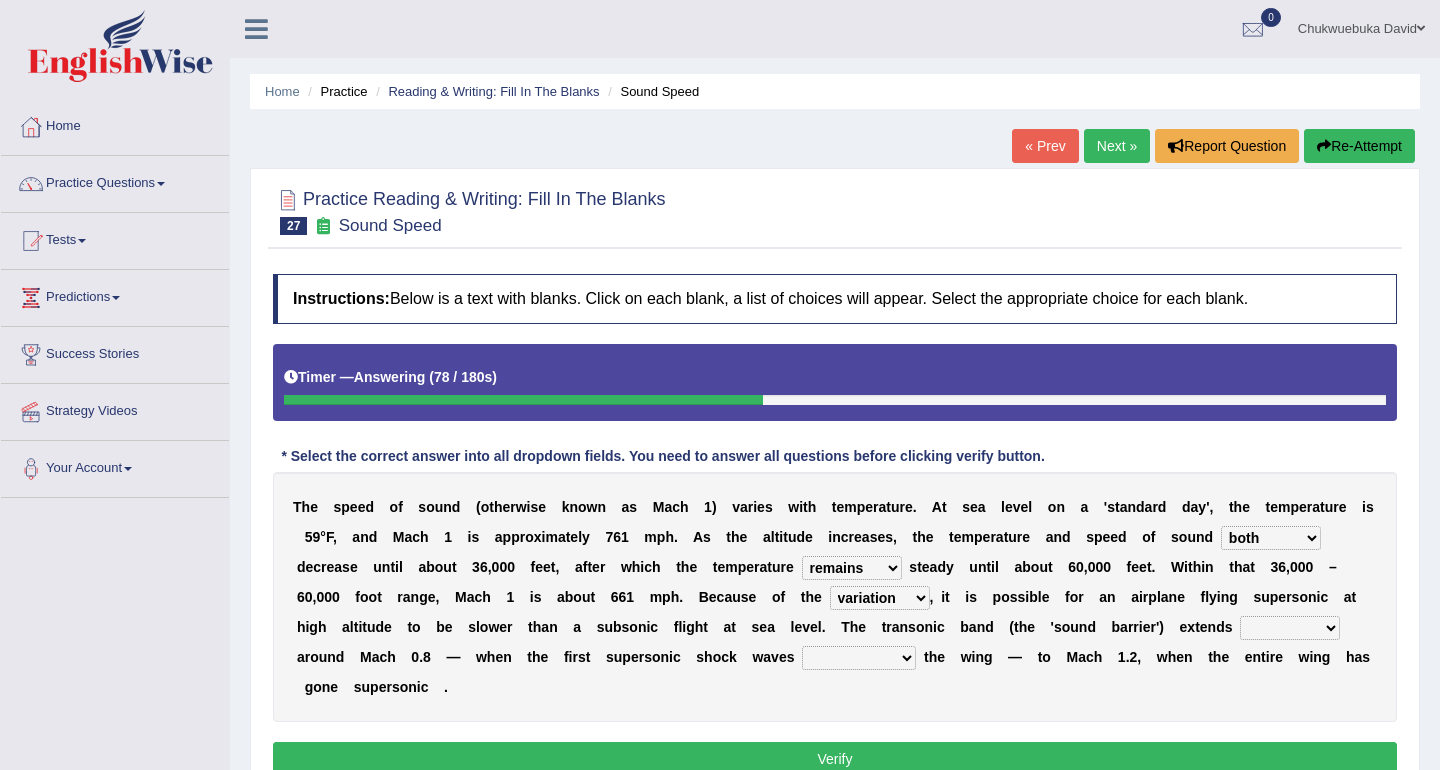 select on "from" 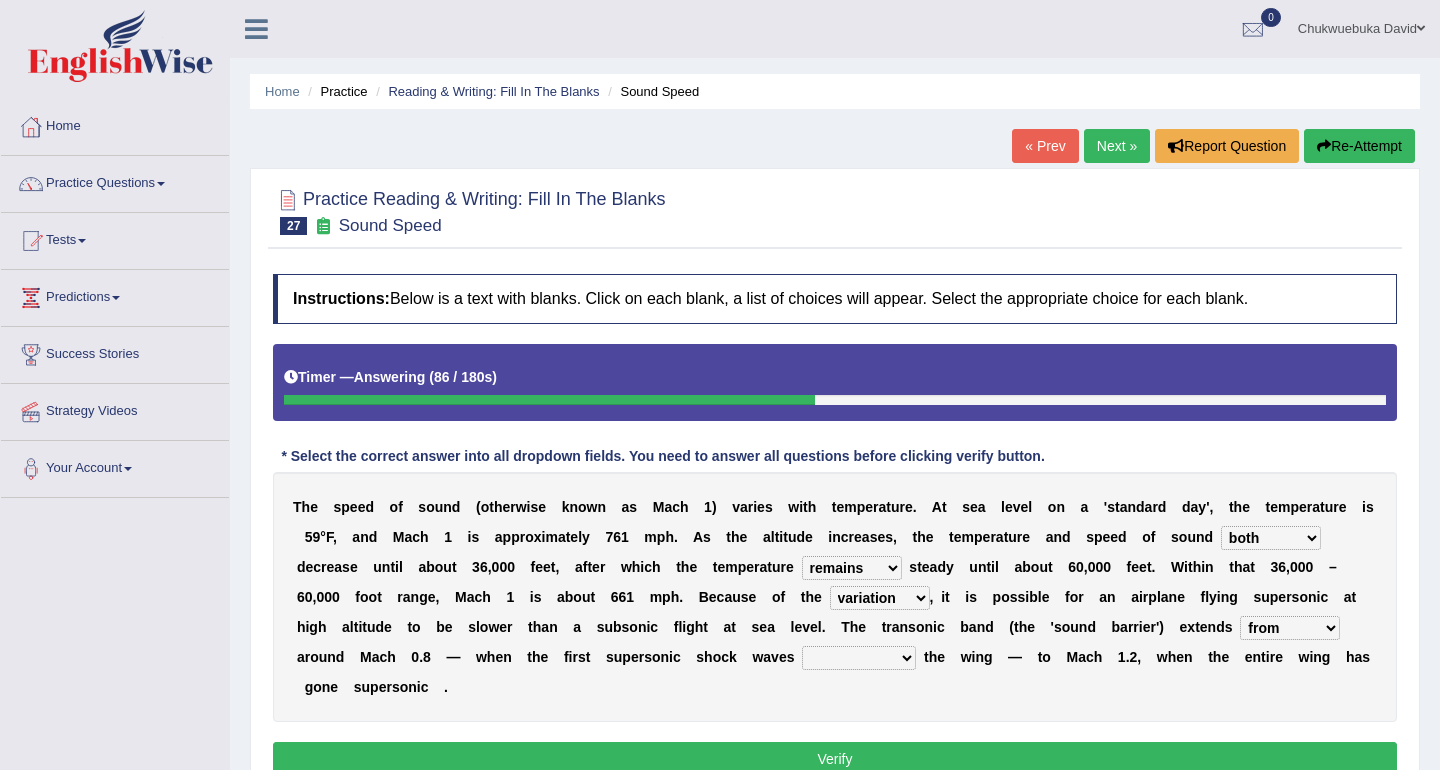 click on "diverge from form on add to prevent from" at bounding box center [859, 658] 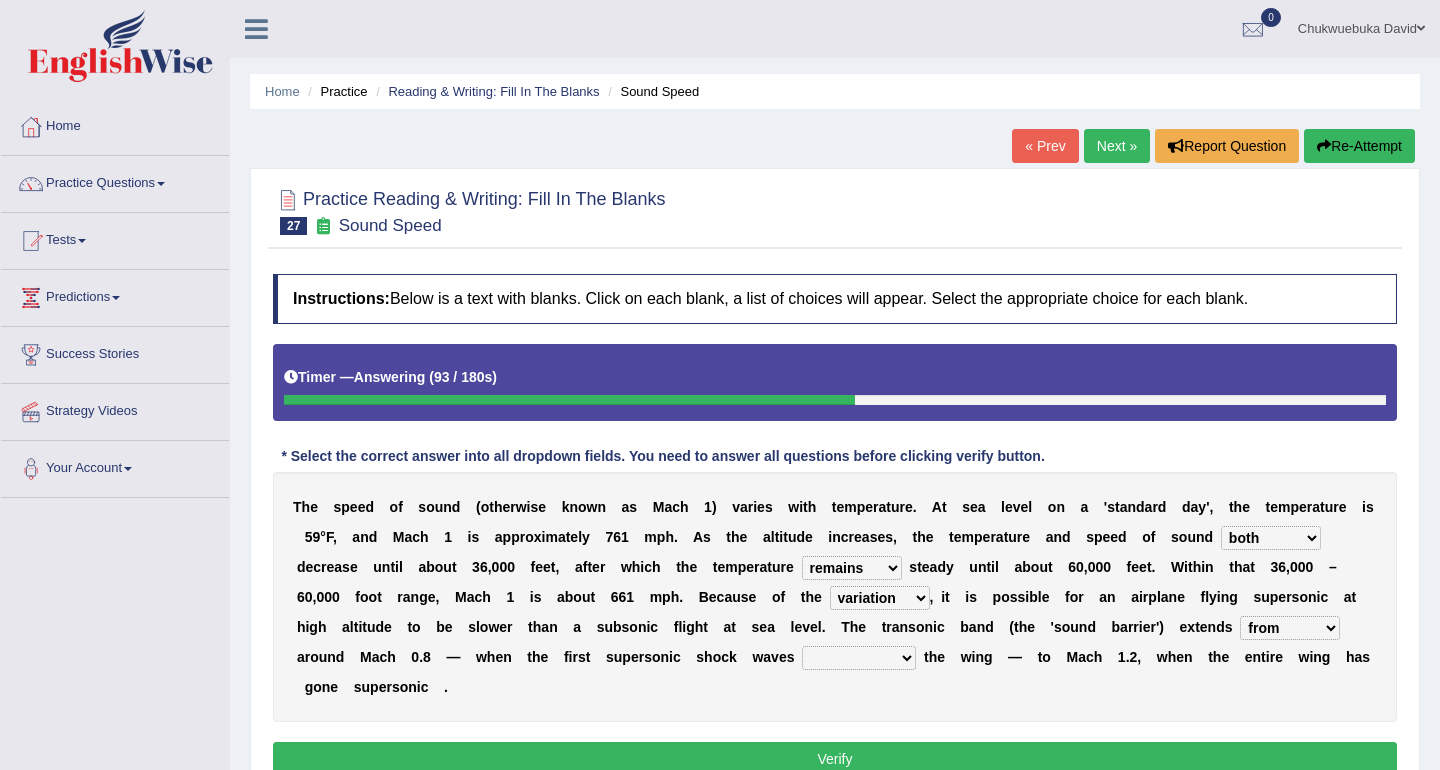 select on "diverge from" 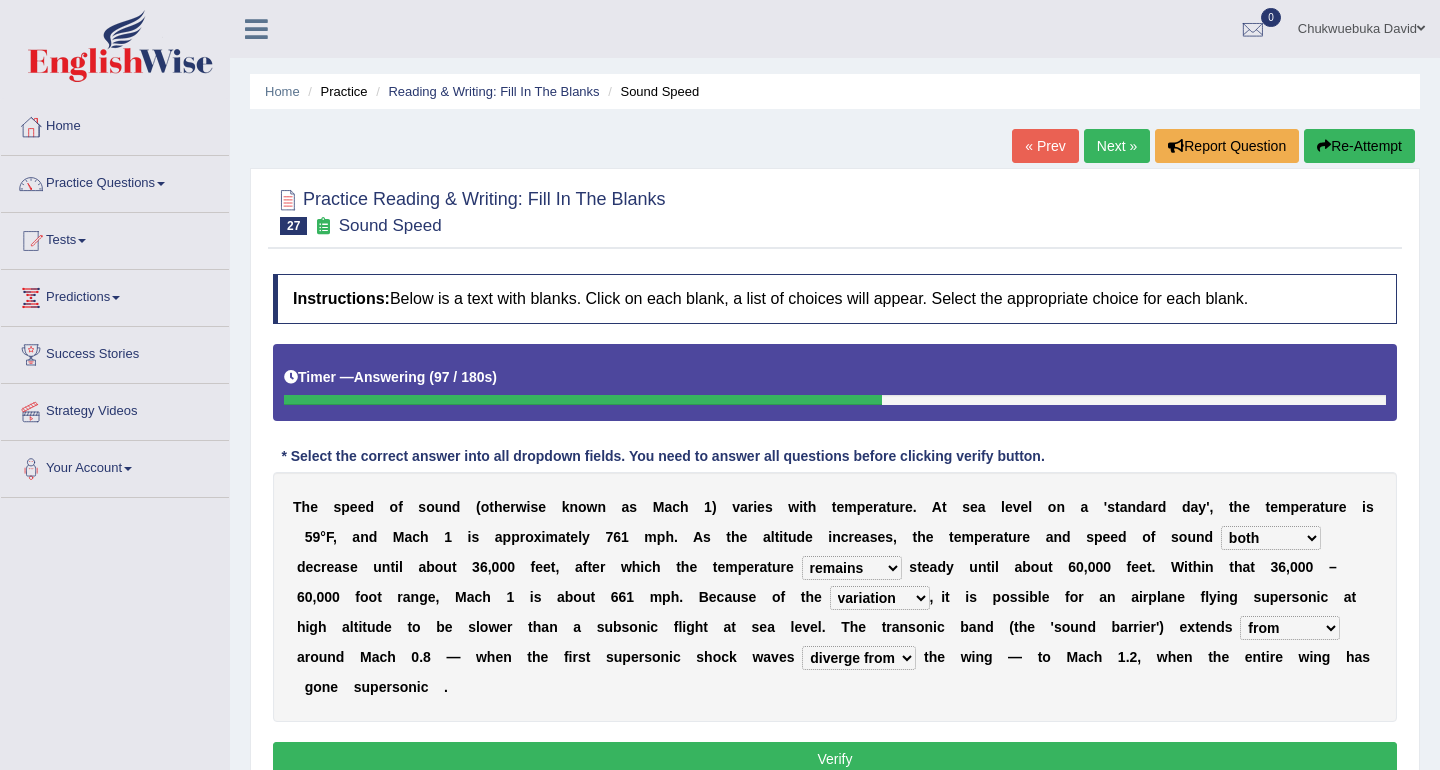 click on "near from with in" at bounding box center (1290, 628) 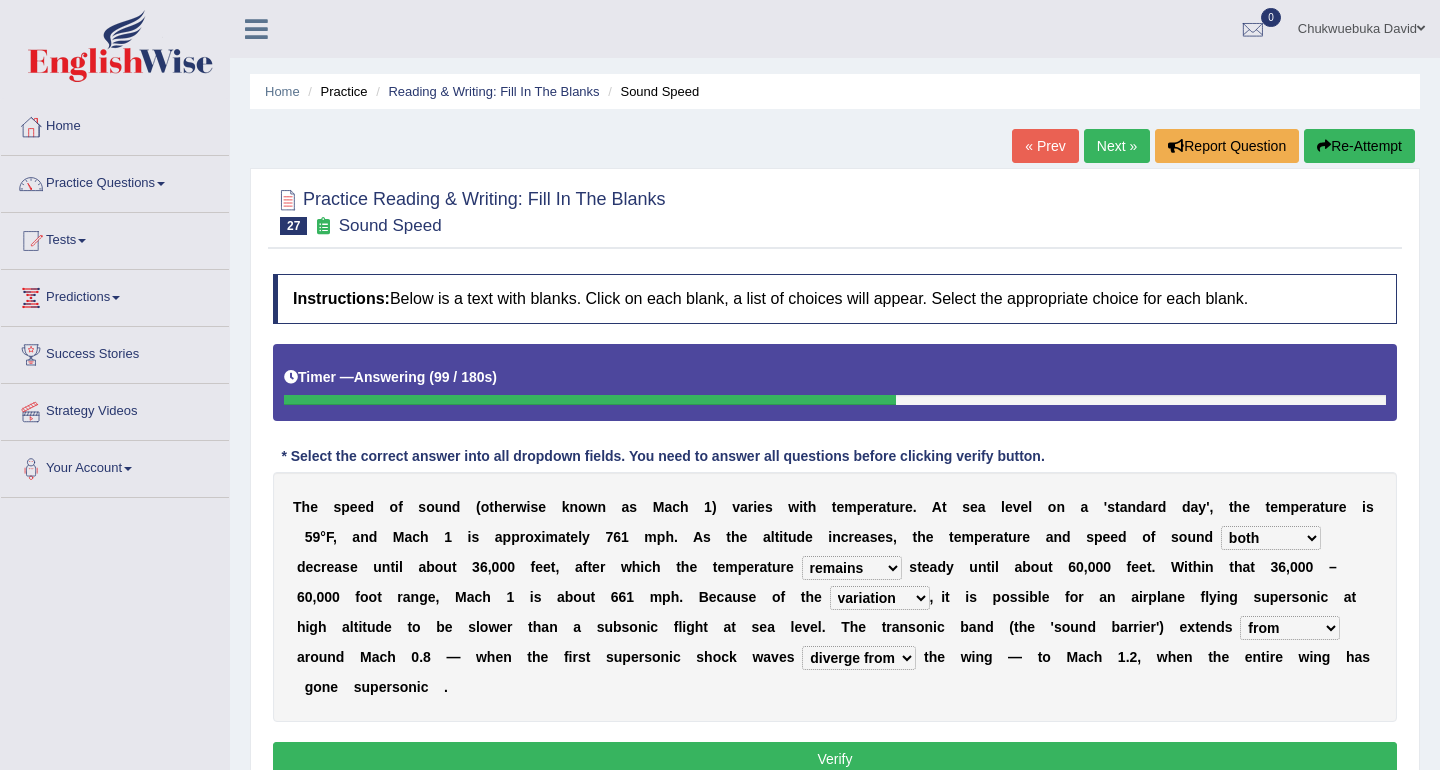 click on "near from with in" at bounding box center (1290, 628) 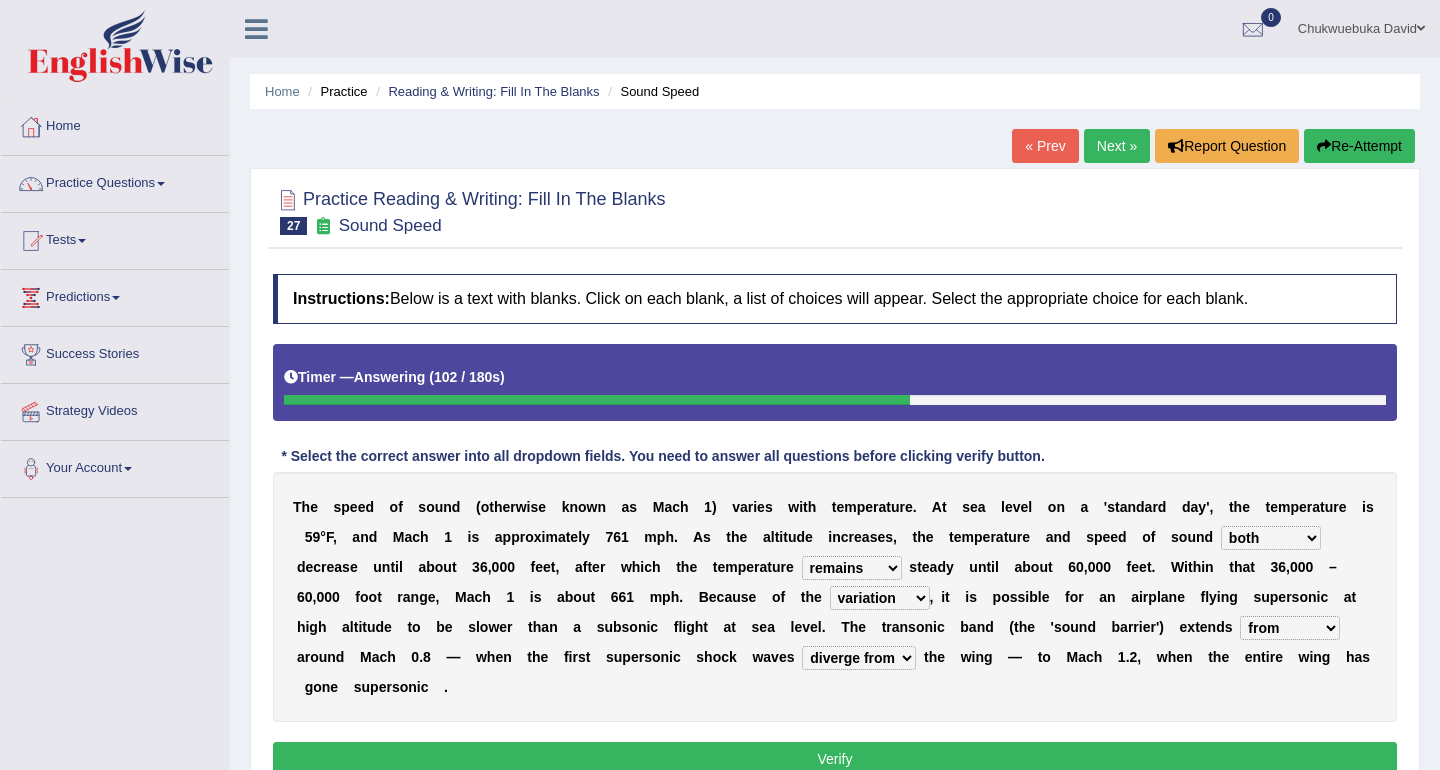 click on "T h e       s p e e d       o f       s o u n d       ( o t h e r w i s e       k n o w n       a s       M a c h       1 )       v a r i e s       w i t h       t e m p e r a t u r e .       A t       s e a       l e v e l       o n       a       ' s t a n d a r d       d a y ' ,       t h e       t e m p e r a t u r e       i s       5 9 ° F ,       a n d       M a c h       1       i s       a p p r o x i m a t e l y       7 6 1       m p h .       A s       t h e       a l t i t u d e       i n c r e a s e s ,       t h e       t e m p e r a t u r e       a n d       s p e e d       o f       s o u n d    d e c r e a s e       u n t i l       a b o u t       3 6 , 0 0 0       f e e t ,       a f t e r       w h i c h       t h e       t e m p e r a t u r e    s t e a d y       u n t i l       a b o u t       6 0 , 0 0 0       f e e t .       W i" at bounding box center [835, 597] 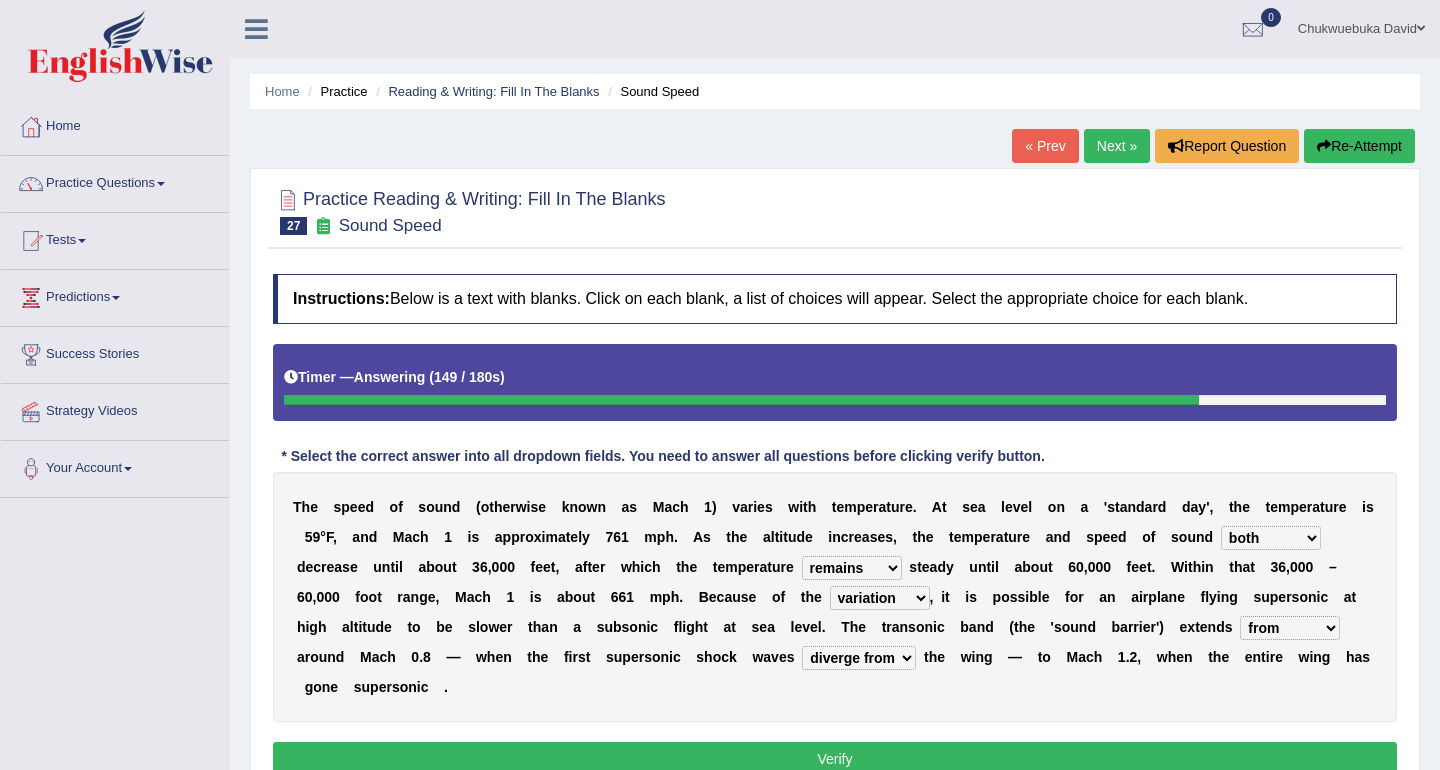 click on "Verify" at bounding box center [835, 759] 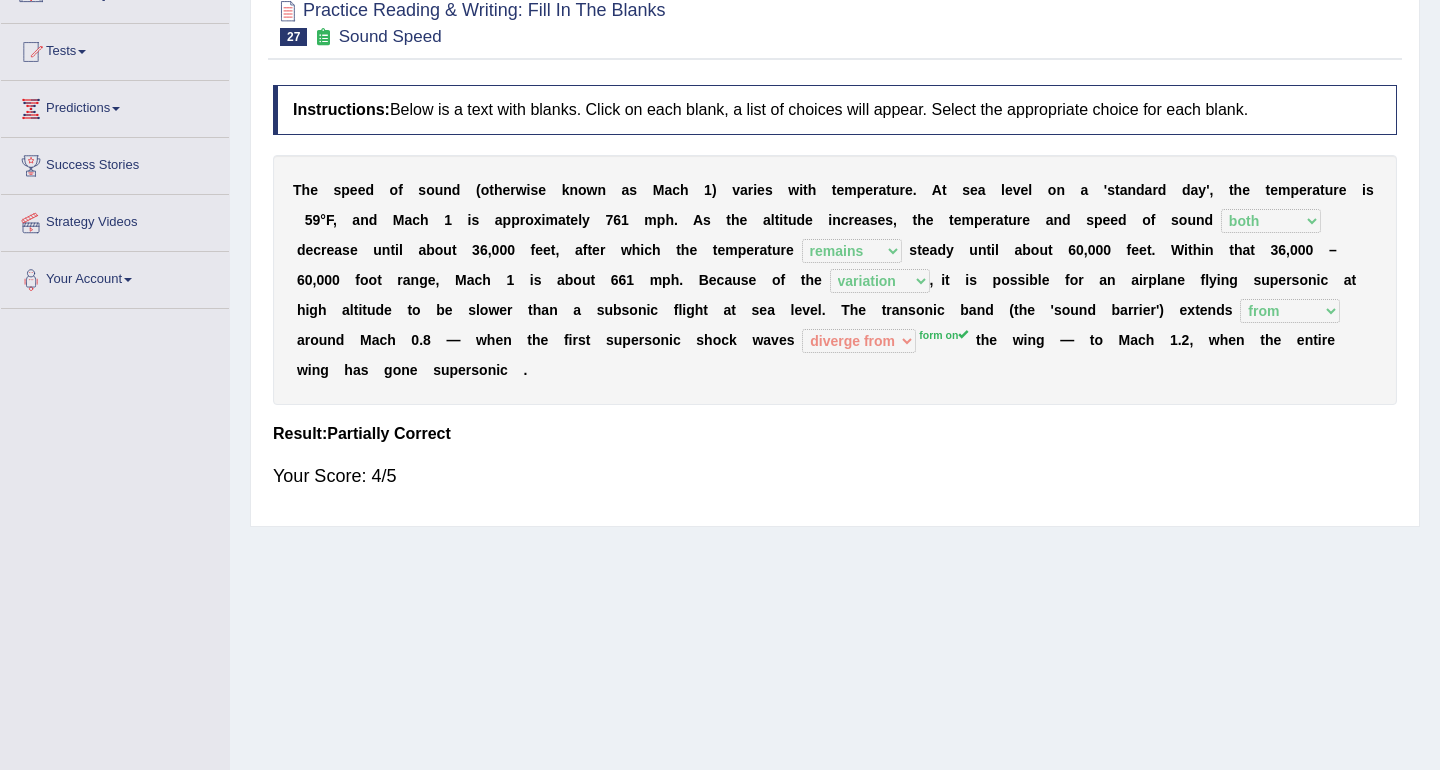scroll, scrollTop: 0, scrollLeft: 0, axis: both 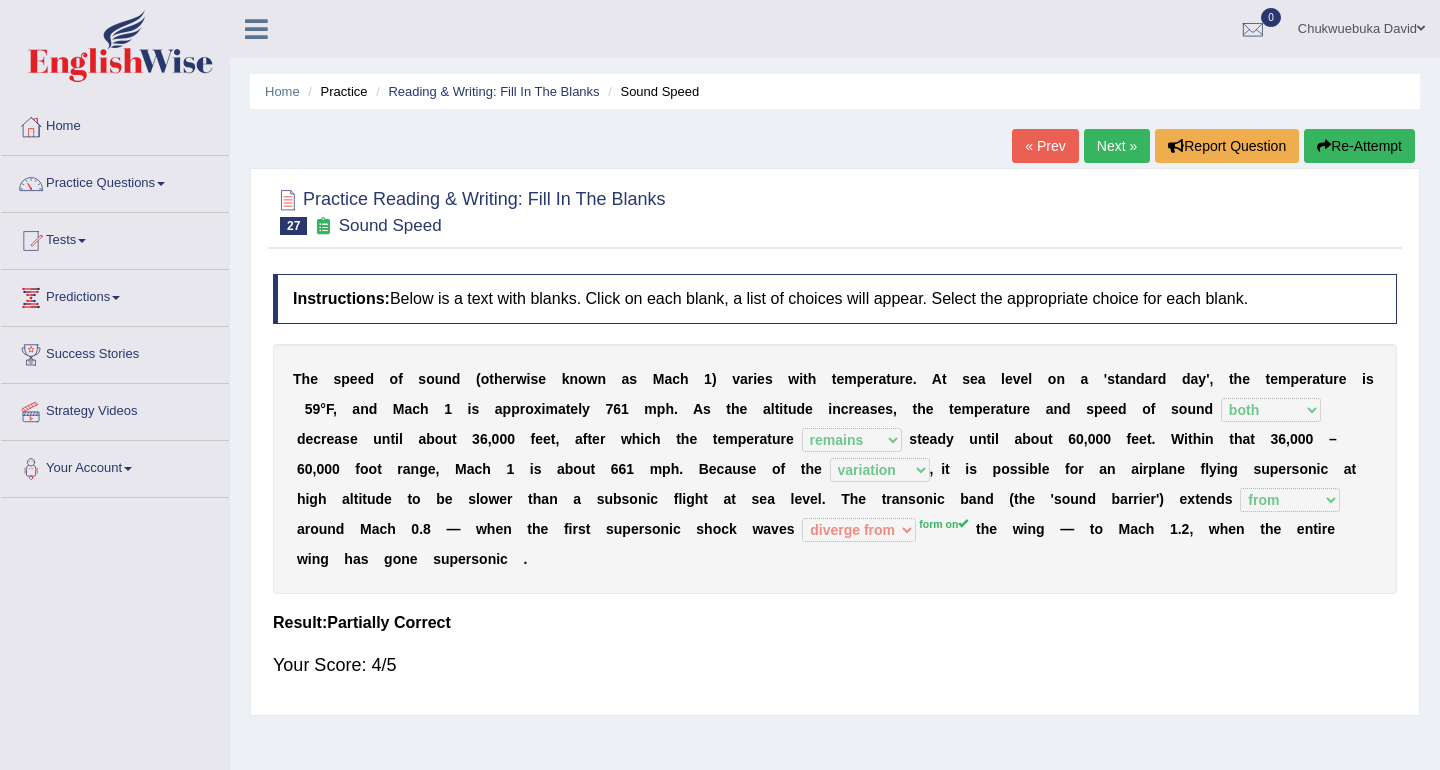 click on "Next »" at bounding box center (1117, 146) 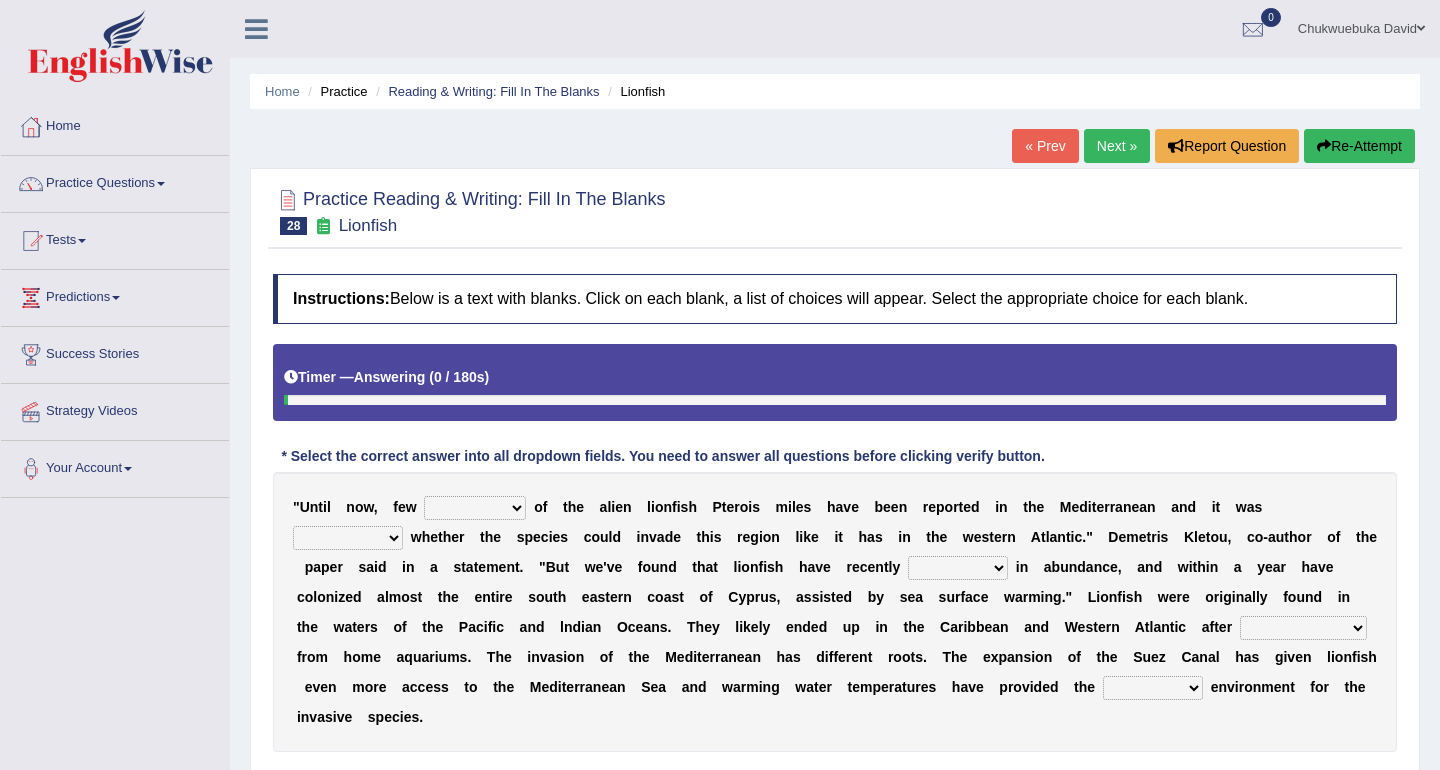 scroll, scrollTop: 0, scrollLeft: 0, axis: both 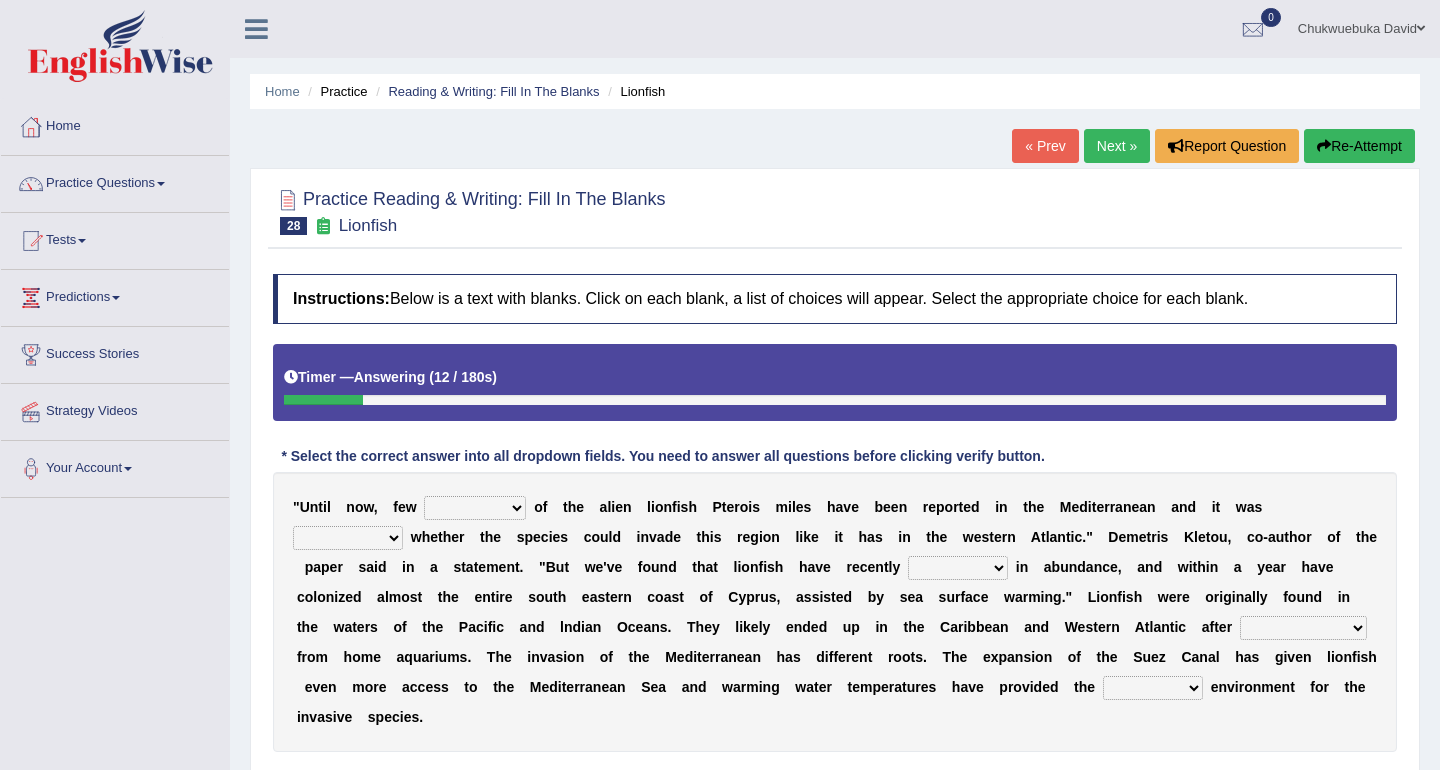 click on "collections sights views sightings" at bounding box center [475, 508] 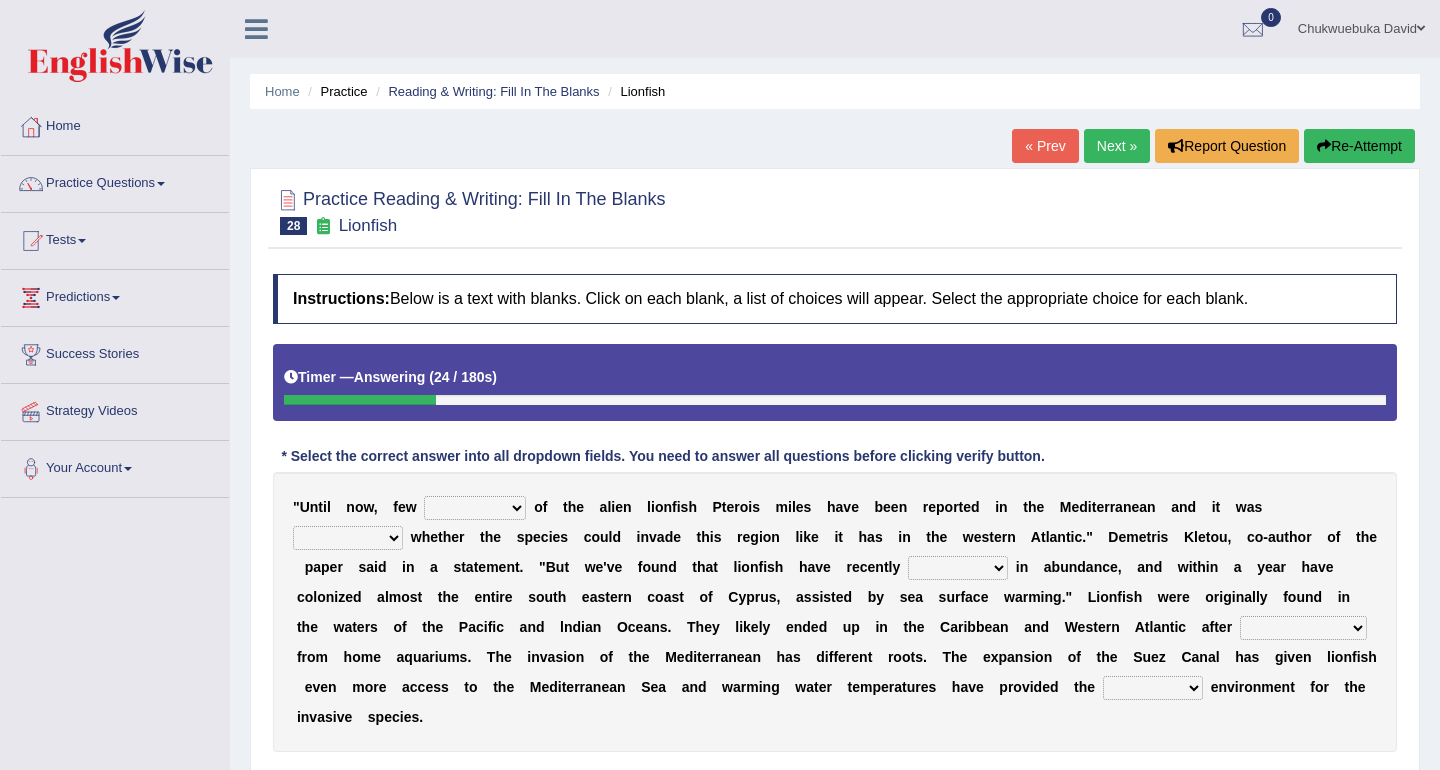select on "sightings" 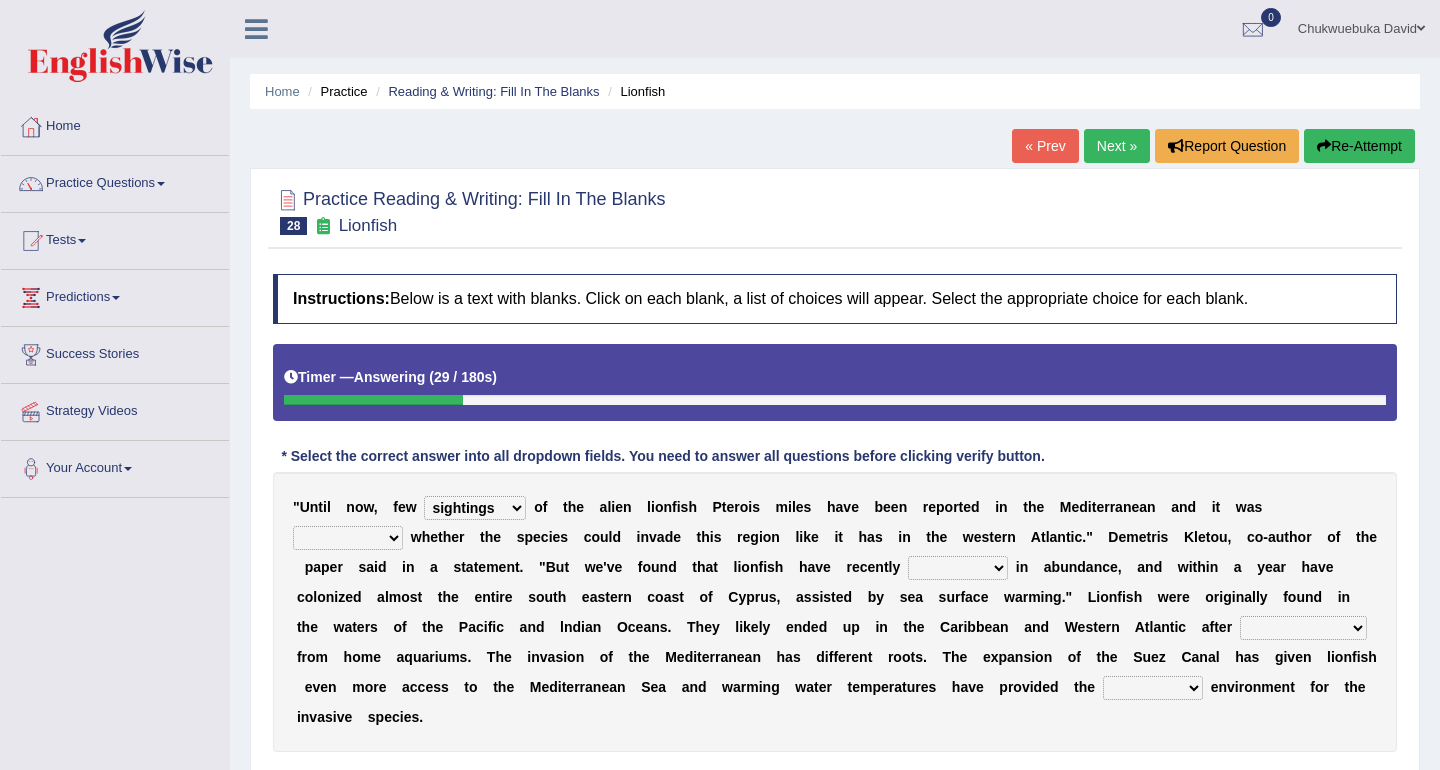click on "somehow although that quesionable" at bounding box center (348, 538) 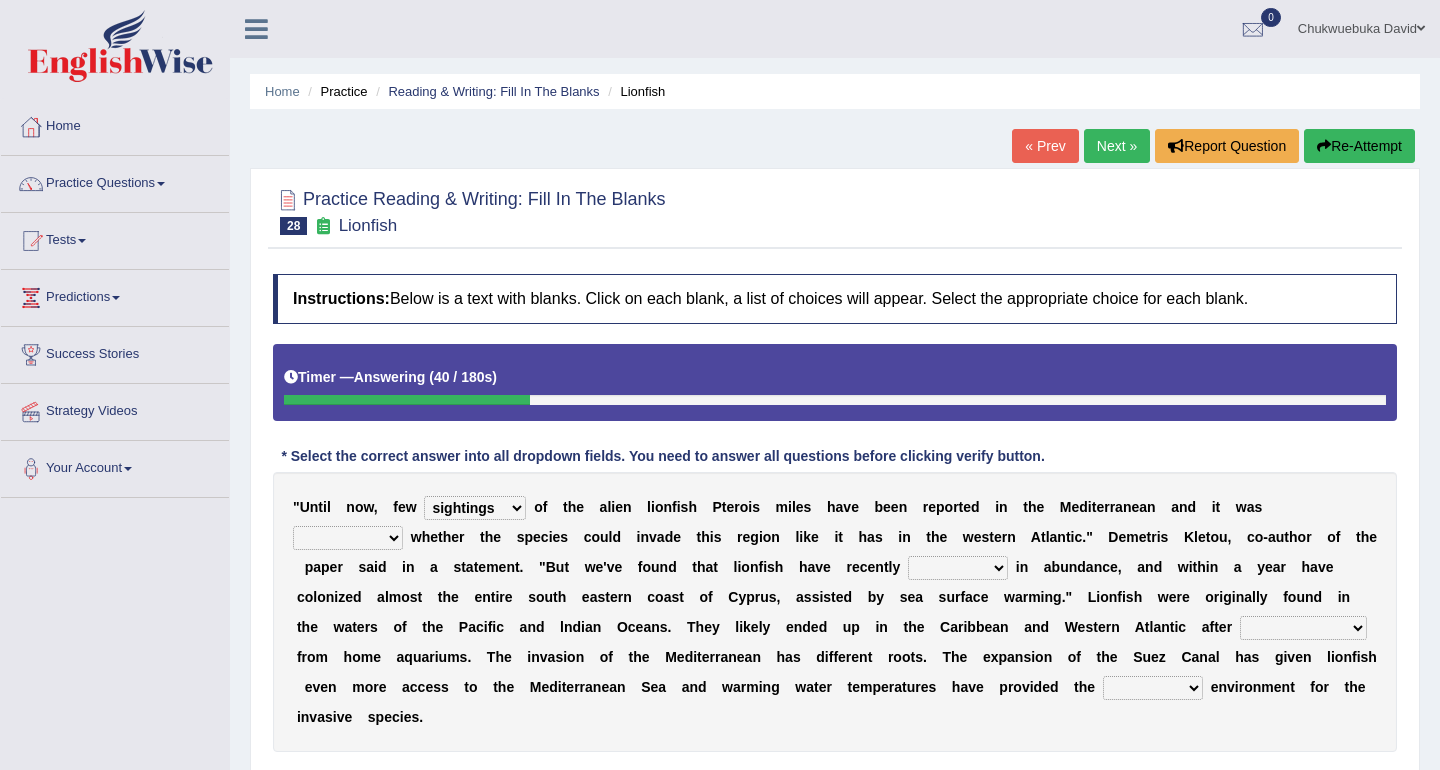 select on "quesionable" 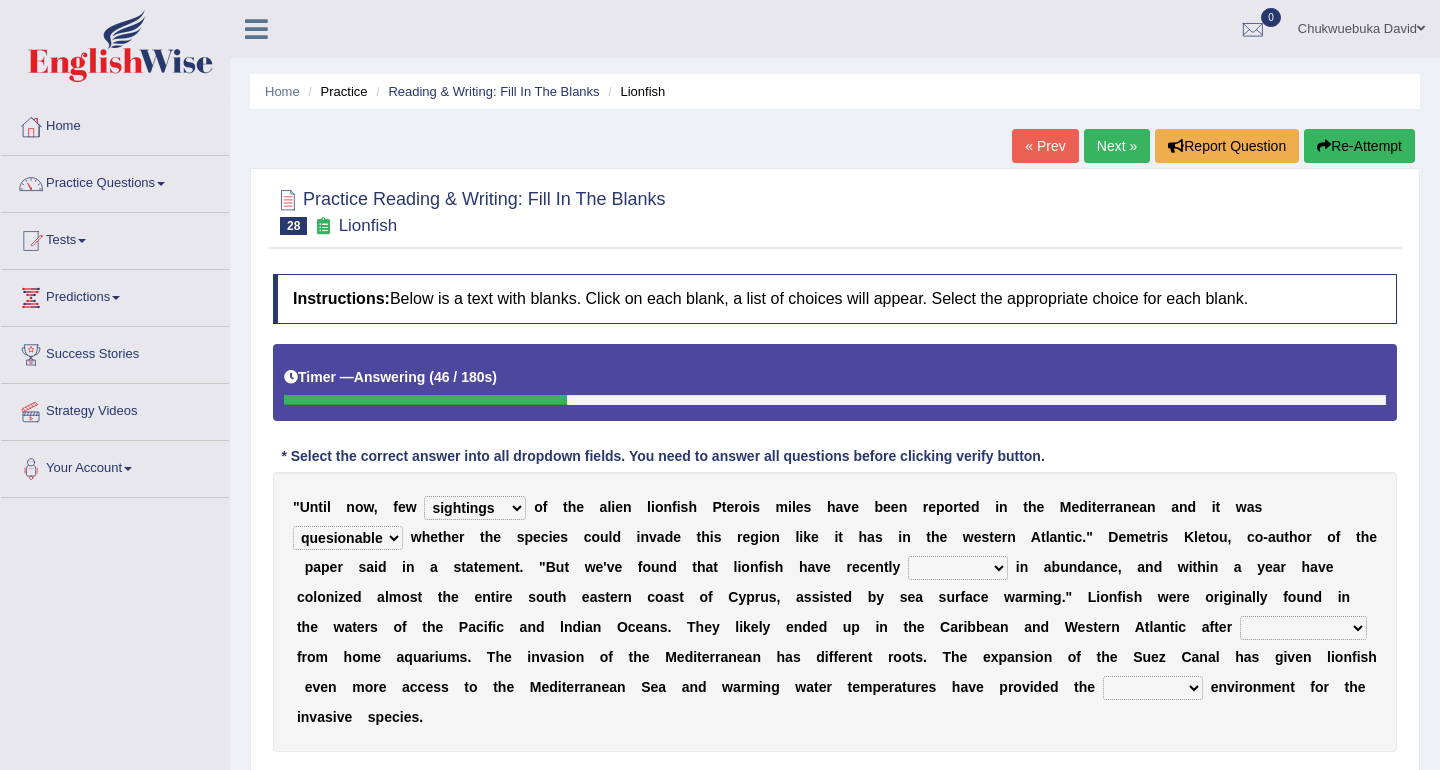 click on "somehow although that quesionable" at bounding box center [348, 538] 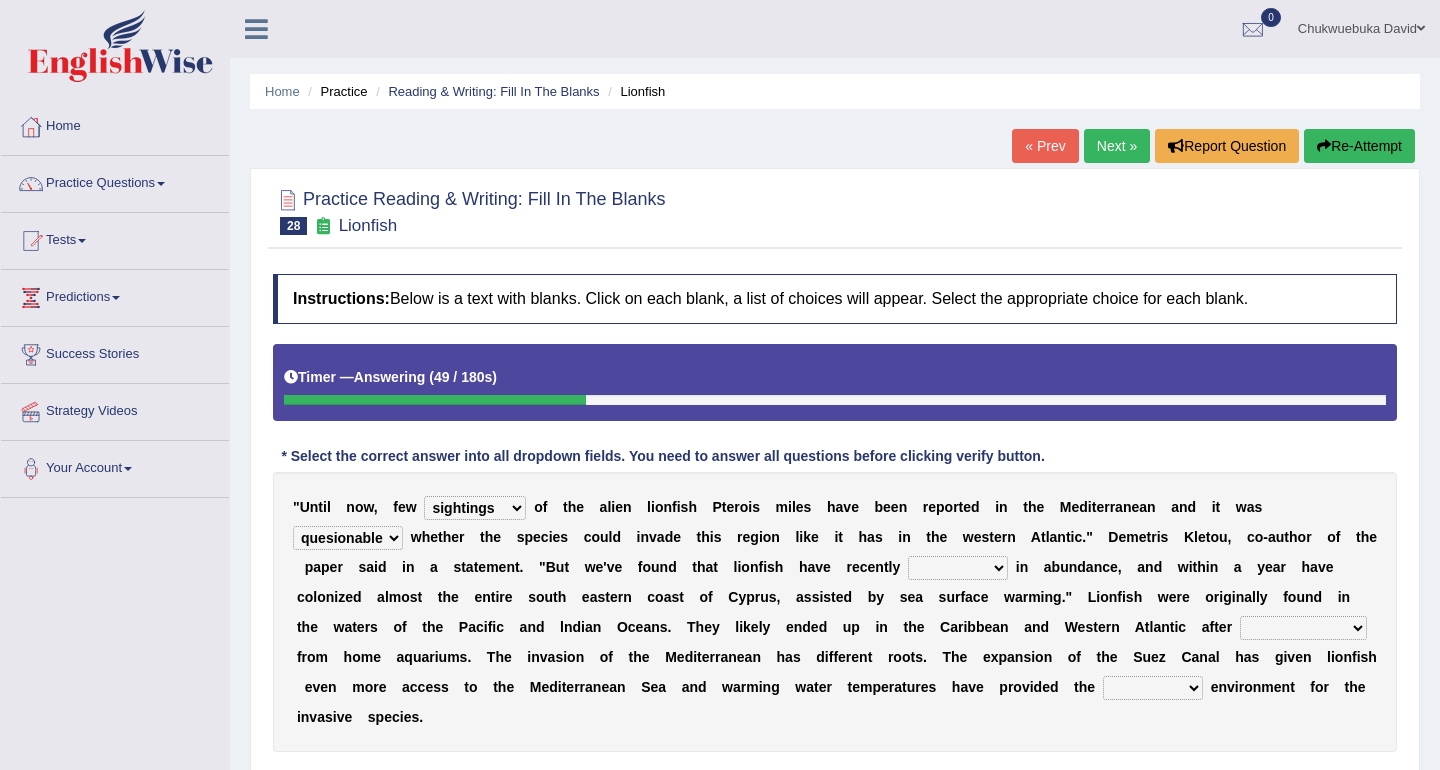 click on "" U n t i l       n o w ,       f e w    collections sights views sightings    o f       t h e       a l i e n       l i o n f i s h       P t e r o i s       m i l e s       h a v e       b e e n       r e p o r t e d       i n       t h e       [REGION]       a n d       i t       w a s    somehow although that quesionable    w h e t h e r       t h e       s p e c i e s       c o u l d       i n v a d e       t h i s       r e g i o n       l i k e       i t       h a s       i n       t h e       w e s t e r n       [REGION] . "       [FIRST]       [LAST] ,       c o - a u t h o r       o f       t h e       p a p e r       s a i d       i n       a       s t a t e m e n t .       " B u t       w e ' v e       f o u n d       t h a t       l i o n f i s h       h a v e       r e c e n t l y    shown flatted stabled increased    i n       a b u n d a n c e ,       a n d"" at bounding box center [835, 612] 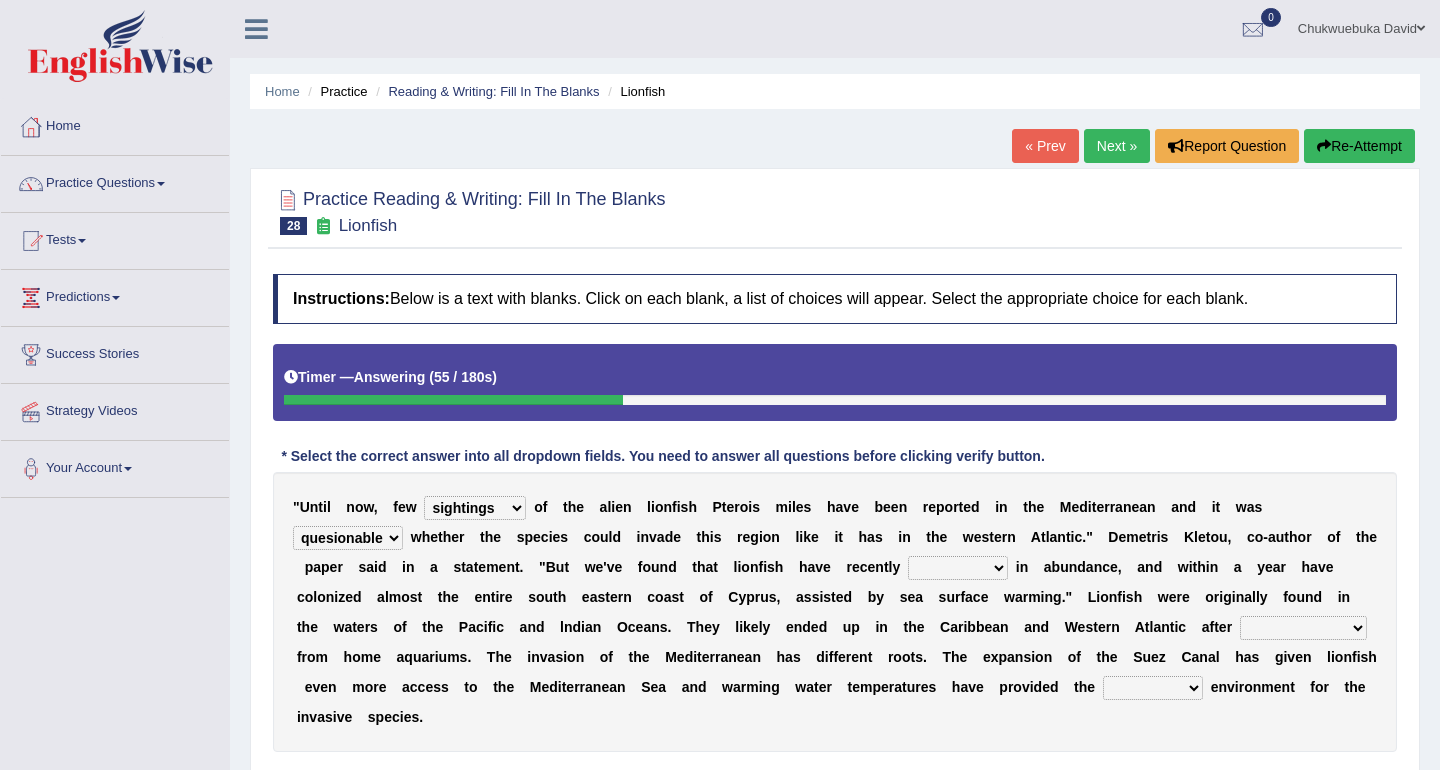 click on "shown flatted stabled increased" at bounding box center [958, 568] 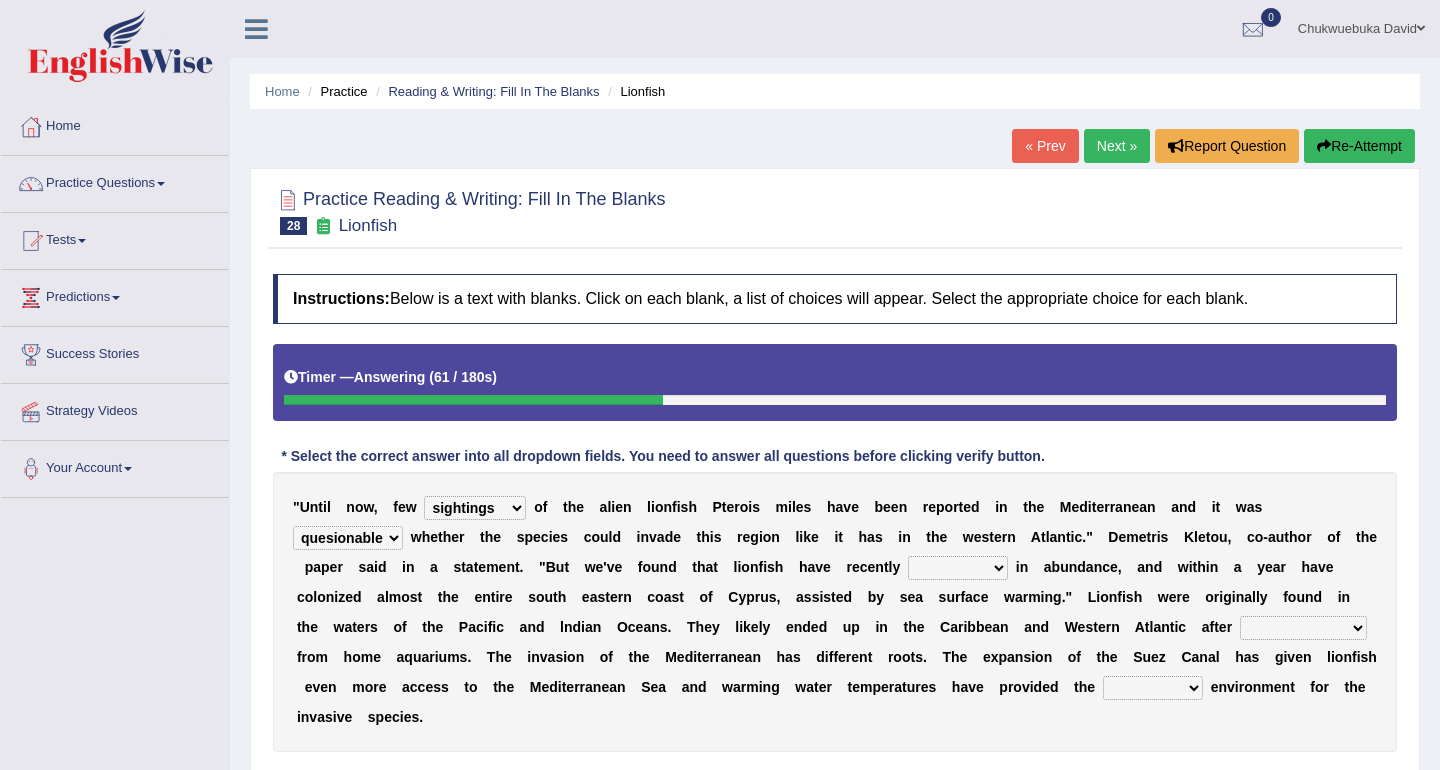 click on "shown flatted stabled increased" at bounding box center [958, 568] 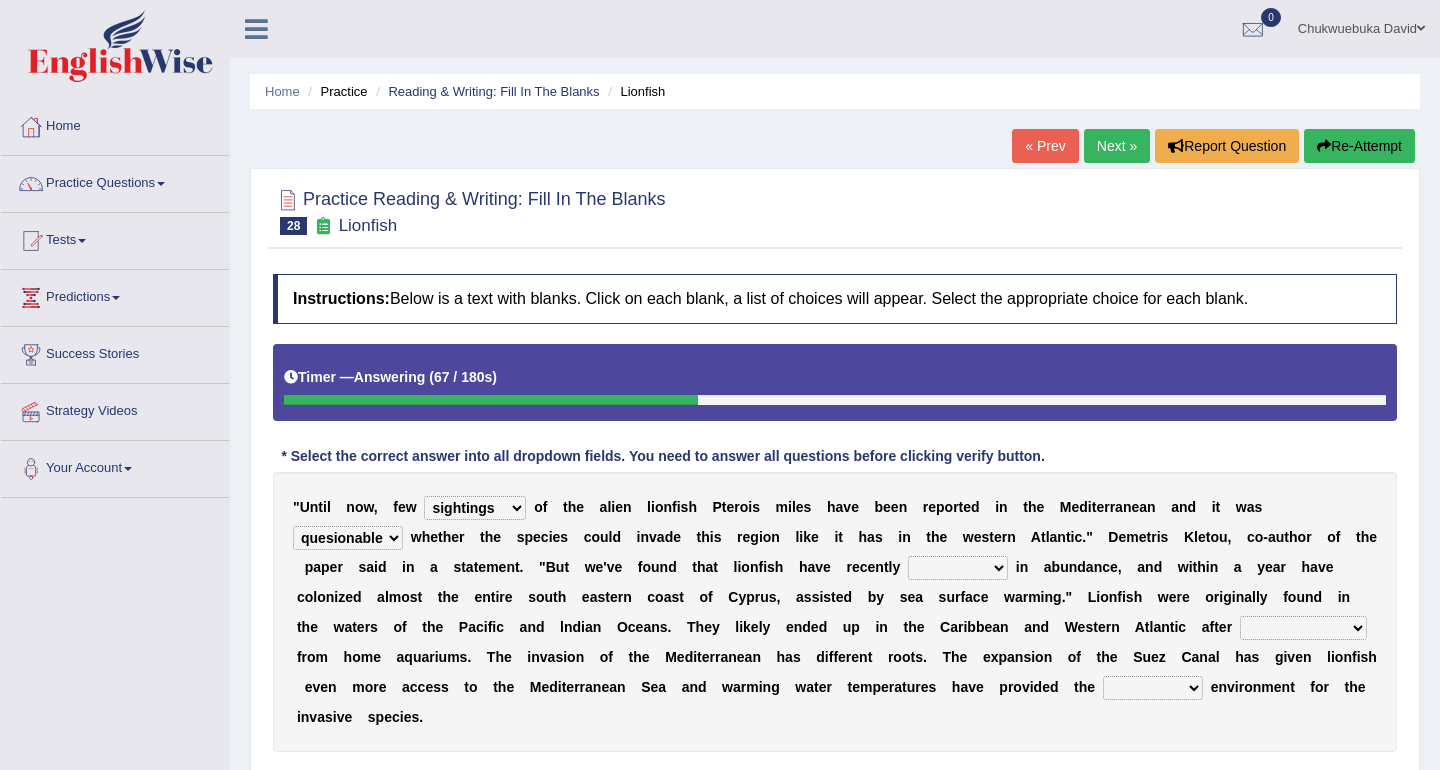 select on "flatted" 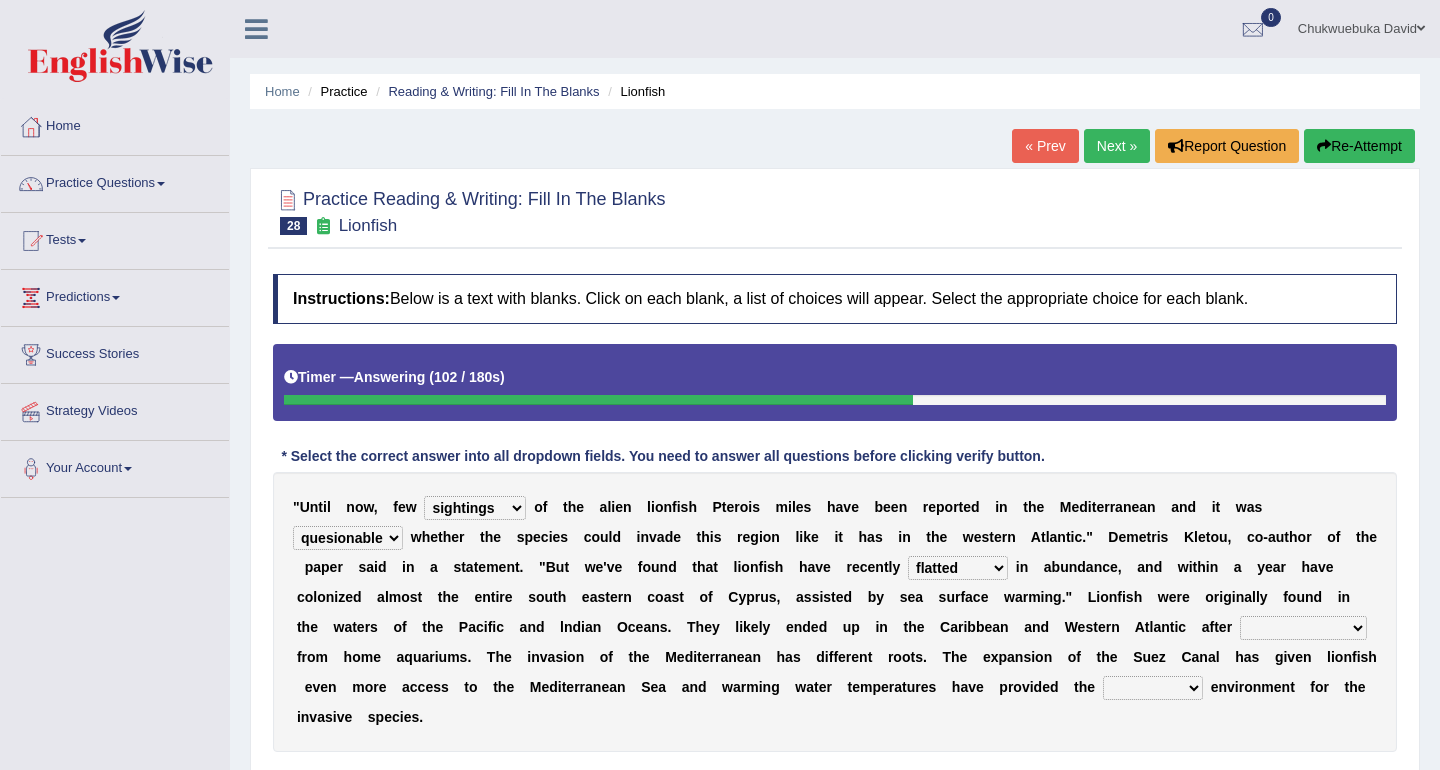 click on "release being released released releasing" at bounding box center (1303, 628) 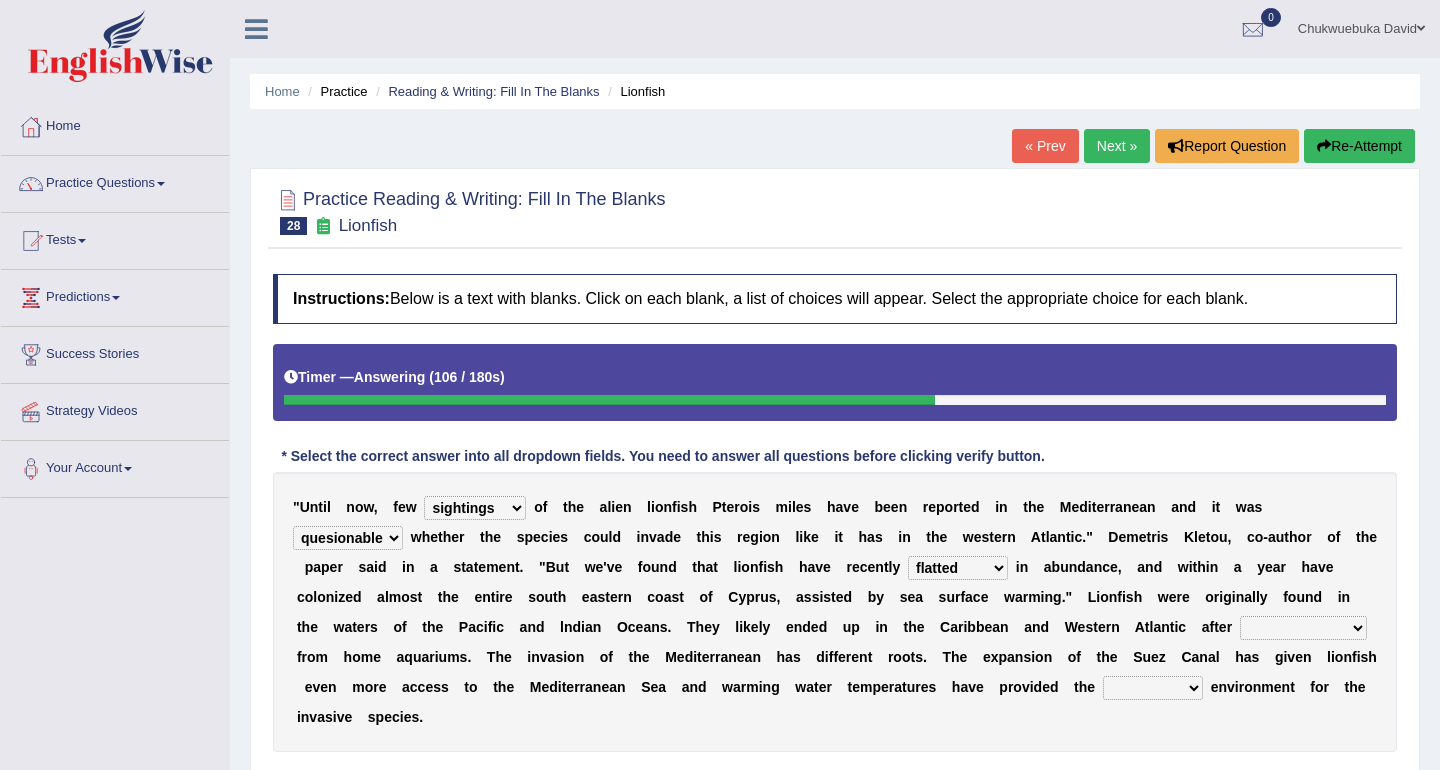 select on "being released" 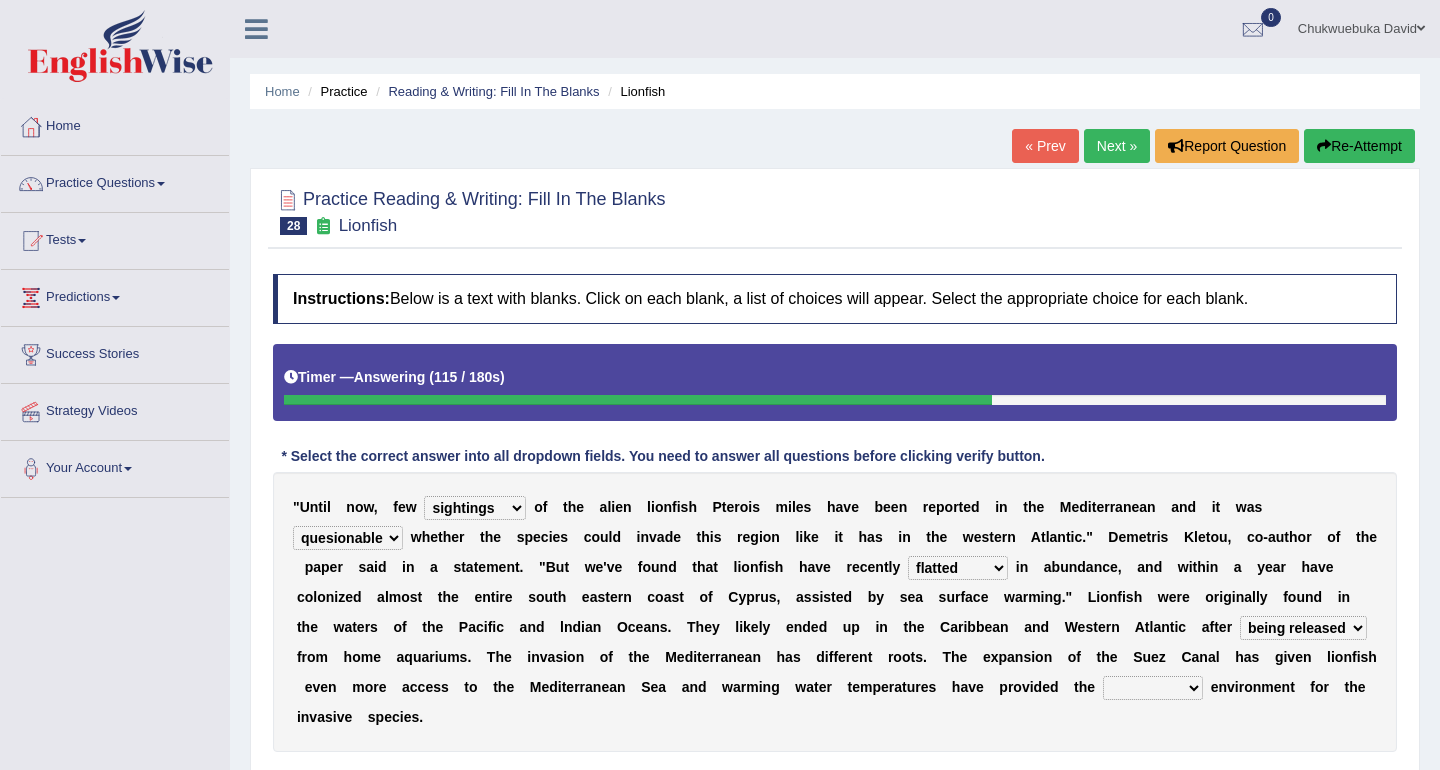 click on "whole overall partial perfect" at bounding box center (1153, 688) 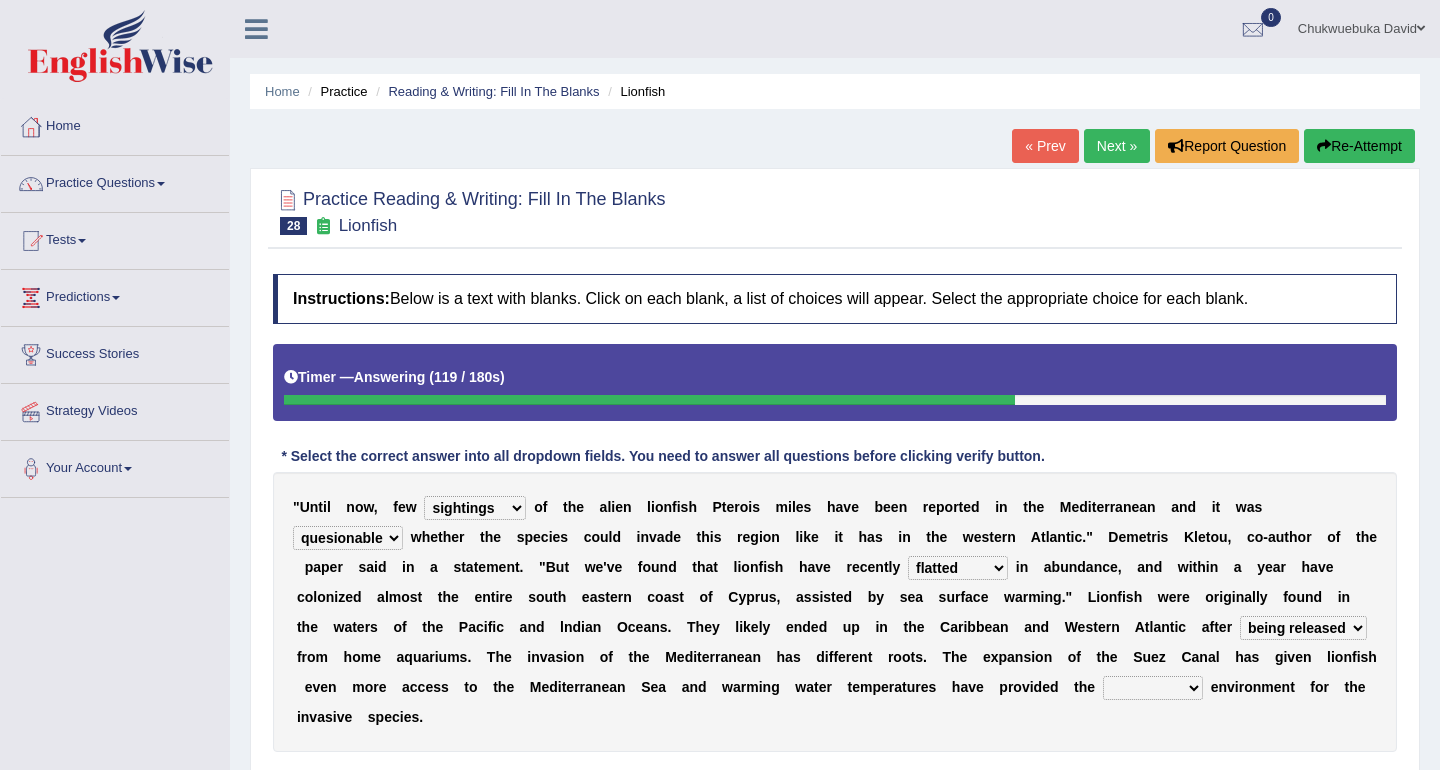 select on "perfect" 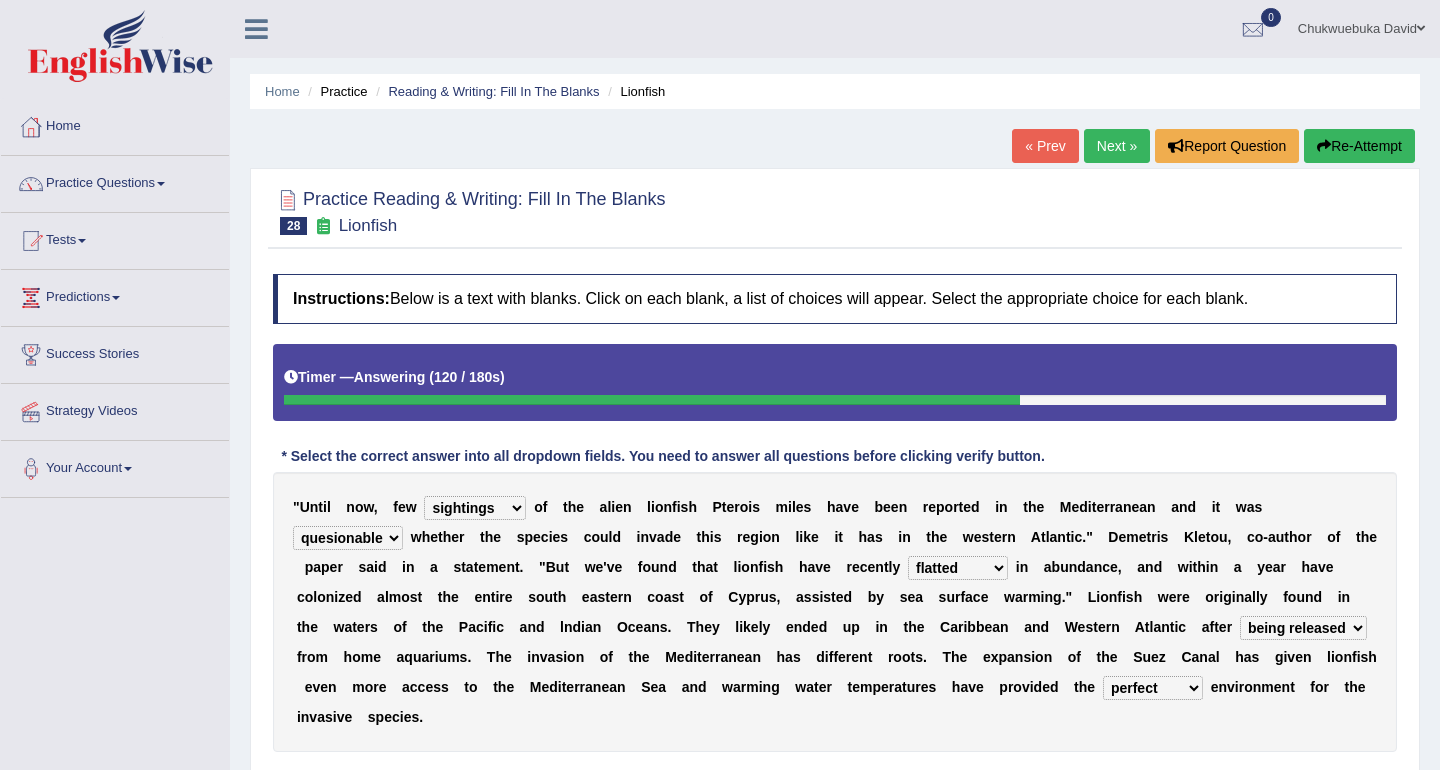 click on "" U n t i l       n o w ,       f e w    collections sights views sightings    o f       t h e       a l i e n       l i o n f i s h       P t e r o i s       m i l e s       h a v e       b e e n       r e p o r t e d       i n       t h e       [REGION]       a n d       i t       w a s    somehow although that quesionable    w h e t h e r       t h e       s p e c i e s       c o u l d       i n v a d e       t h i s       r e g i o n       l i k e       i t       h a s       i n       t h e       w e s t e r n       [REGION] . "       [FIRST]       [LAST] ,       c o - a u t h o r       o f       t h e       p a p e r       s a i d       i n       a       s t a t e m e n t .       " B u t       w e ' v e       f o u n d       t h a t       l i o n f i s h       h a v e       r e c e n t l y    shown flatted stabled increased    i n       a b u n d a n c e ,       a n d"" at bounding box center (835, 612) 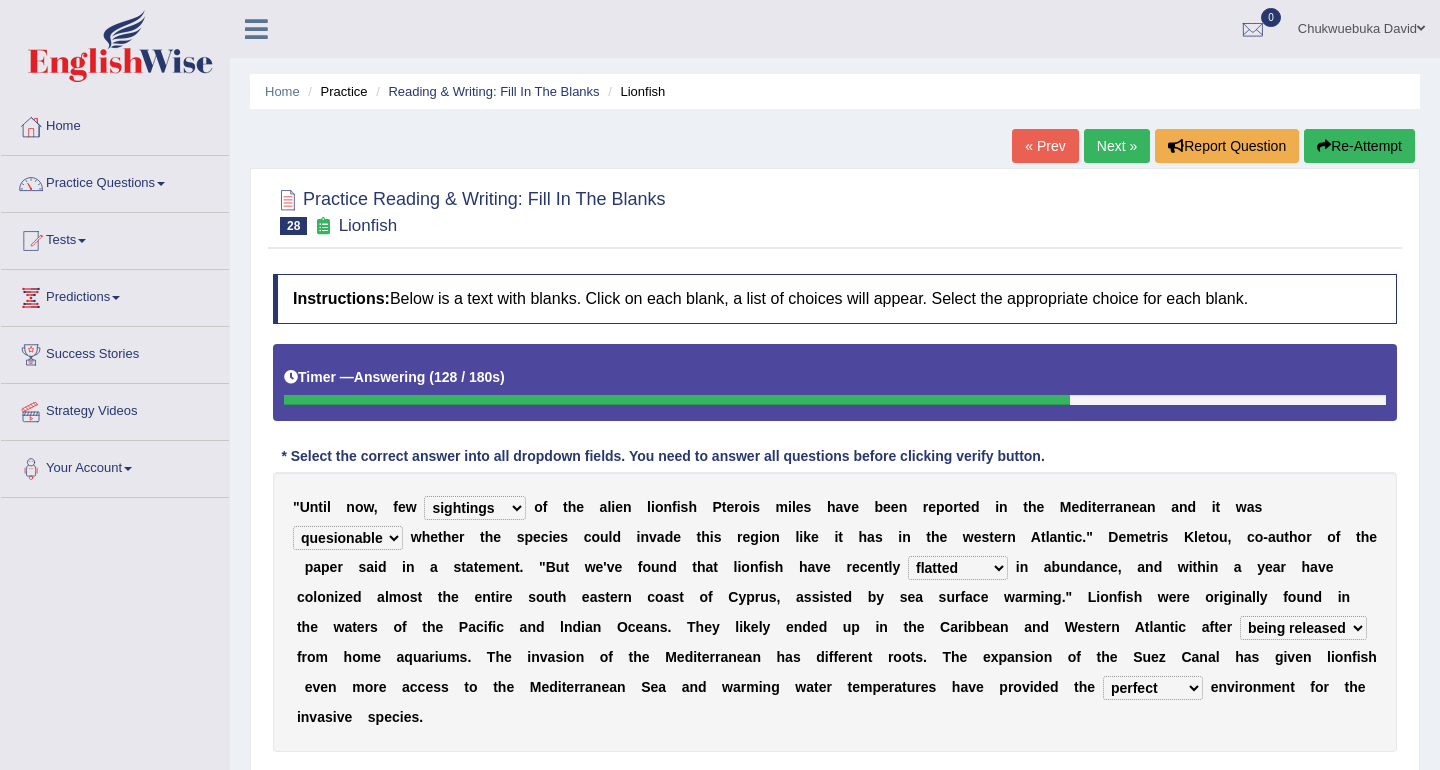 click on "shown flatted stabled increased" at bounding box center [958, 568] 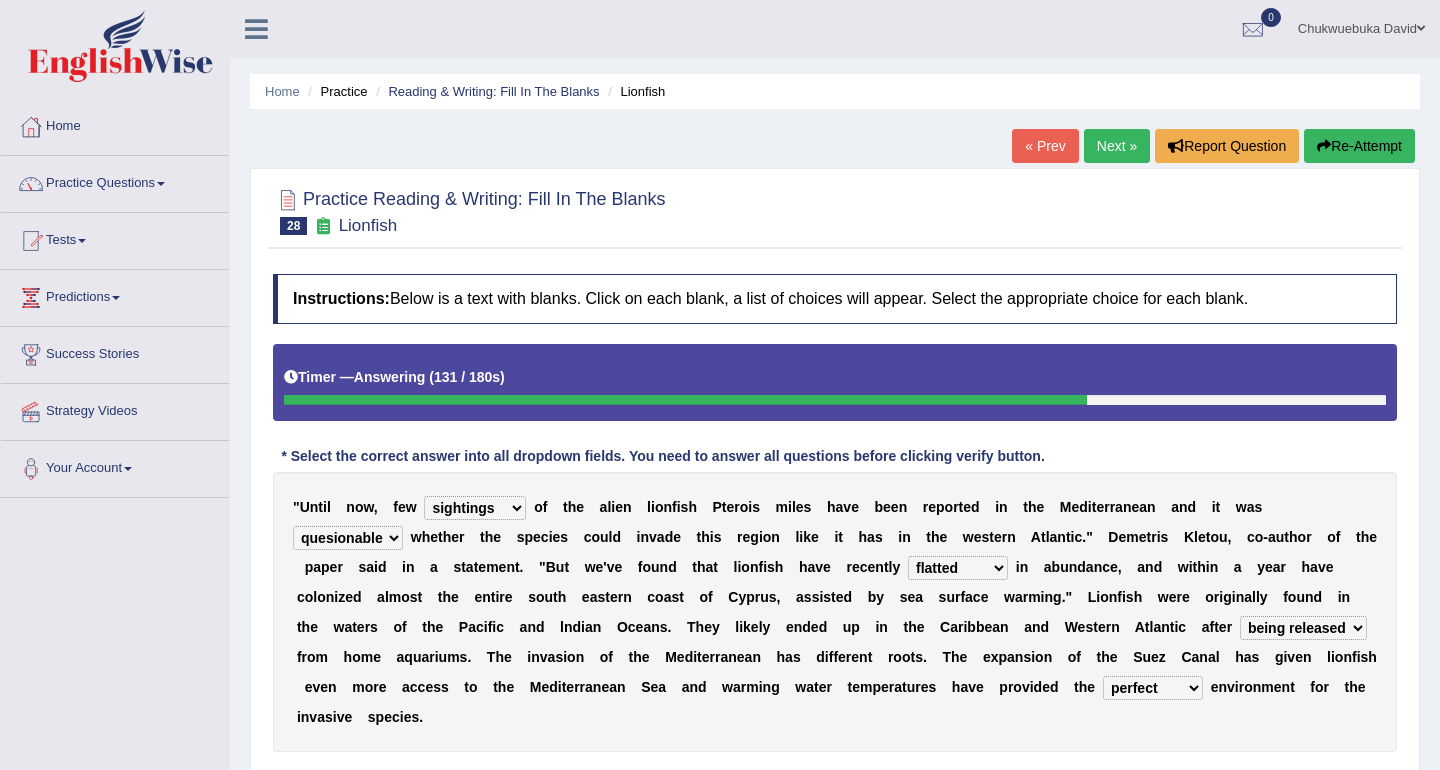 select on "increased" 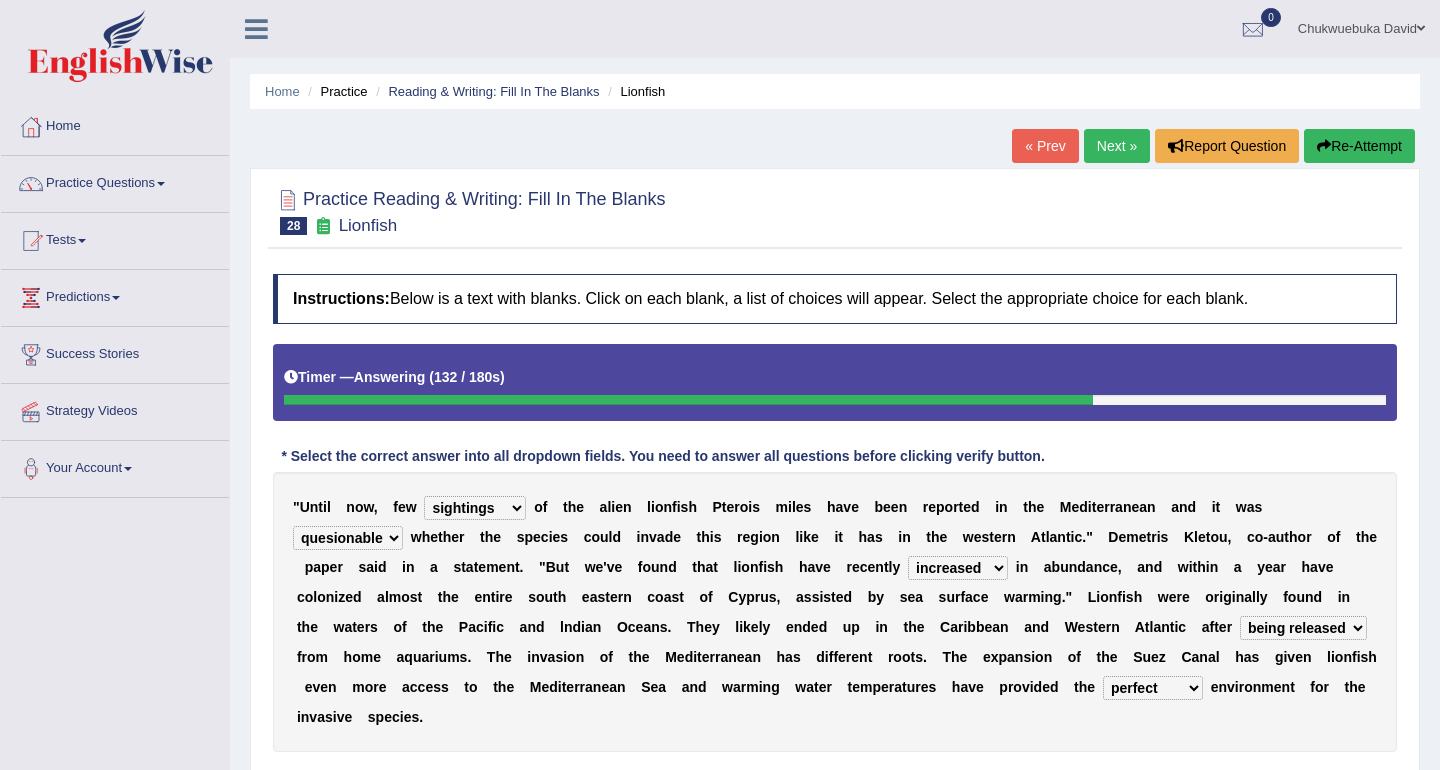 click at bounding box center [992, 597] 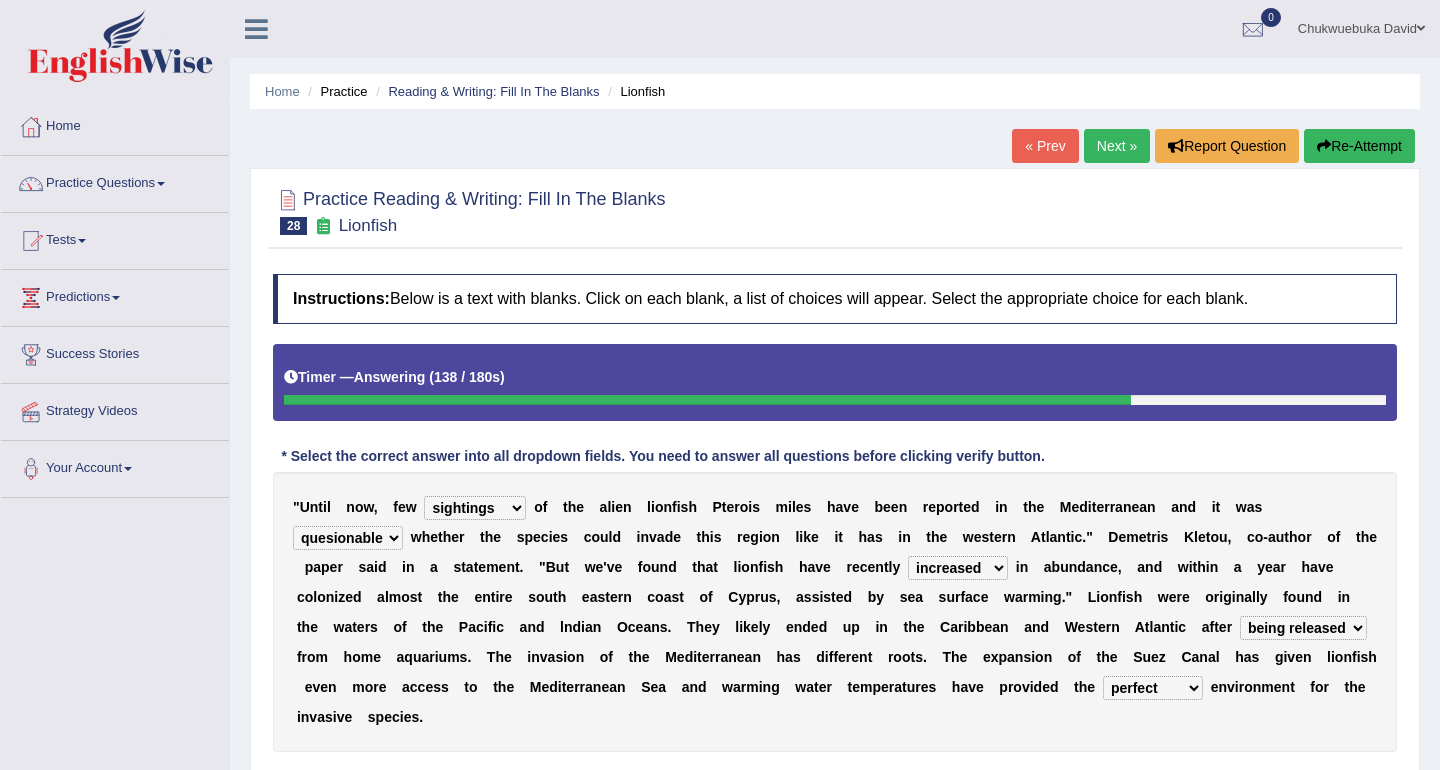 click on "" U n t i l       n o w ,       f e w    collections sights views sightings    o f       t h e       a l i e n       l i o n f i s h       P t e r o i s       m i l e s       h a v e       b e e n       r e p o r t e d       i n       t h e       [REGION]       a n d       i t       w a s    somehow although that quesionable    w h e t h e r       t h e       s p e c i e s       c o u l d       i n v a d e       t h i s       r e g i o n       l i k e       i t       h a s       i n       t h e       w e s t e r n       [REGION] . "       [FIRST]       [LAST] ,       c o - a u t h o r       o f       t h e       p a p e r       s a i d       i n       a       s t a t e m e n t .       " B u t       w e ' v e       f o u n d       t h a t       l i o n f i s h       h a v e       r e c e n t l y    shown flatted stabled increased    i n       a b u n d a n c e ,       a n d"" at bounding box center (835, 612) 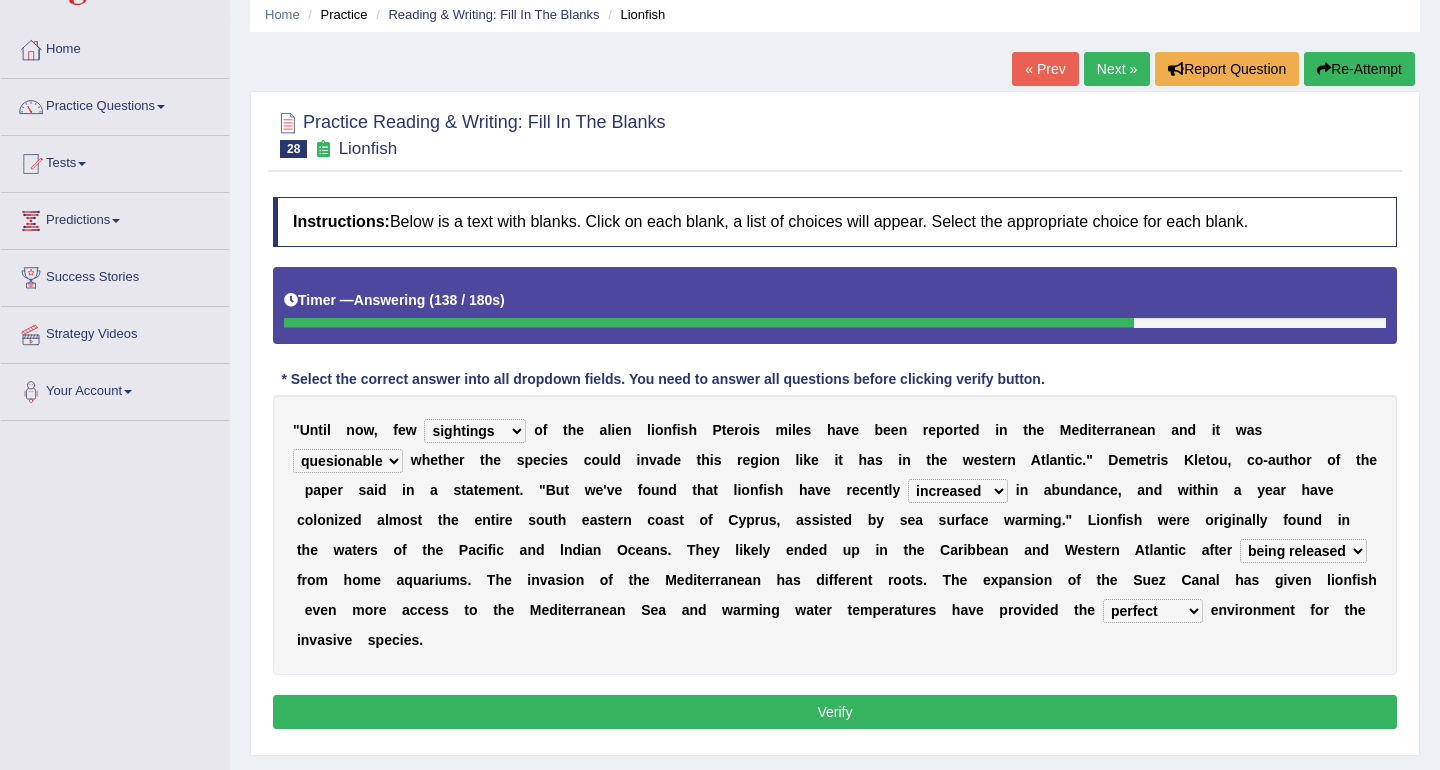 scroll, scrollTop: 95, scrollLeft: 0, axis: vertical 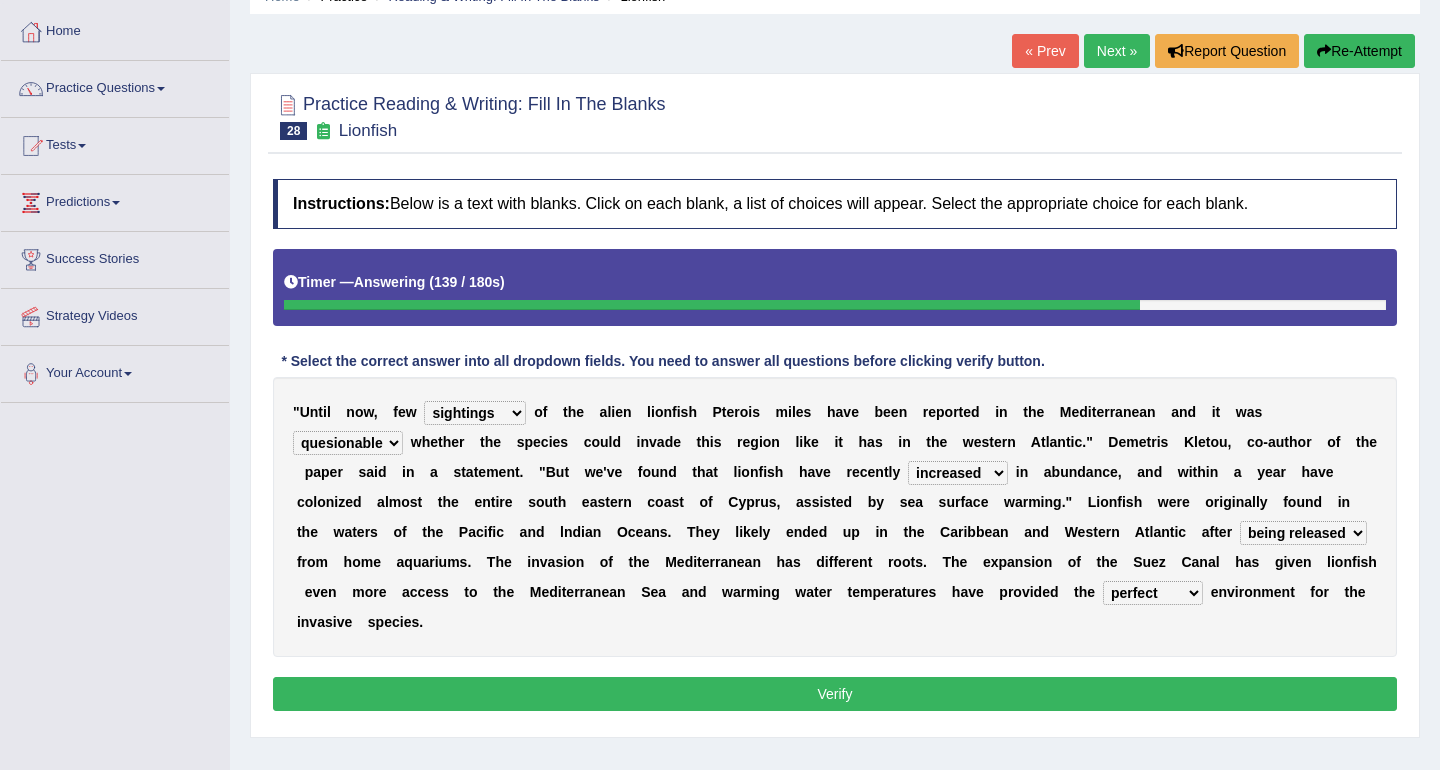 click on "Verify" at bounding box center (835, 694) 